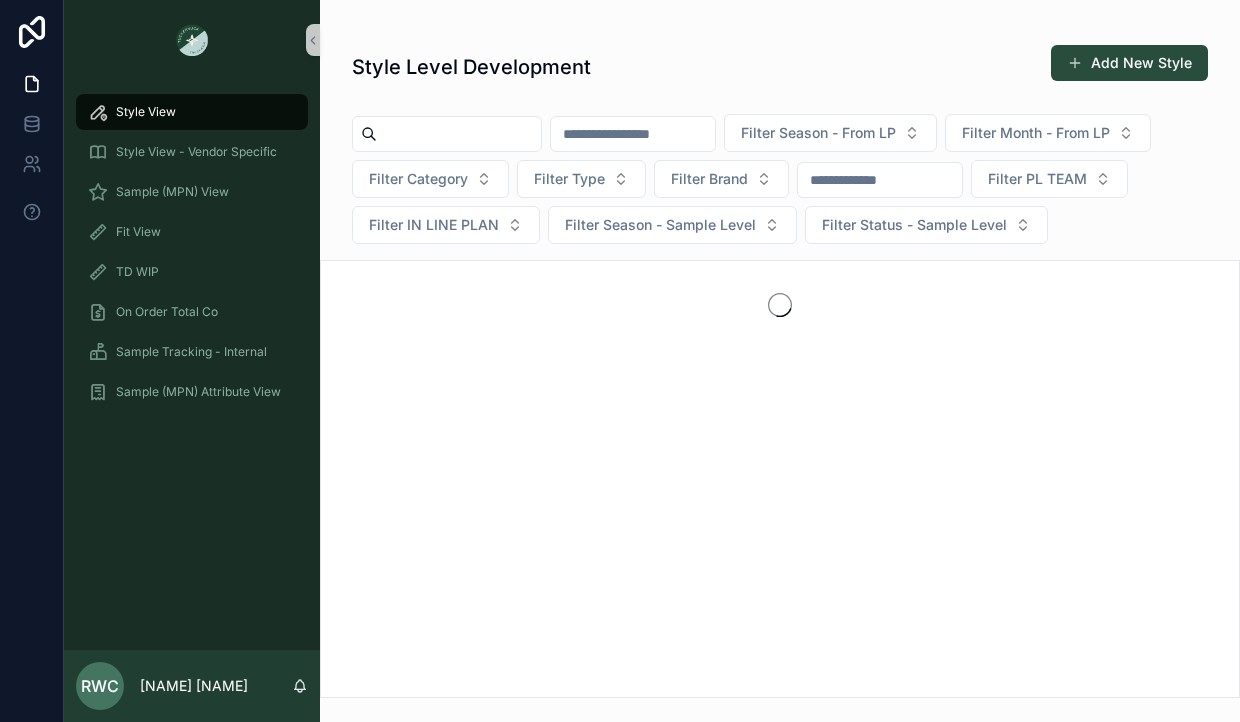 scroll, scrollTop: 0, scrollLeft: 0, axis: both 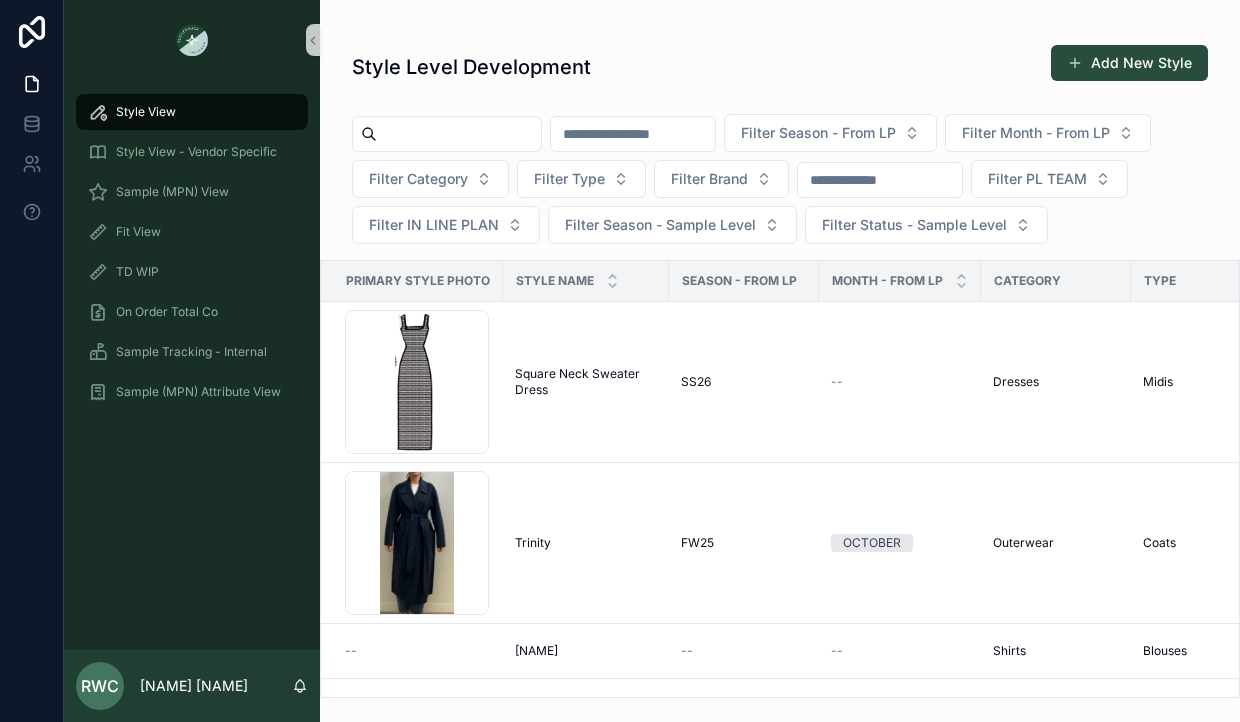 click at bounding box center [459, 134] 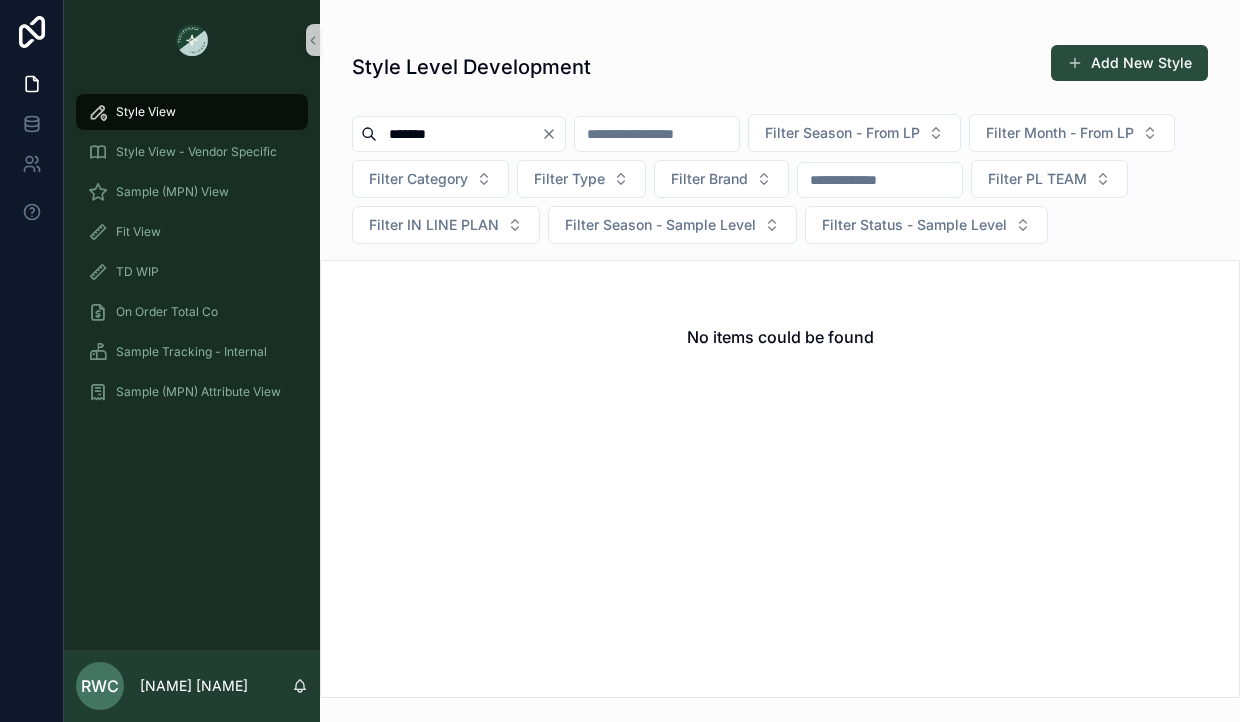 click on "******" at bounding box center [459, 134] 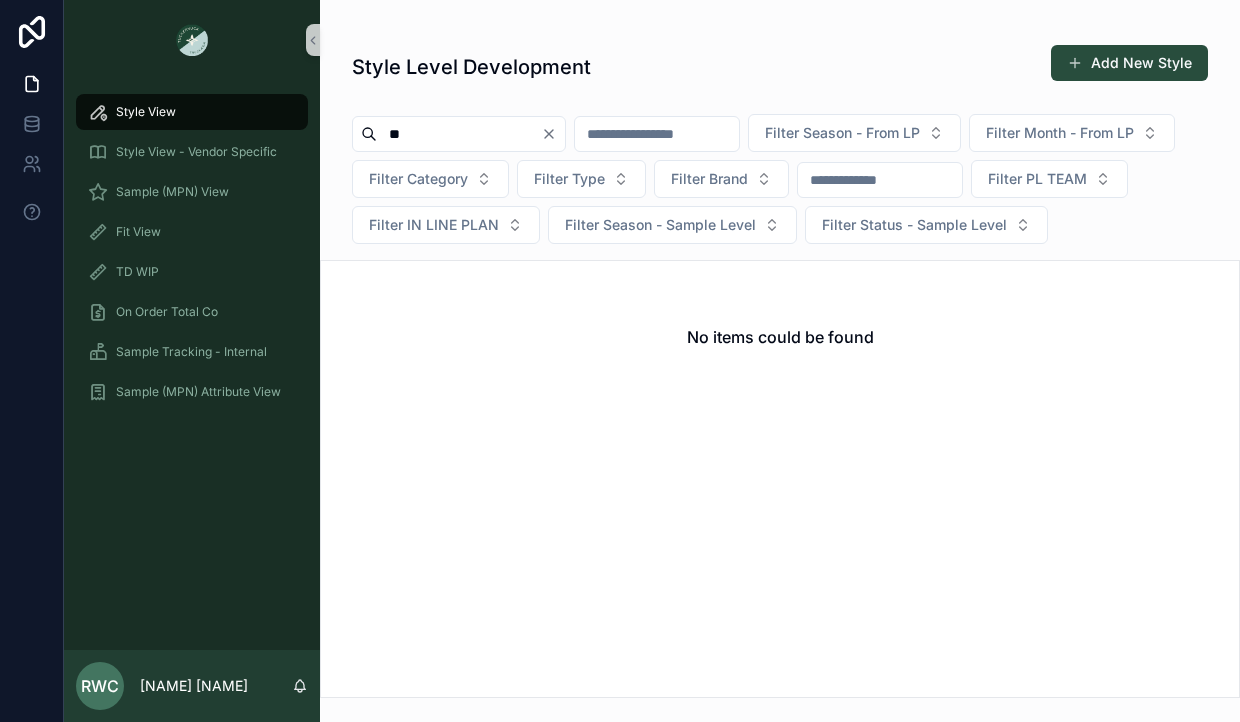 type on "*" 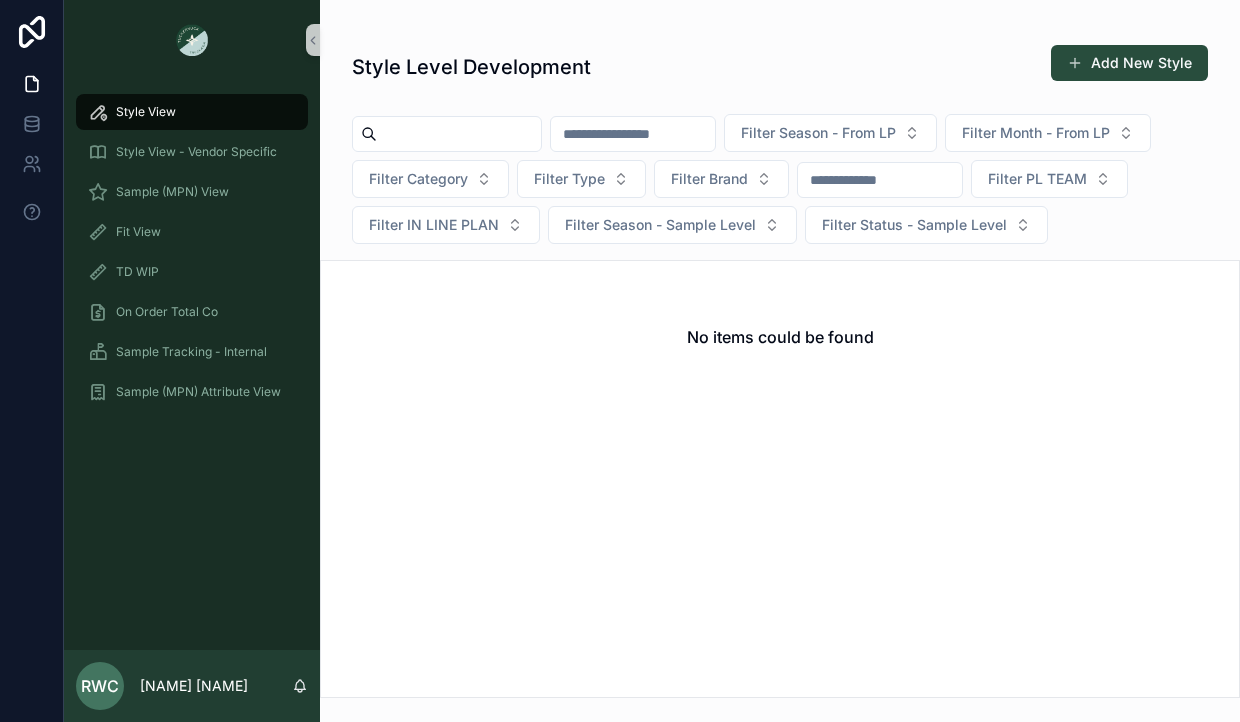type 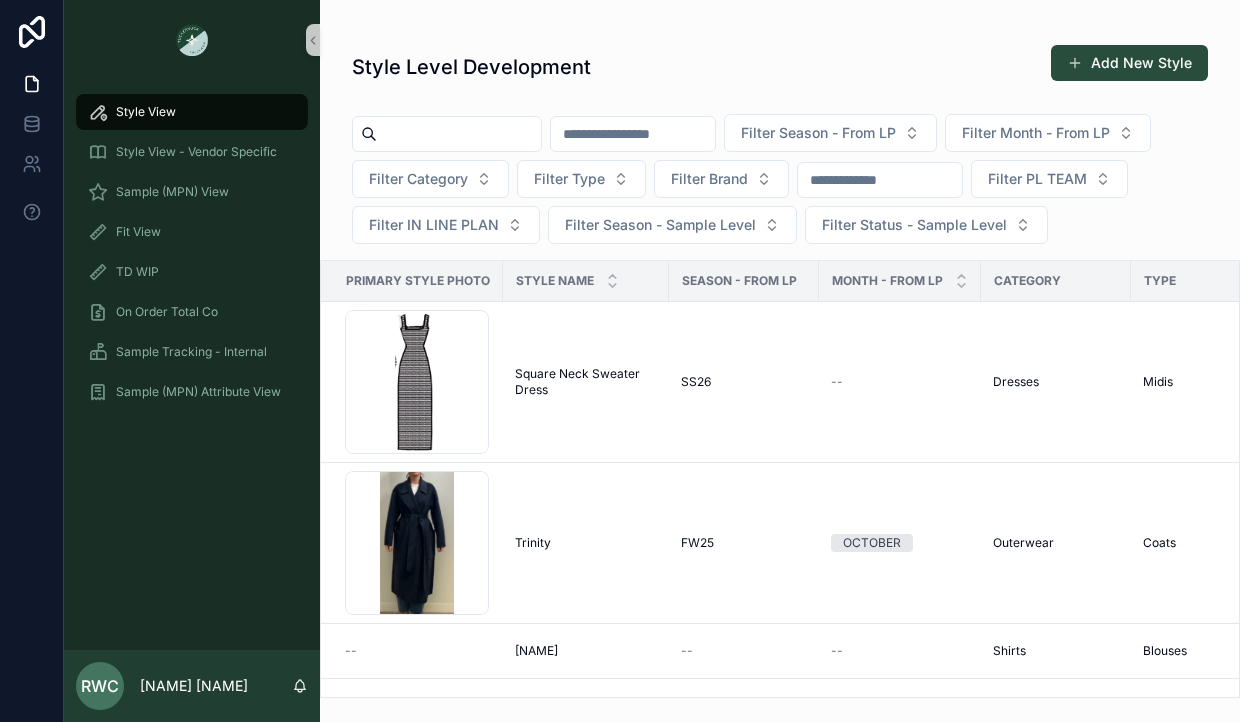click at bounding box center [633, 134] 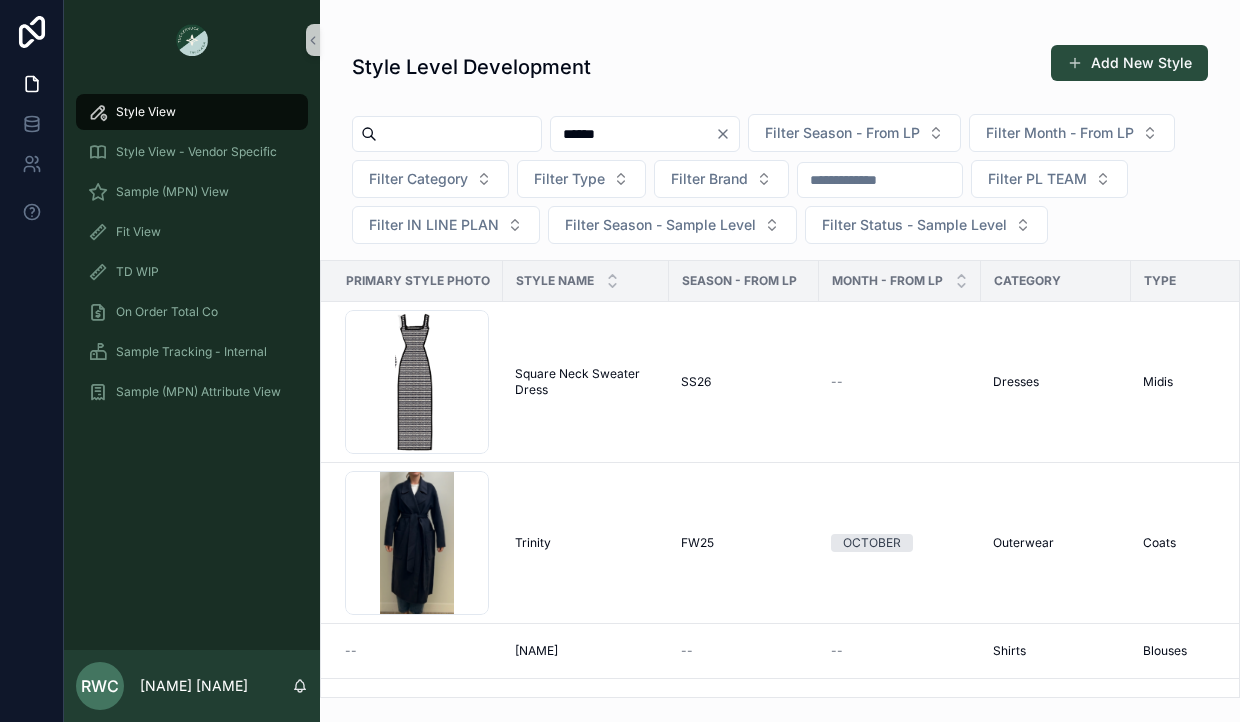 type on "******" 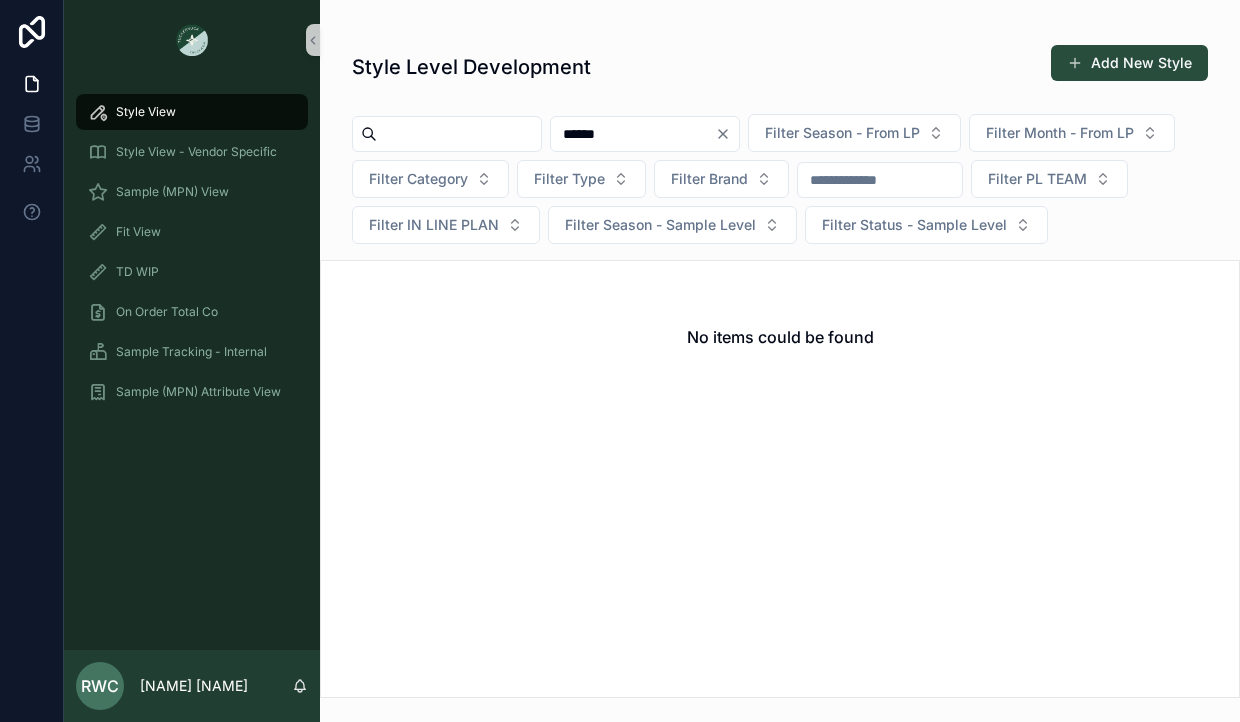 click 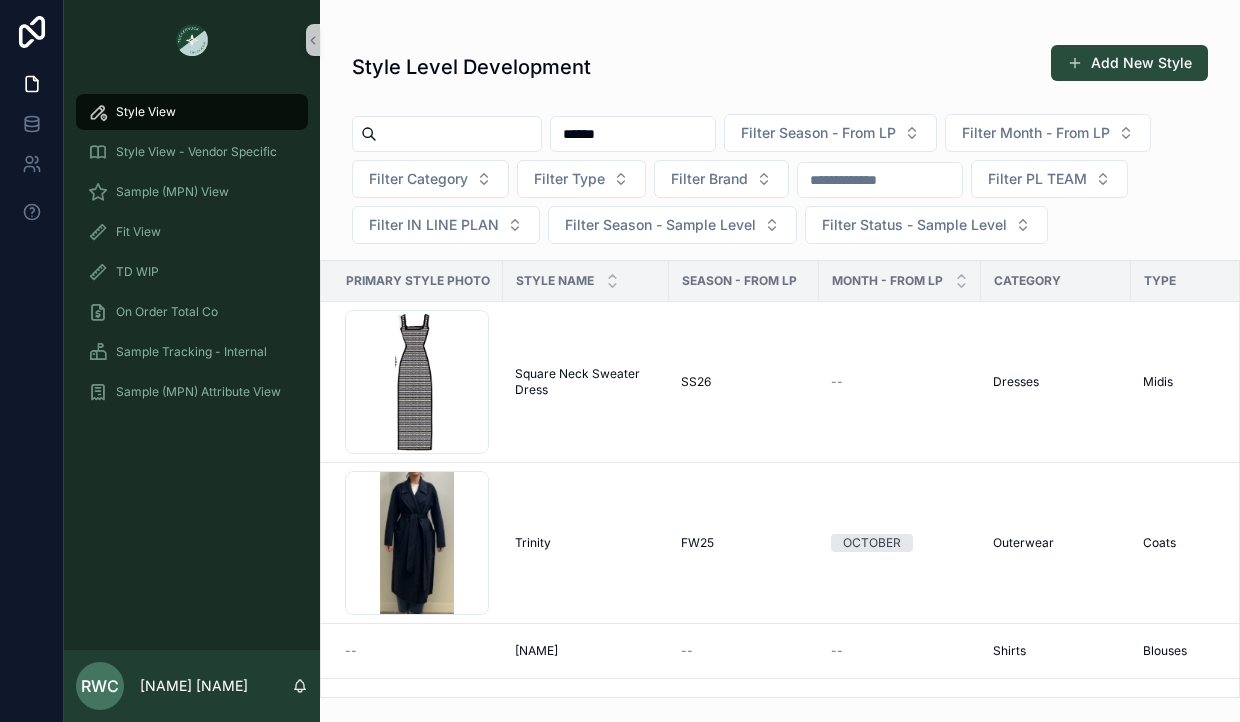 click on "******" at bounding box center (633, 134) 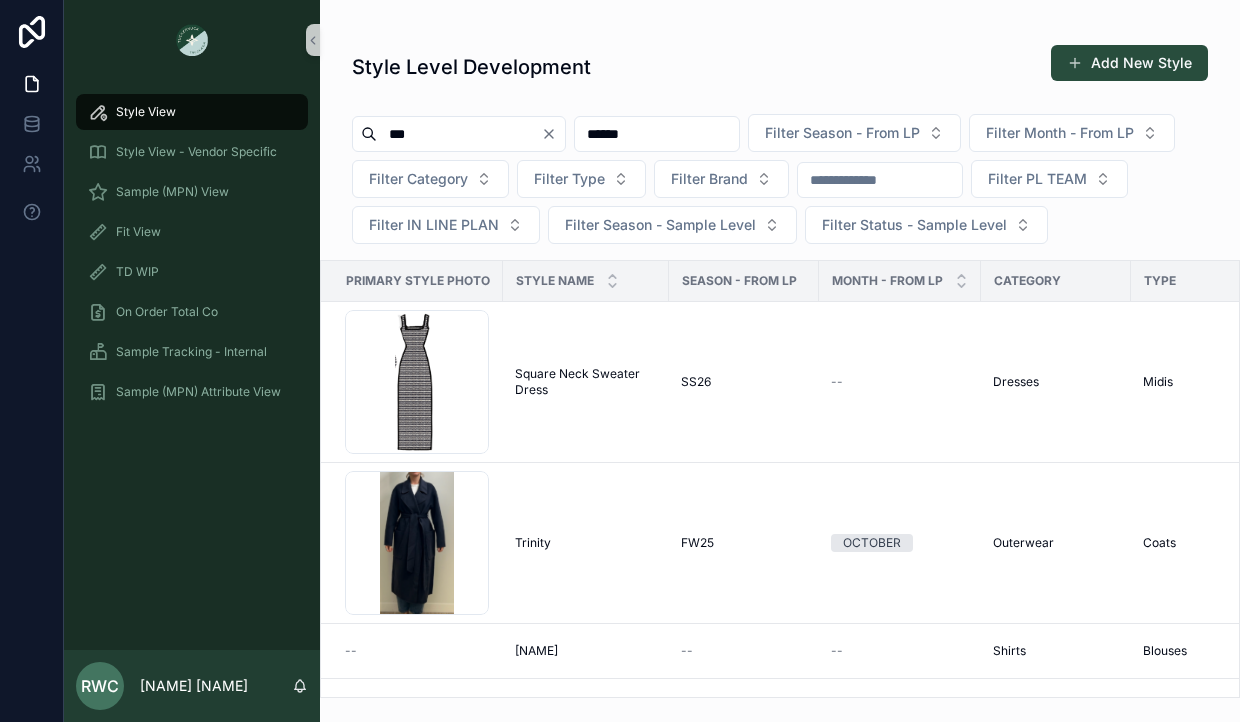 type on "***" 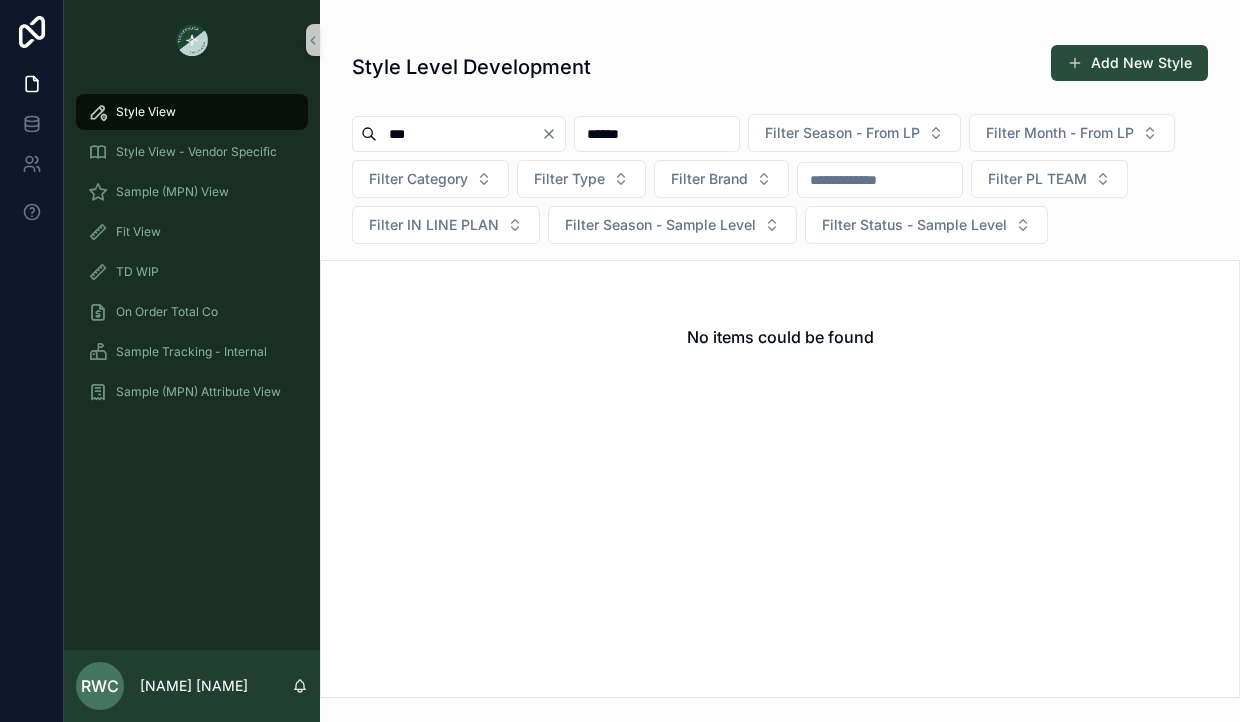 click 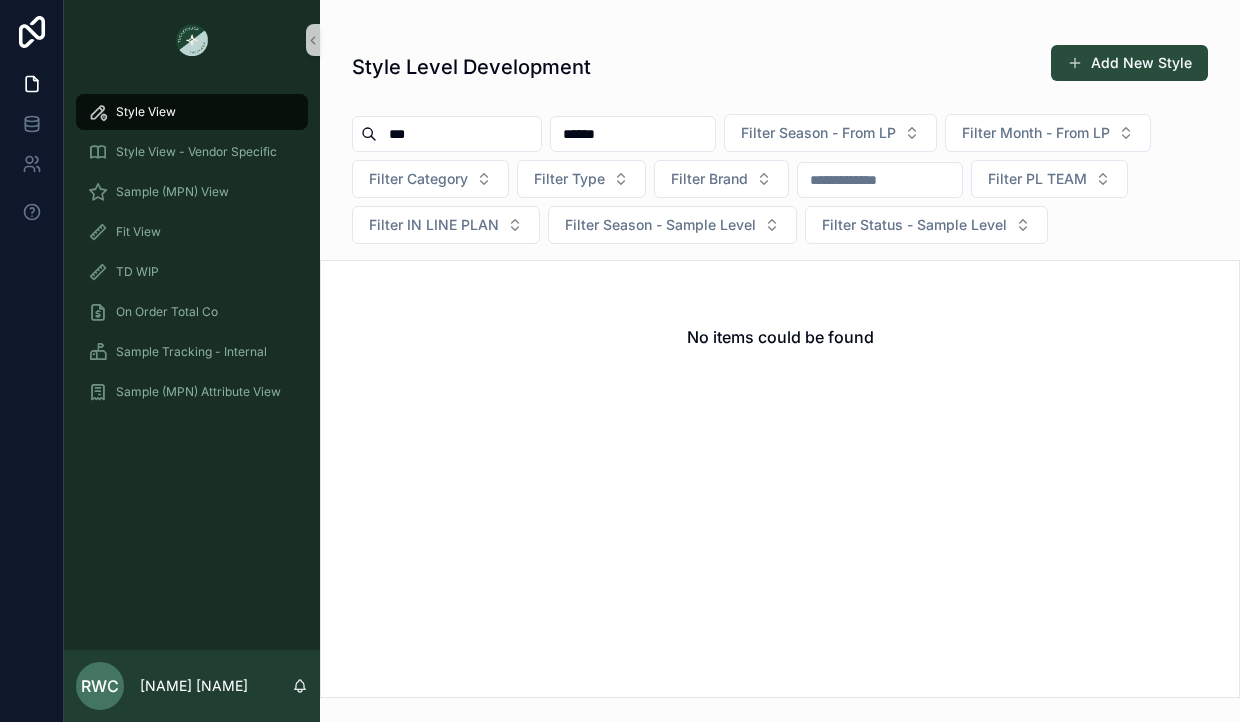 click on "******" at bounding box center (633, 134) 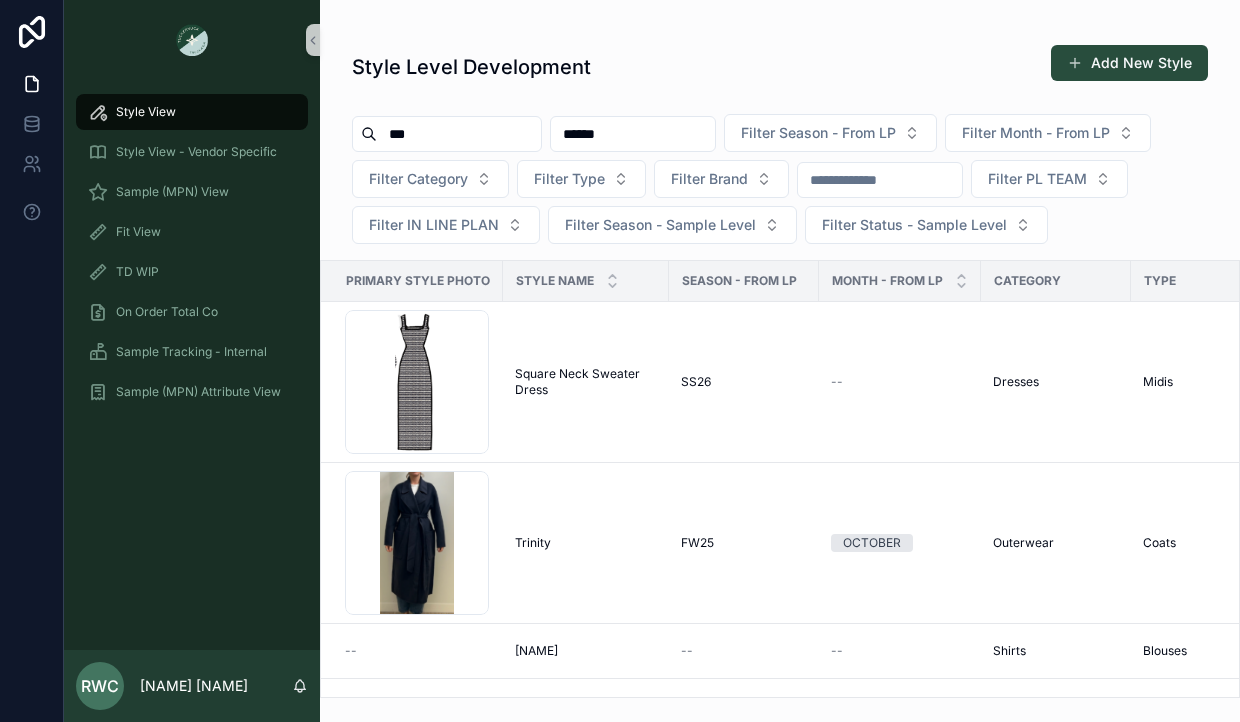 click on "***" at bounding box center (459, 134) 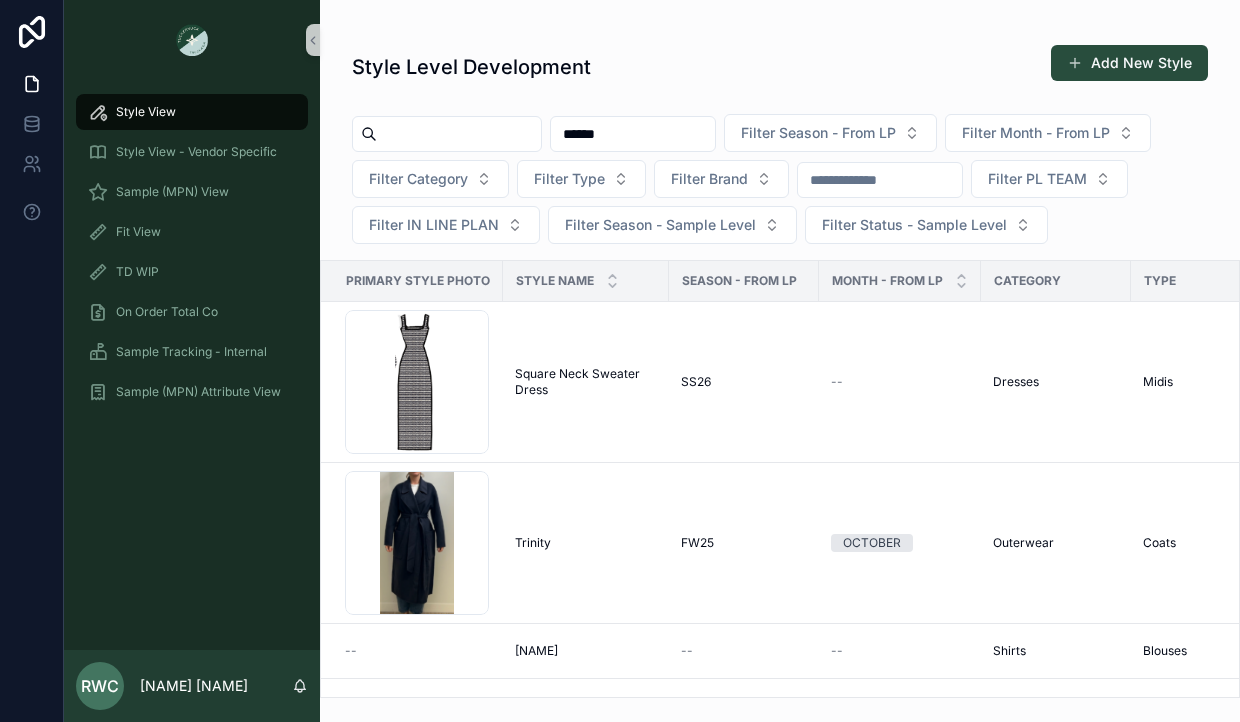 paste on "******" 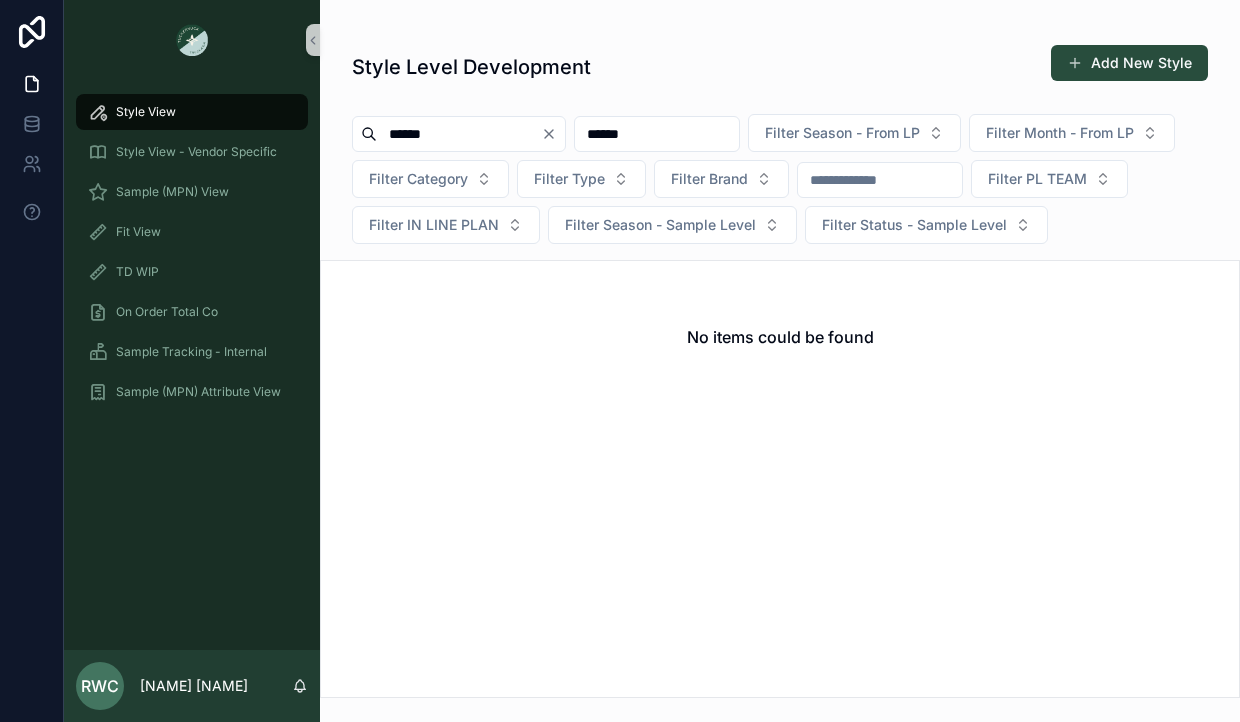 click on "******" at bounding box center (459, 134) 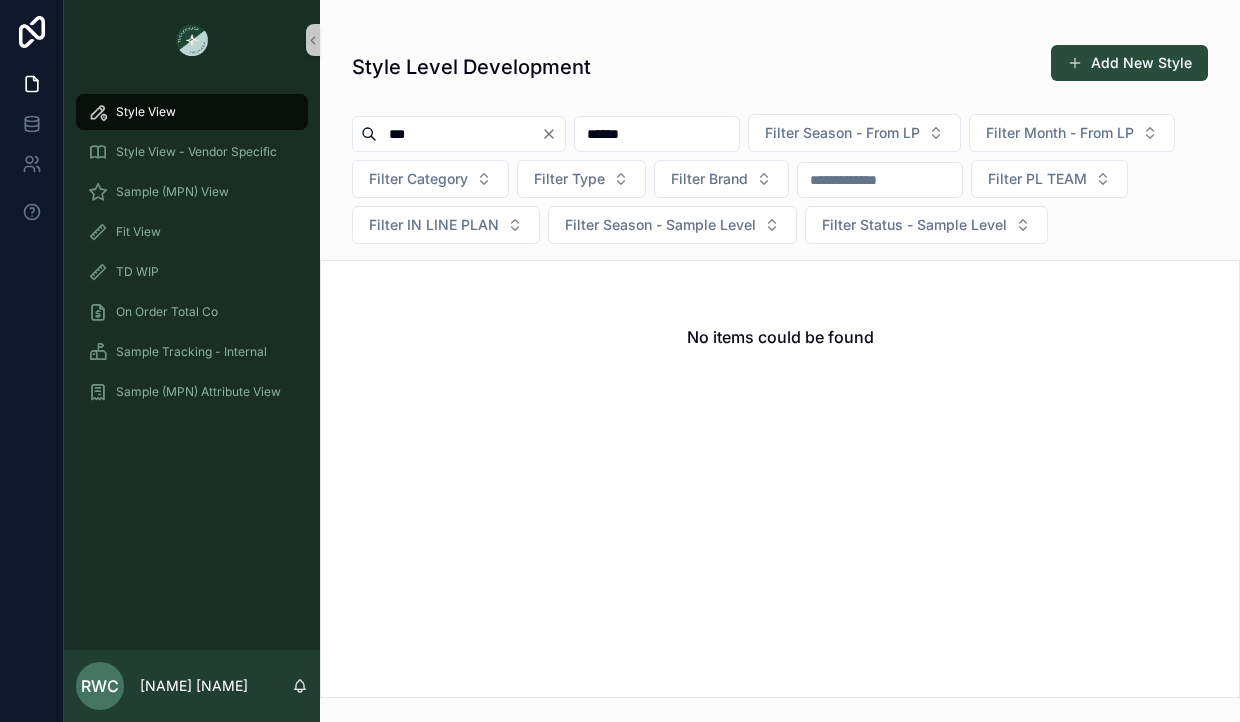 type on "***" 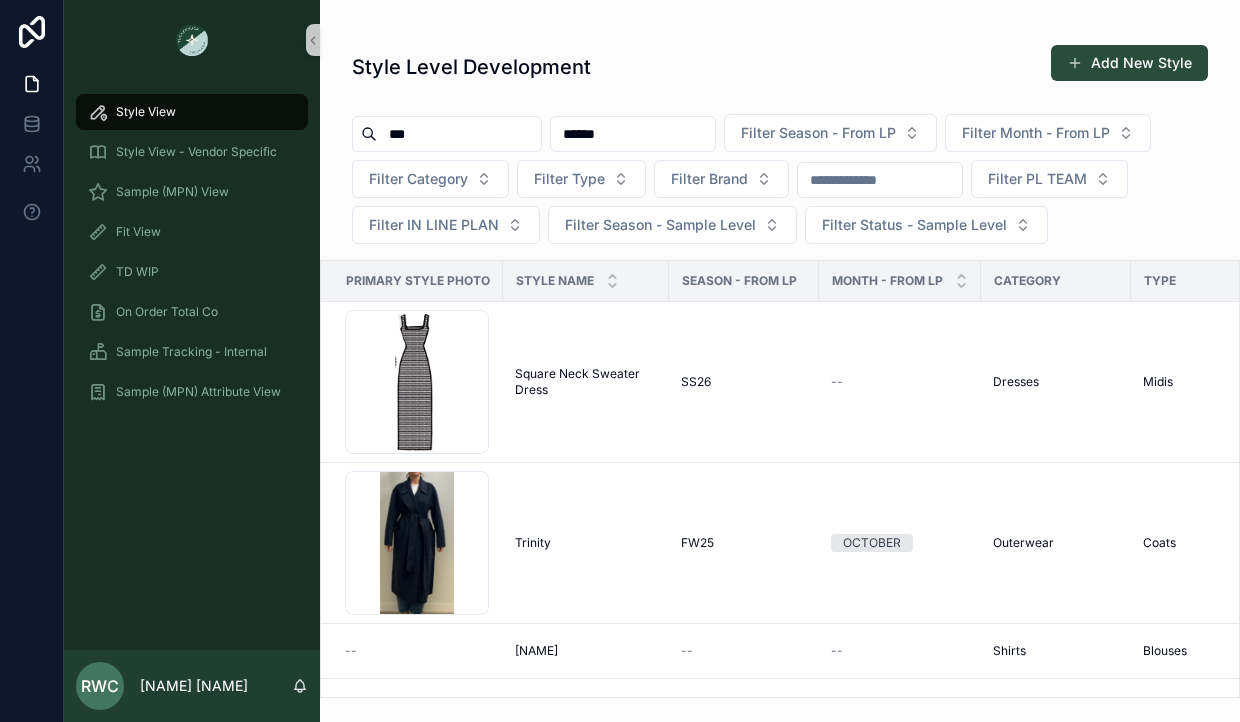 click on "***" at bounding box center [459, 134] 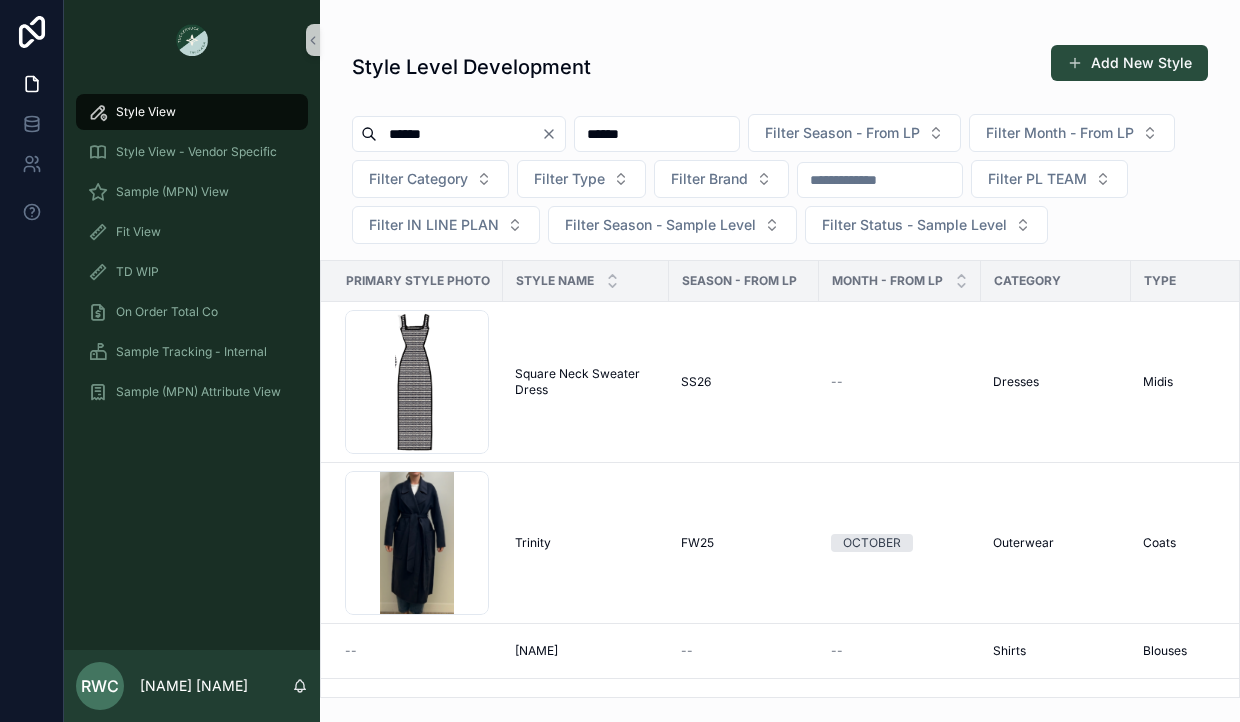 type on "******" 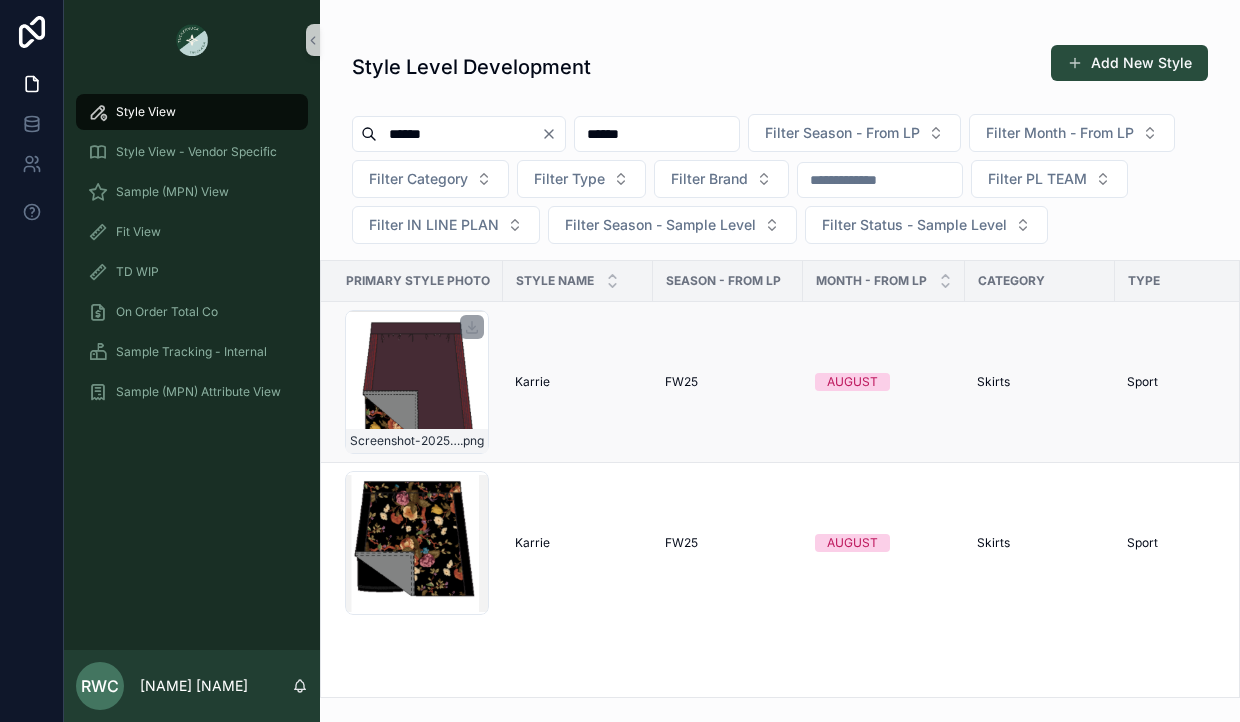 click on "Screenshot-2025-06-20-at-3.39.15-PM .png" at bounding box center [417, 382] 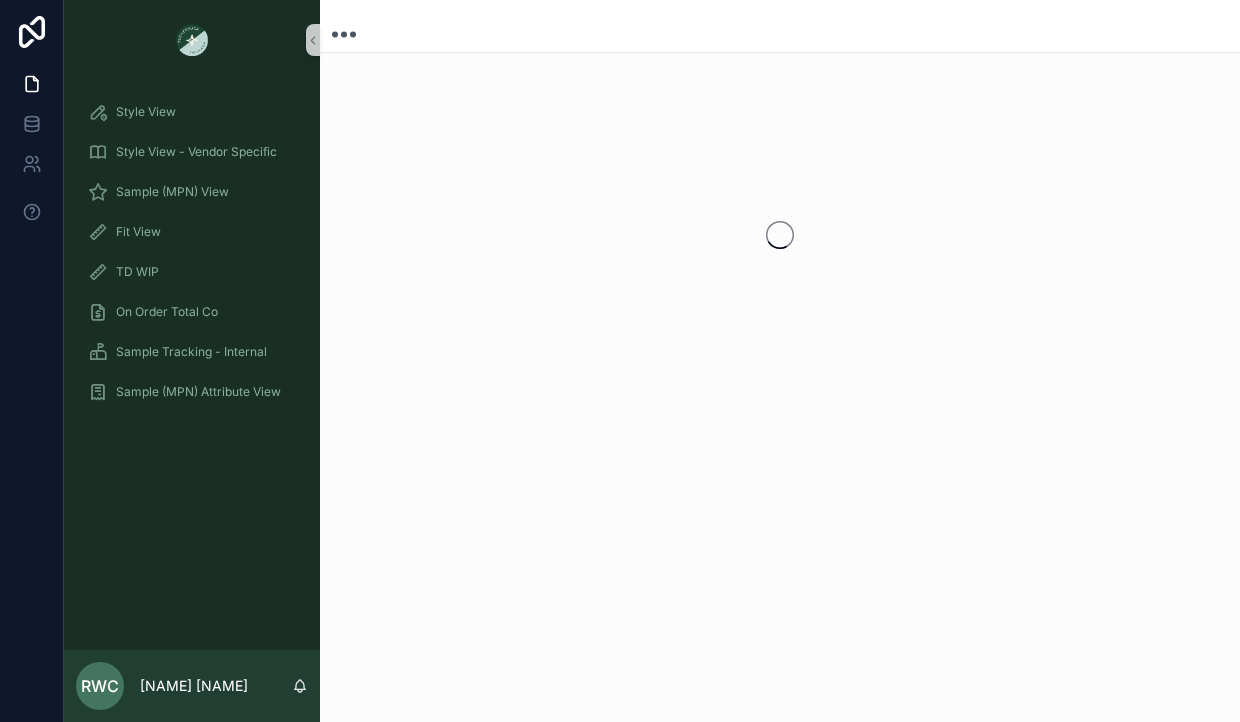 click at bounding box center (780, 235) 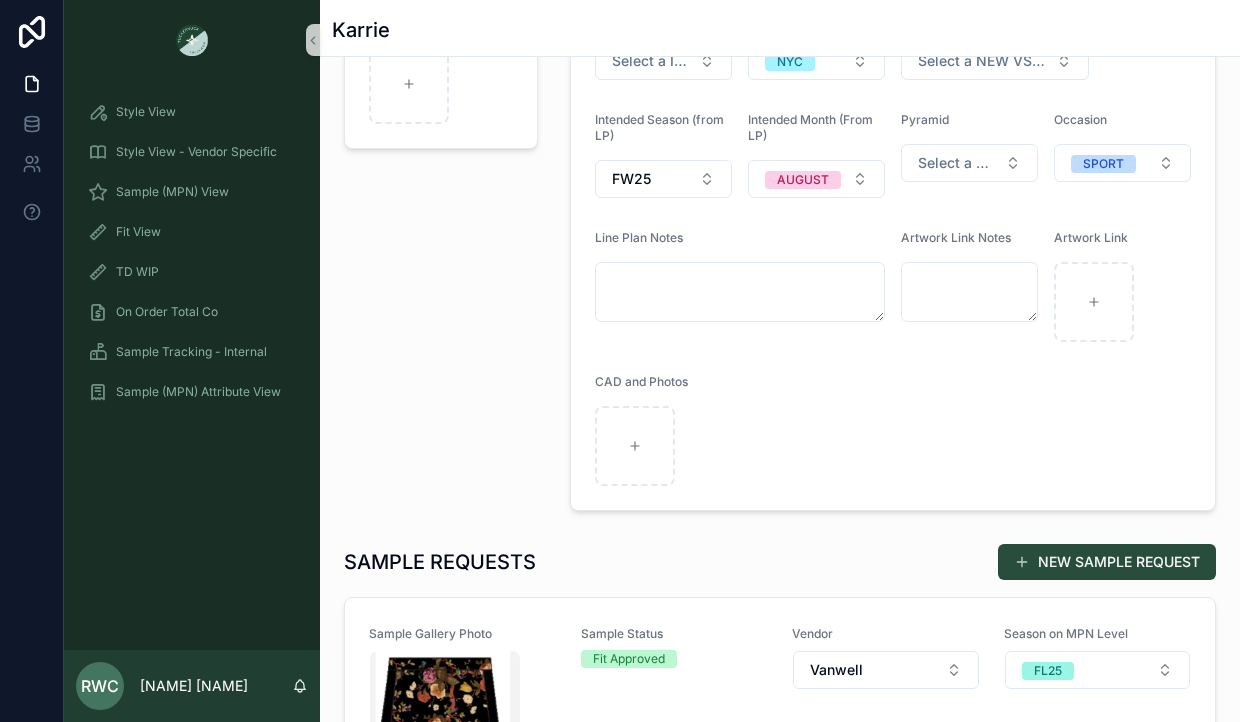 scroll, scrollTop: 367, scrollLeft: 0, axis: vertical 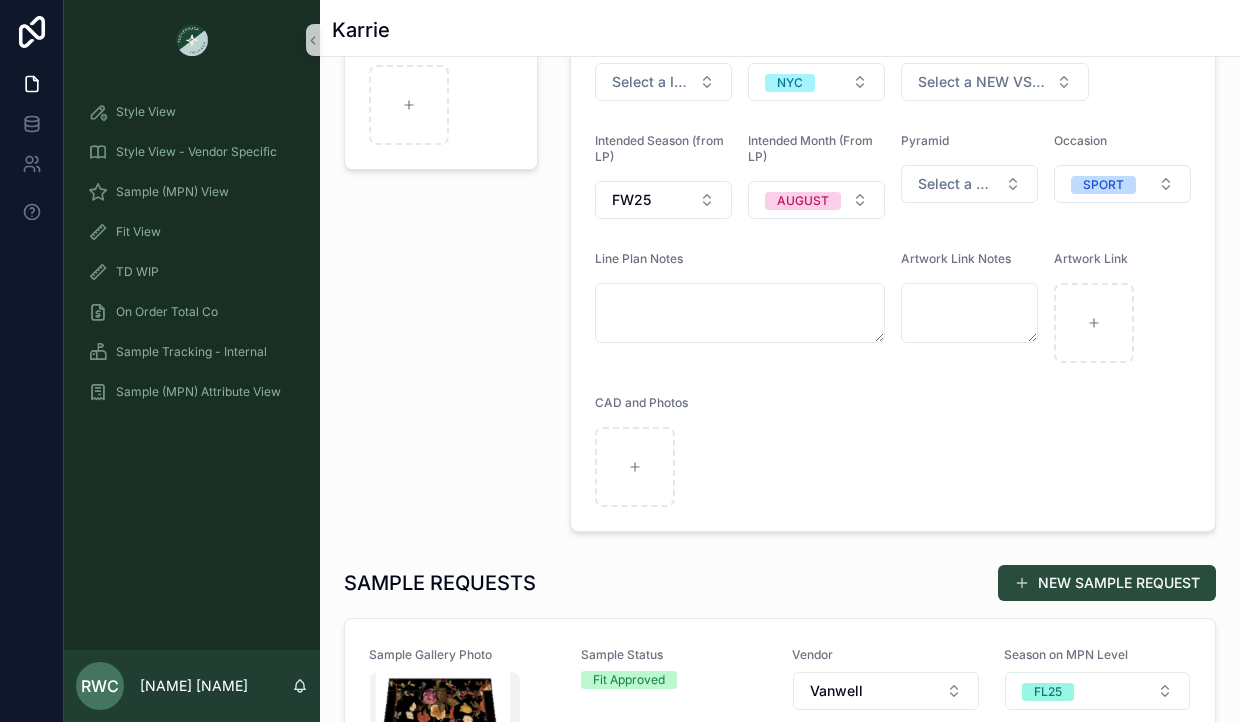 click at bounding box center (893, 467) 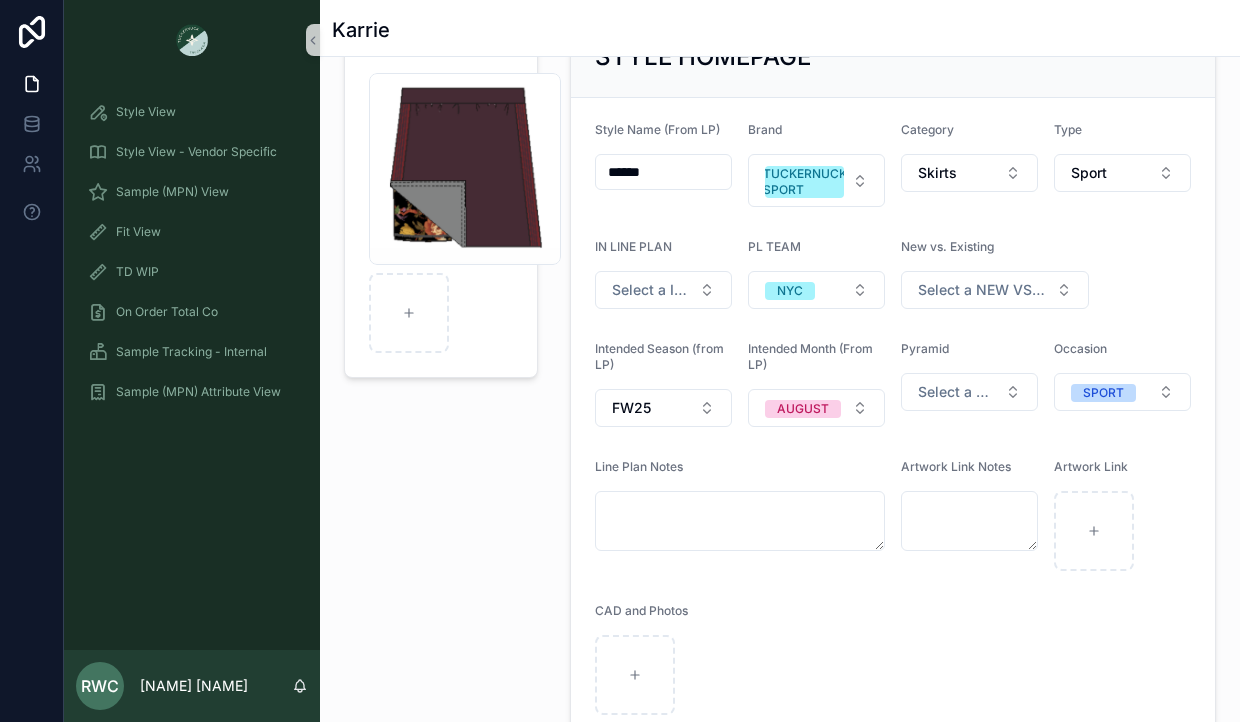 scroll, scrollTop: 158, scrollLeft: 0, axis: vertical 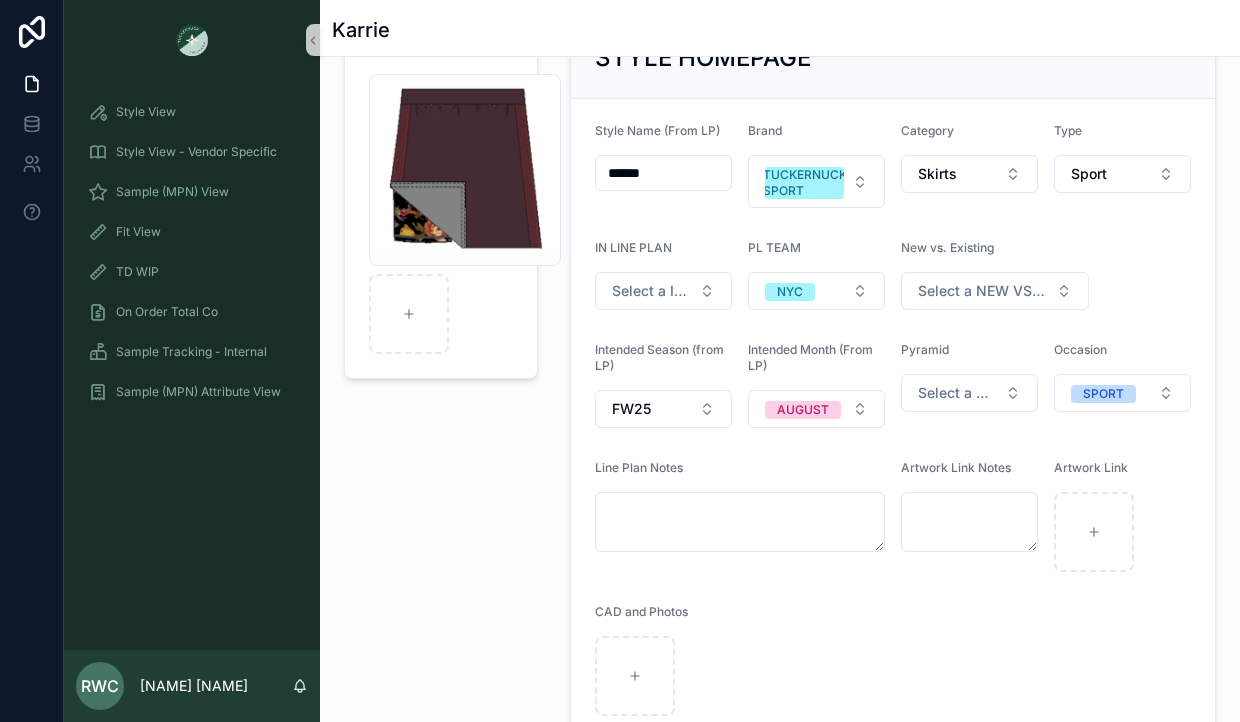 click on "CAD and Photos" at bounding box center [893, 616] 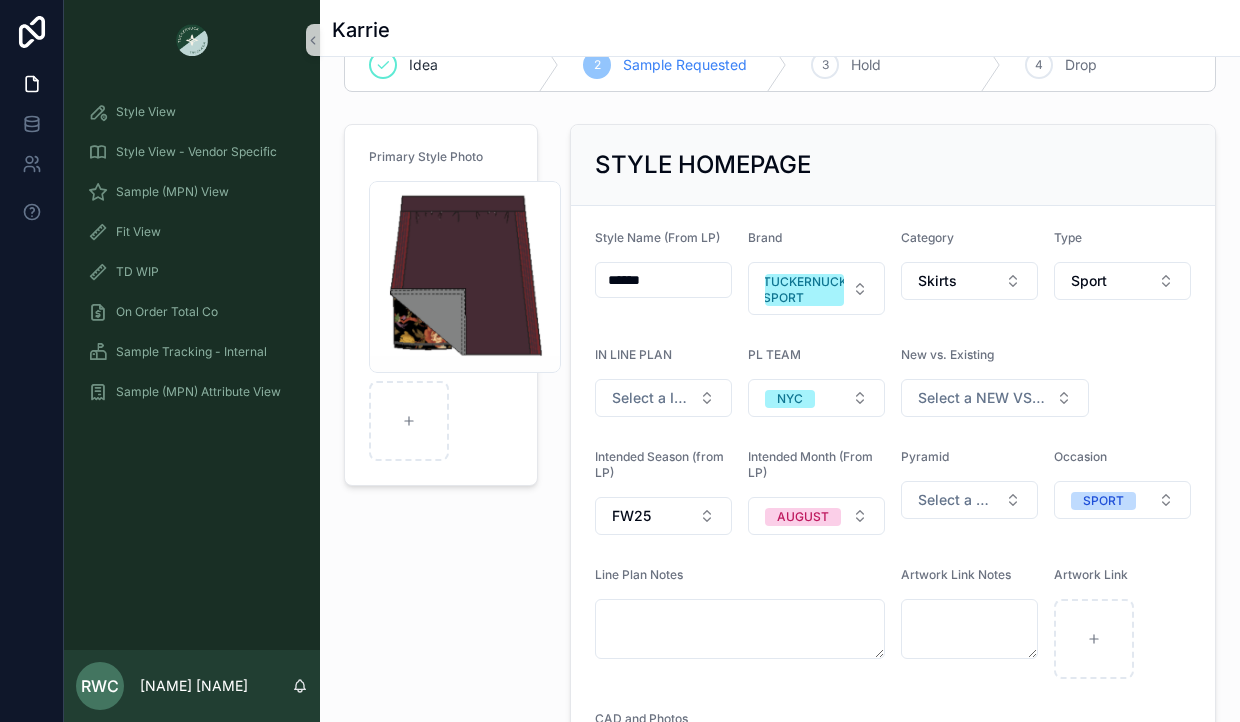 scroll, scrollTop: 53, scrollLeft: 0, axis: vertical 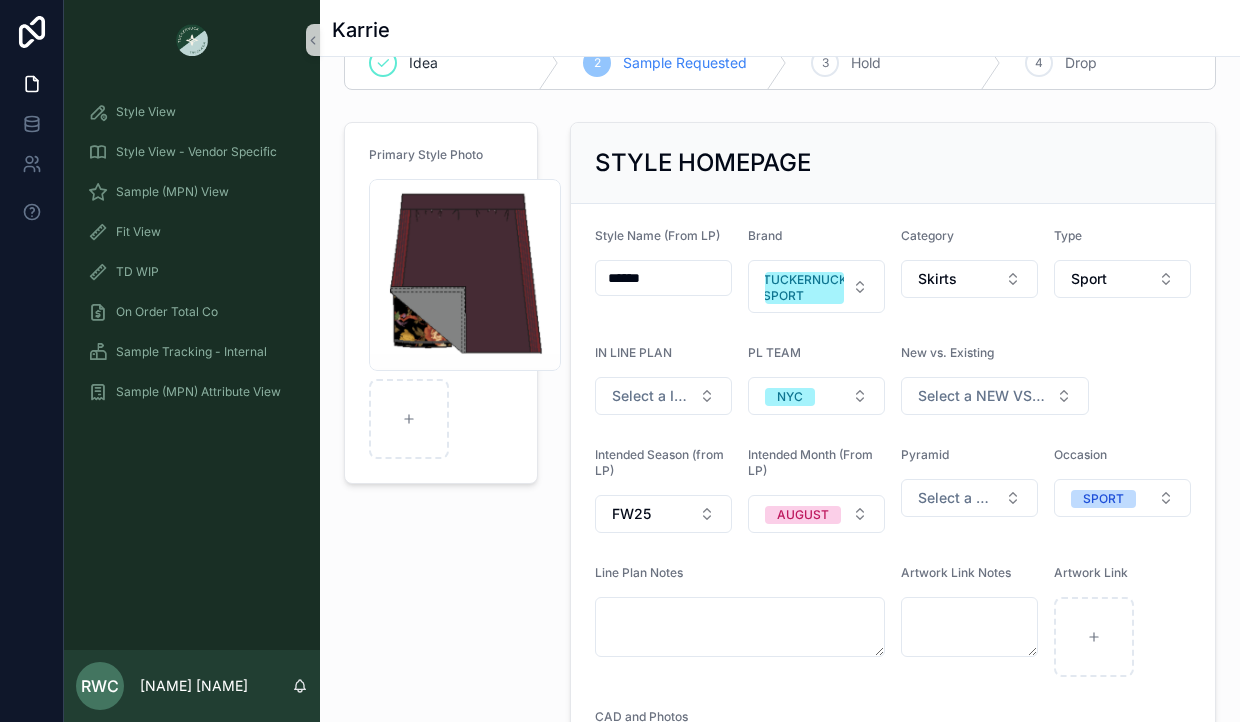 click on "STYLE HOMEPAGE" at bounding box center [703, 163] 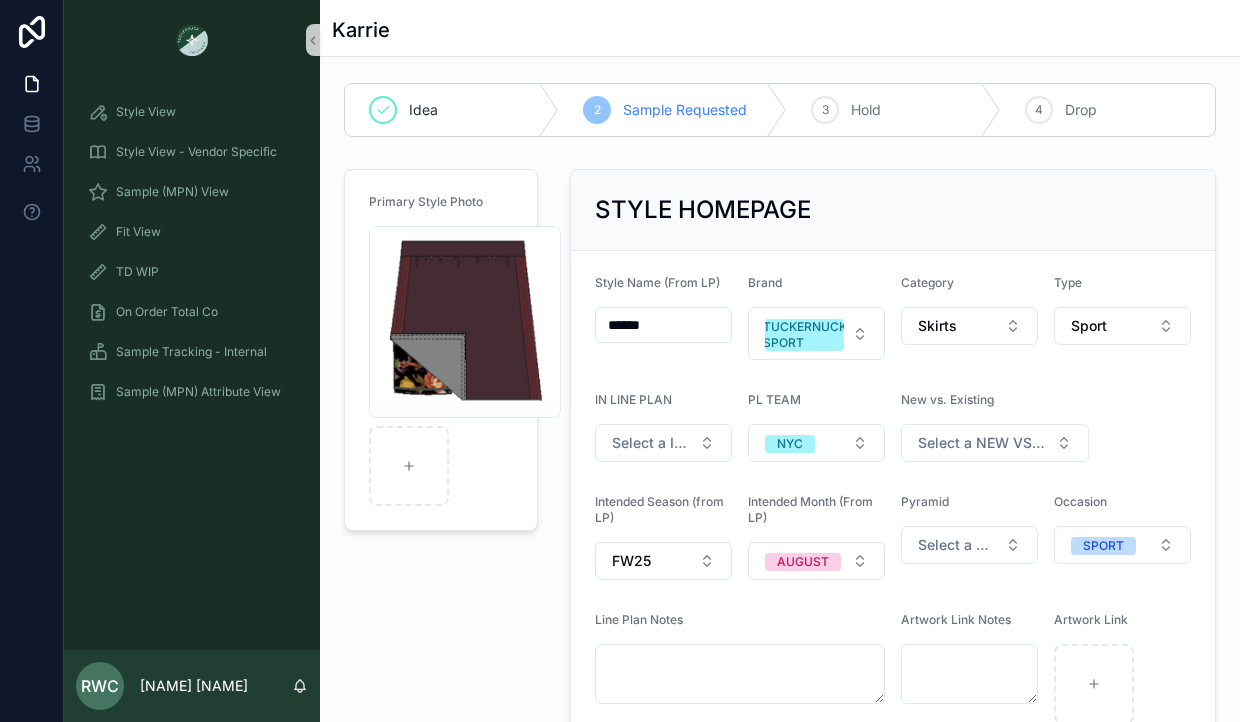 scroll, scrollTop: 9, scrollLeft: 0, axis: vertical 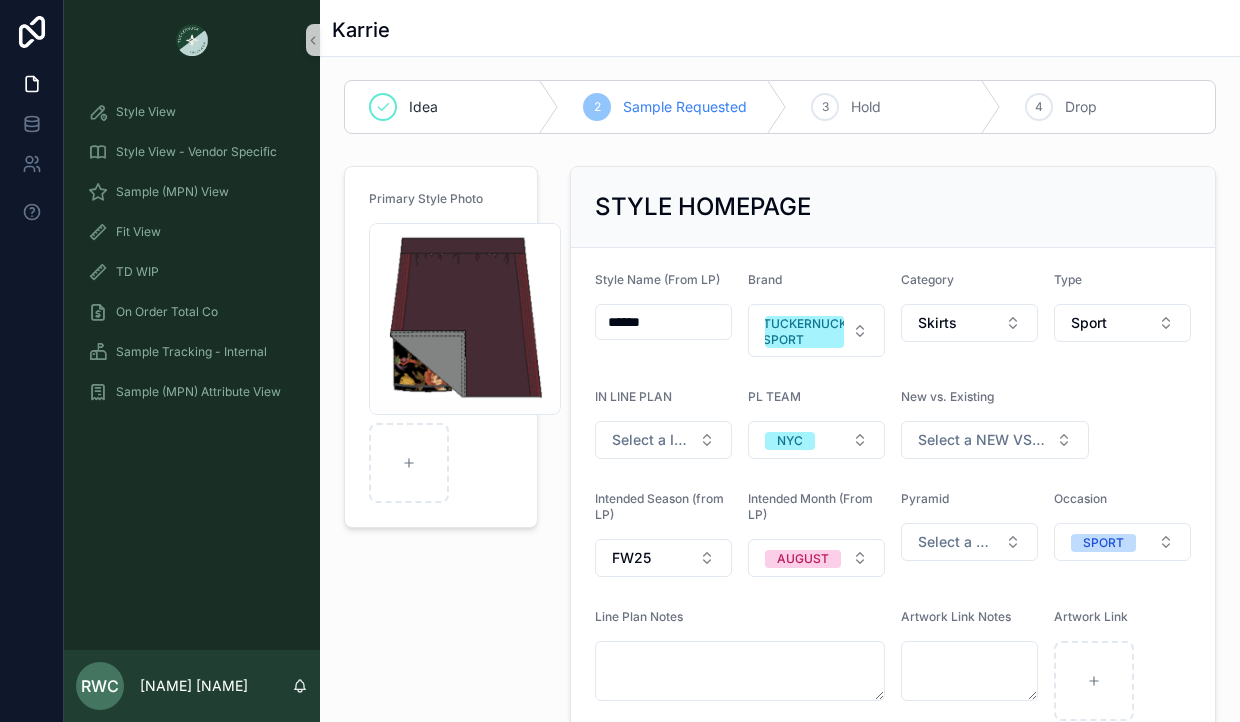 click on "Sample Requested" at bounding box center [685, 107] 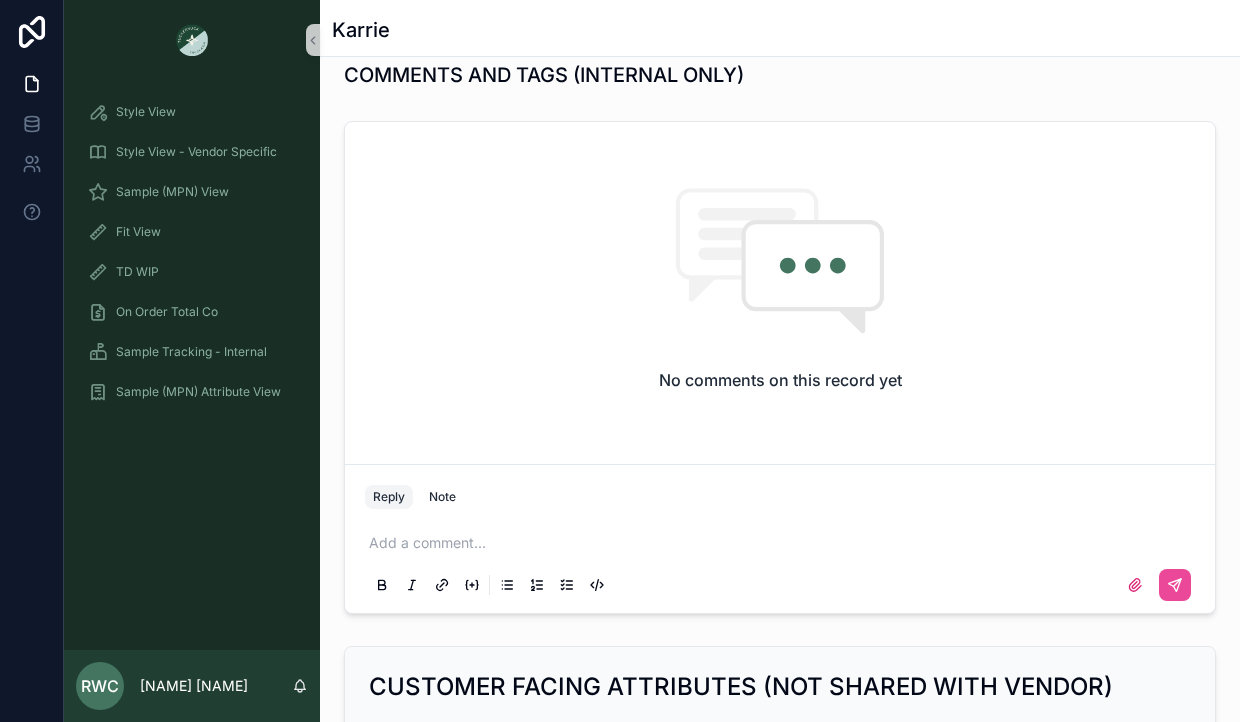 scroll, scrollTop: 1322, scrollLeft: 0, axis: vertical 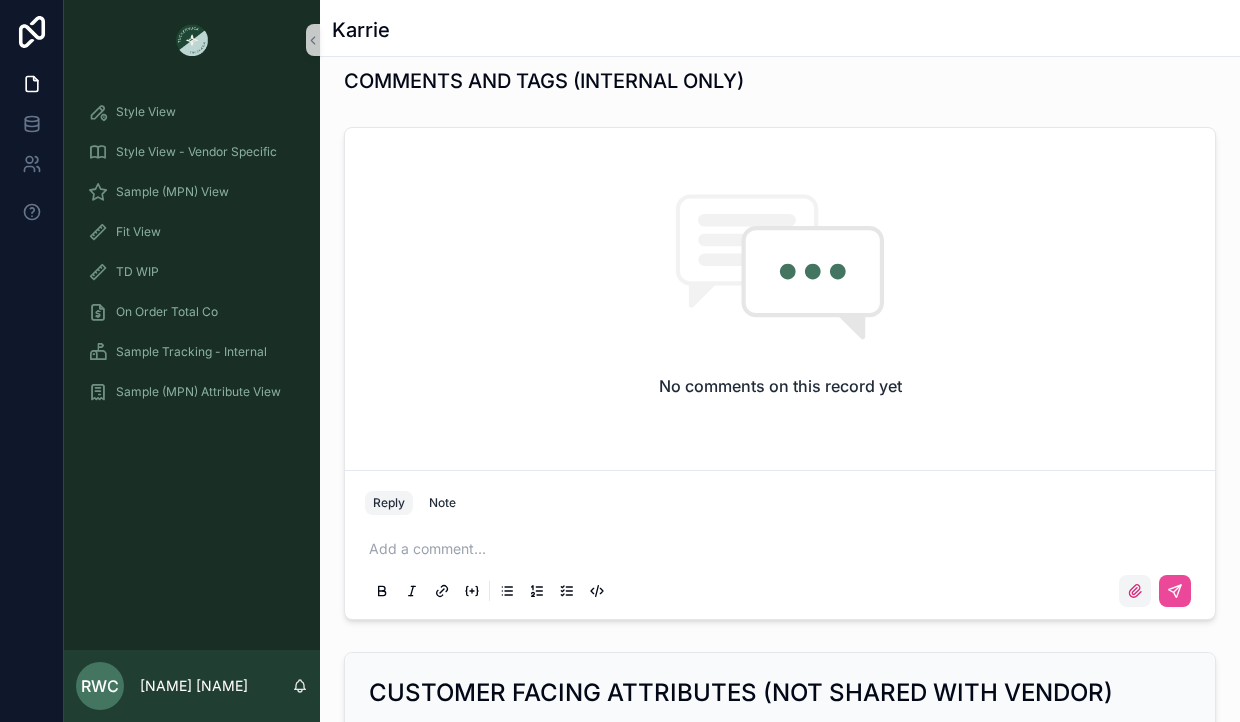 click 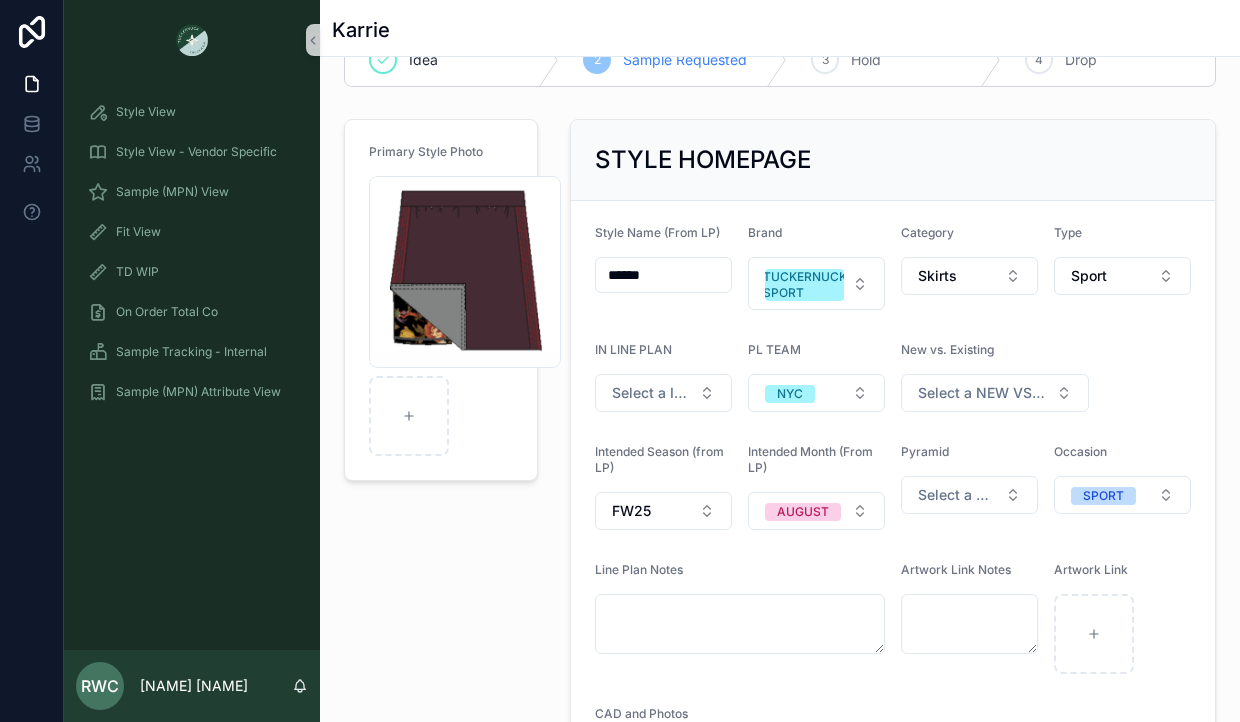 scroll, scrollTop: 0, scrollLeft: 0, axis: both 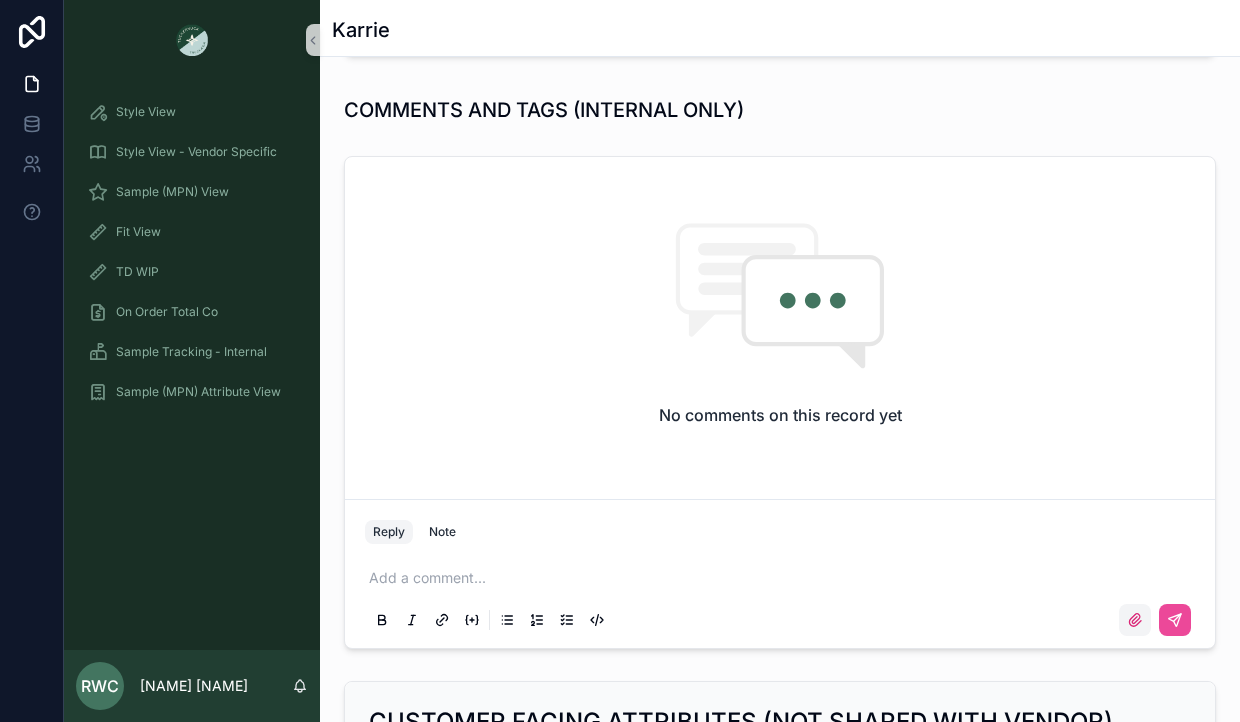 click 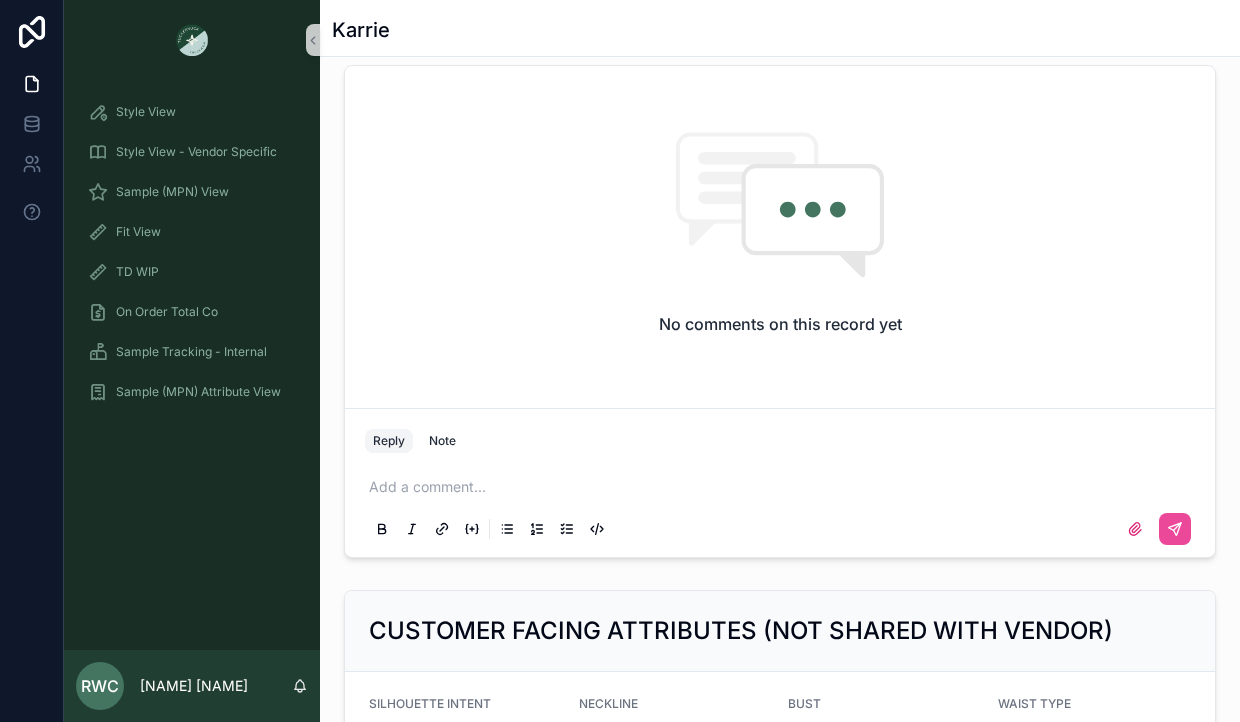 scroll, scrollTop: 1386, scrollLeft: 0, axis: vertical 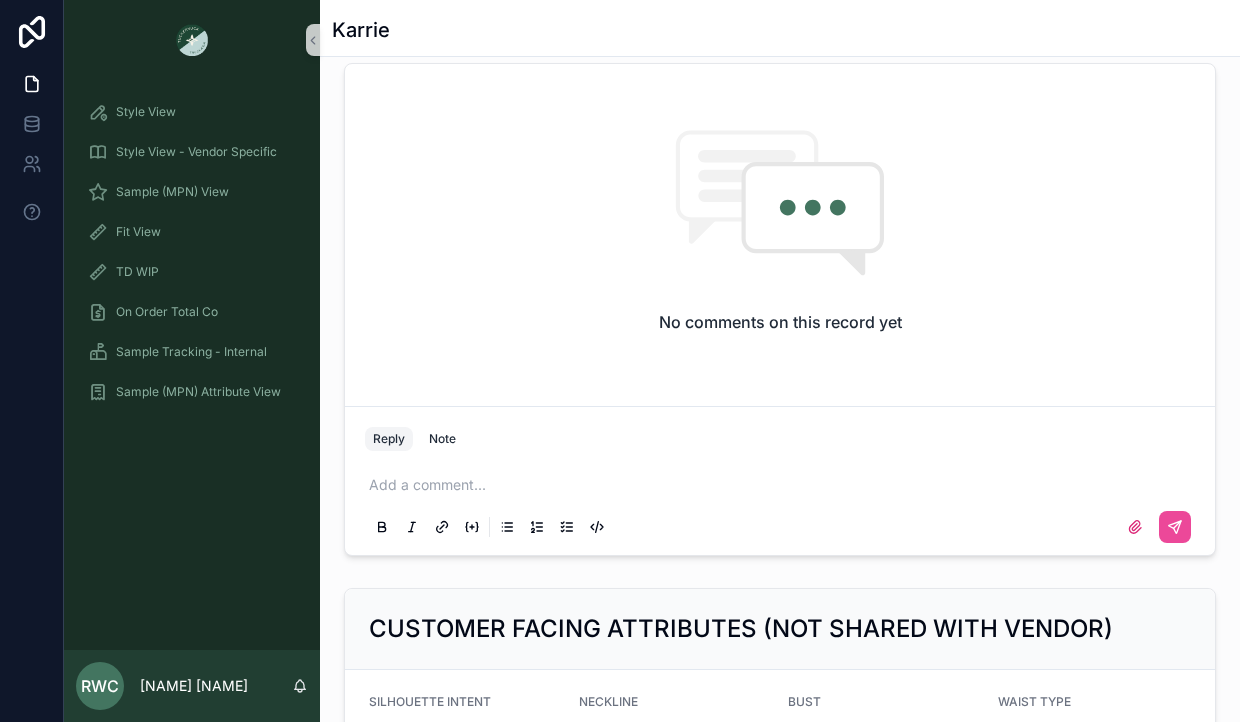 click at bounding box center (784, 485) 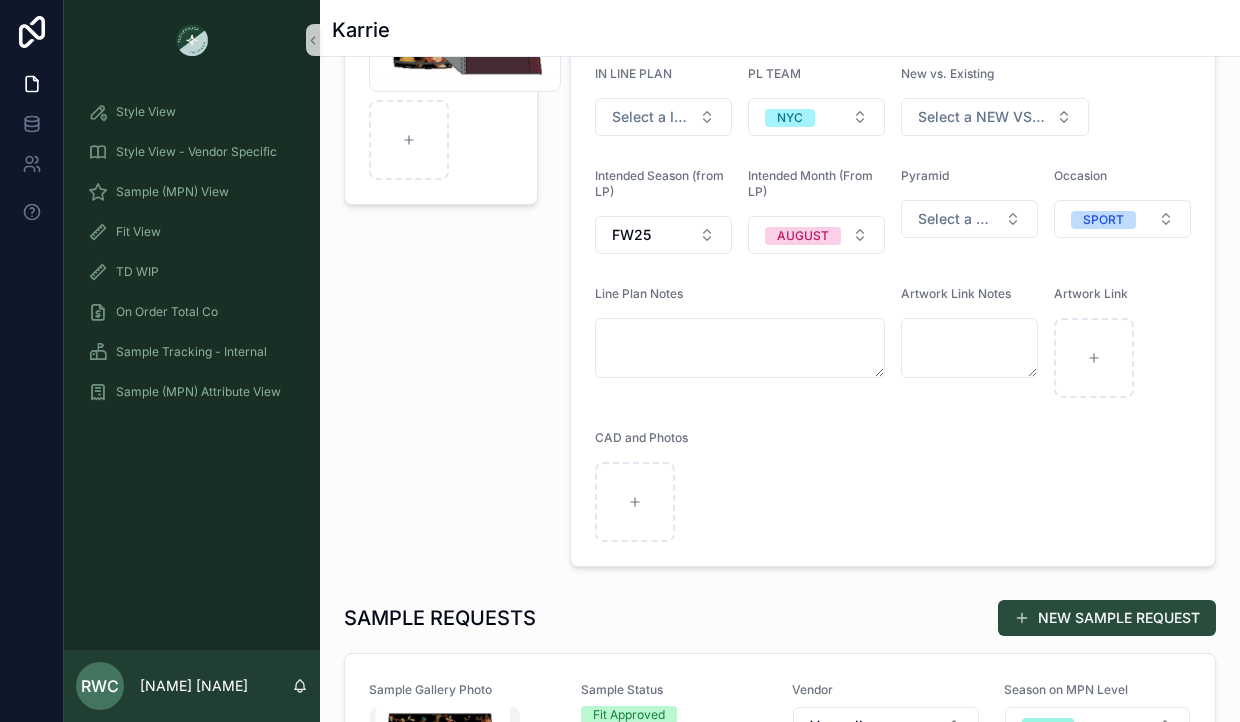 scroll, scrollTop: 335, scrollLeft: 0, axis: vertical 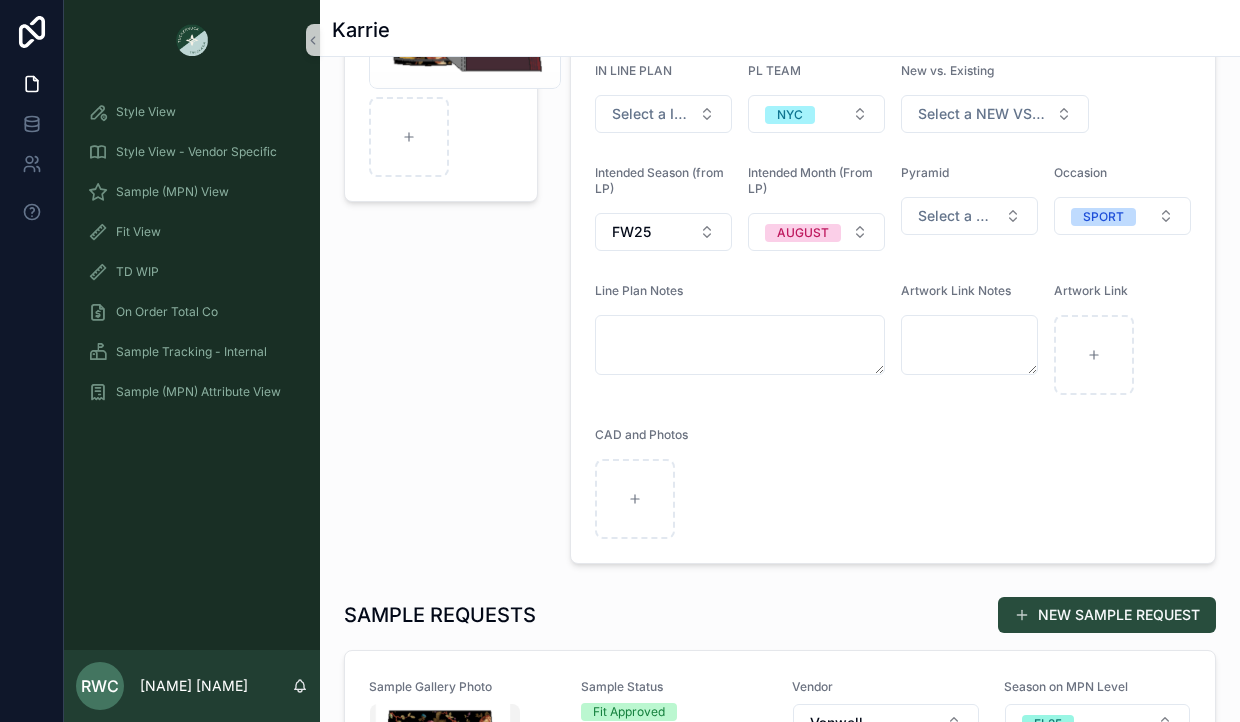 click on "CAD and Photos" at bounding box center [893, 483] 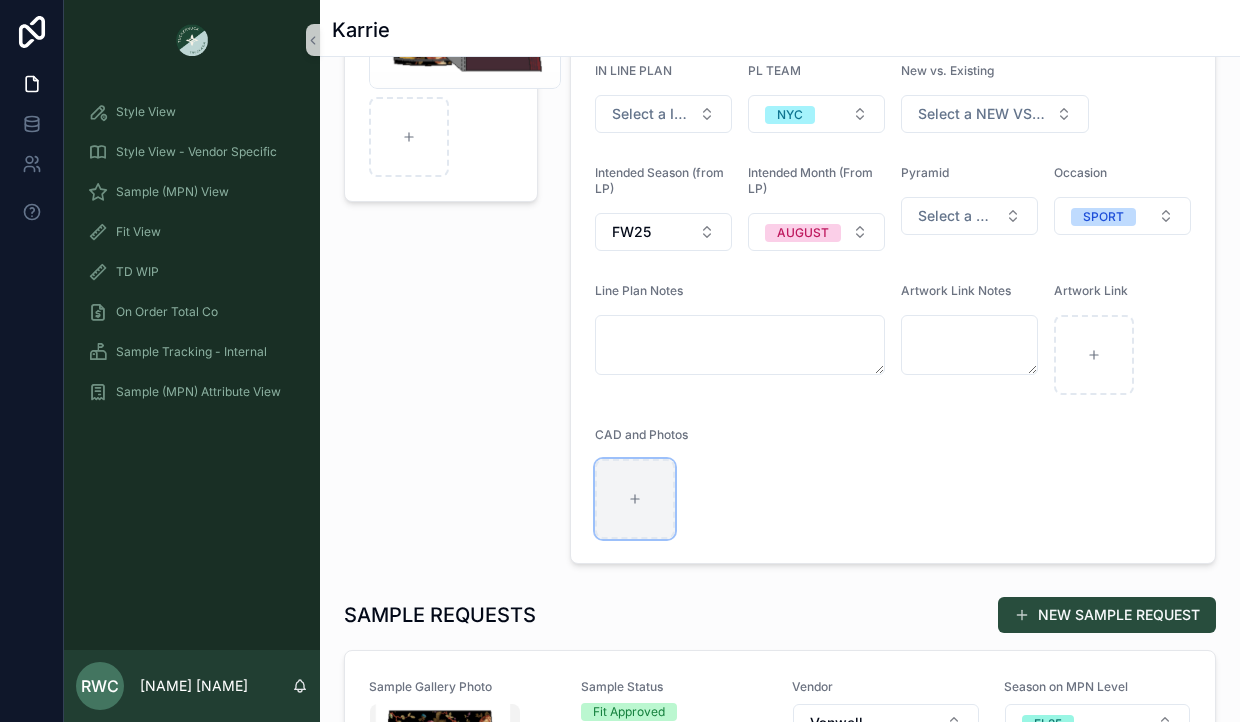 click at bounding box center [635, 499] 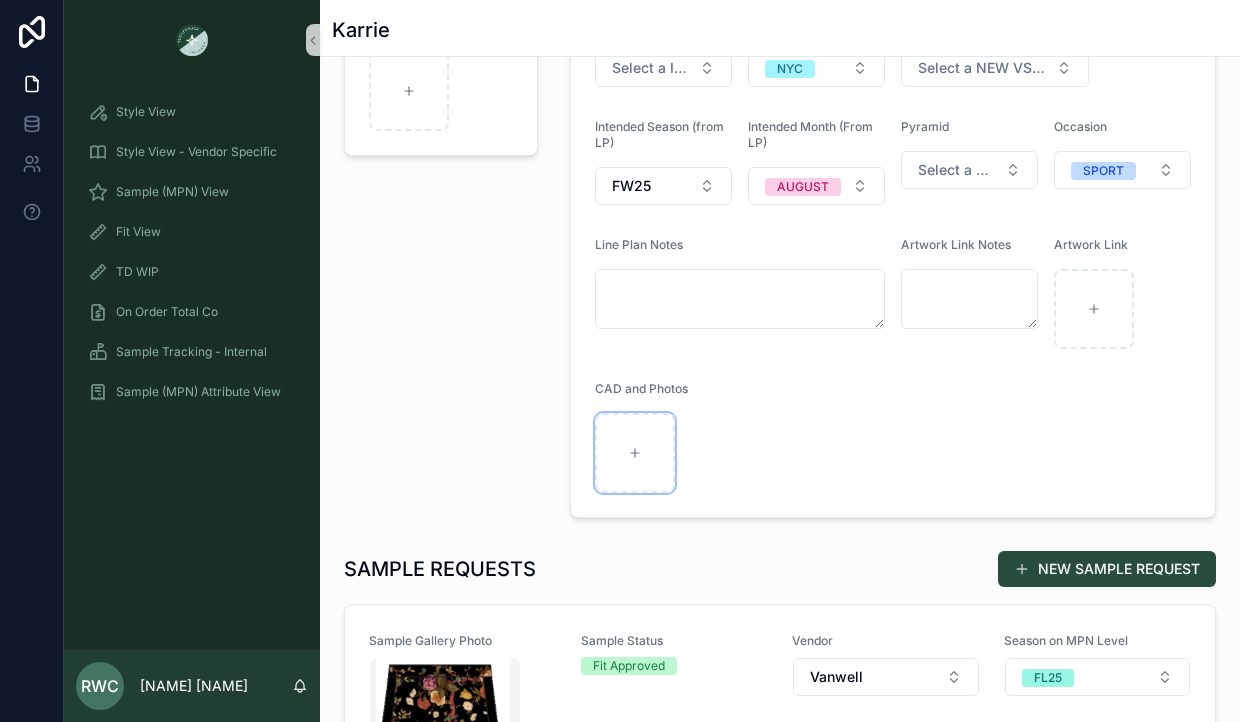 scroll, scrollTop: 416, scrollLeft: 0, axis: vertical 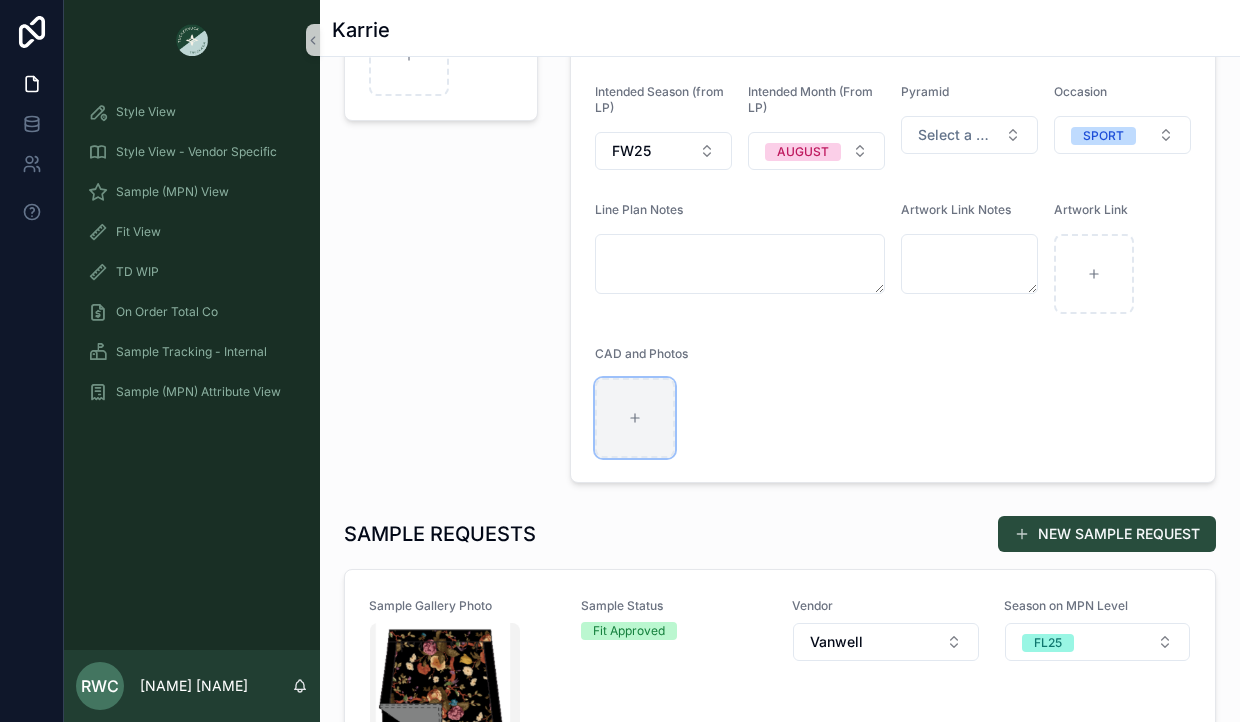 click 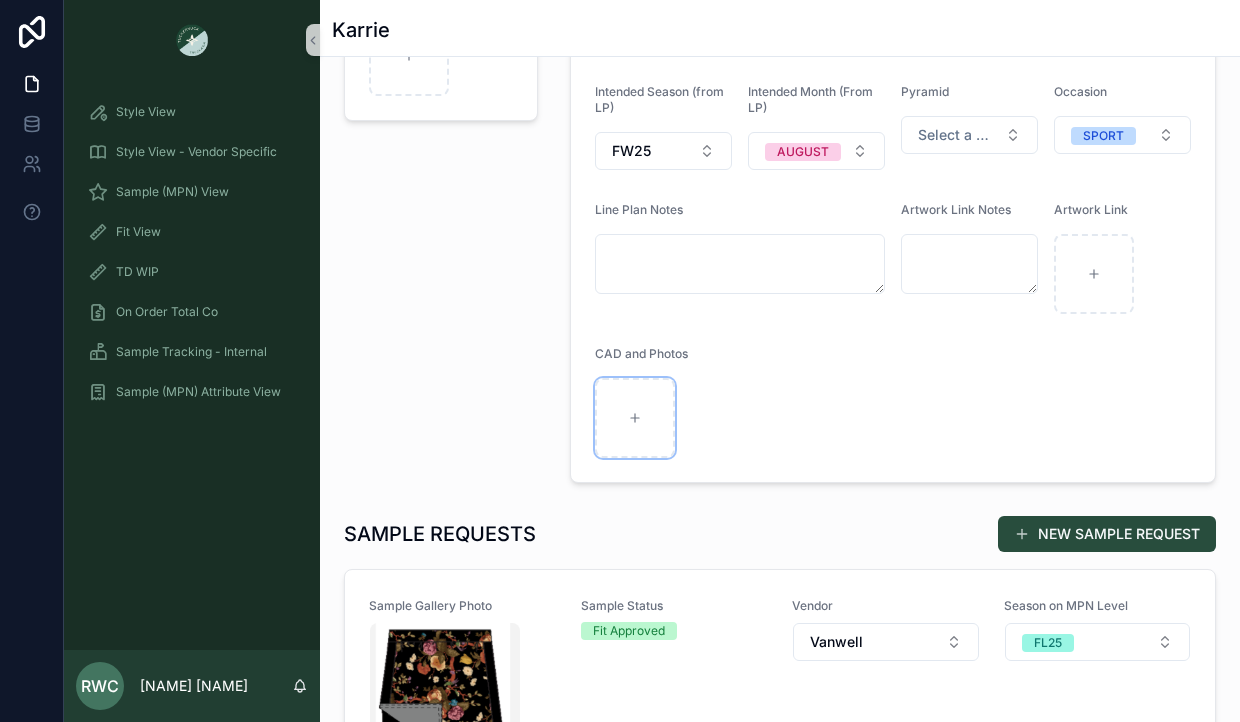 type on "**********" 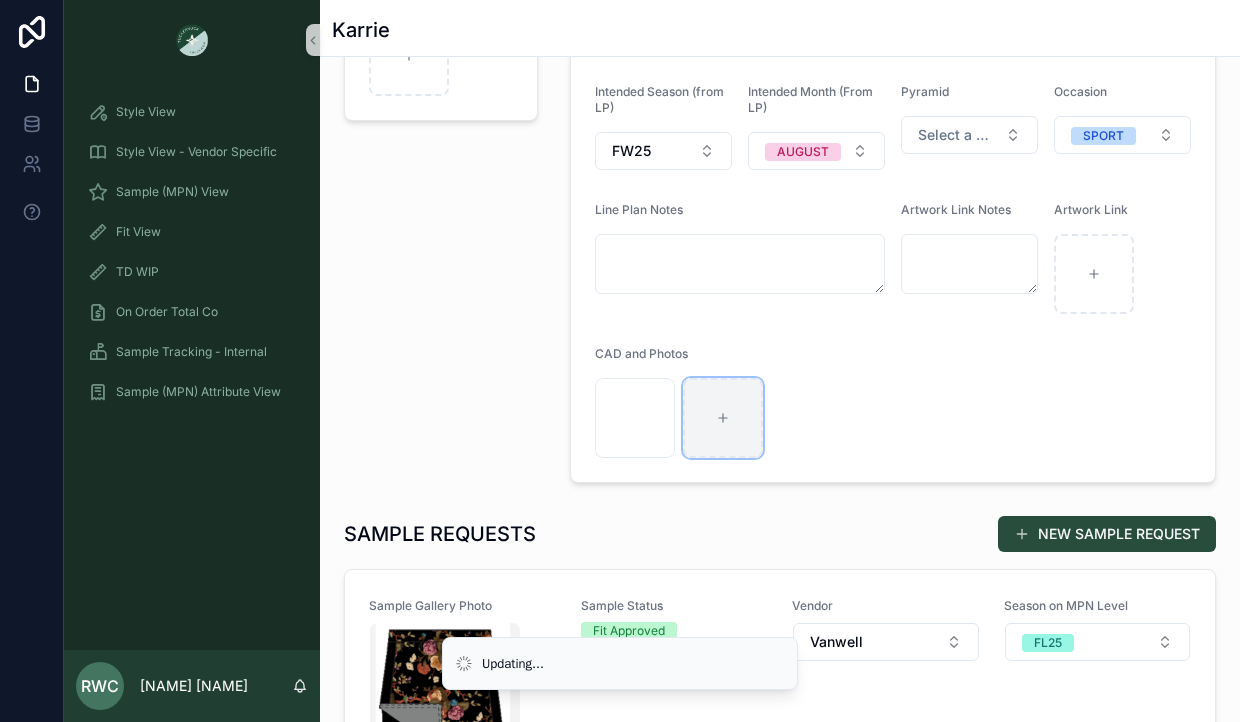 click at bounding box center (723, 418) 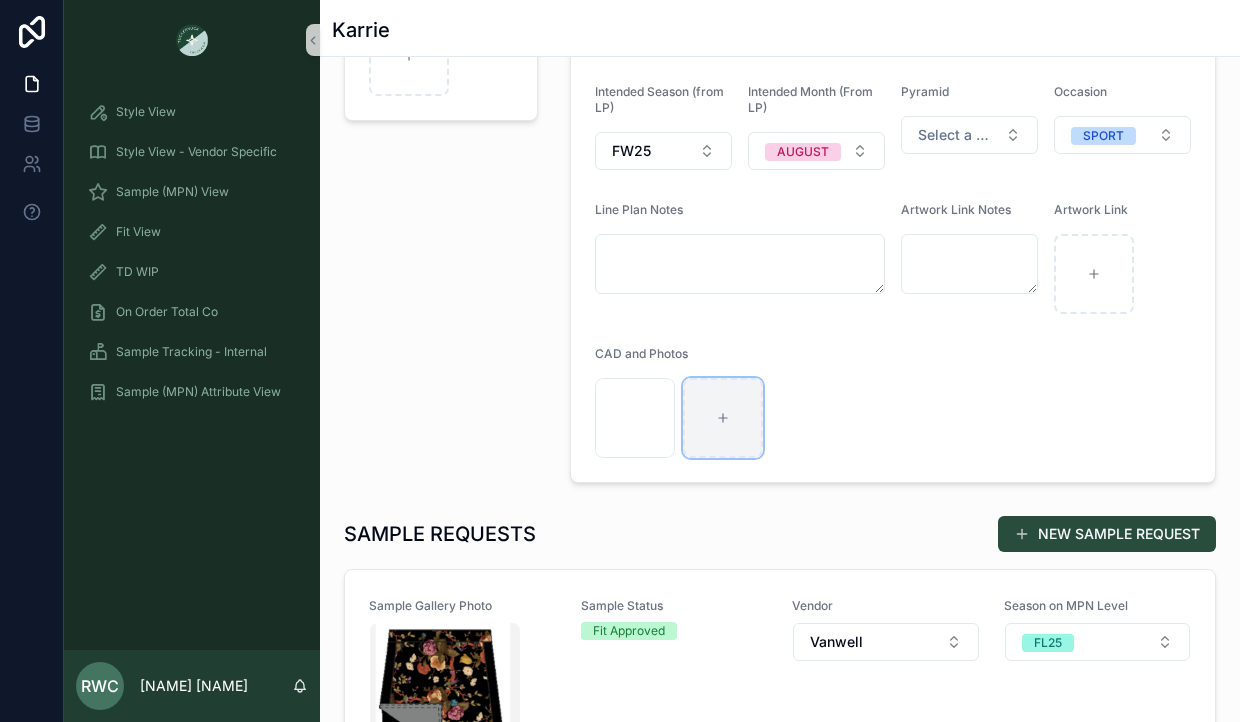type on "**********" 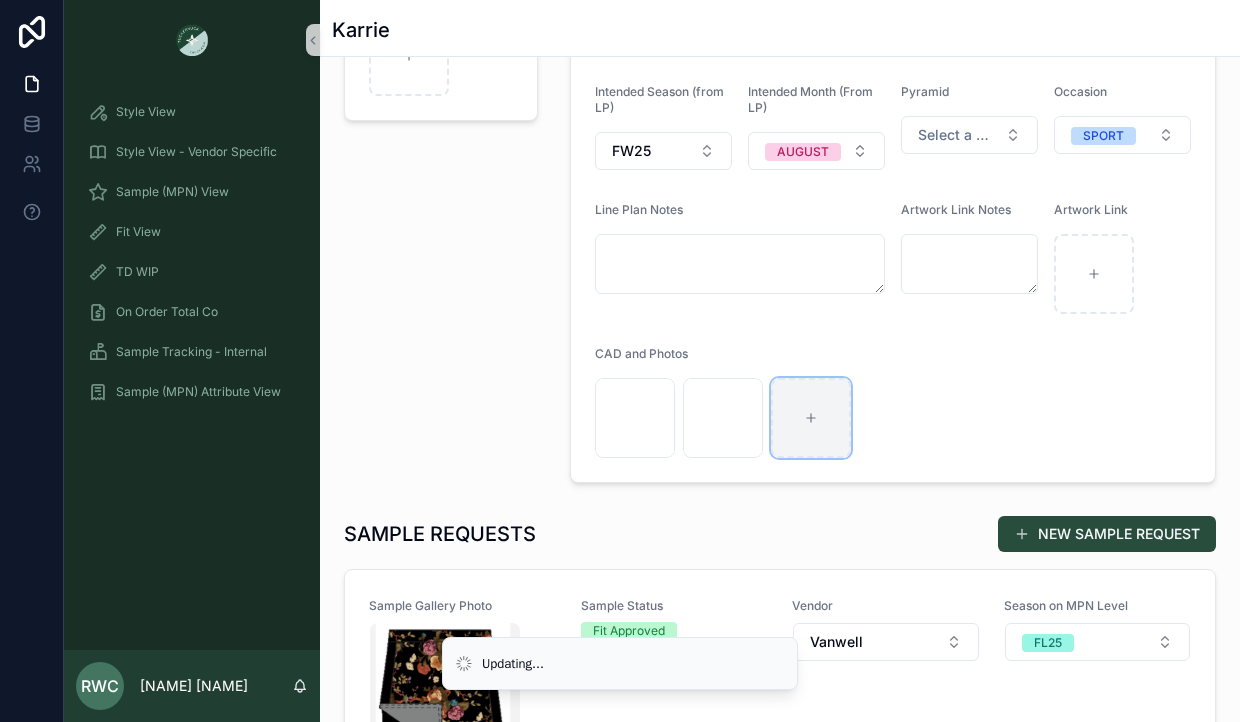 click 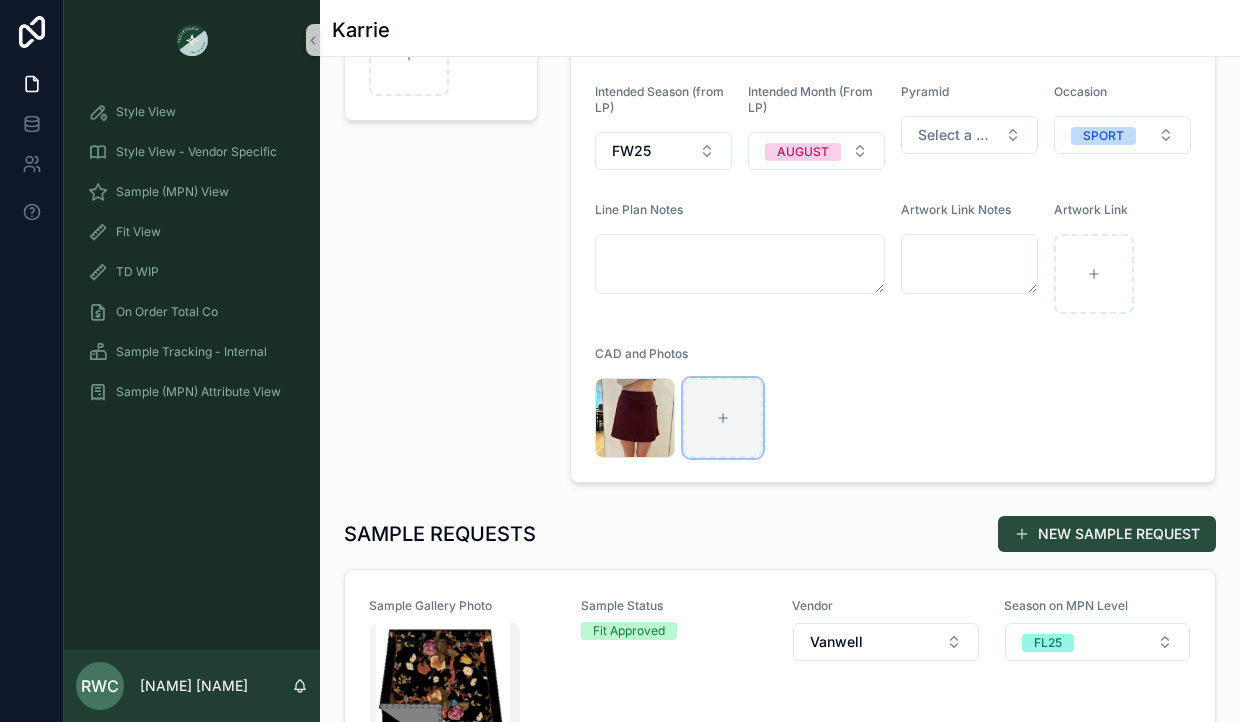 type on "**********" 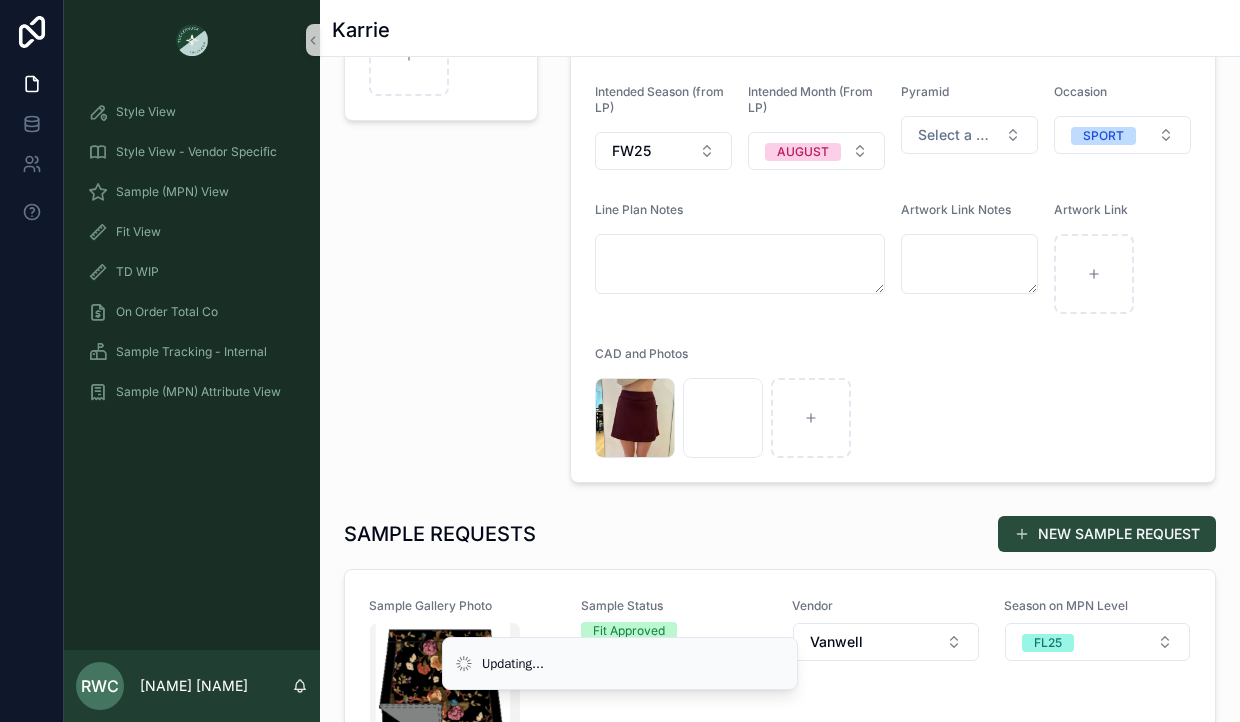 click on "74EB3E7B-4BD9-4C6E-9624-F0072AEEF2CC_4_5005_c .jpeg A287A219-1385-4538-AACC-376F5E7FAB54_4_5005_c .jpeg" at bounding box center (893, 418) 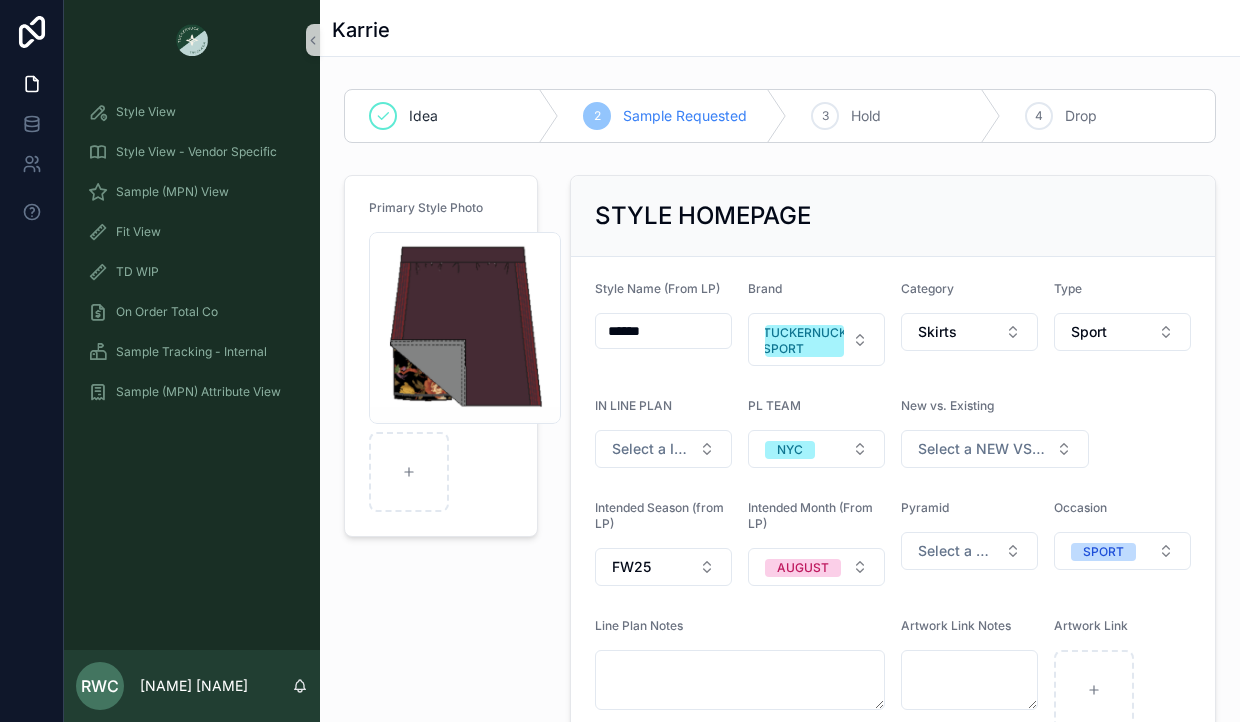 scroll, scrollTop: 9, scrollLeft: 0, axis: vertical 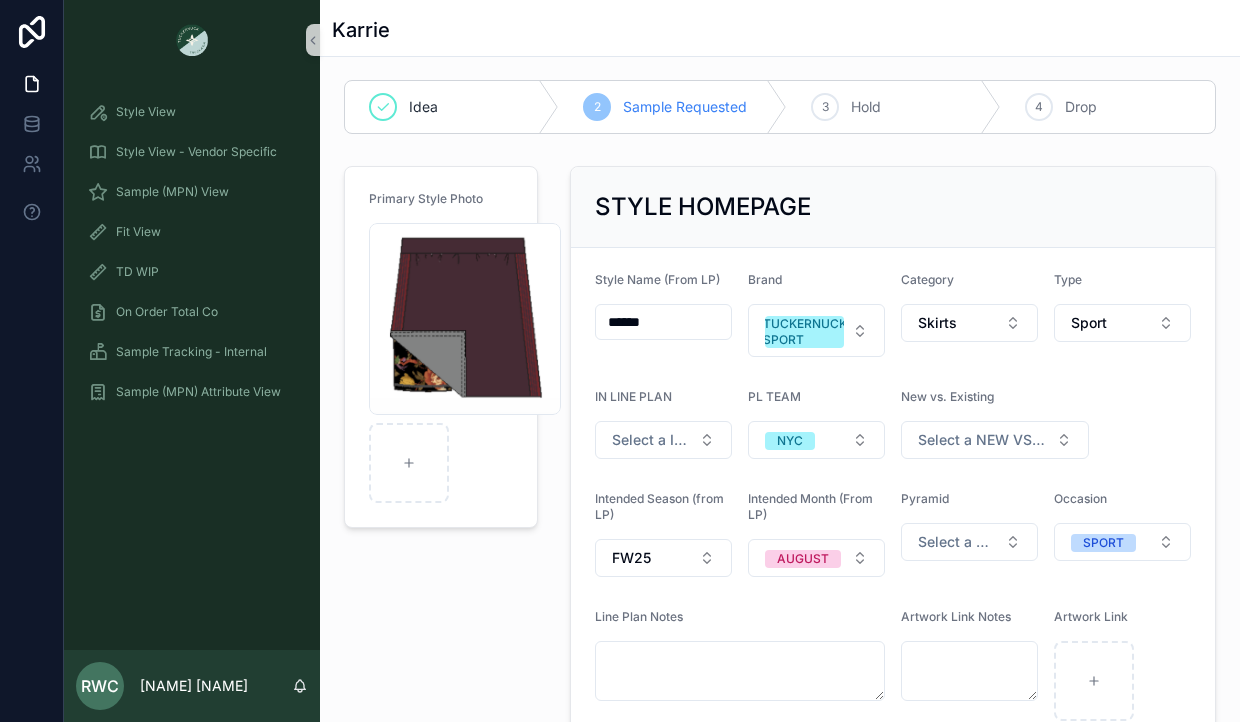click on "STYLE HOMEPAGE" at bounding box center (893, 207) 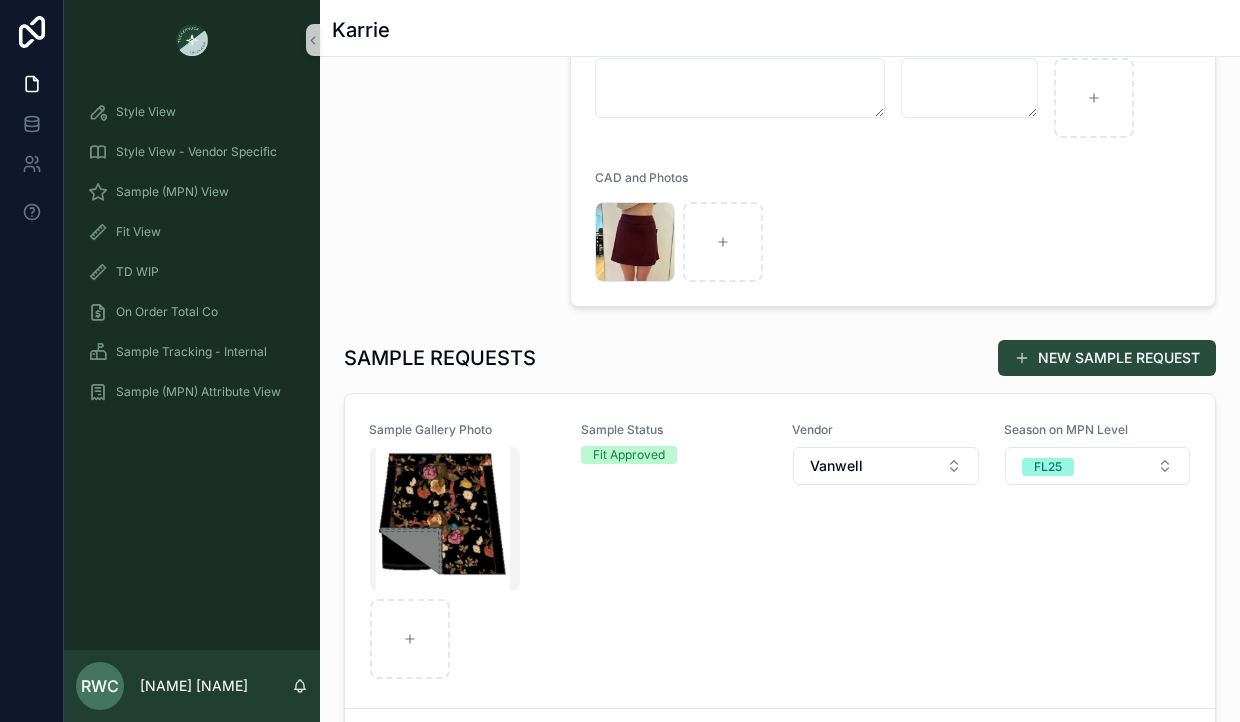scroll, scrollTop: 594, scrollLeft: 0, axis: vertical 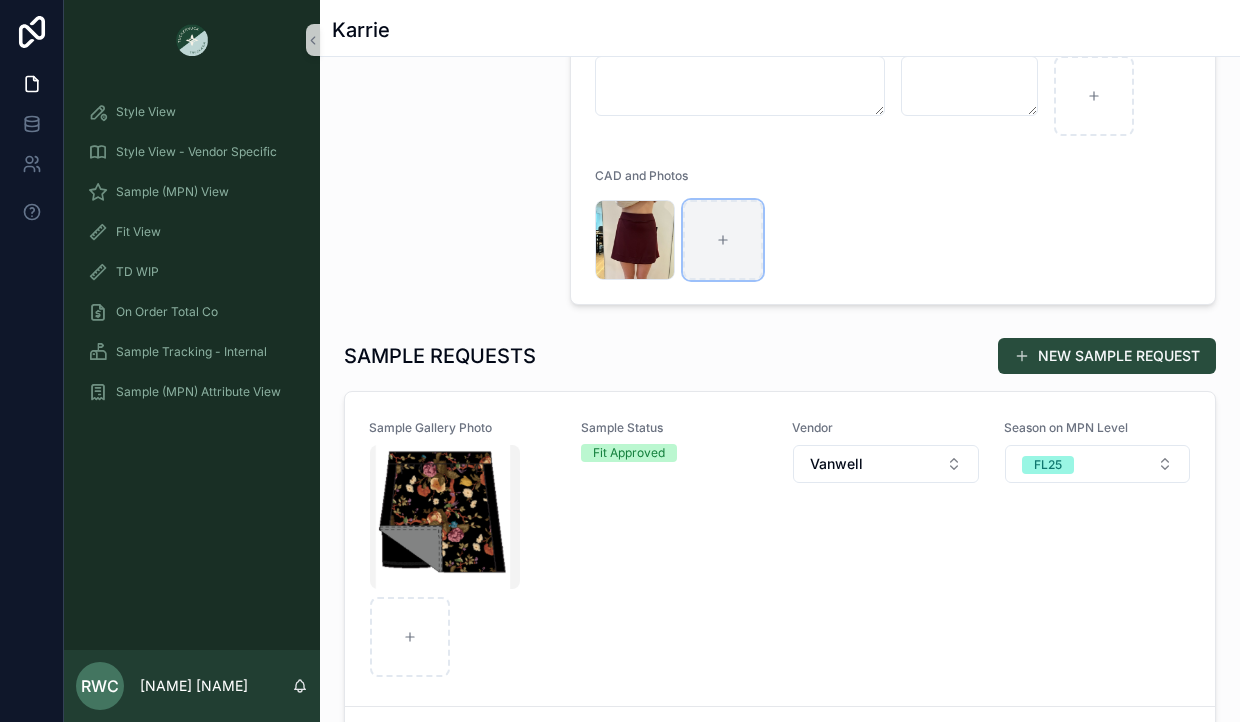 click 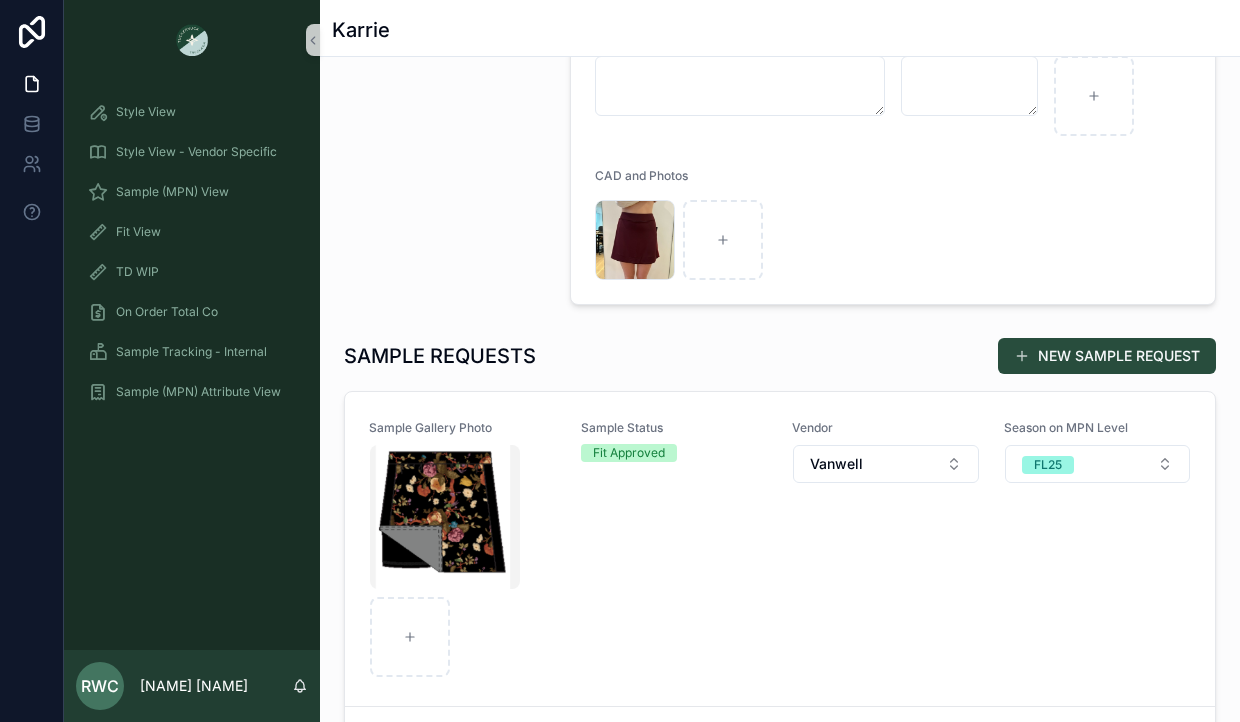 click on "74EB3E7B-4BD9-4C6E-9624-F0072AEEF2CC_4_5005_c .jpeg" at bounding box center (893, 240) 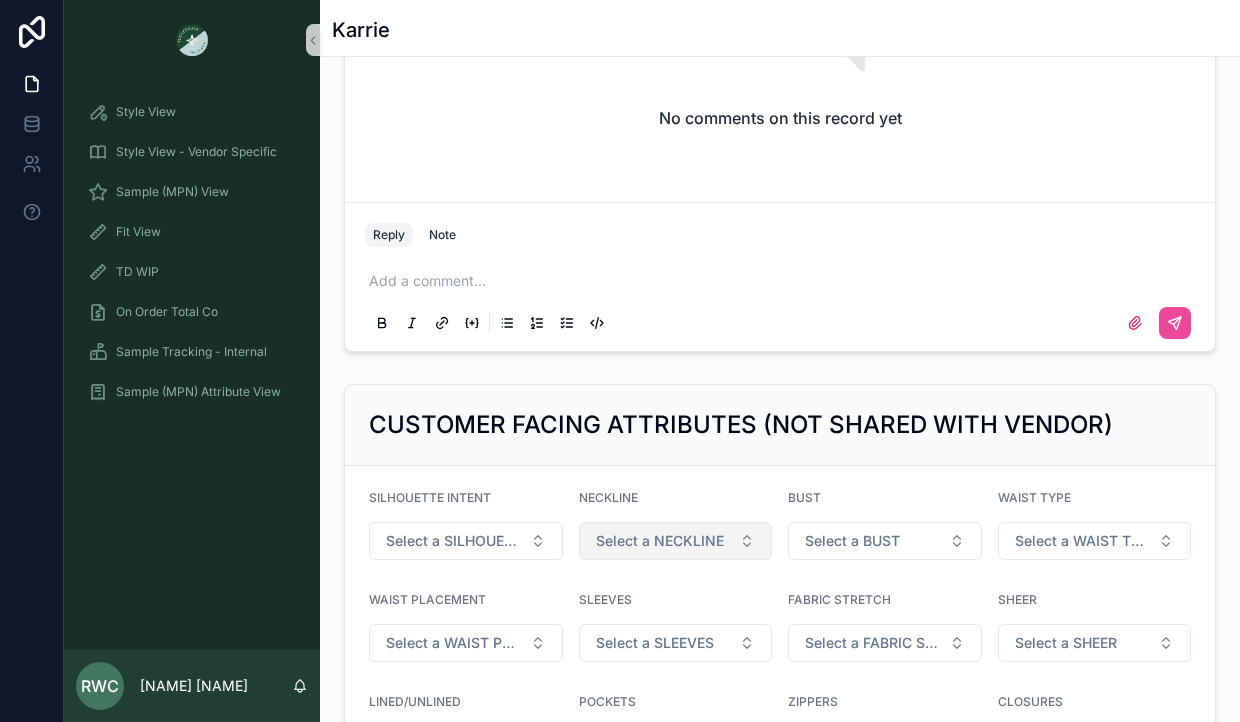 scroll, scrollTop: 1495, scrollLeft: 0, axis: vertical 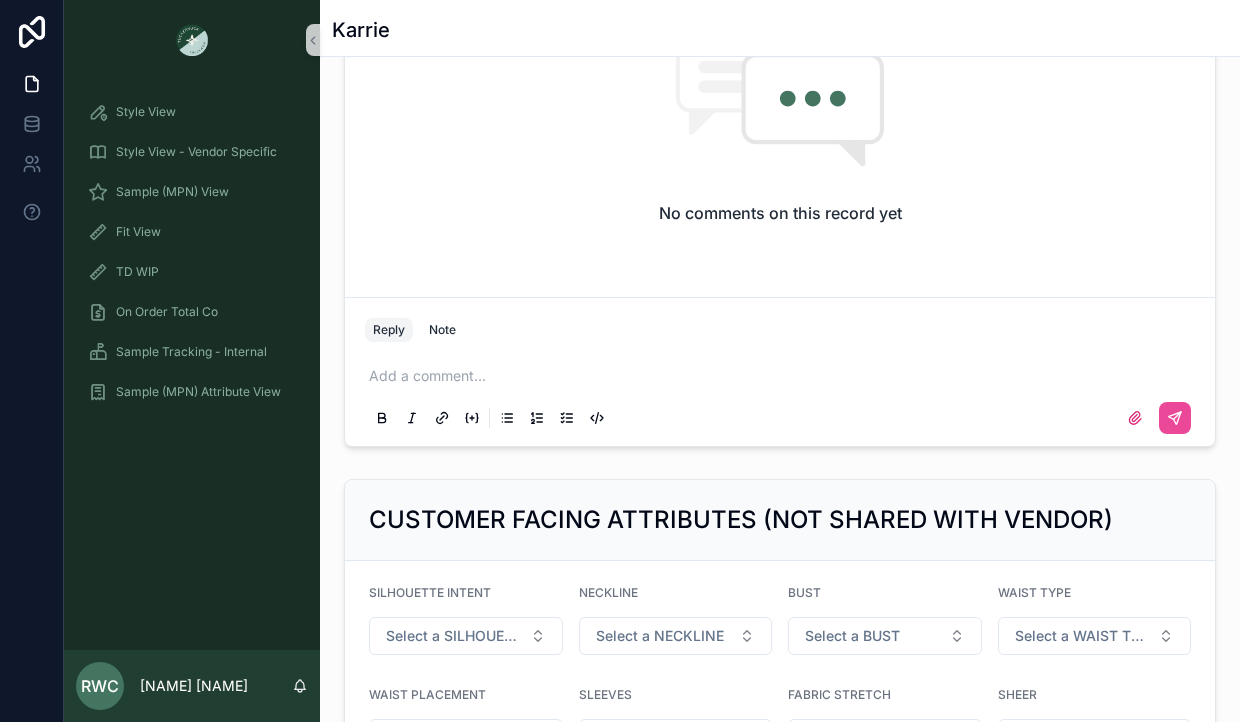 click 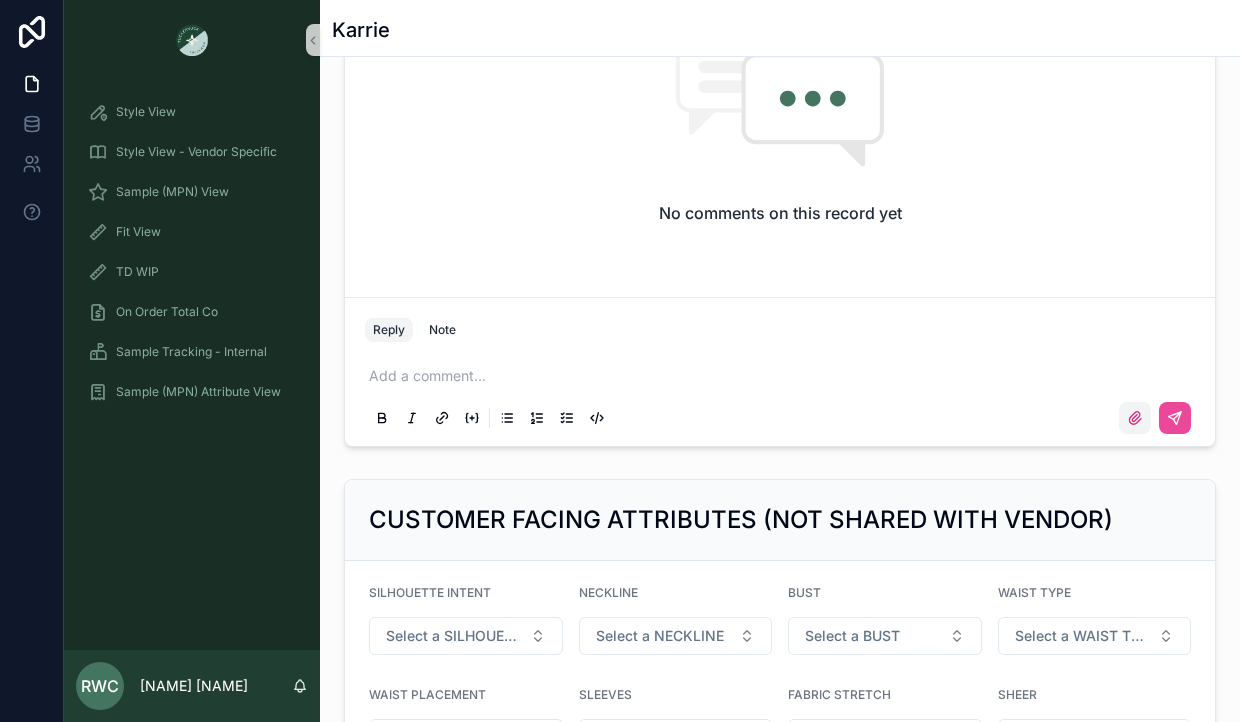 click 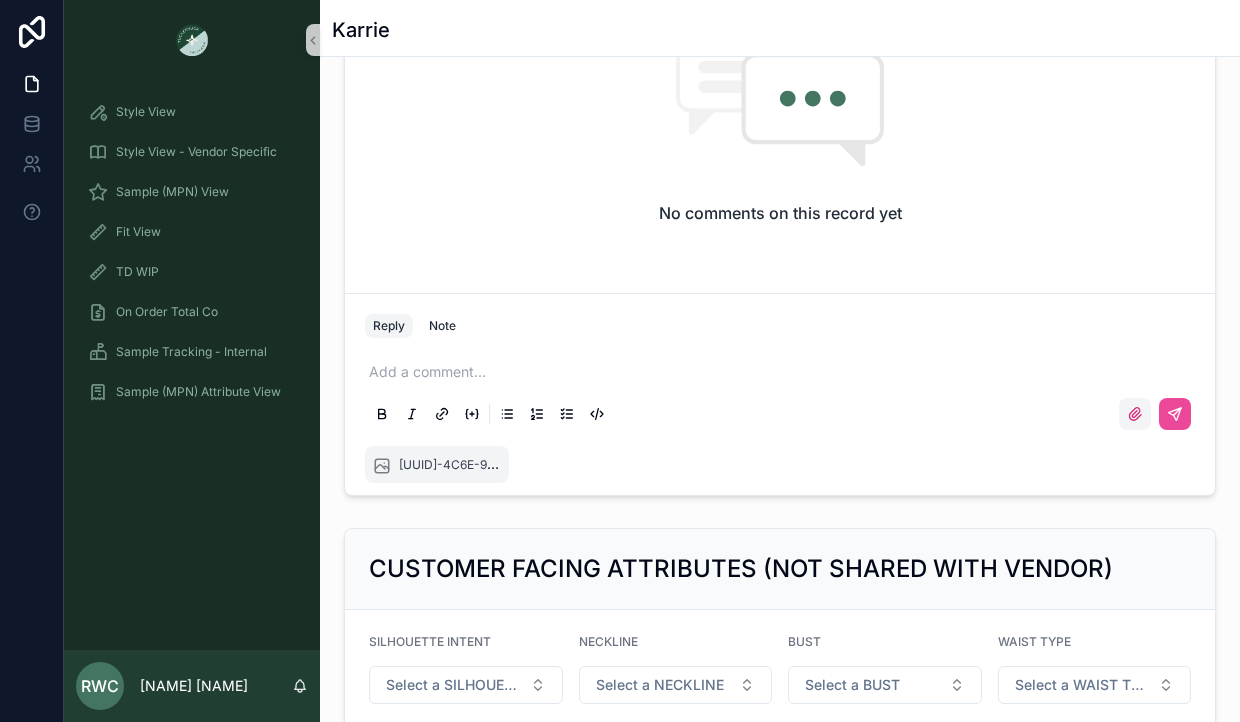 click 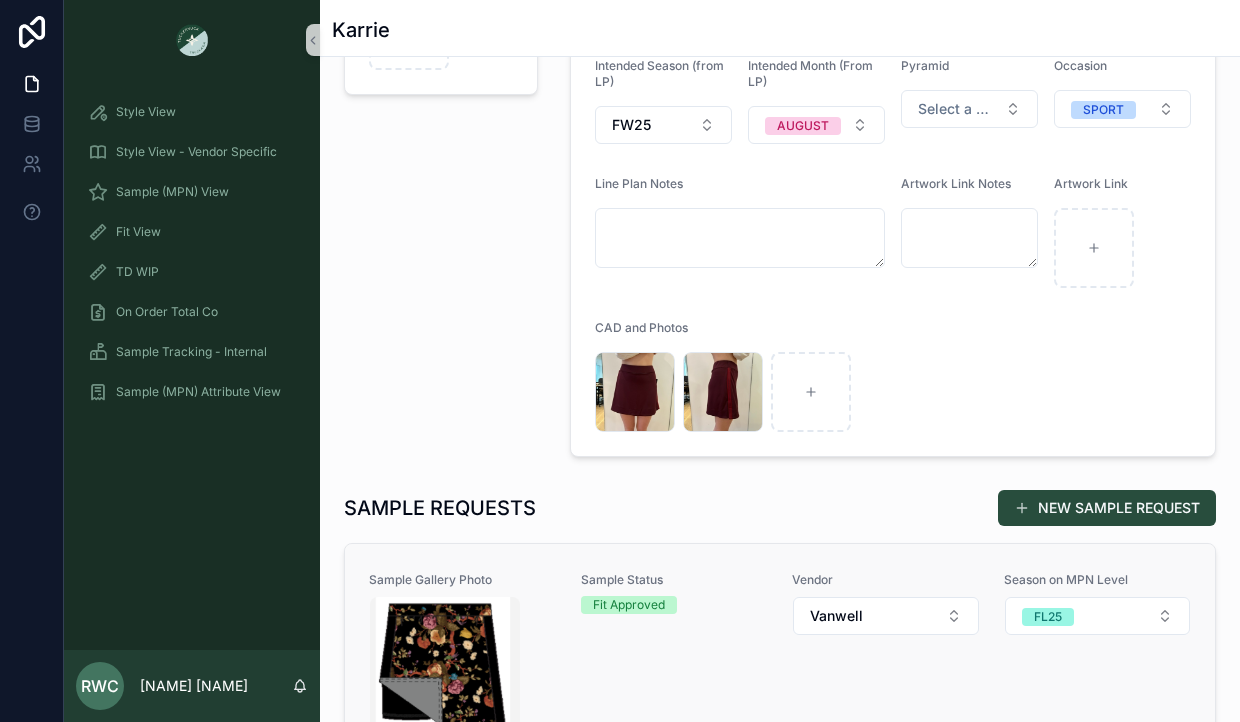 scroll, scrollTop: 448, scrollLeft: 0, axis: vertical 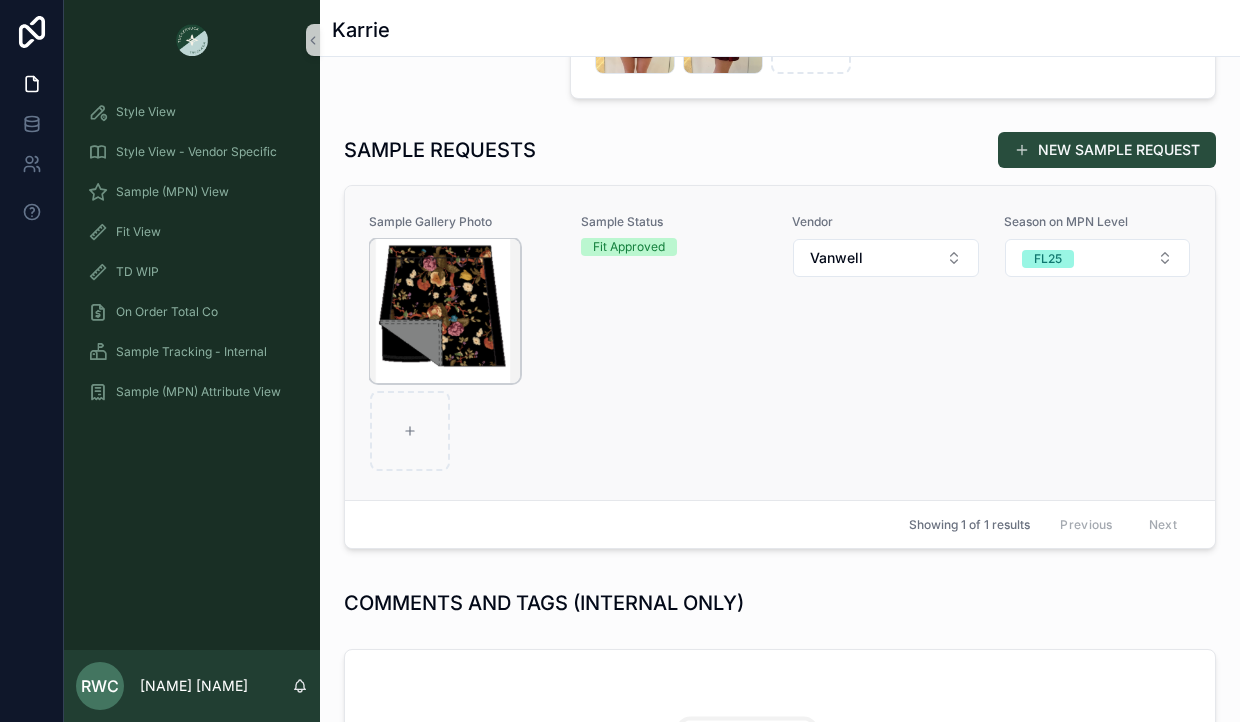 click at bounding box center (445, 311) 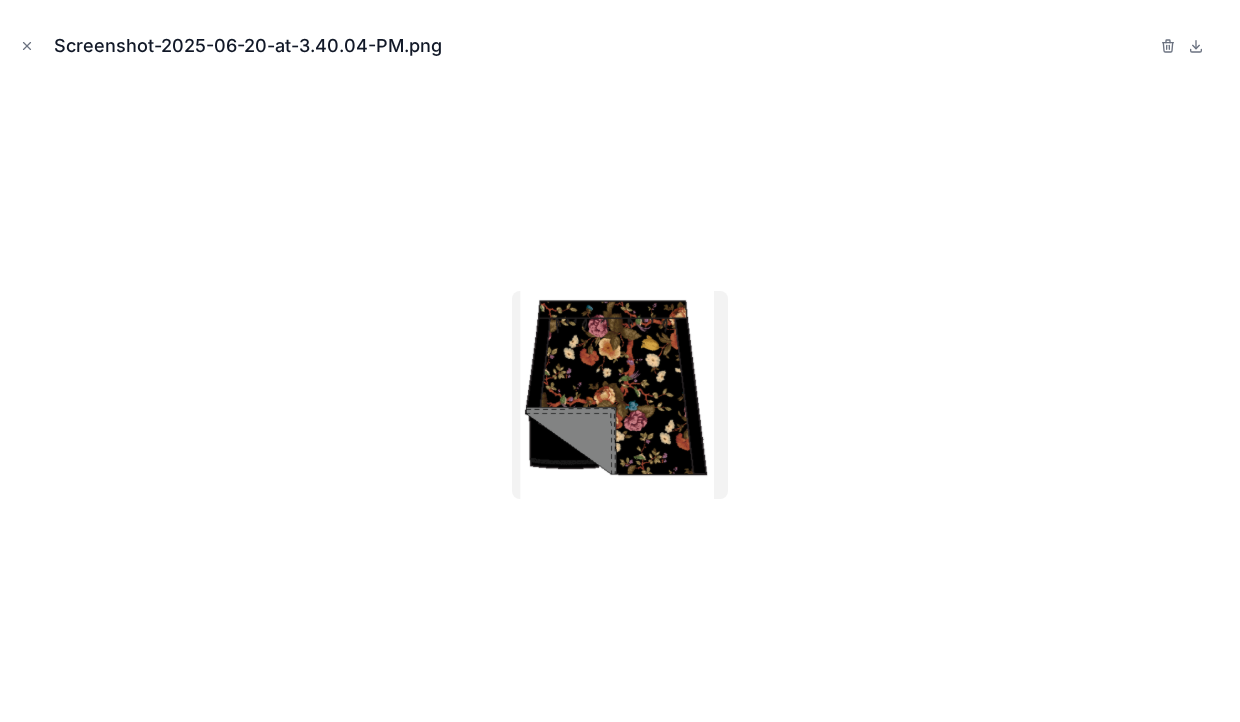 click at bounding box center (620, 395) 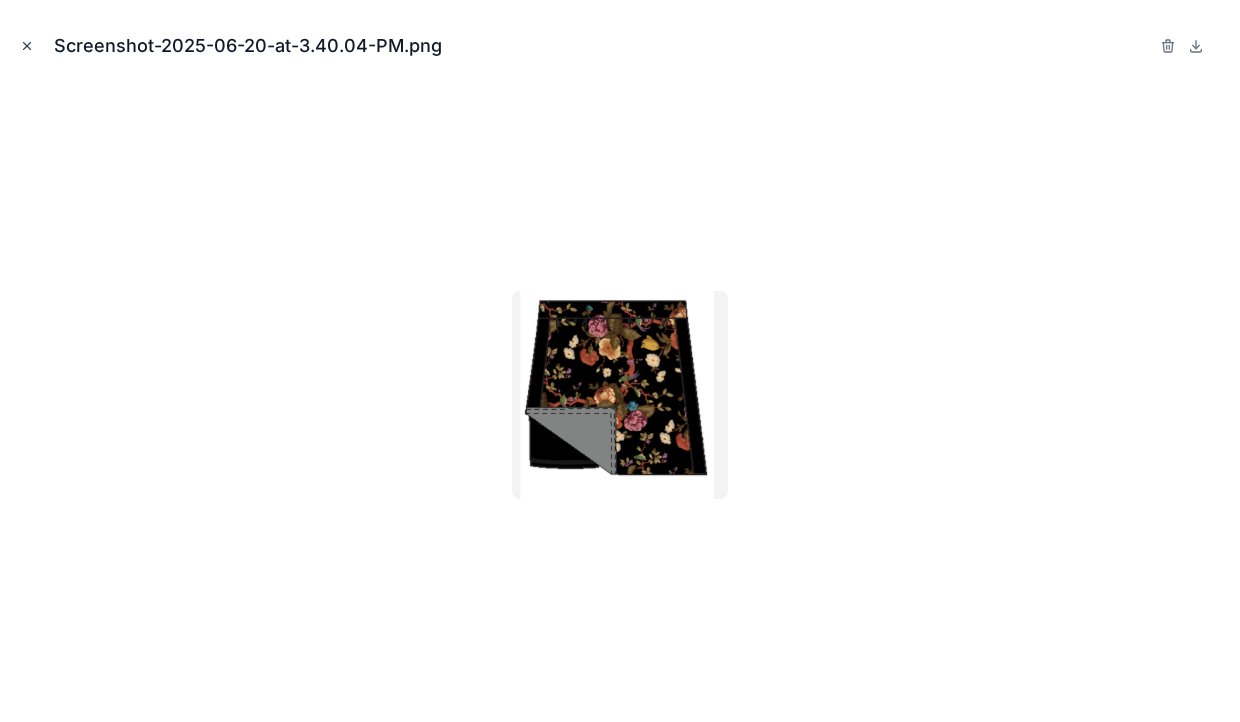 click 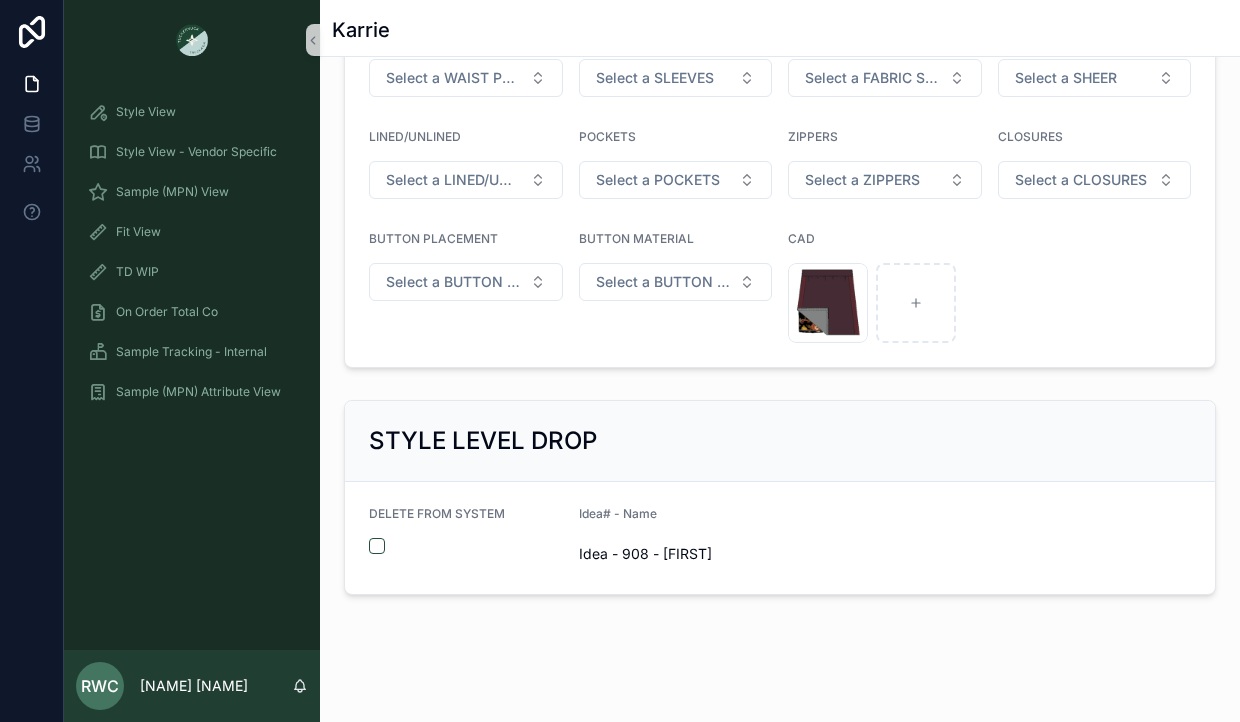 scroll, scrollTop: 2212, scrollLeft: 0, axis: vertical 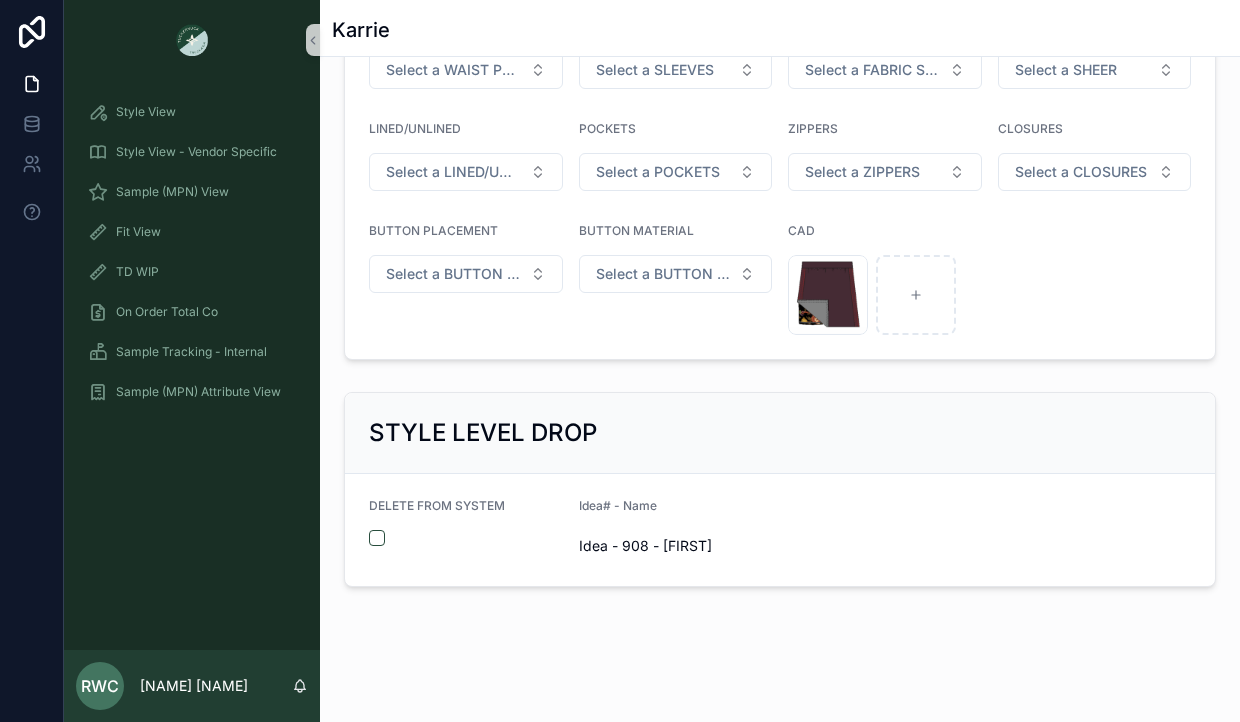 click on "STYLE LEVEL DROP" at bounding box center [780, 433] 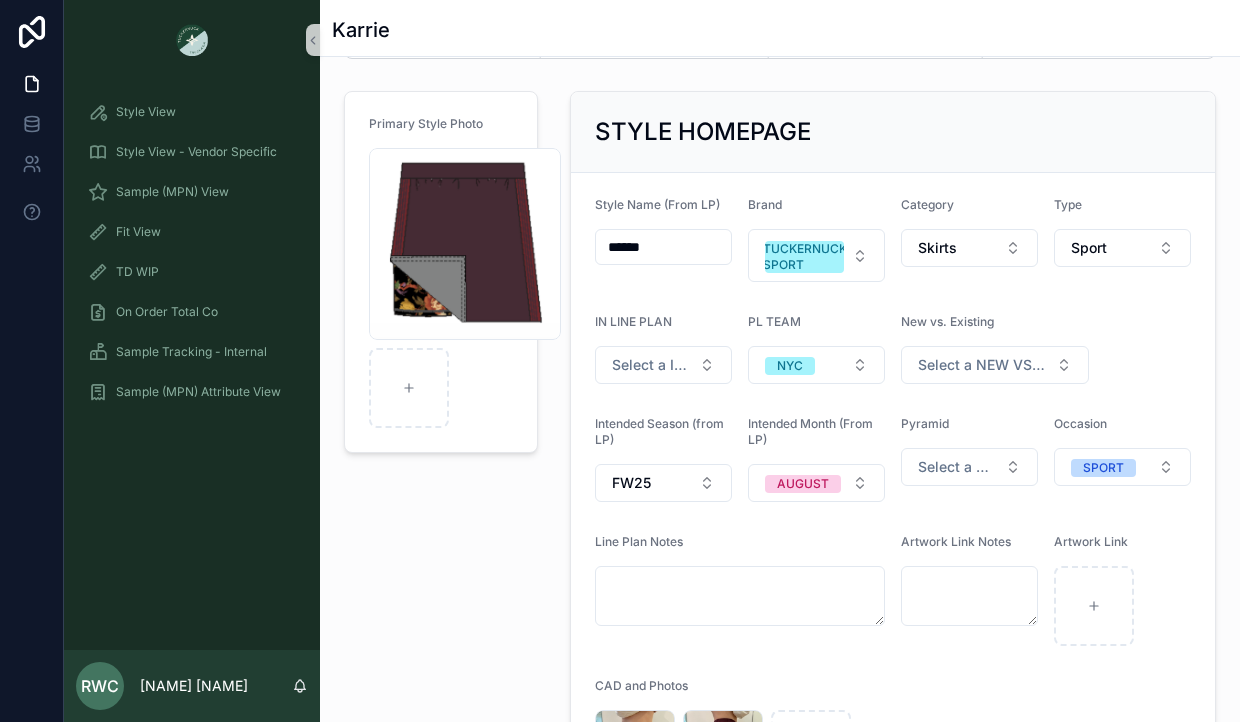 scroll, scrollTop: 87, scrollLeft: 0, axis: vertical 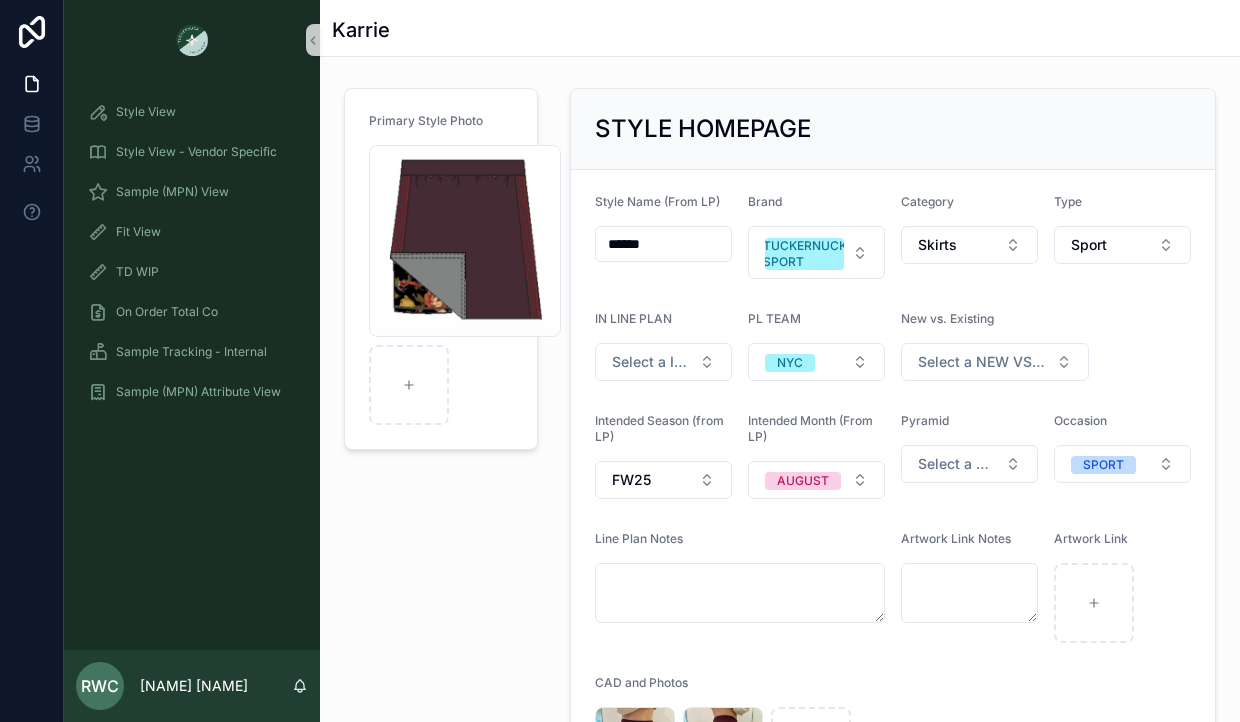 click on "Primary Style Photo Screenshot-[DATE]-at-[TIME] .png" at bounding box center (441, 450) 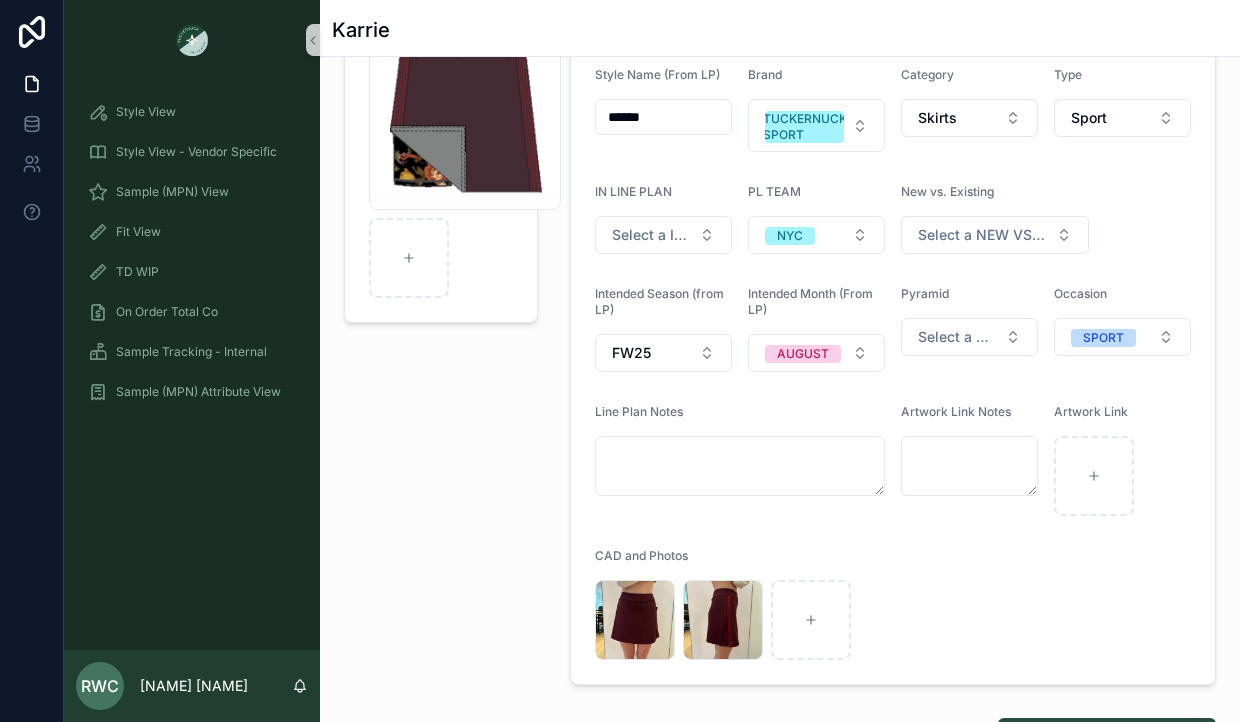 scroll, scrollTop: 356, scrollLeft: 0, axis: vertical 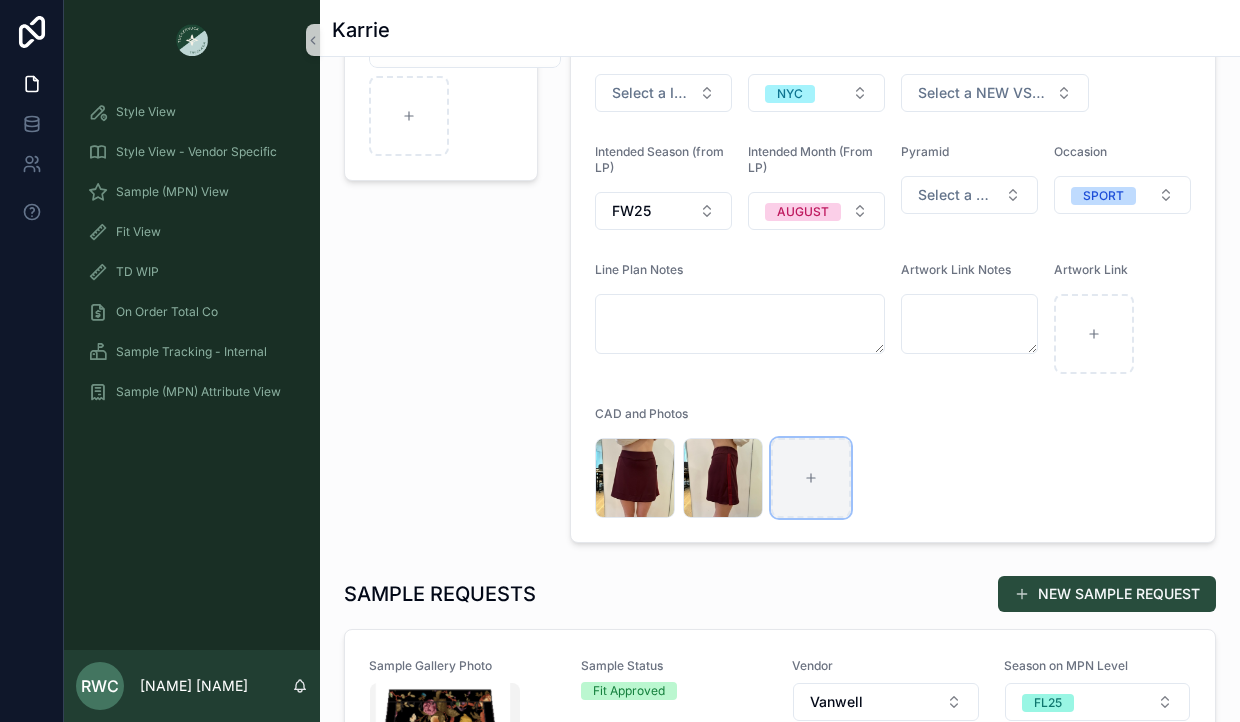 click 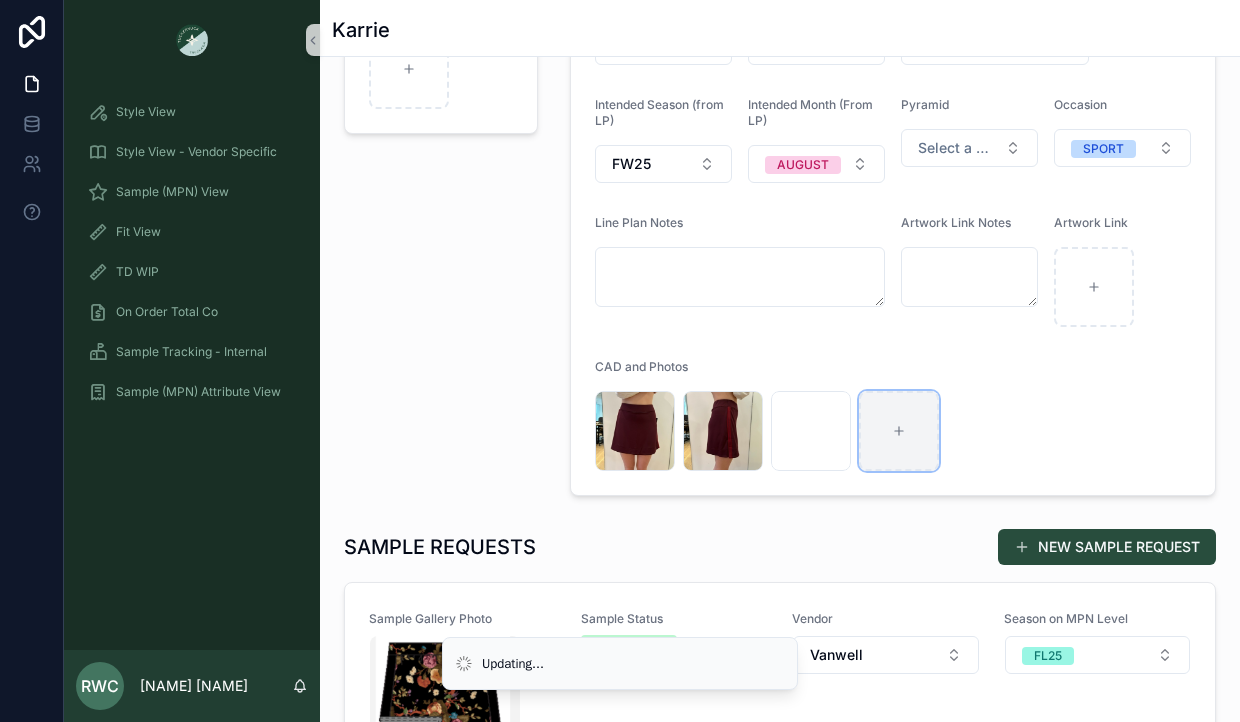 scroll, scrollTop: 406, scrollLeft: 0, axis: vertical 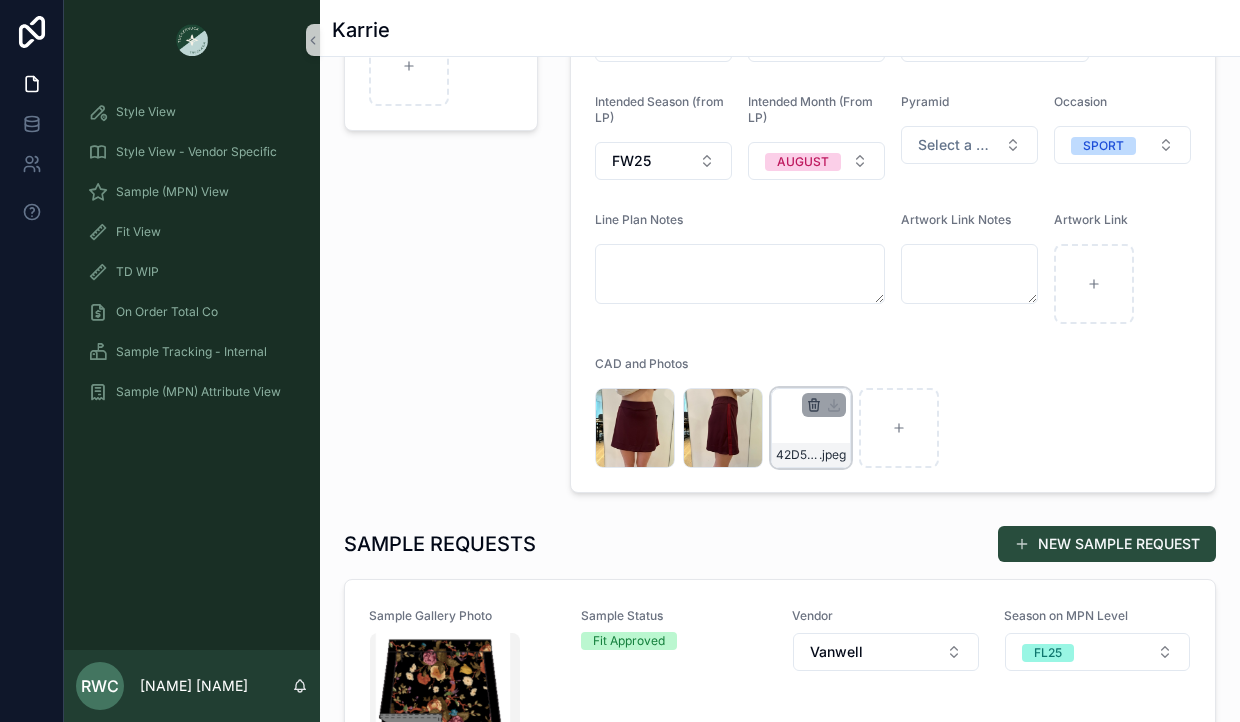 click 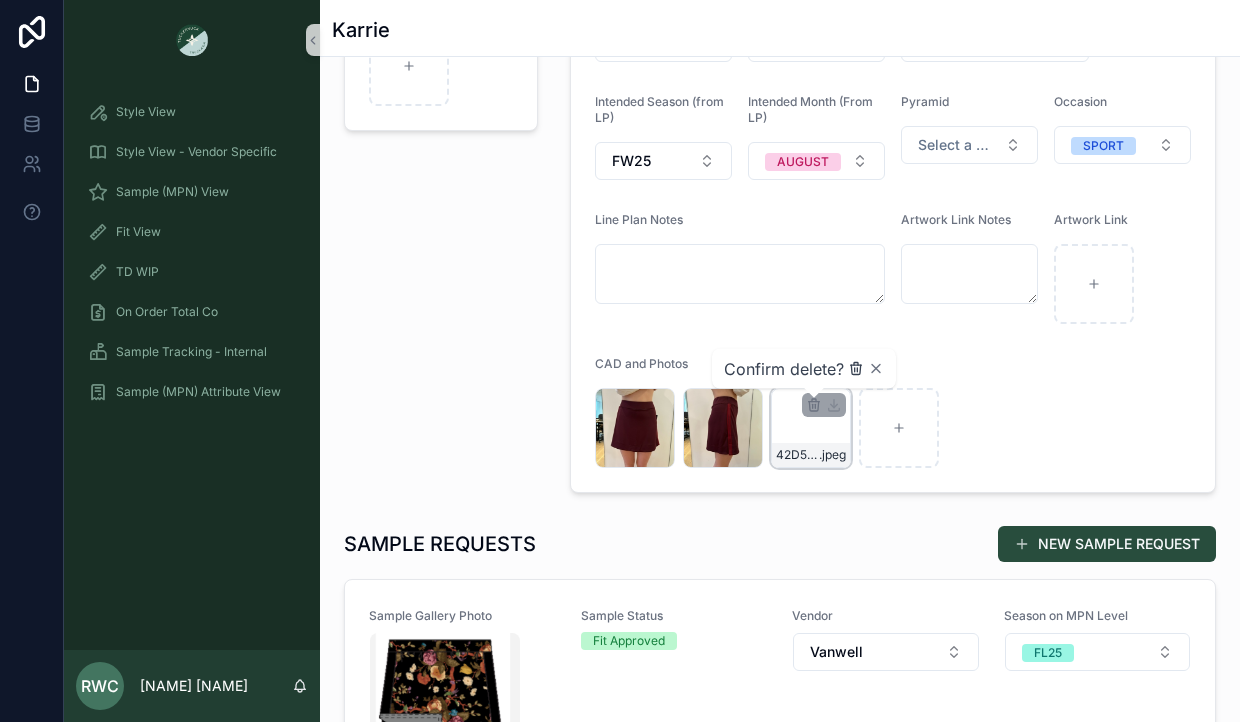 click 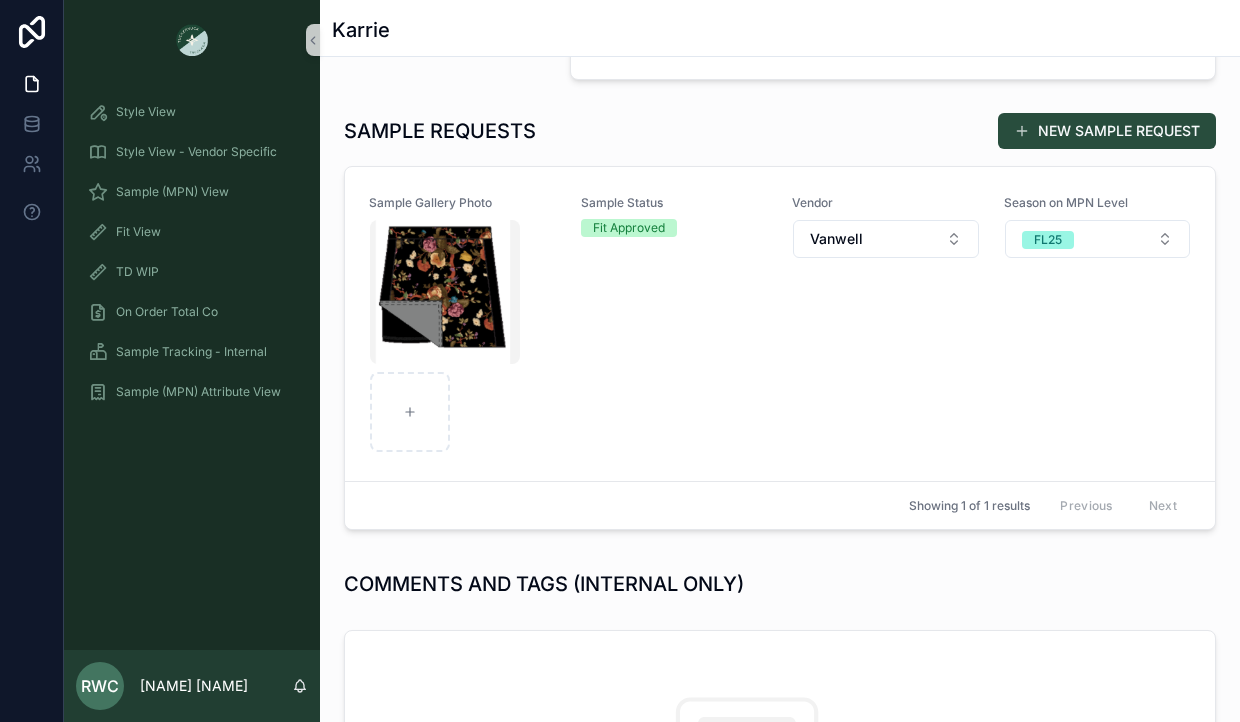 scroll, scrollTop: 875, scrollLeft: 0, axis: vertical 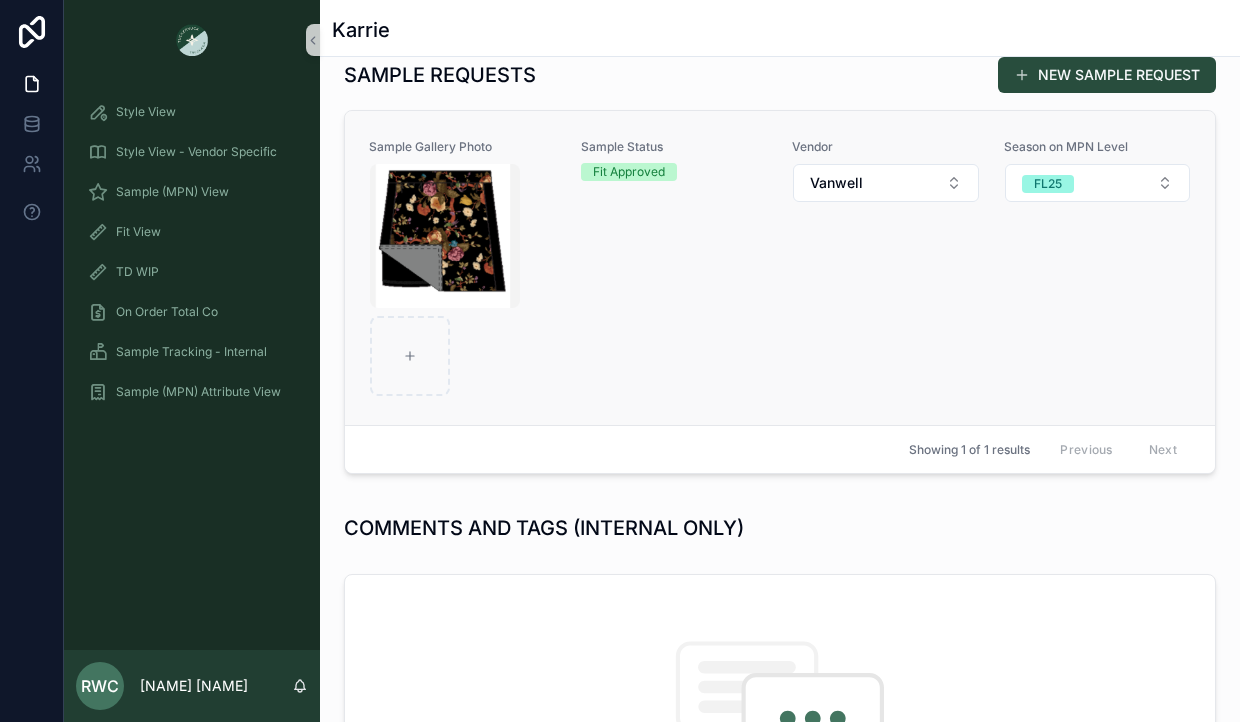 click on "Sample Gallery Photo Sample Status Fit Approved Vendor Vanwell Season on MPN Level FL25" at bounding box center [780, 268] 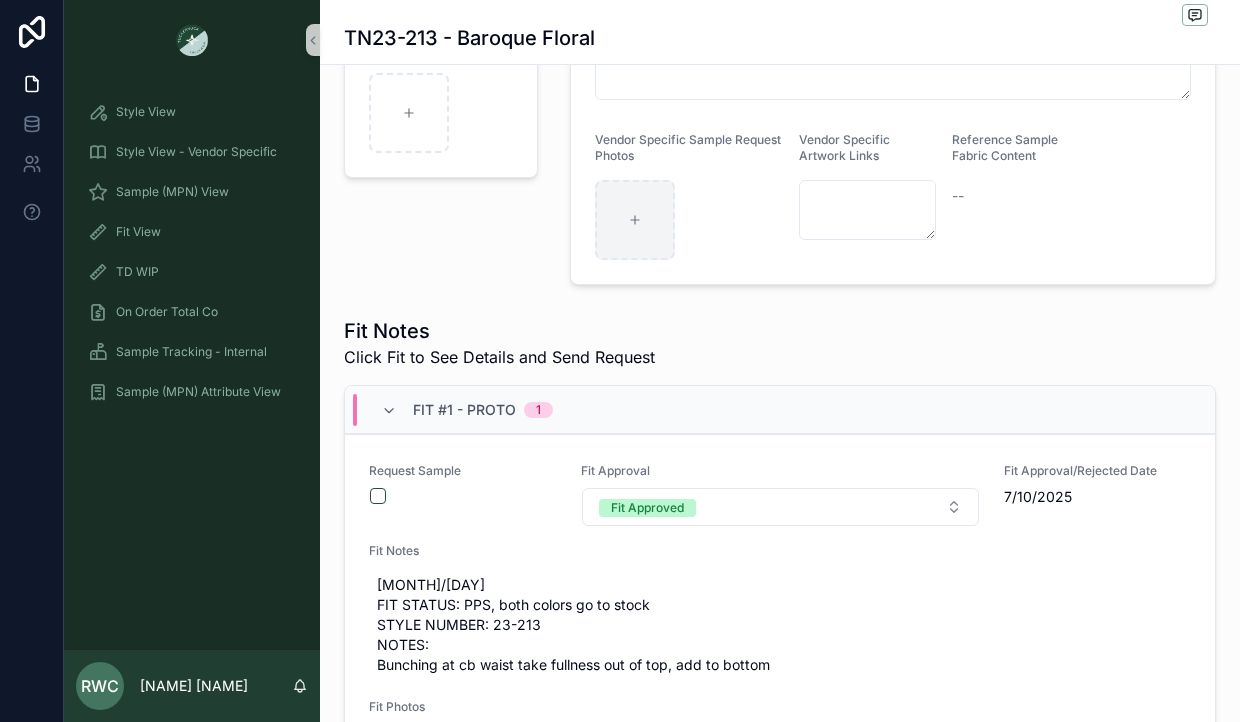 scroll, scrollTop: 384, scrollLeft: 0, axis: vertical 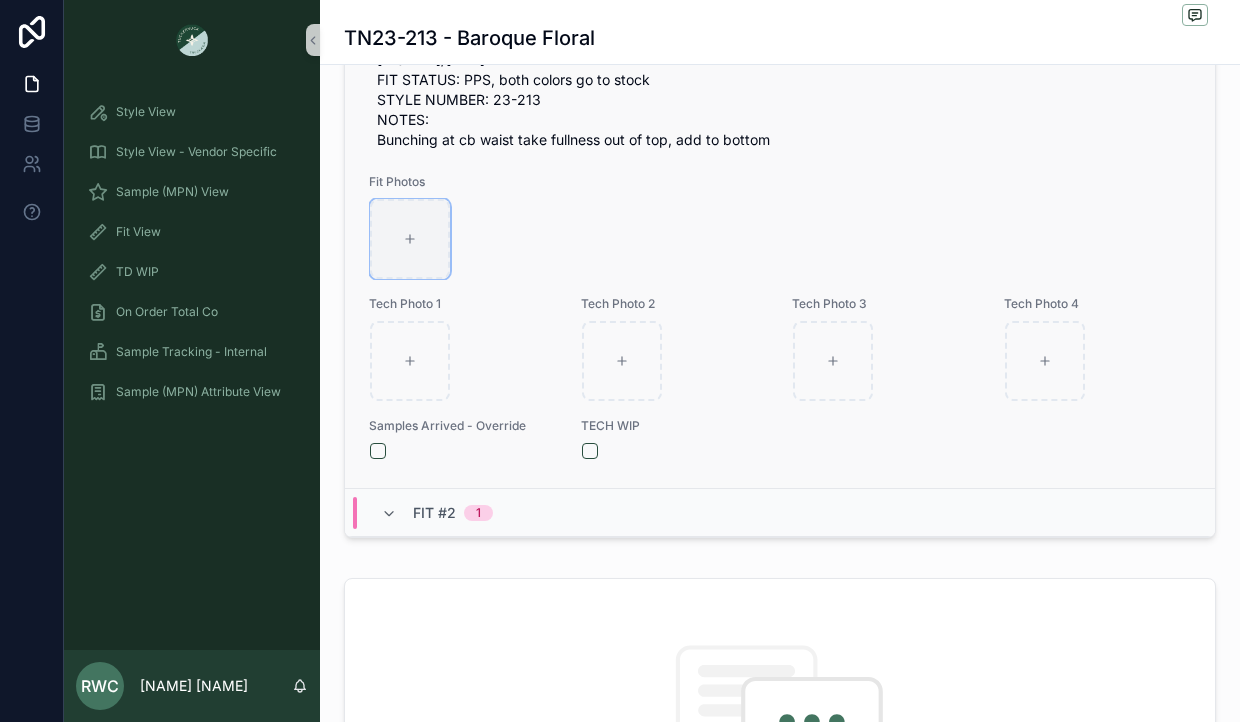 click at bounding box center [410, 239] 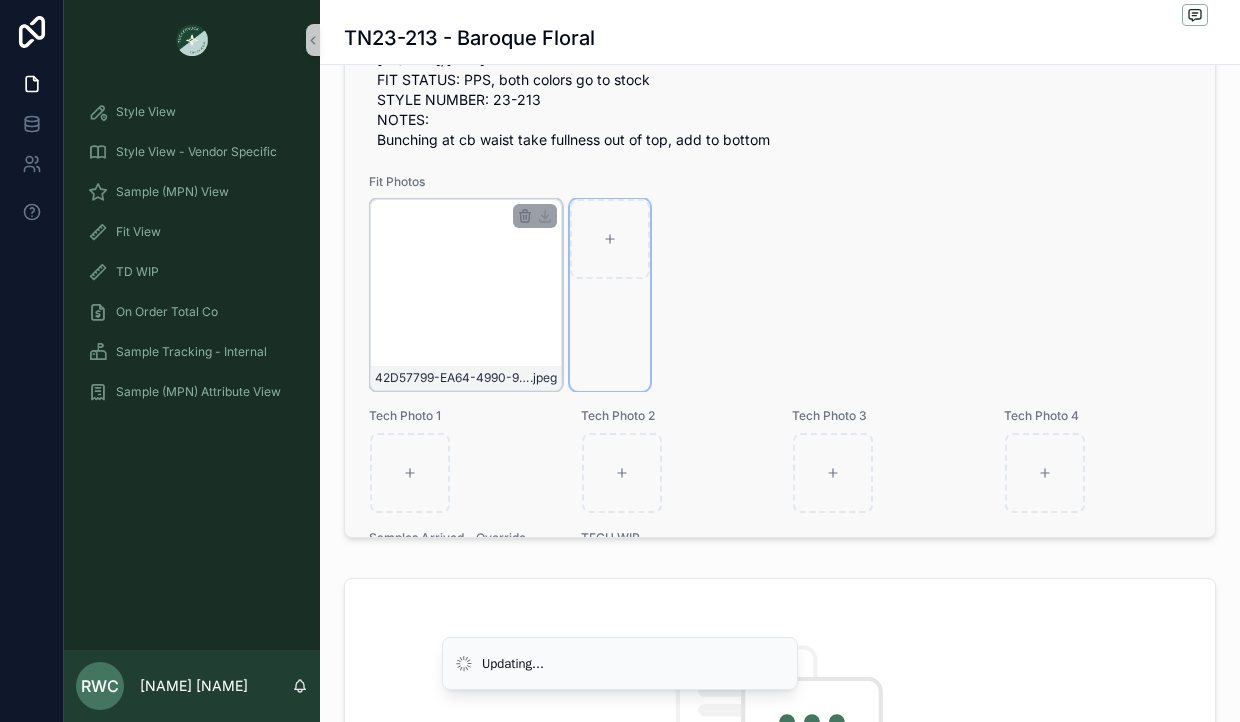scroll, scrollTop: 248, scrollLeft: 0, axis: vertical 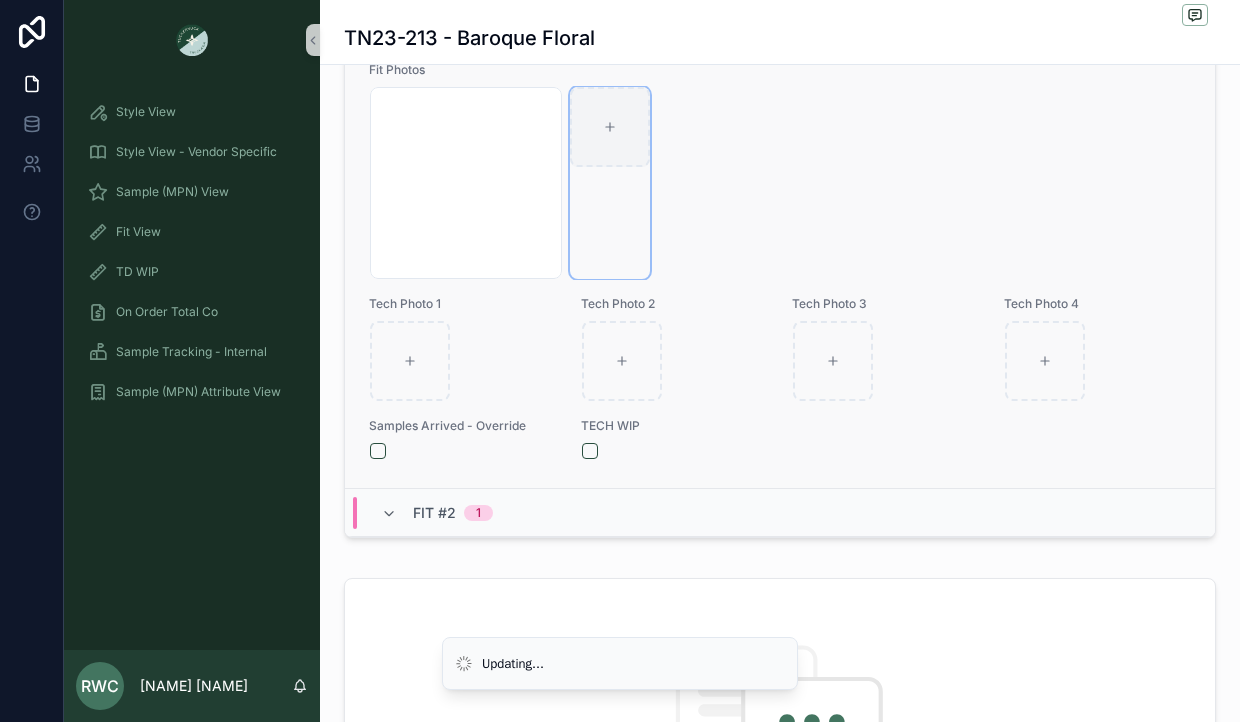 click at bounding box center [610, 127] 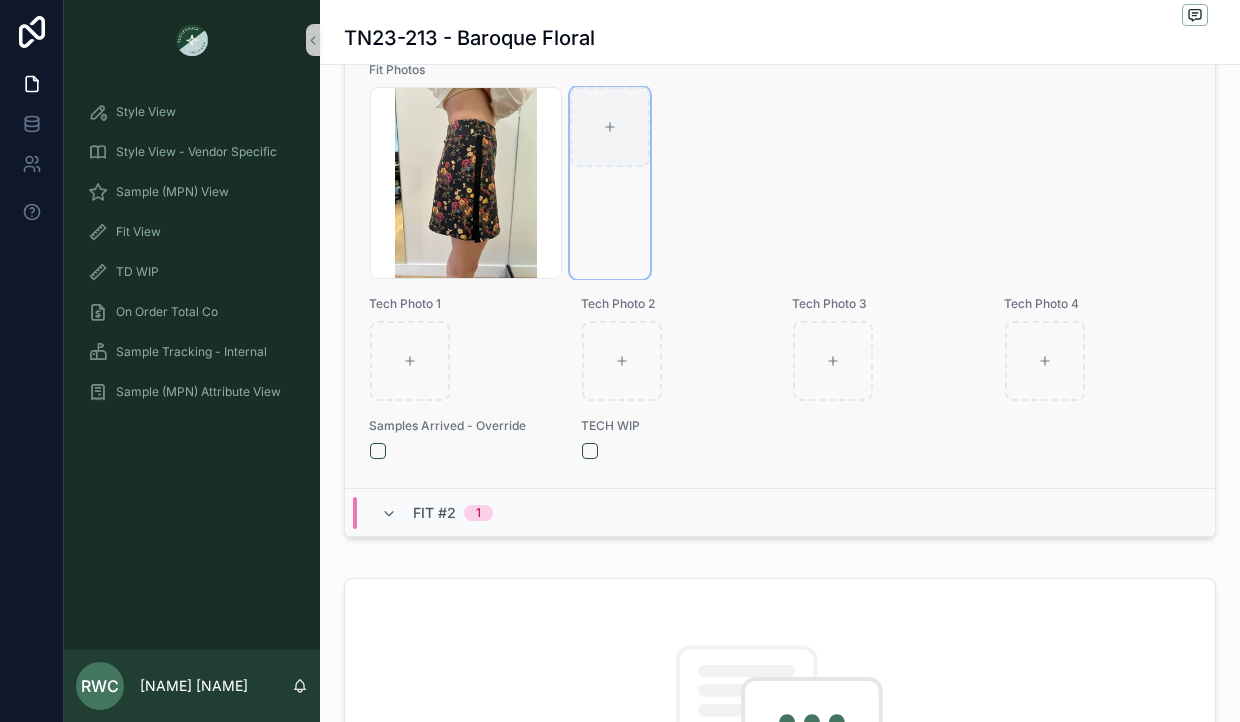 click 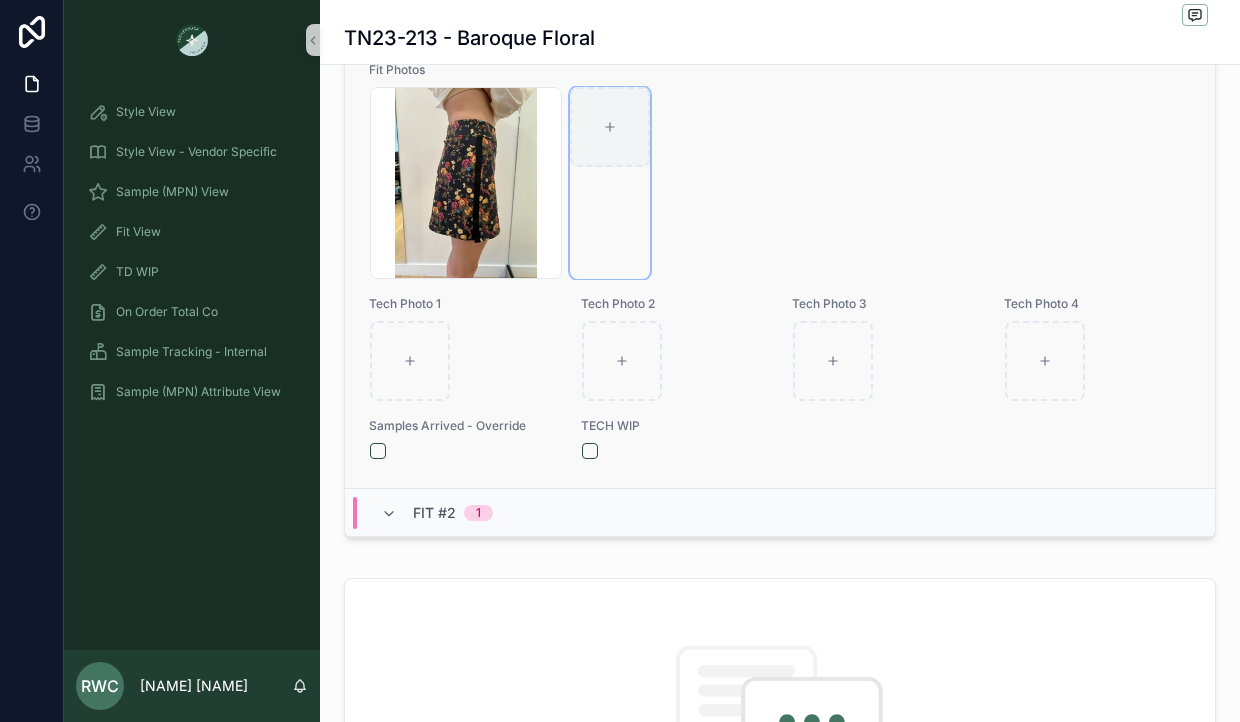 type on "**********" 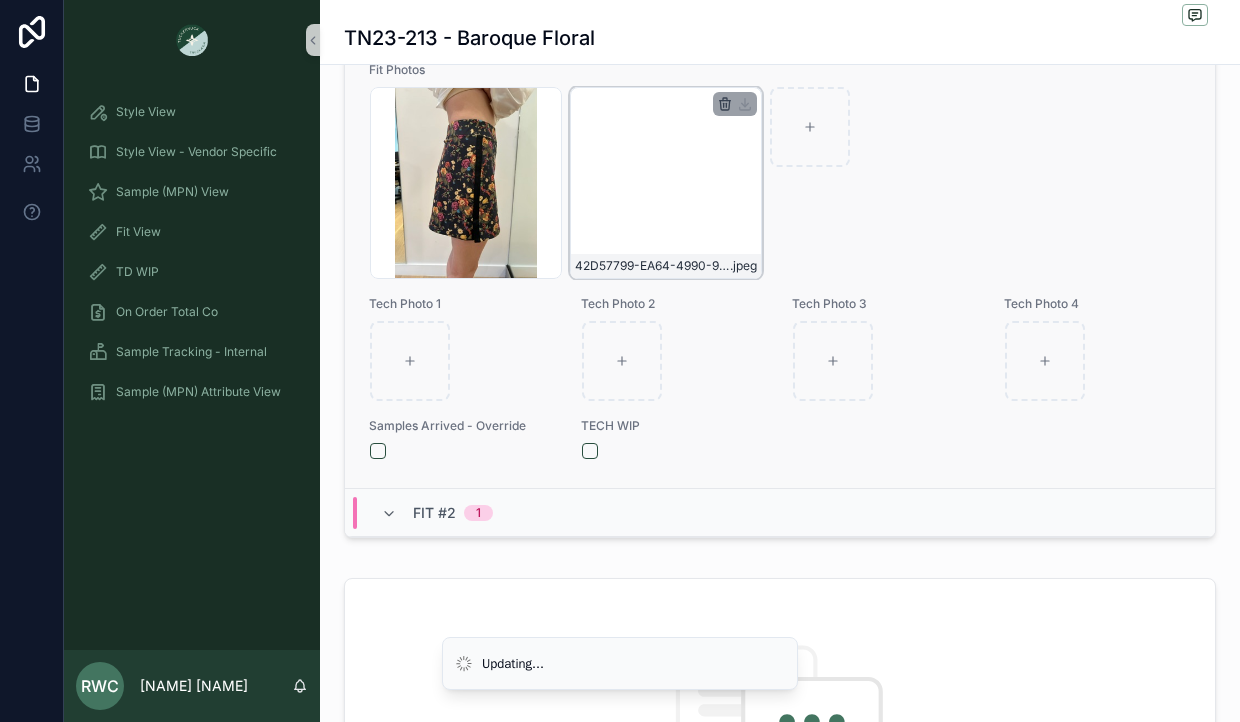 click 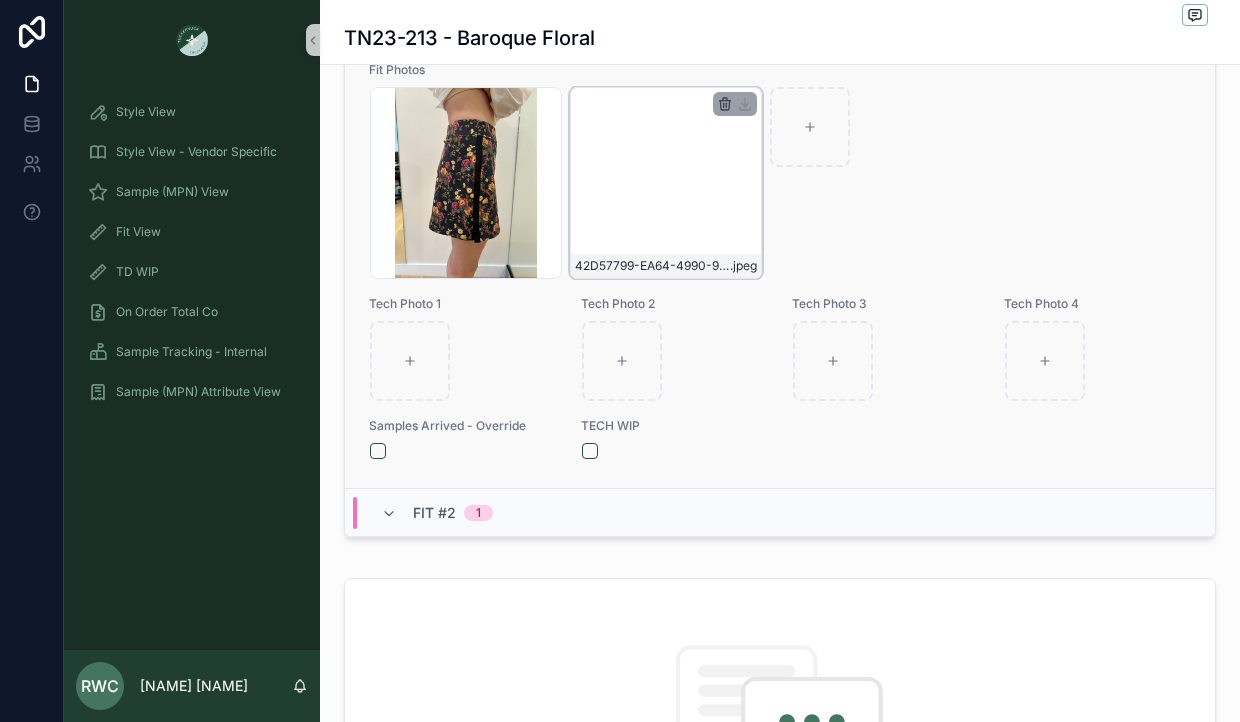 click 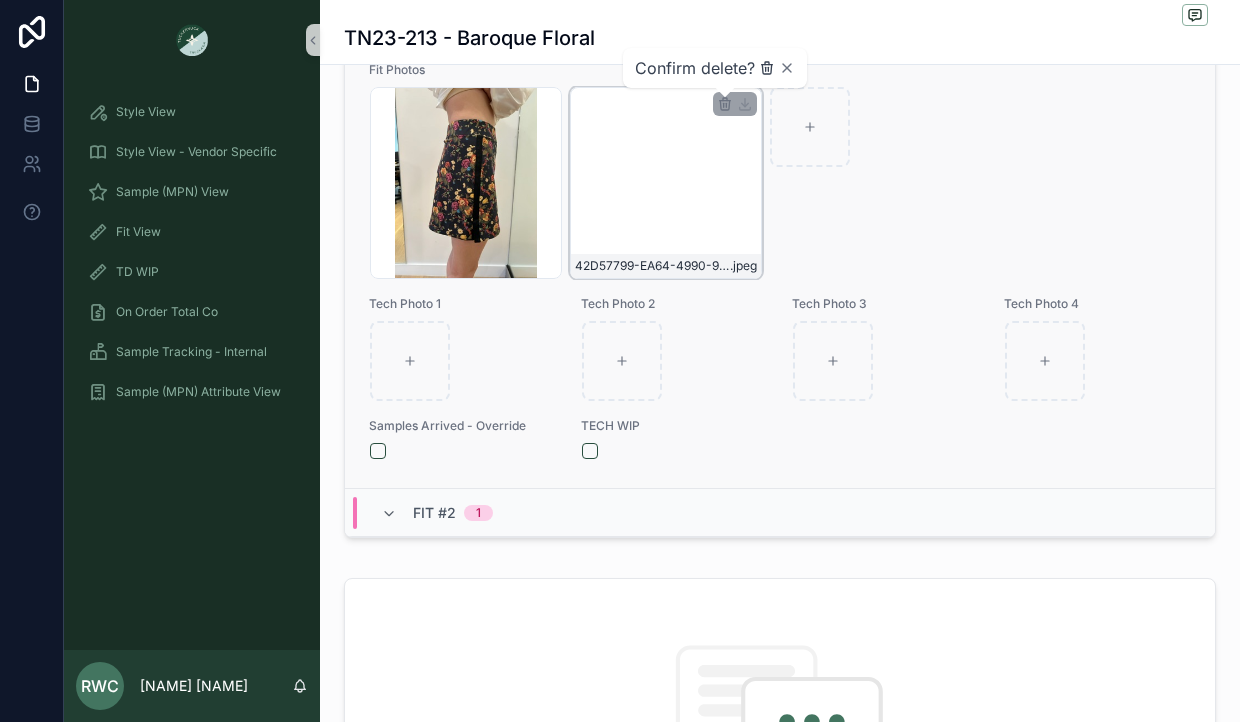 click 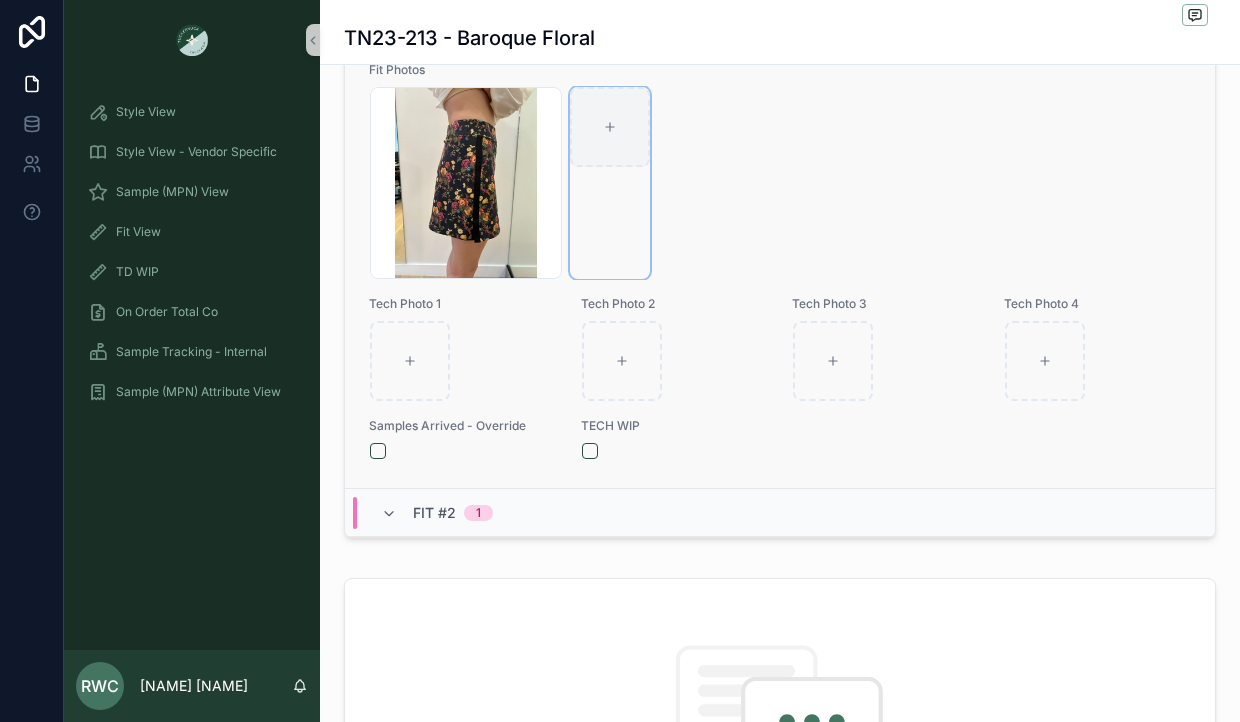 click 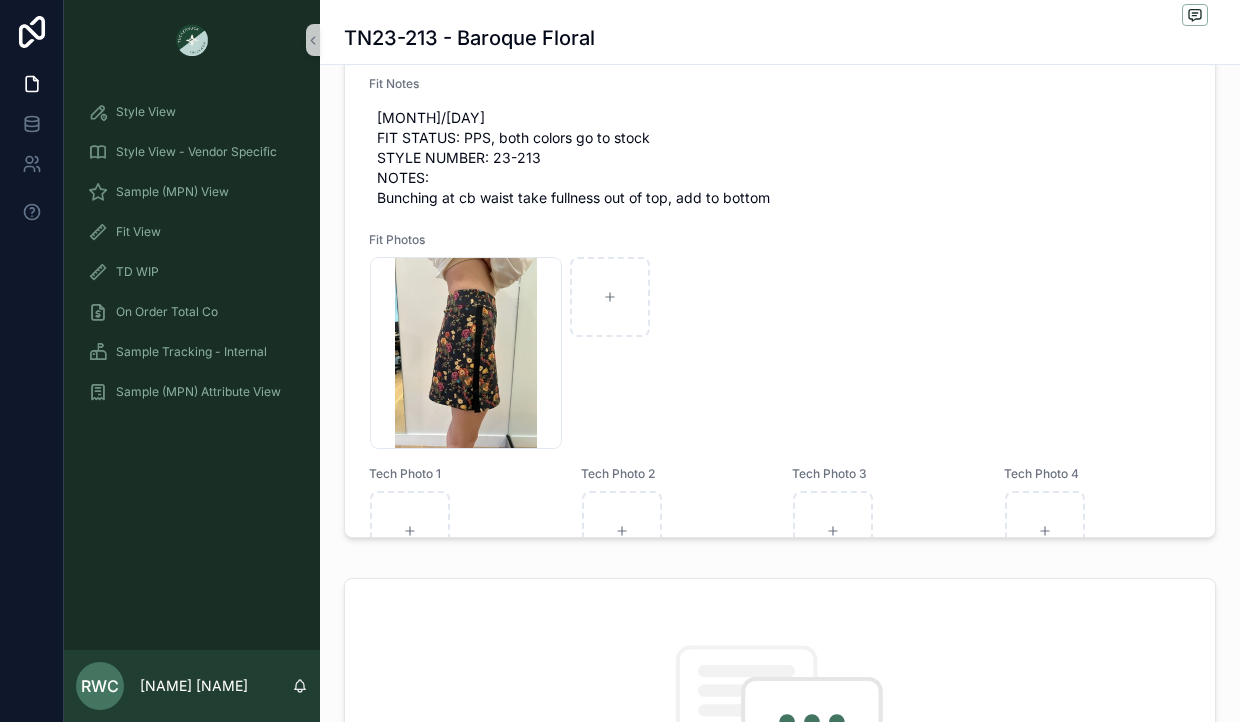 scroll, scrollTop: 79, scrollLeft: 0, axis: vertical 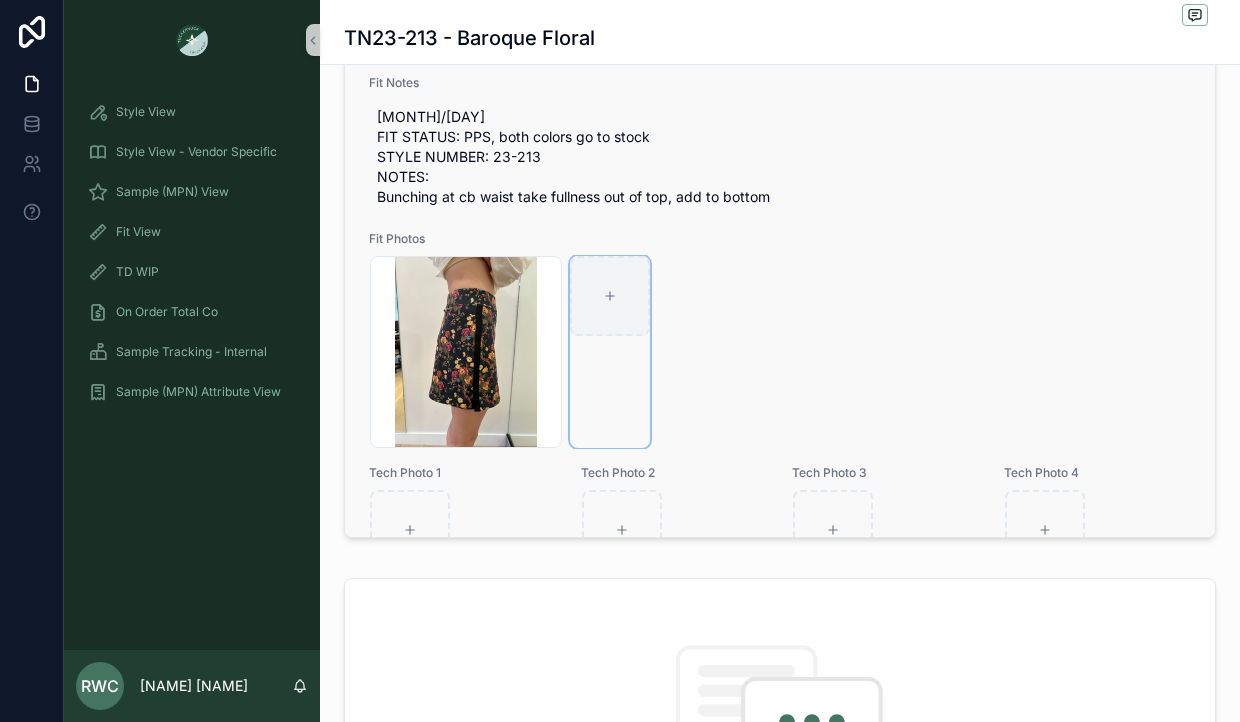 click at bounding box center (610, 296) 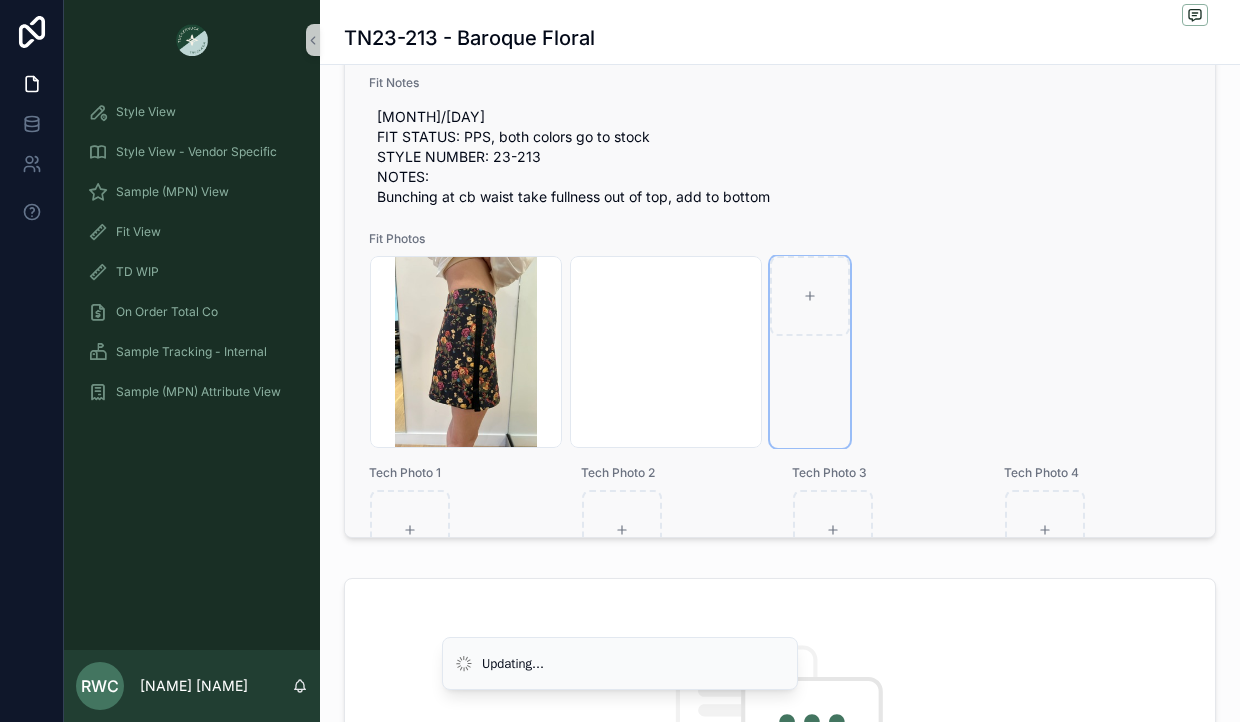 scroll, scrollTop: 178, scrollLeft: 0, axis: vertical 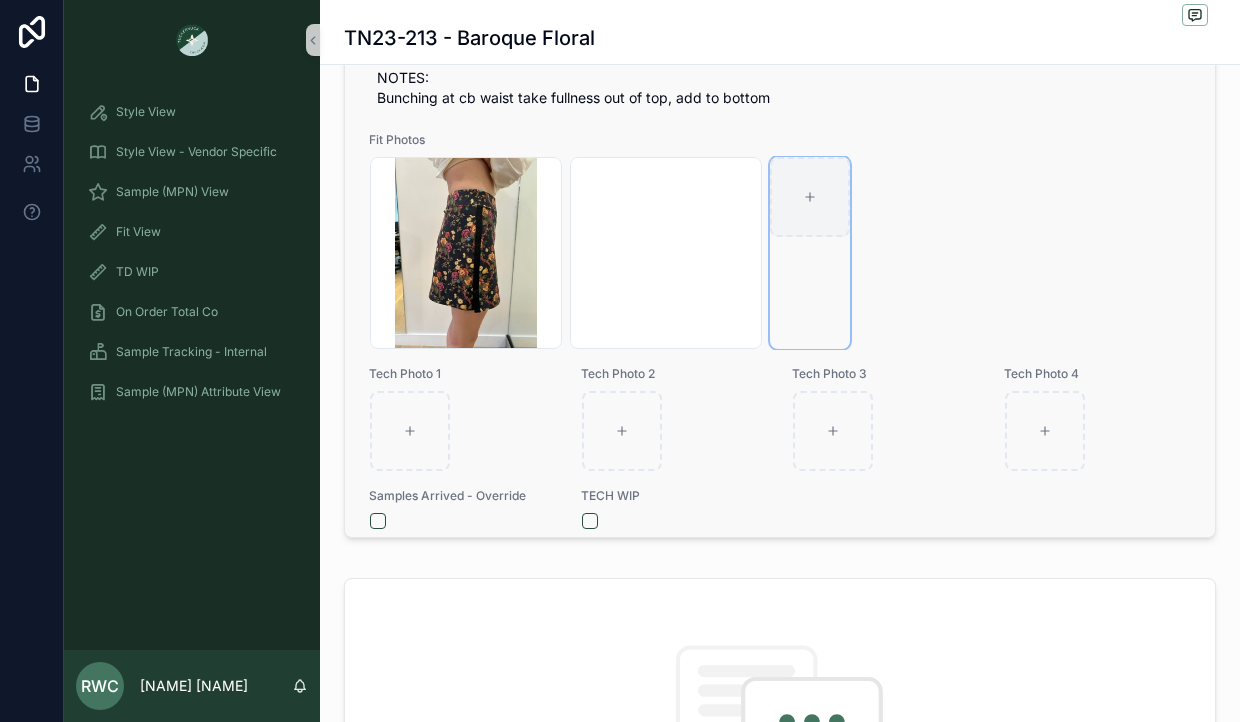 click 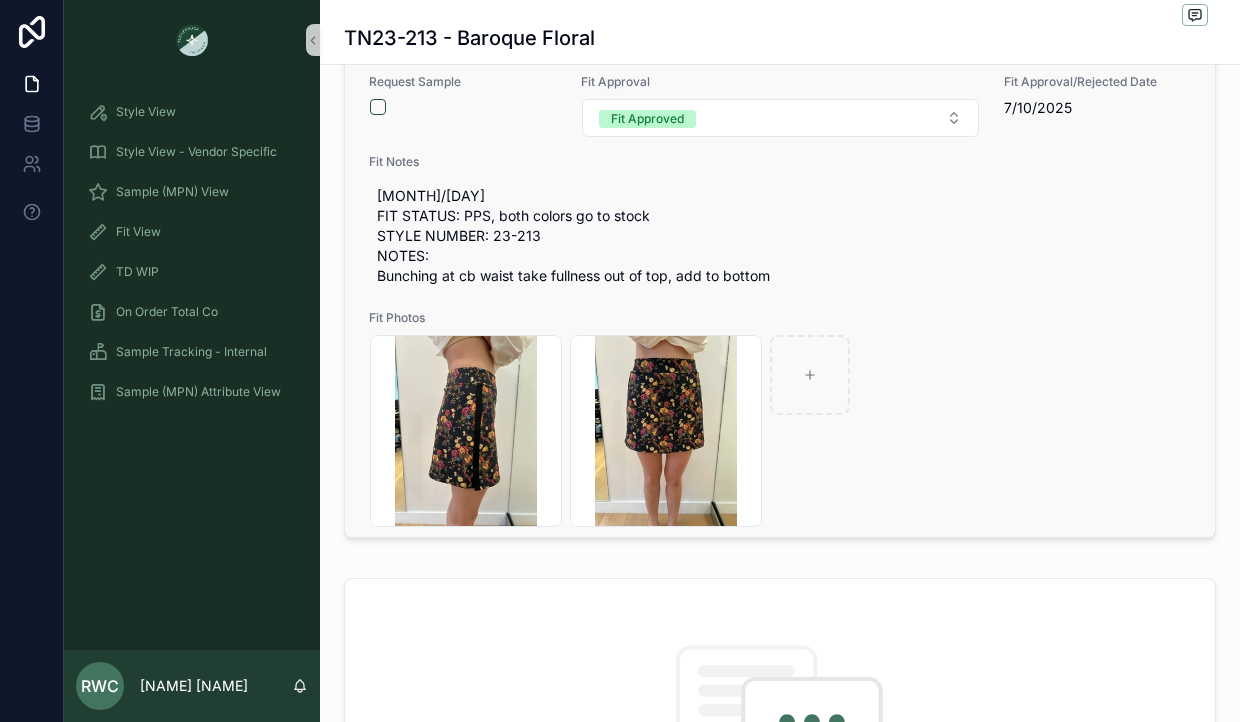 scroll, scrollTop: 0, scrollLeft: 0, axis: both 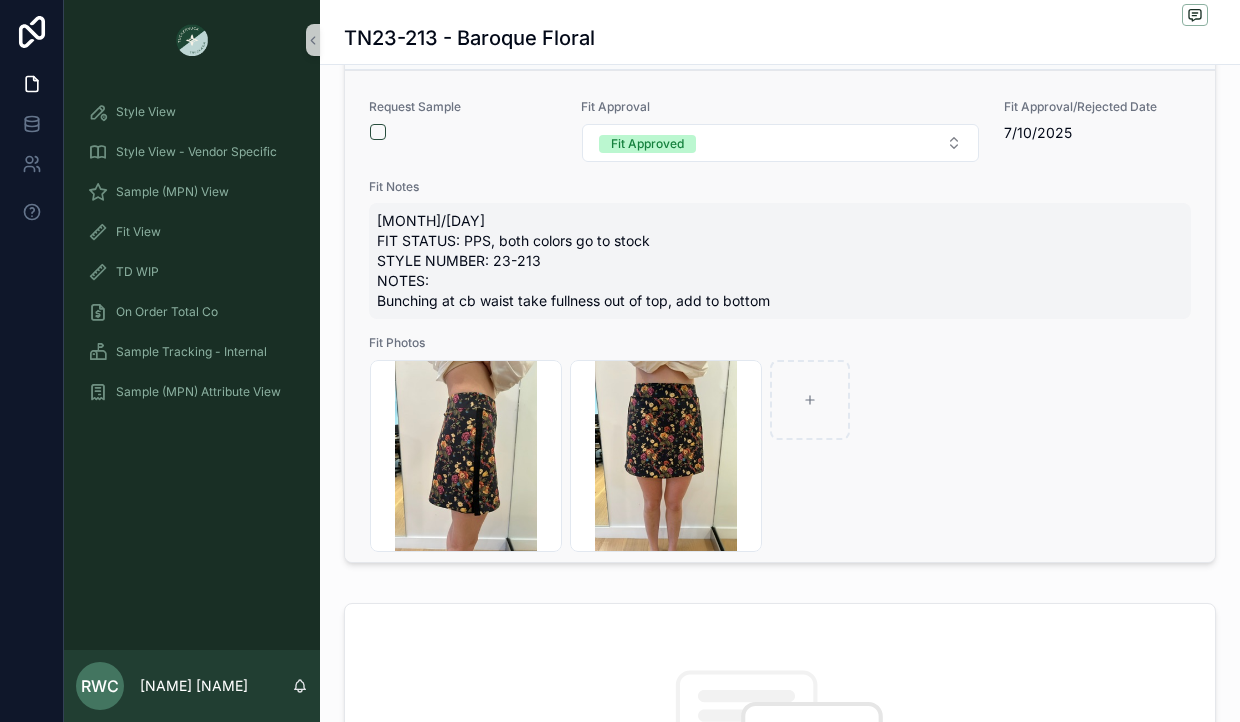 click on "[MONTH]/[DAY]
FIT STATUS: PPS, both colors go to stock
STYLE NUMBER: 23-213
NOTES:
Bunching at cb waist take fullness out of top, add to bottom" at bounding box center [780, 261] 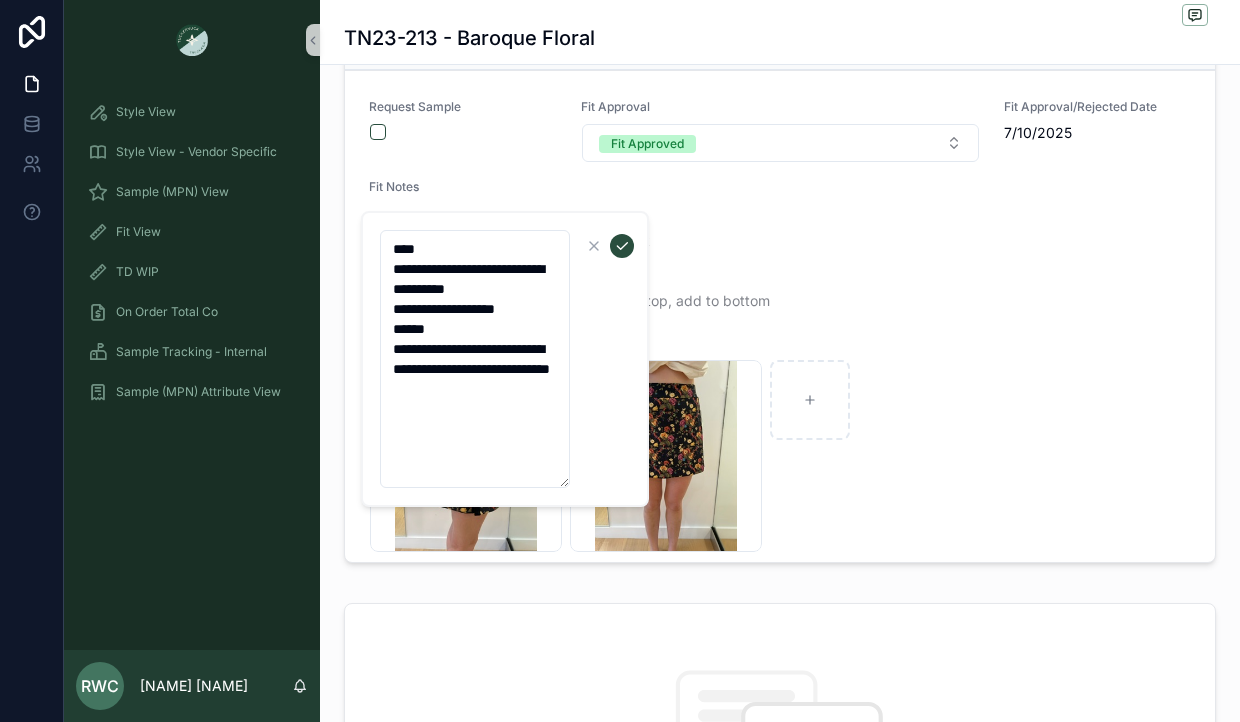 click on "**********" at bounding box center (475, 359) 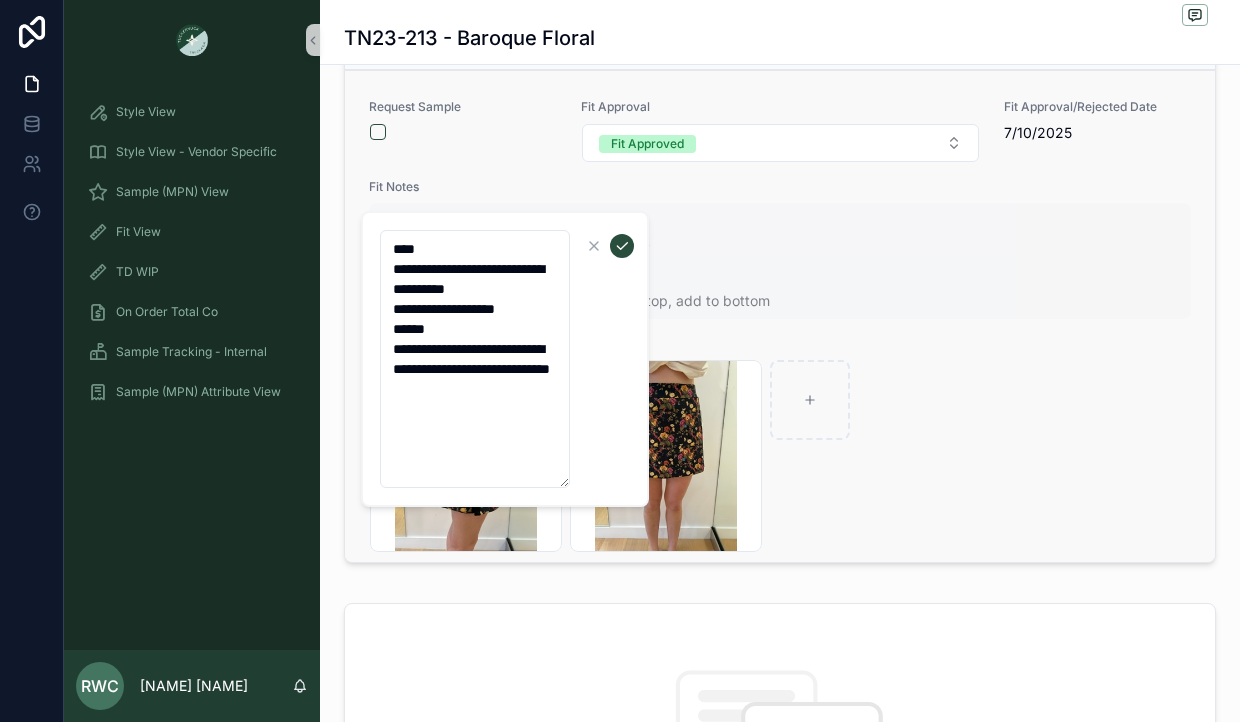 click on "[MONTH]/[DAY]
FIT STATUS: PPS, both colors go to stock
STYLE NUMBER: 23-213
NOTES:
Bunching at cb waist take fullness out of top, add to bottom" at bounding box center (780, 261) 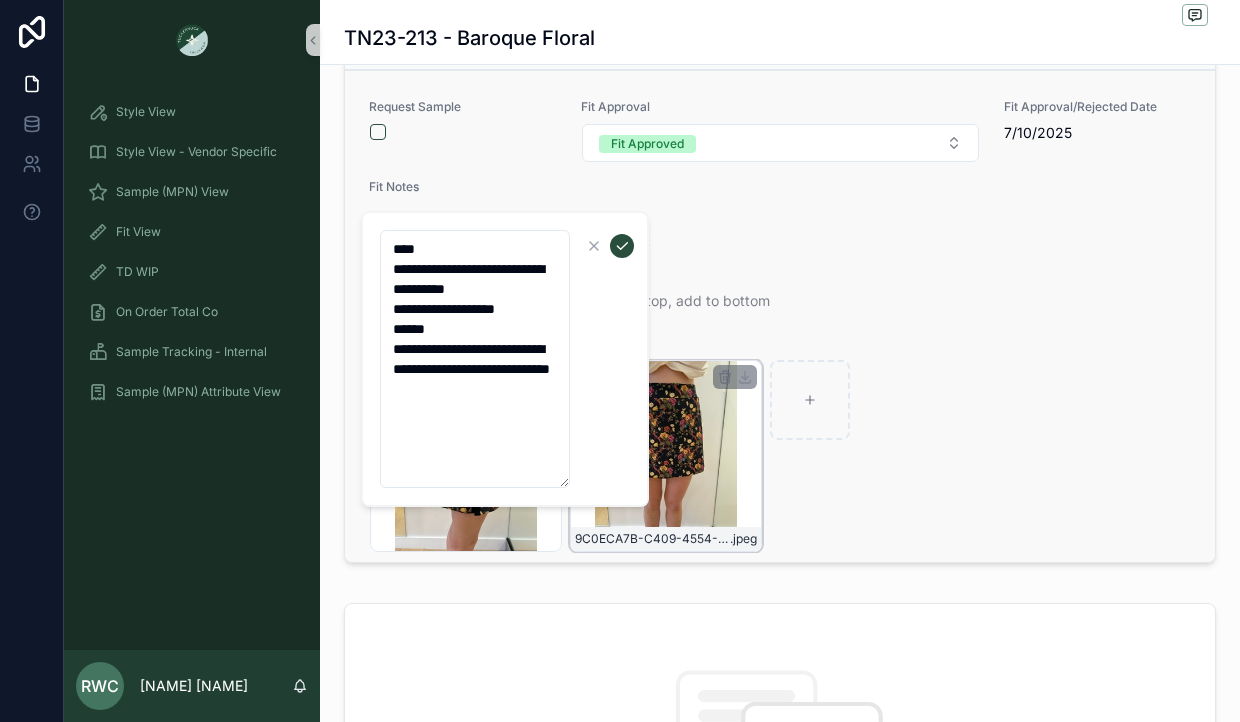 scroll, scrollTop: 51, scrollLeft: 0, axis: vertical 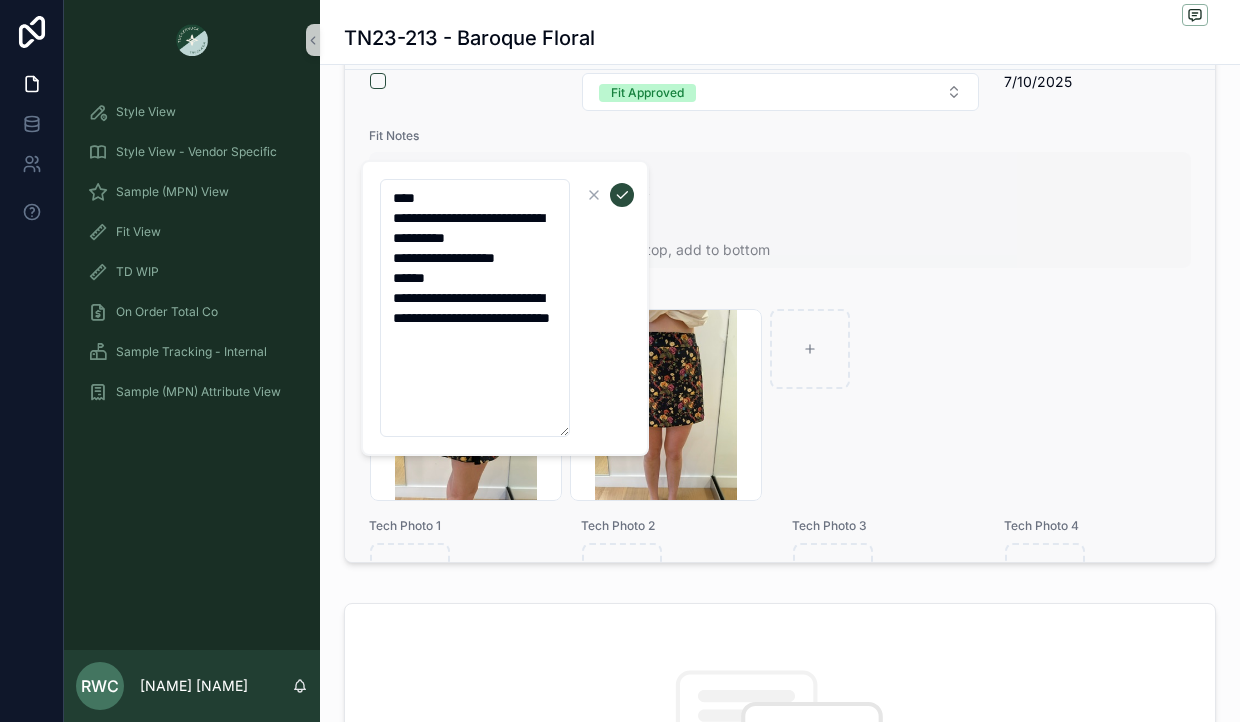 click on "[MONTH]/[DAY]
FIT STATUS: PPS, both colors go to stock
STYLE NUMBER: 23-213
NOTES:
Bunching at cb waist take fullness out of top, add to bottom" at bounding box center (780, 210) 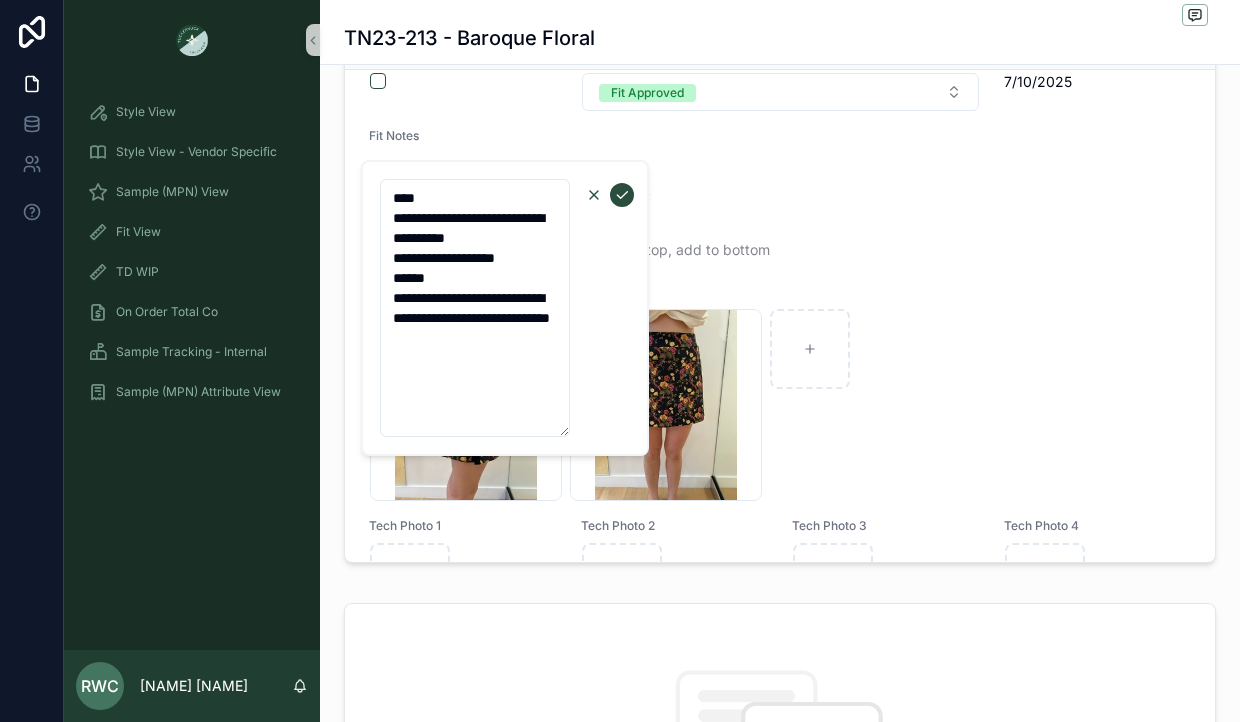 click 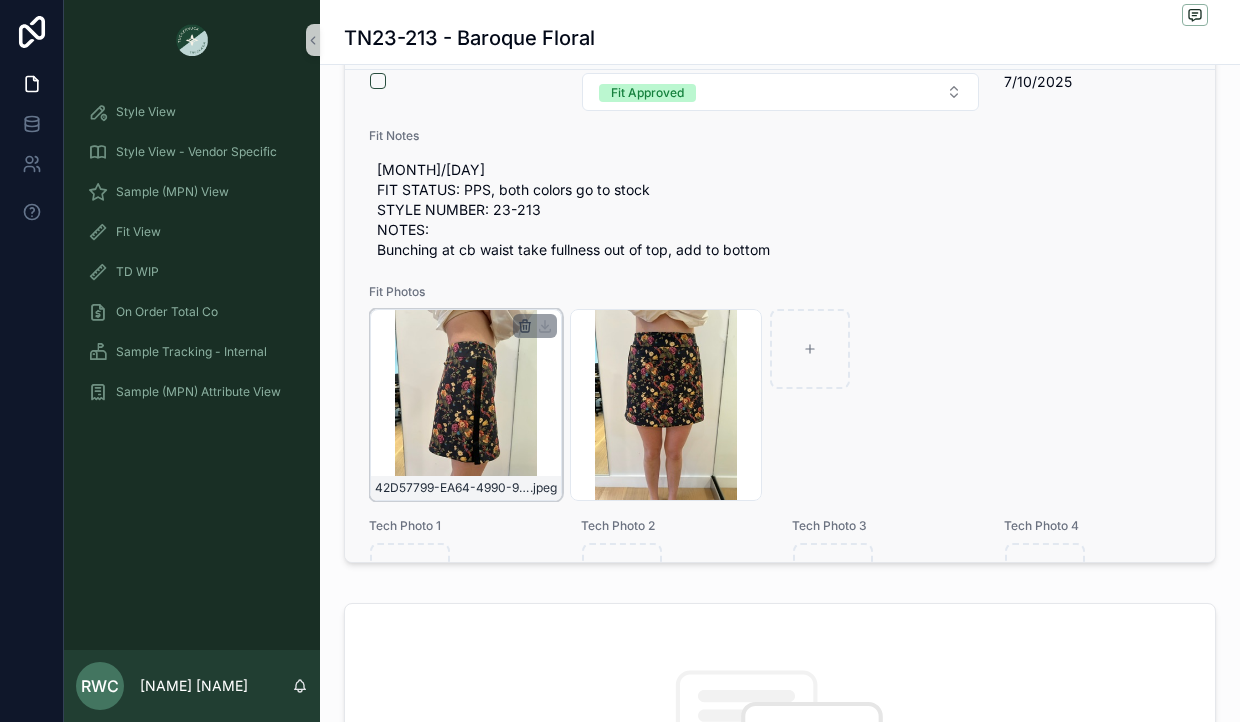 click 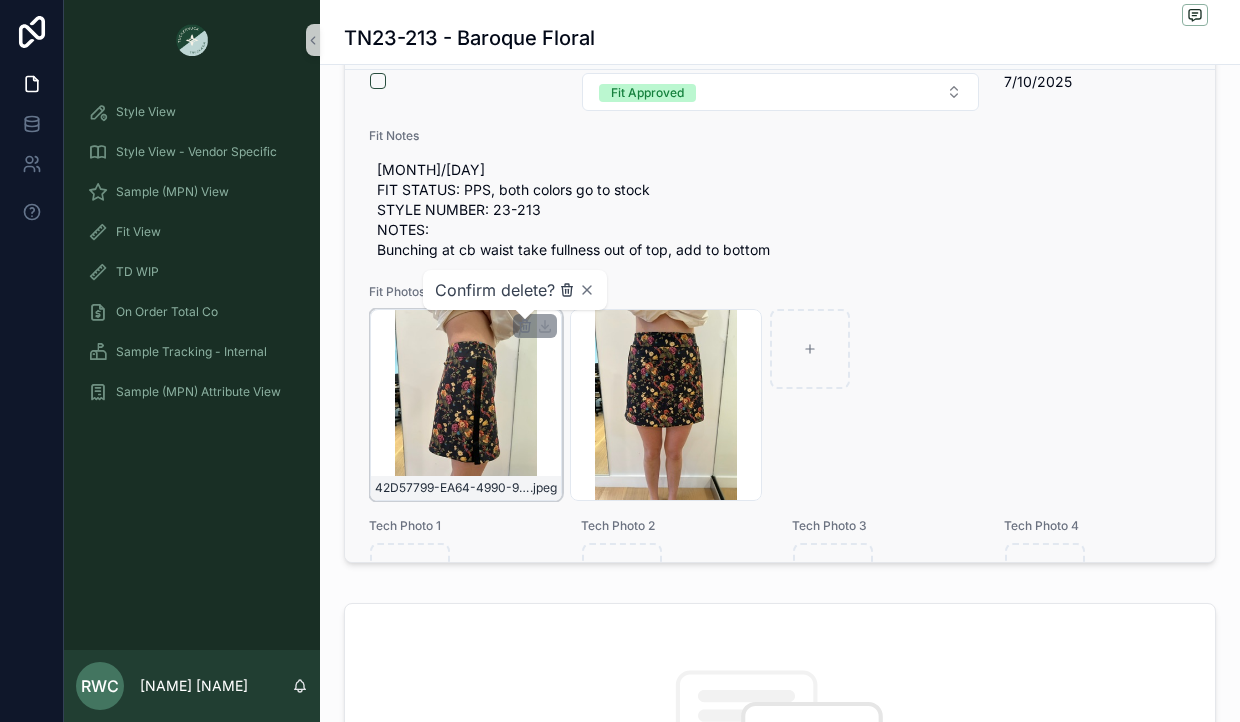 click 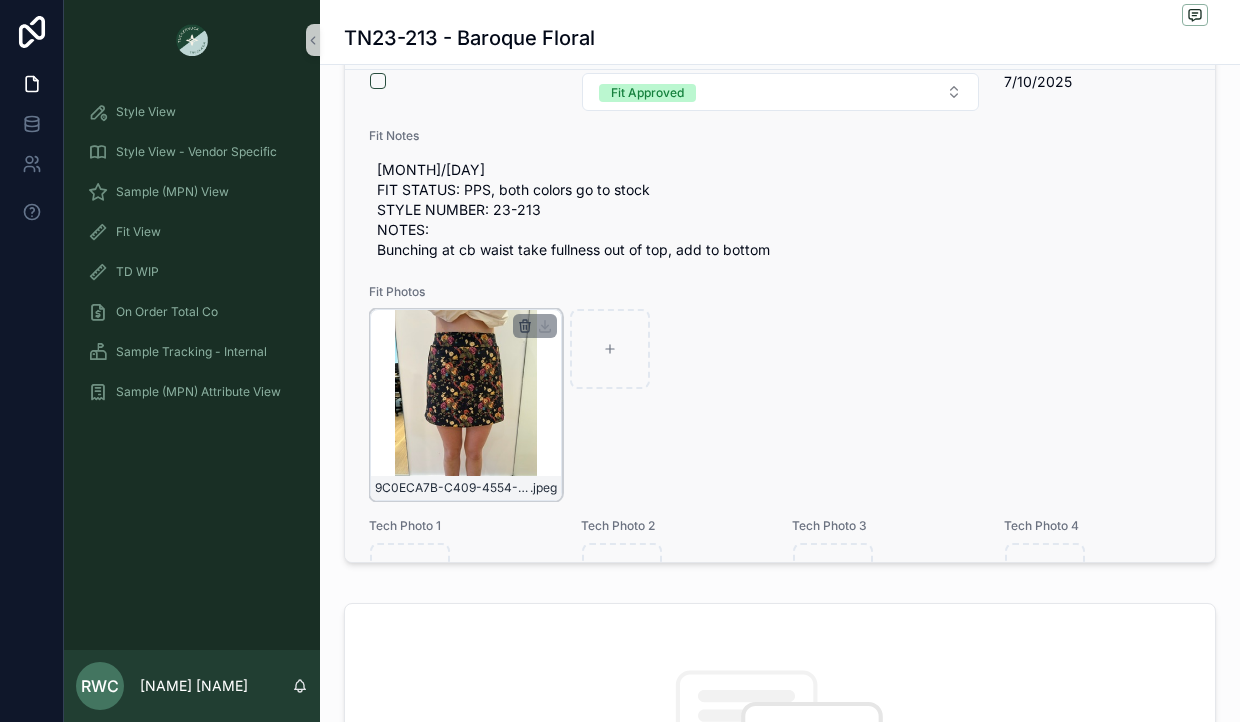 click 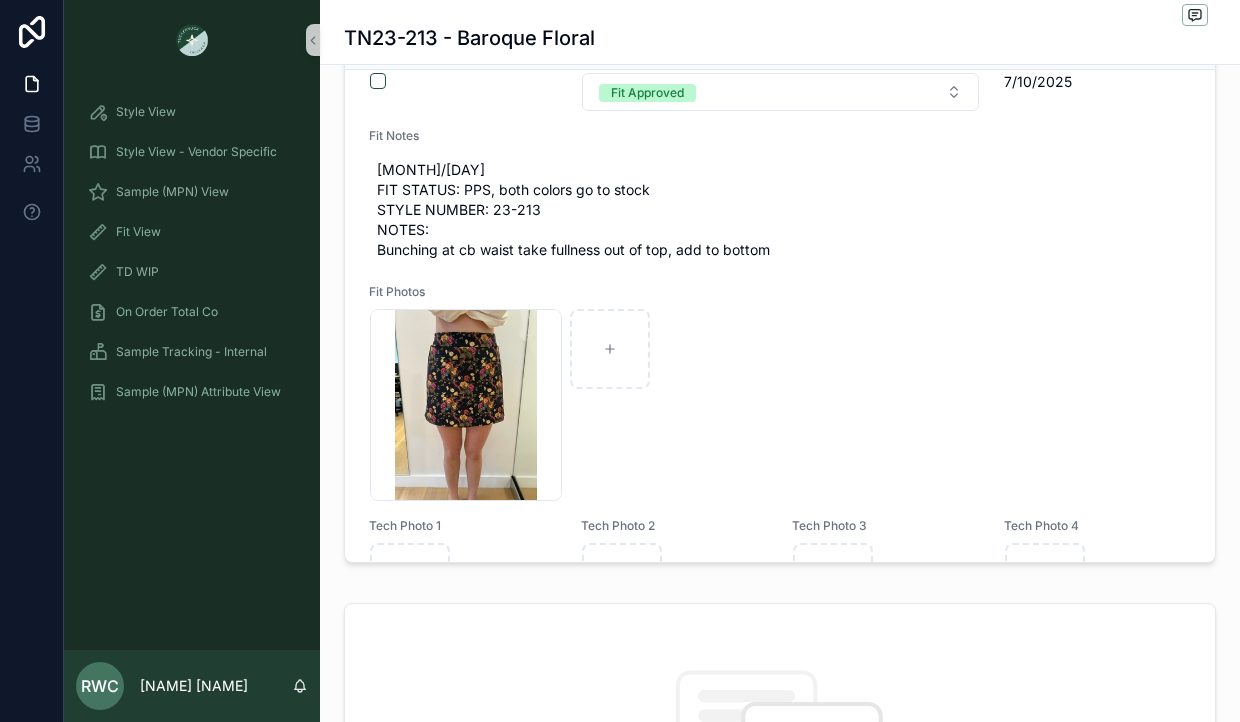 click on "Fit Photos" at bounding box center (780, 292) 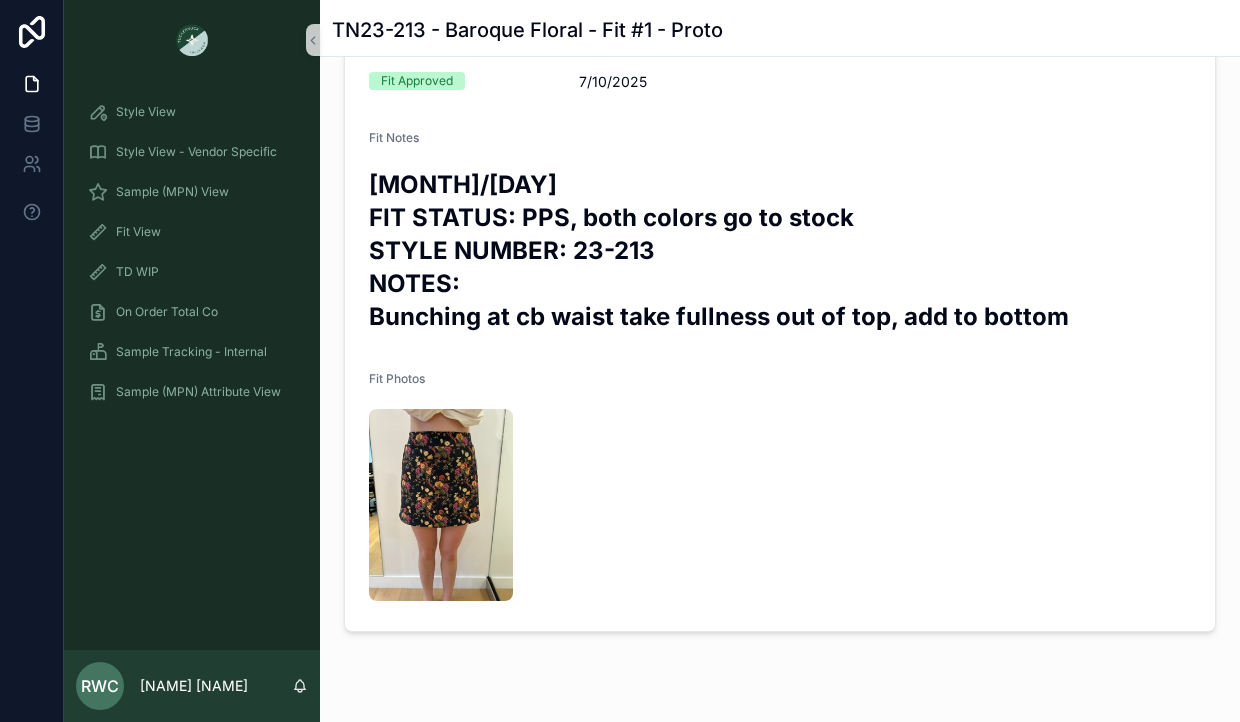 scroll, scrollTop: 321, scrollLeft: 0, axis: vertical 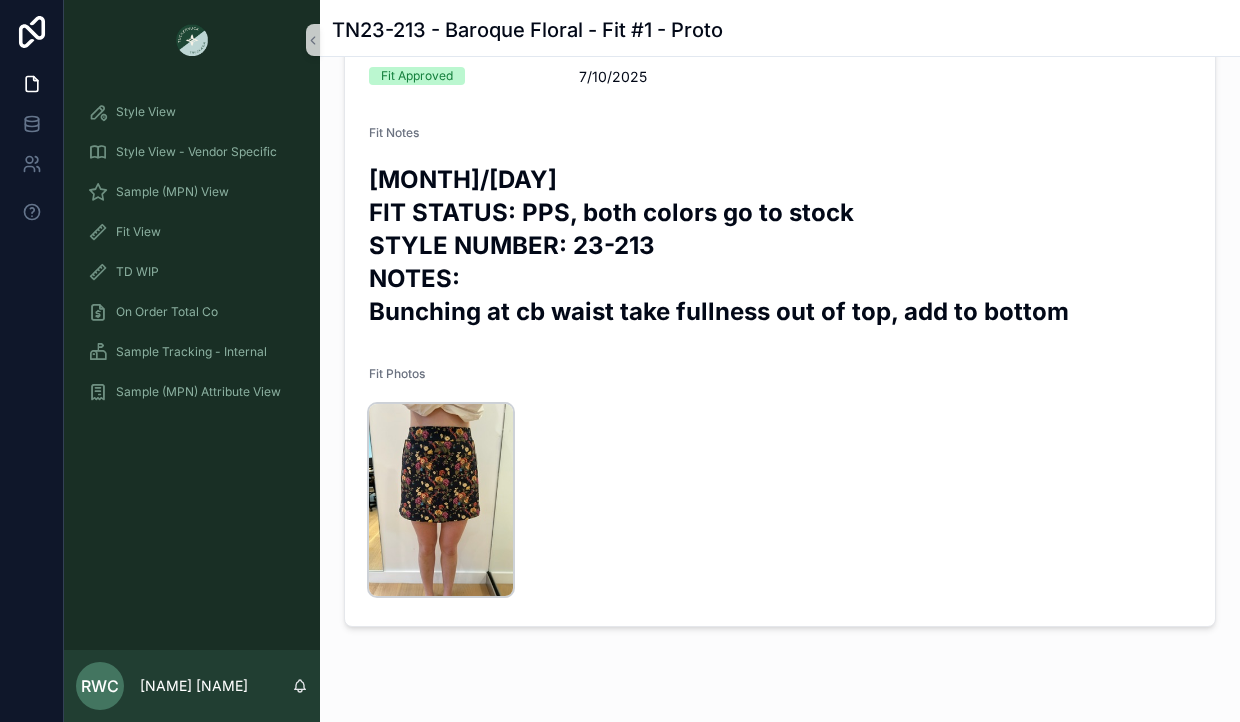 click at bounding box center (441, 500) 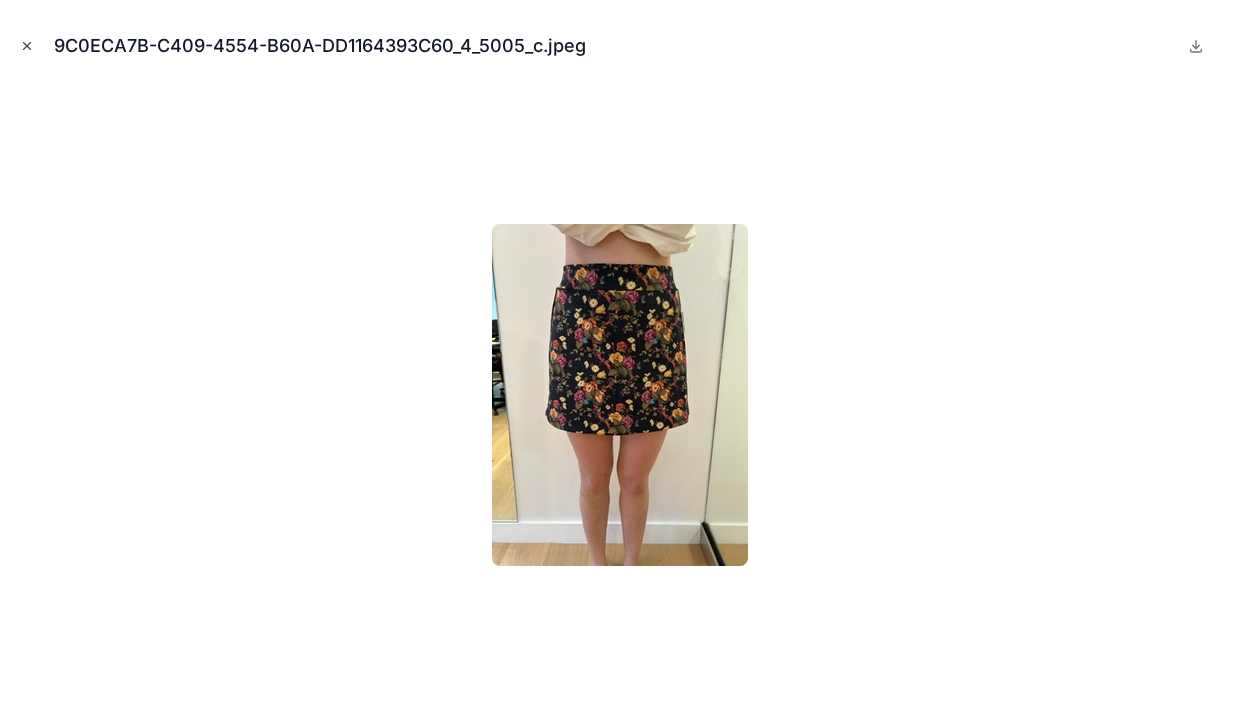 click 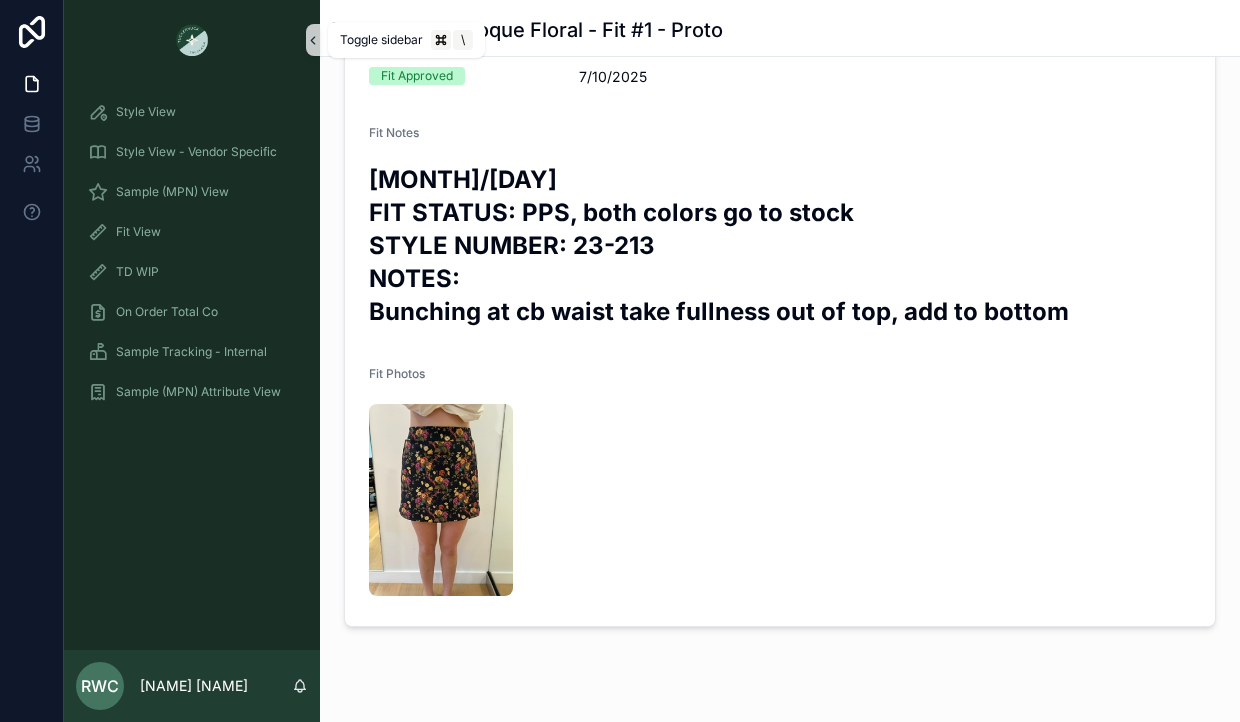 click 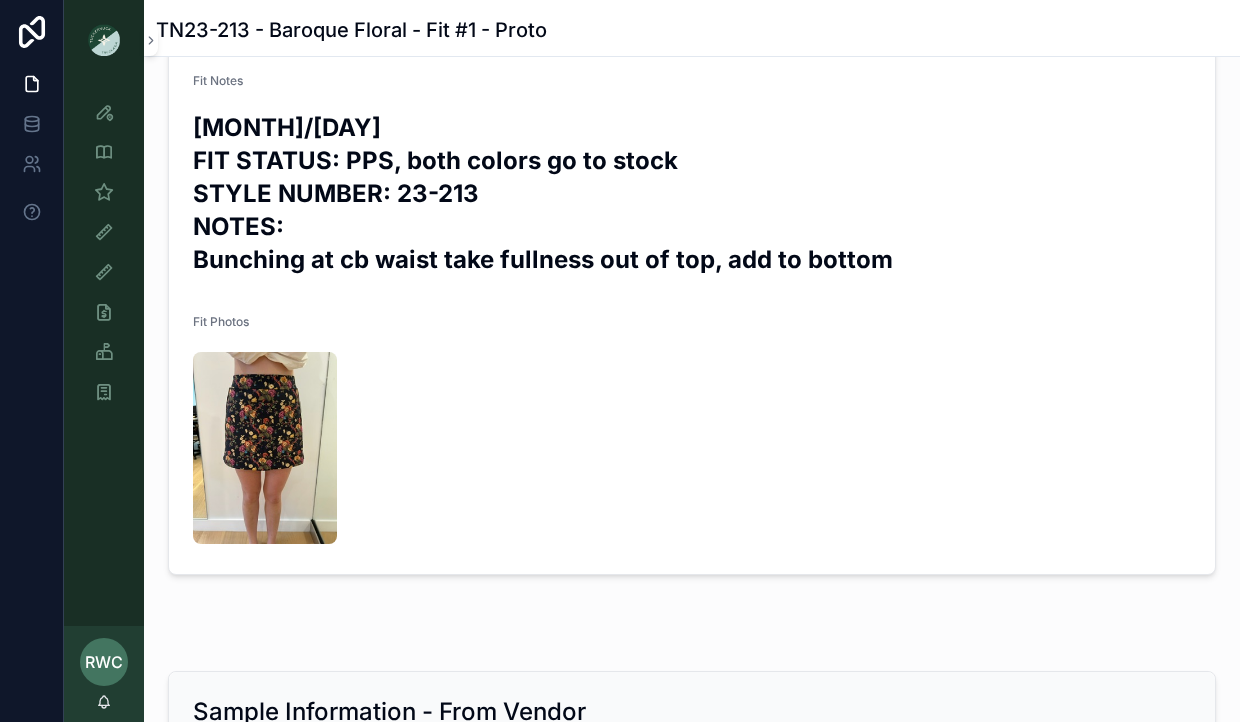 scroll, scrollTop: 385, scrollLeft: 0, axis: vertical 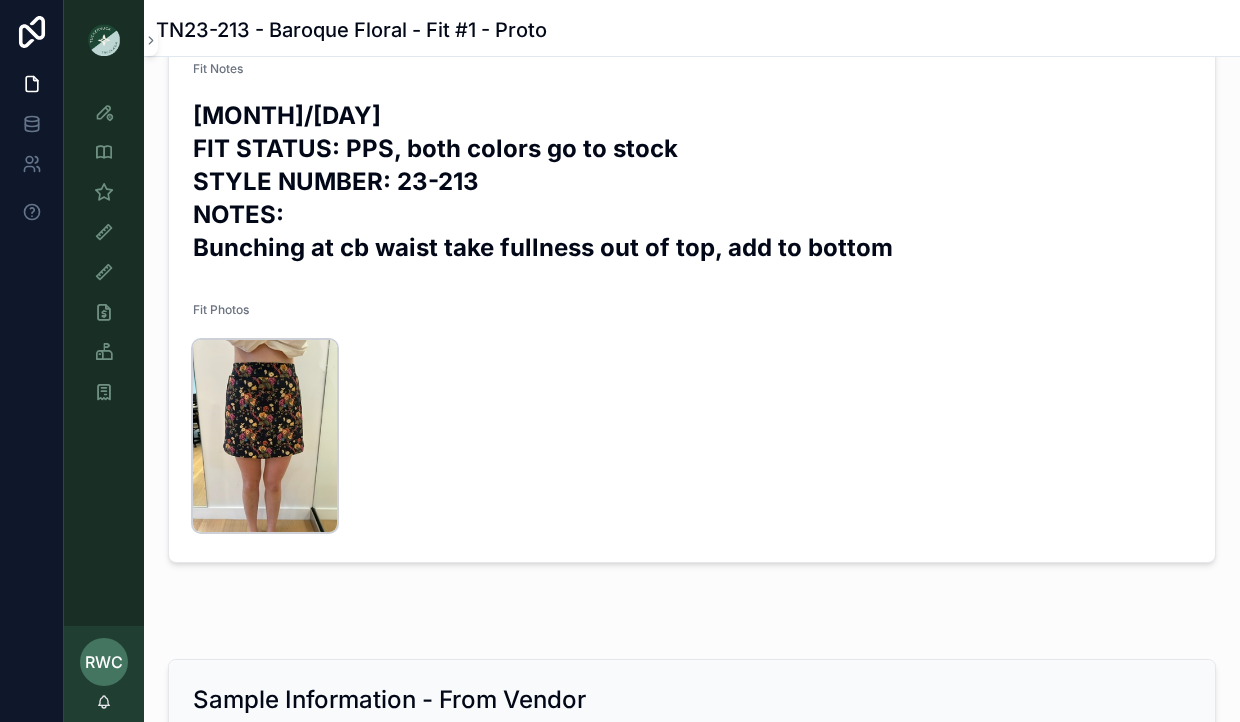 click at bounding box center (265, 436) 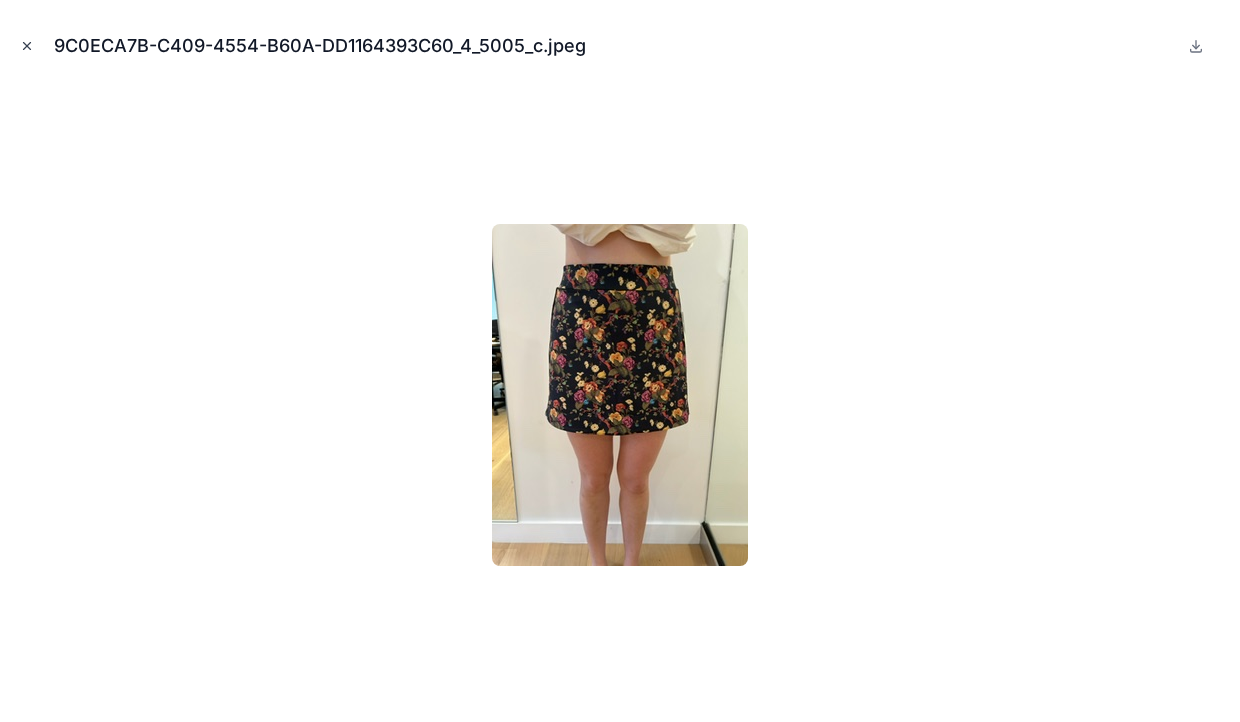 click 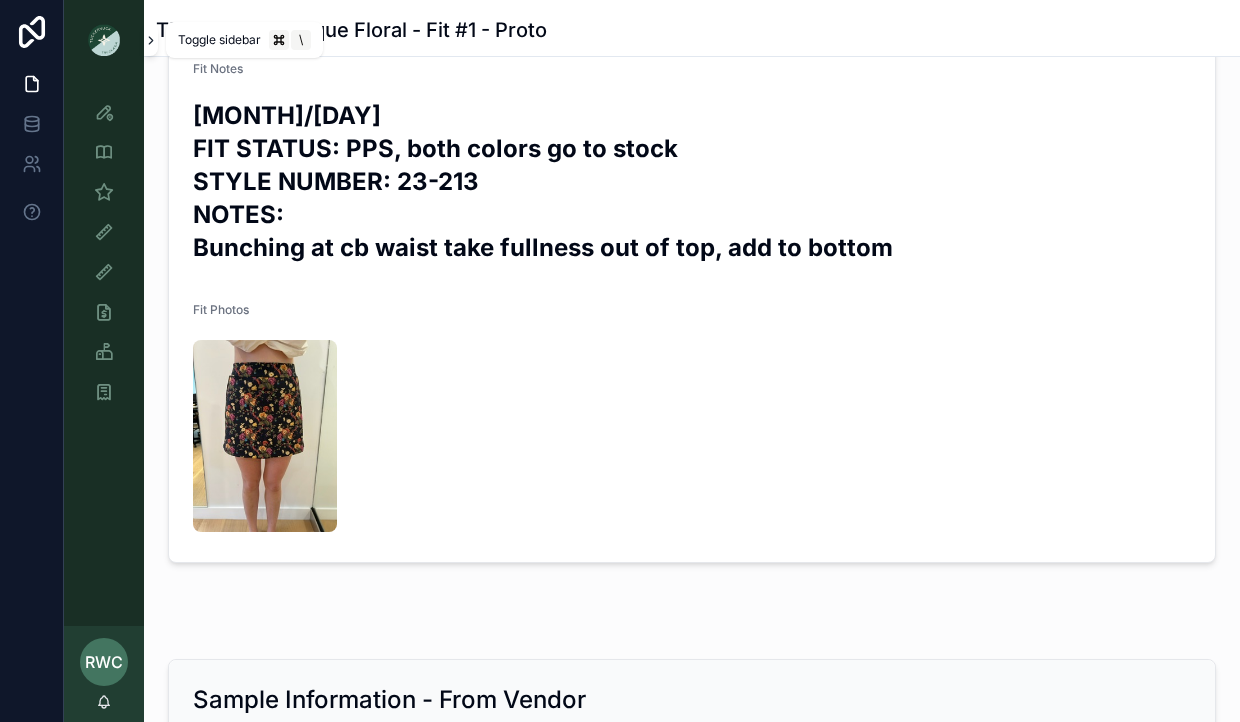 click 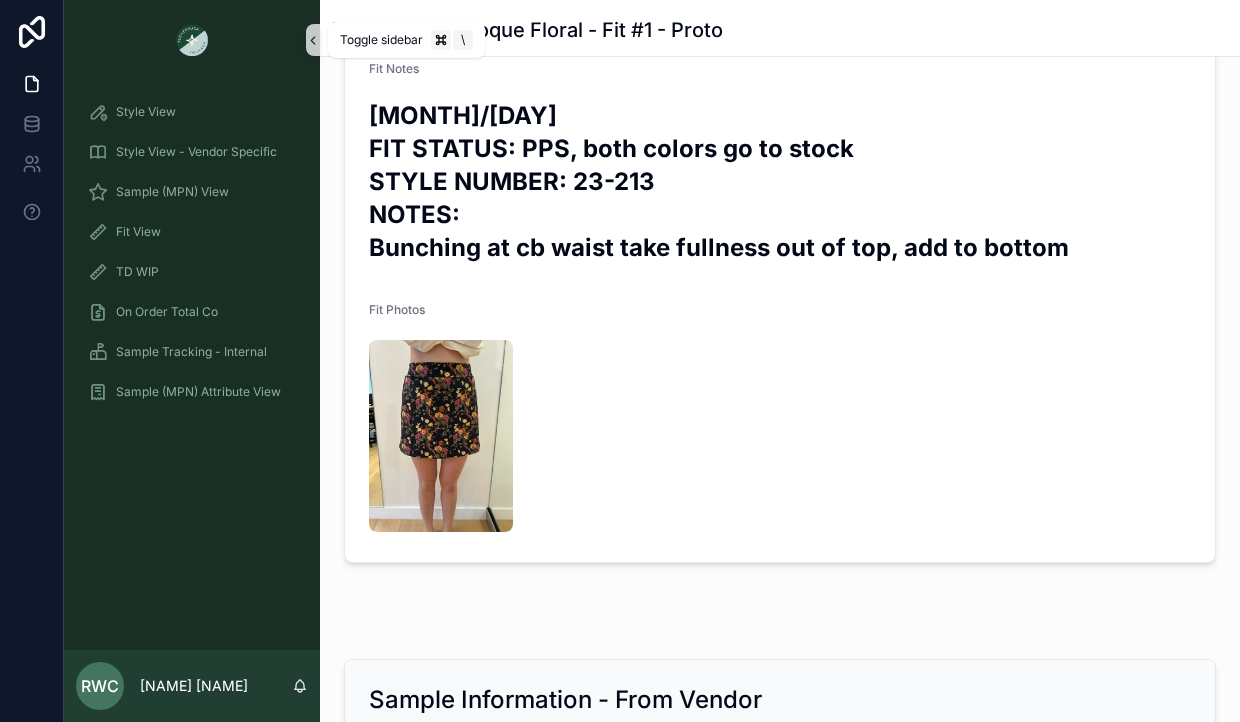 click 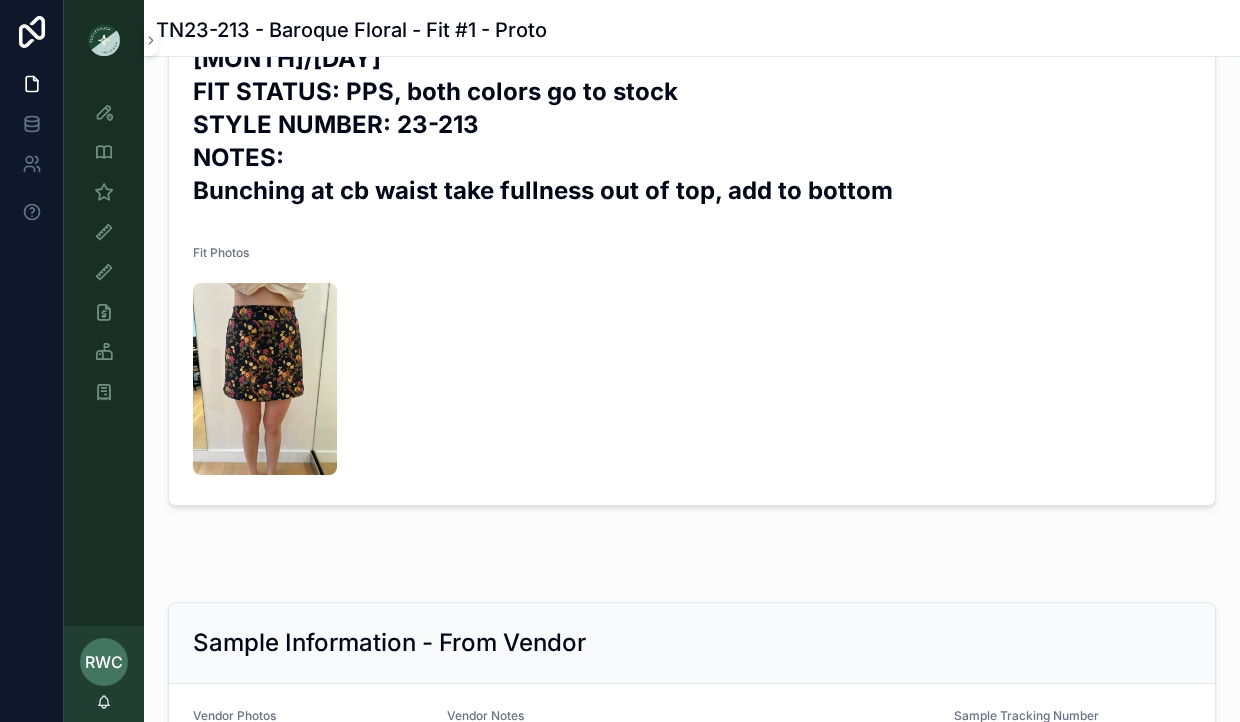 scroll, scrollTop: 472, scrollLeft: 0, axis: vertical 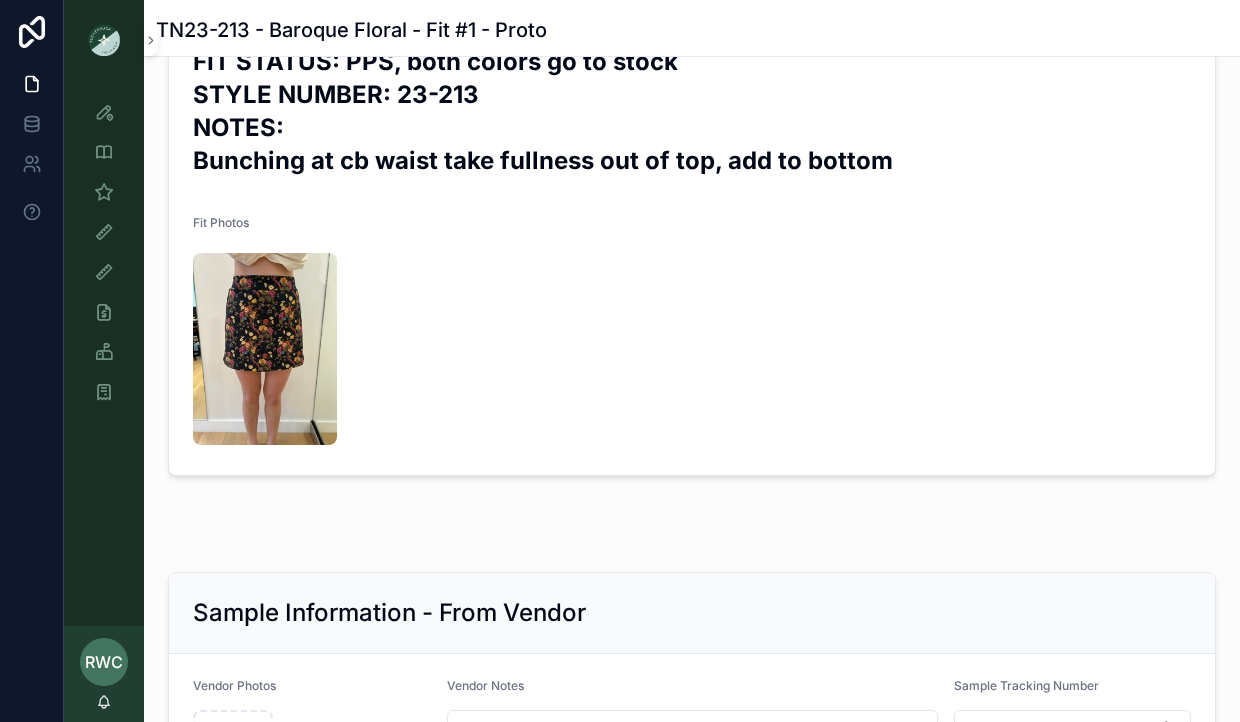 click at bounding box center [692, 349] 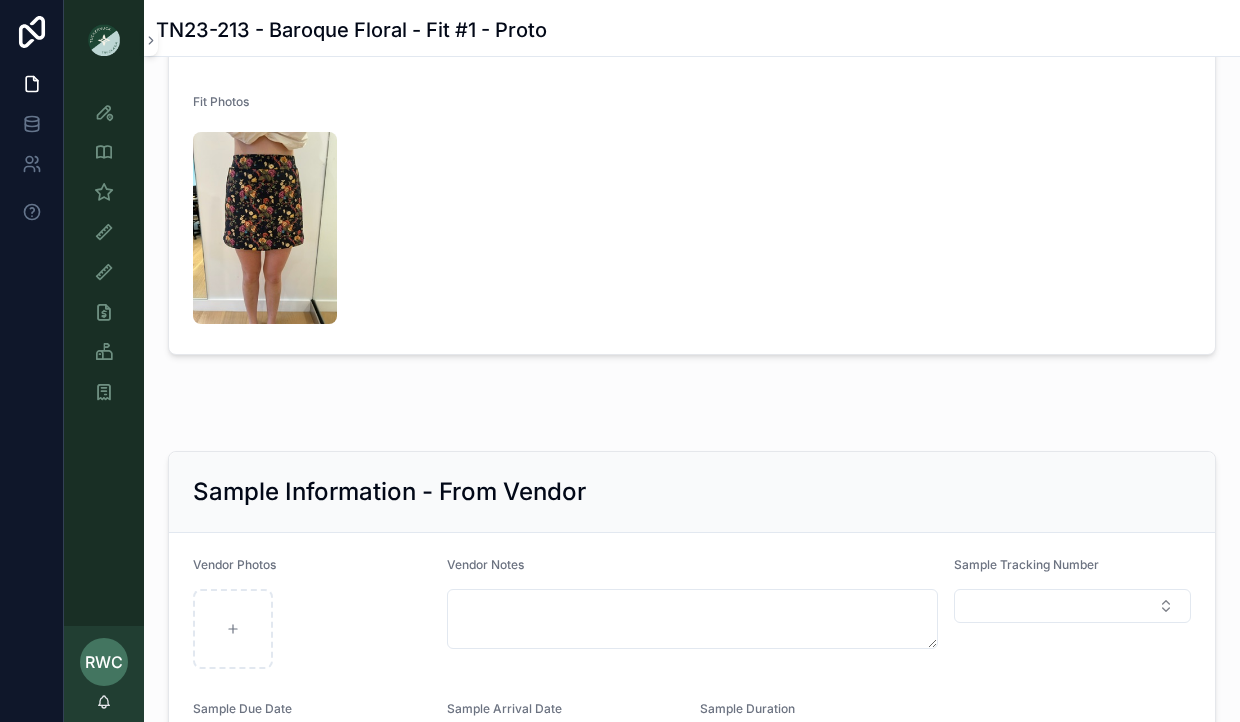 scroll, scrollTop: 293, scrollLeft: 0, axis: vertical 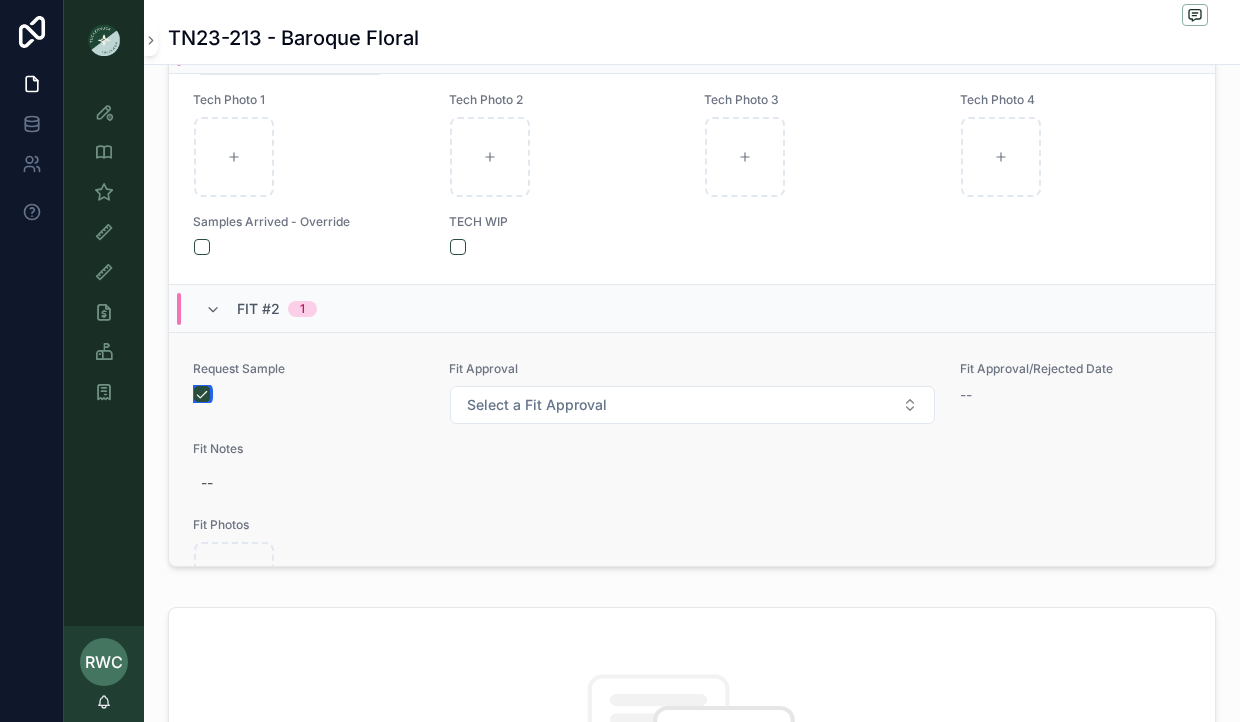 click at bounding box center (202, 394) 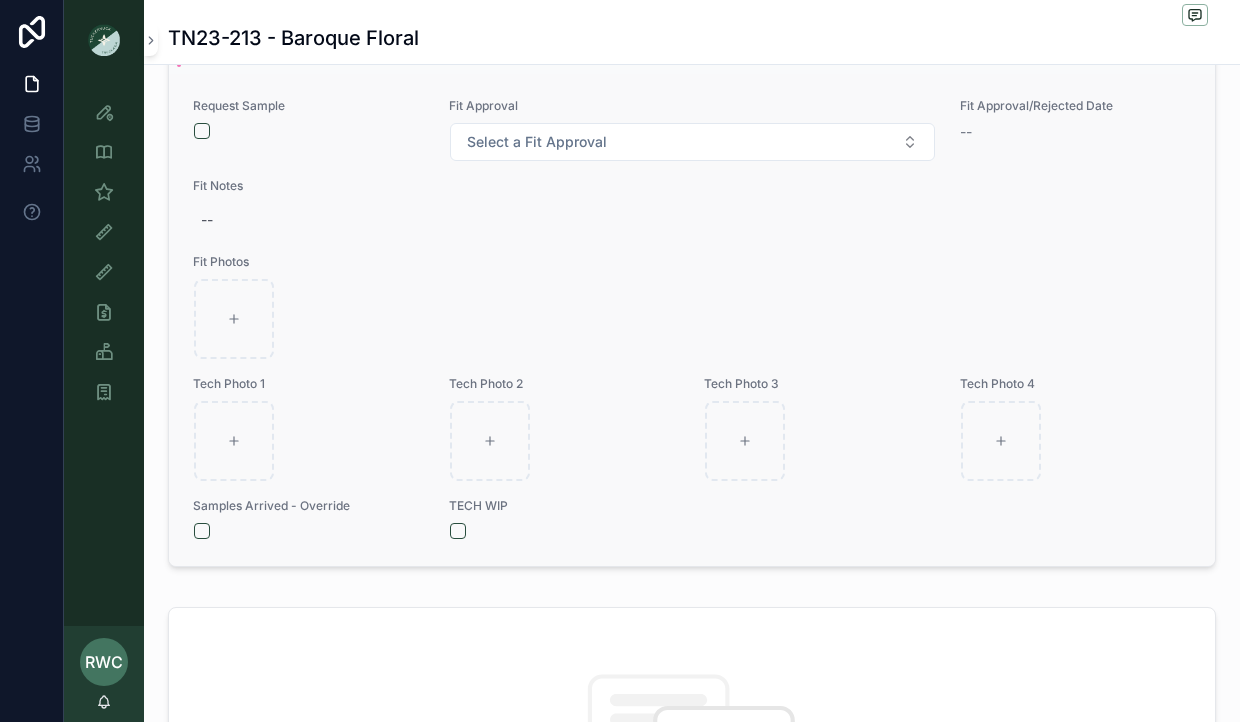 scroll, scrollTop: 746, scrollLeft: 0, axis: vertical 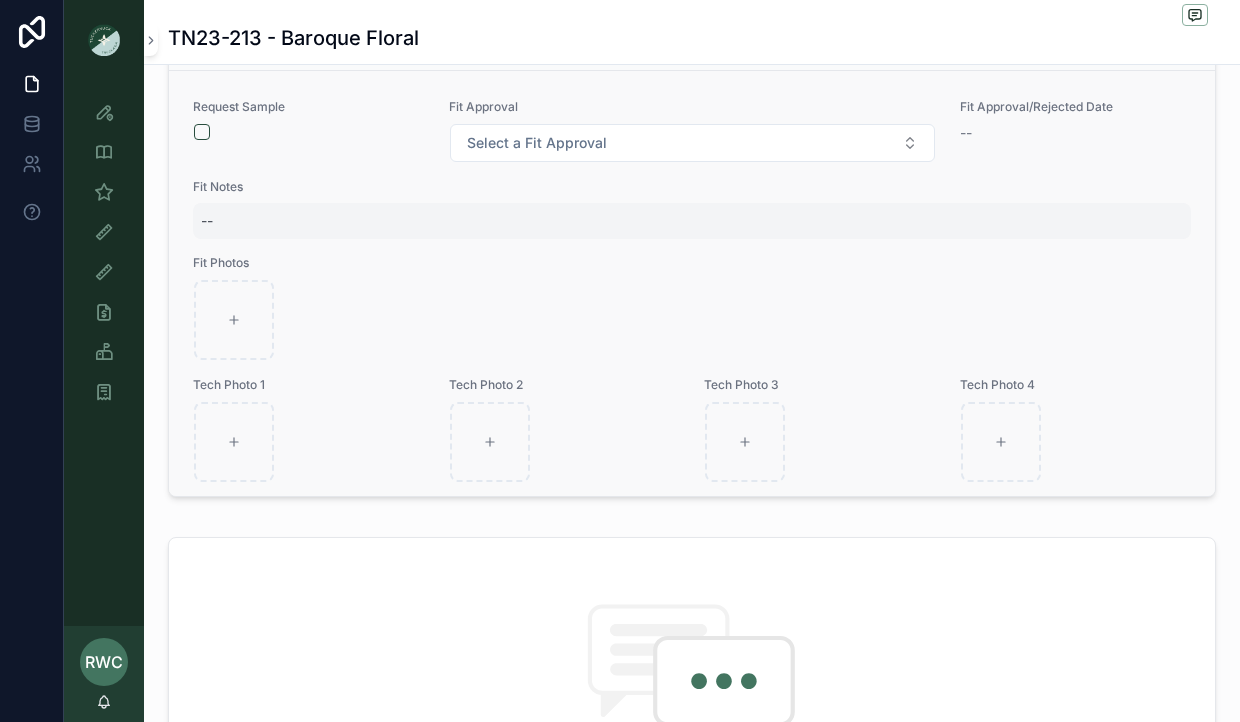 click on "--" at bounding box center (207, 221) 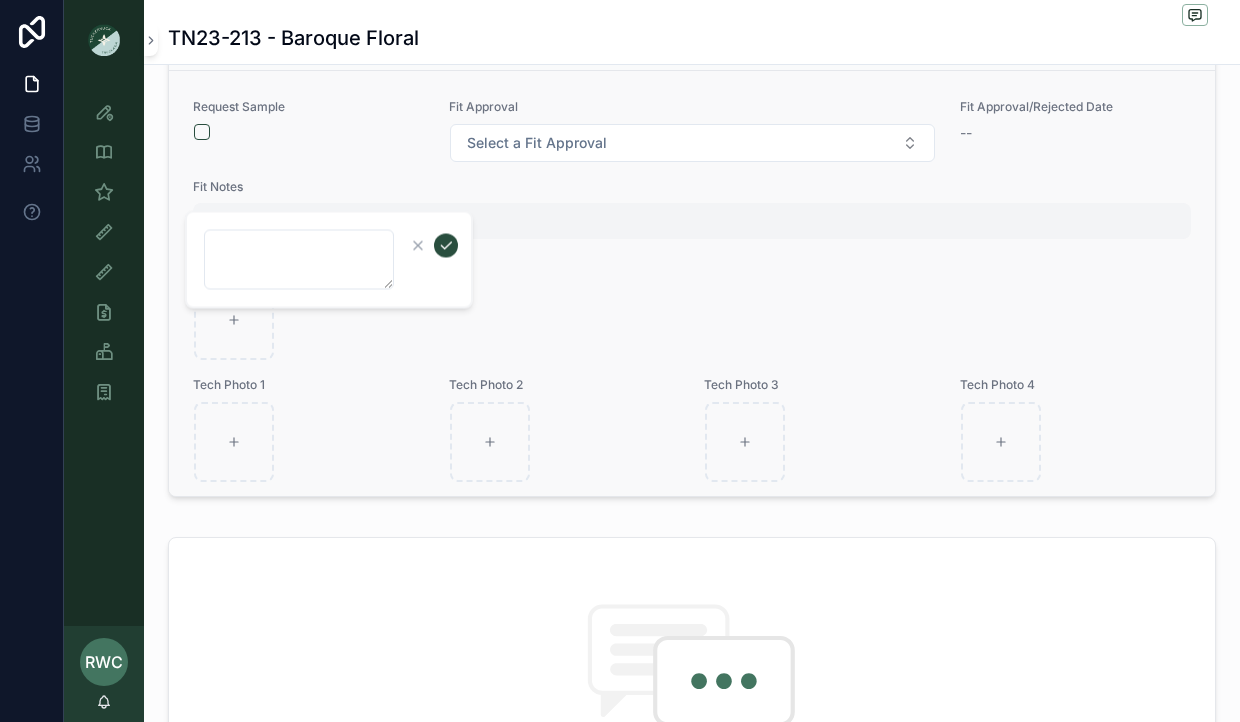 click on "--" at bounding box center (692, 221) 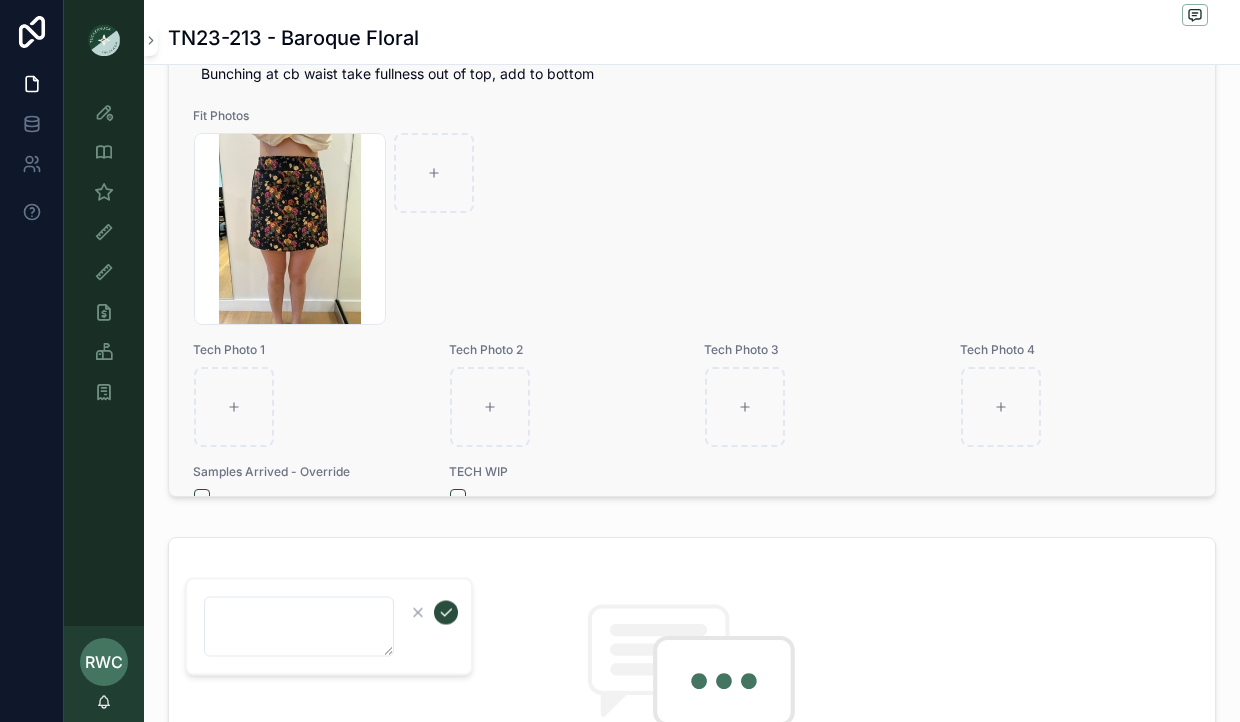 scroll, scrollTop: 84, scrollLeft: 0, axis: vertical 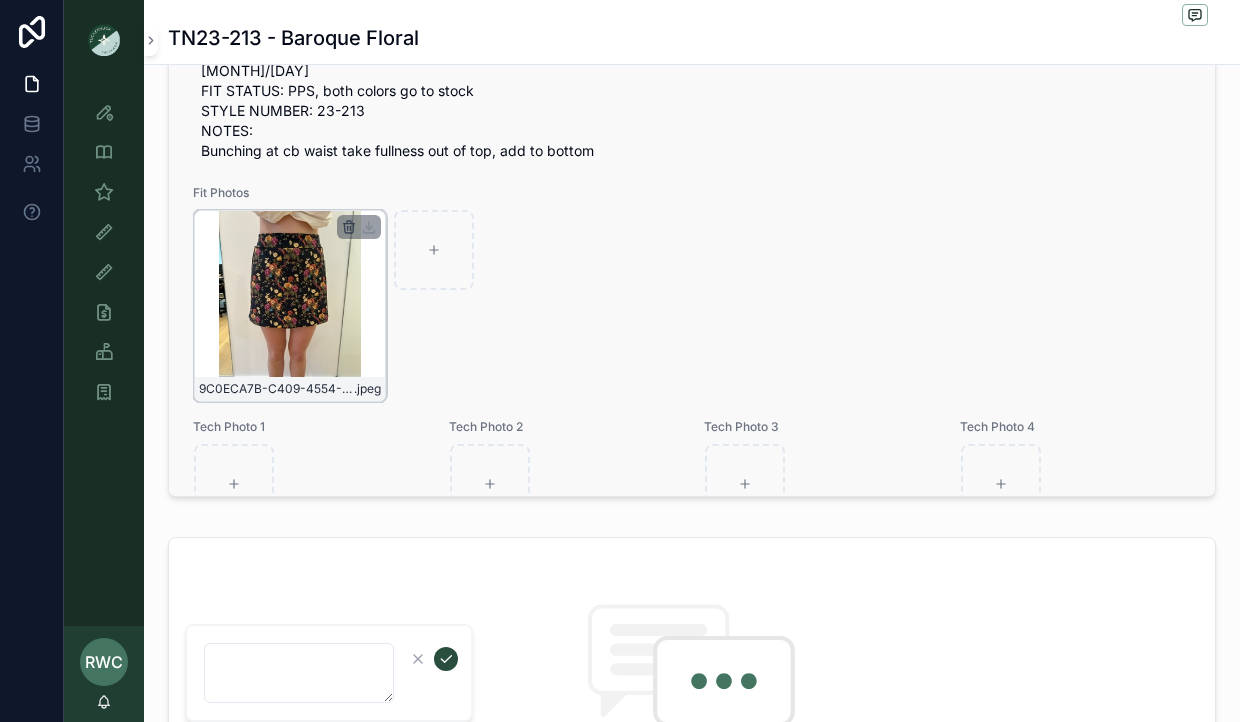 click 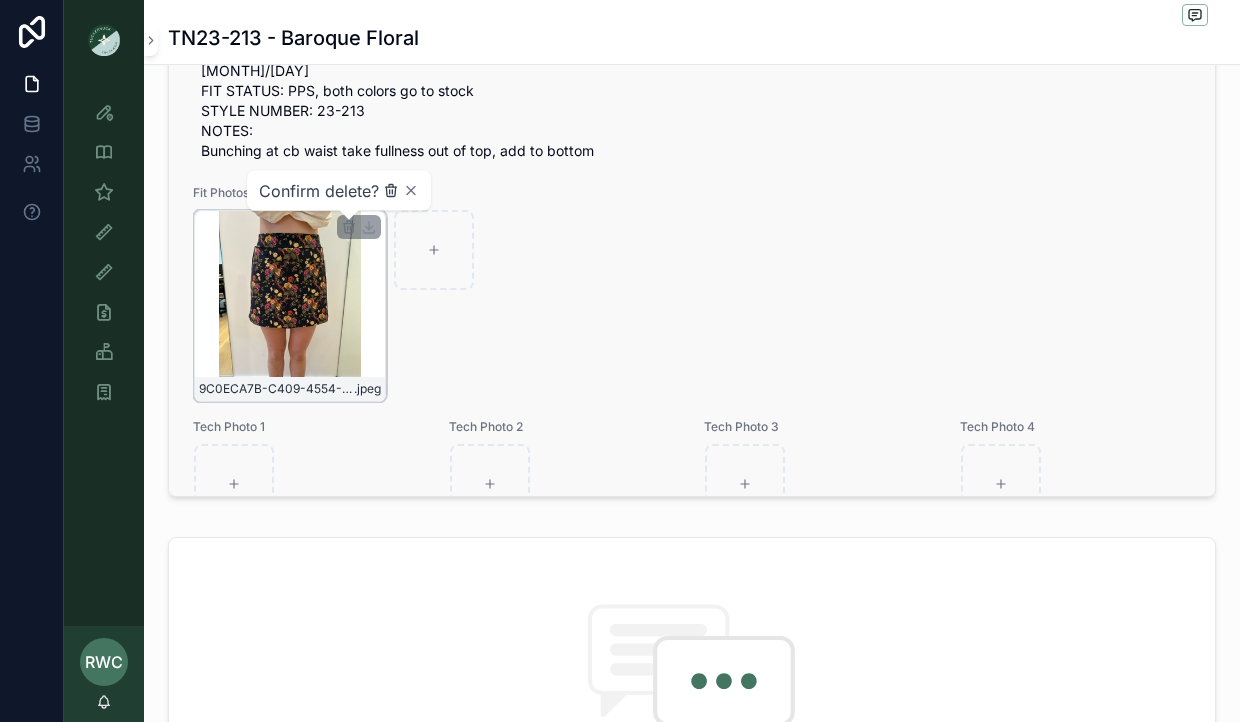 click 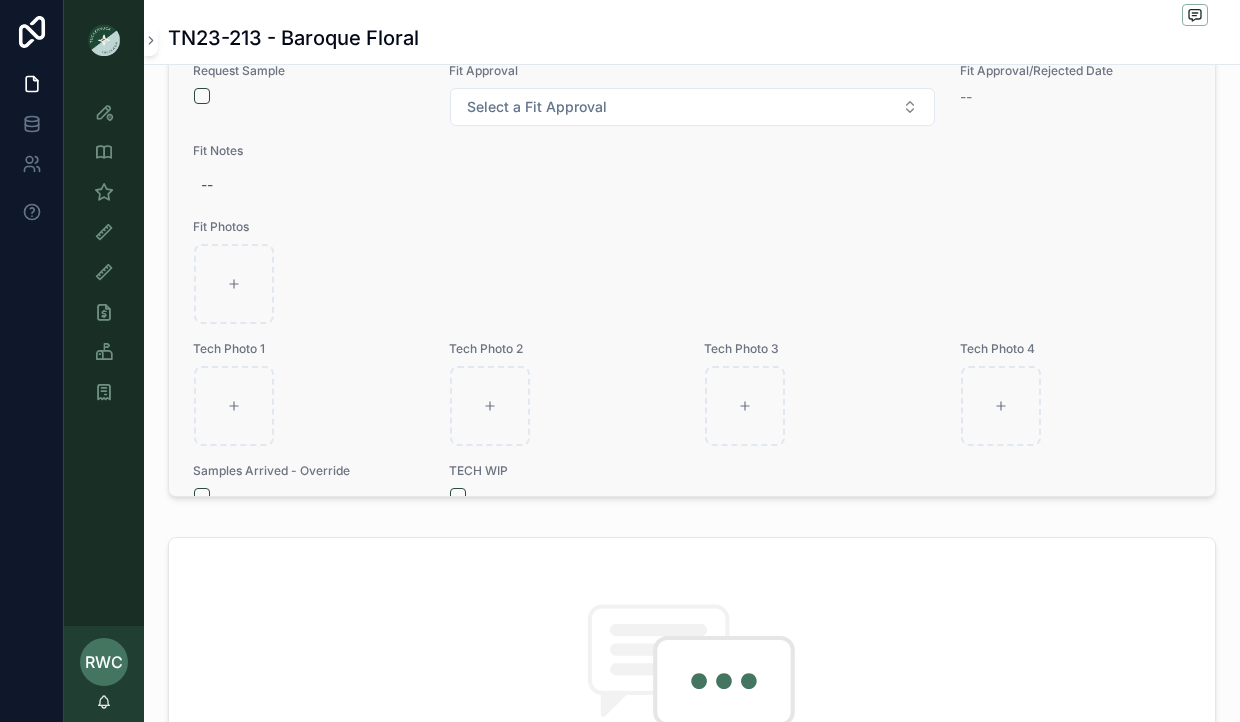 scroll, scrollTop: 634, scrollLeft: 0, axis: vertical 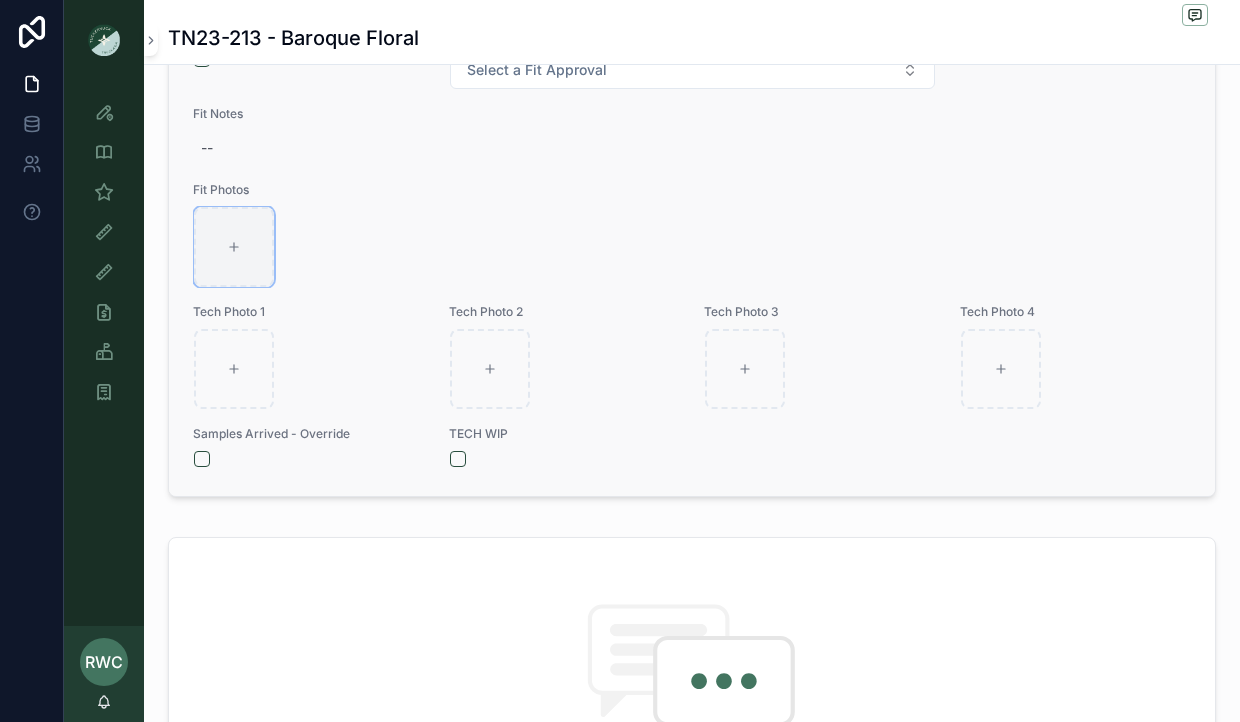 click 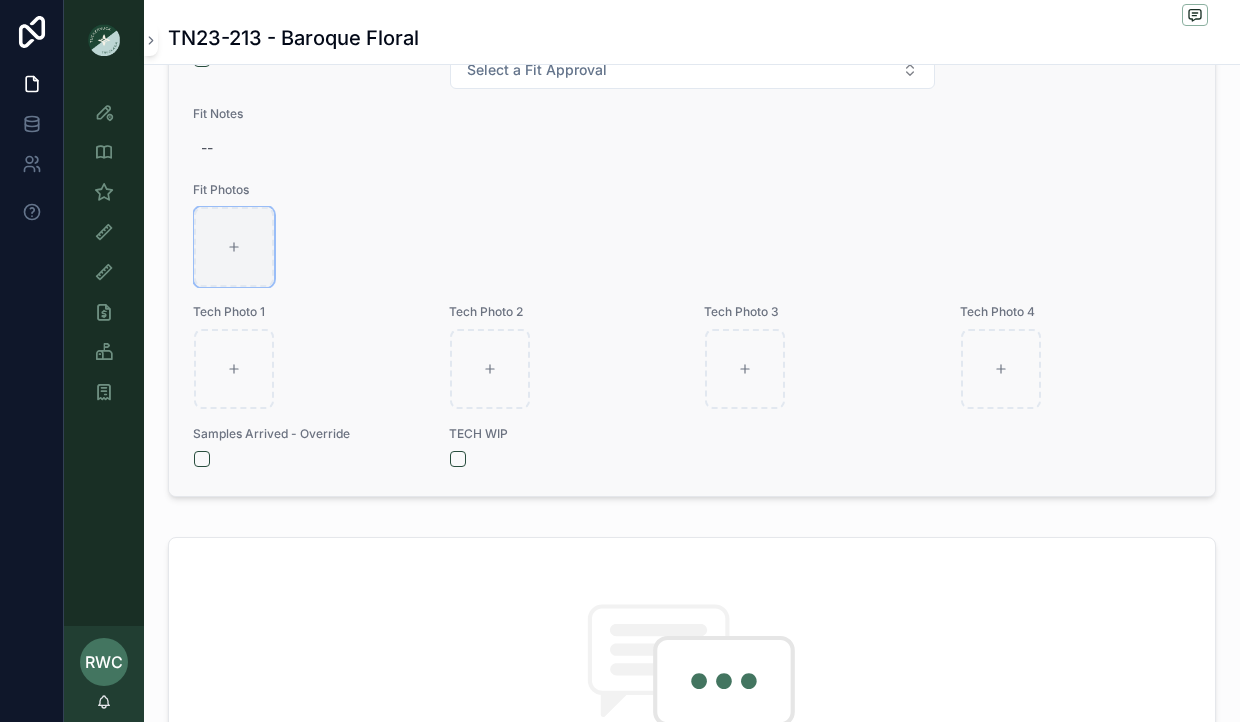 type on "**********" 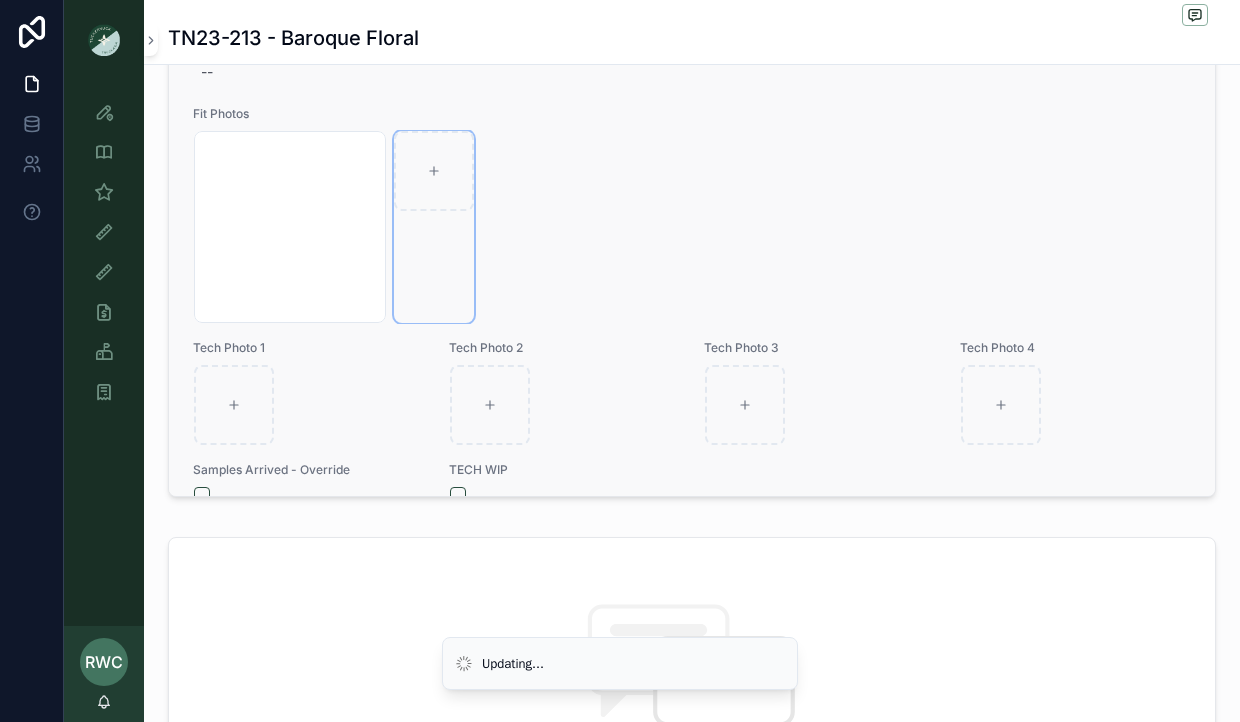 scroll, scrollTop: 725, scrollLeft: 0, axis: vertical 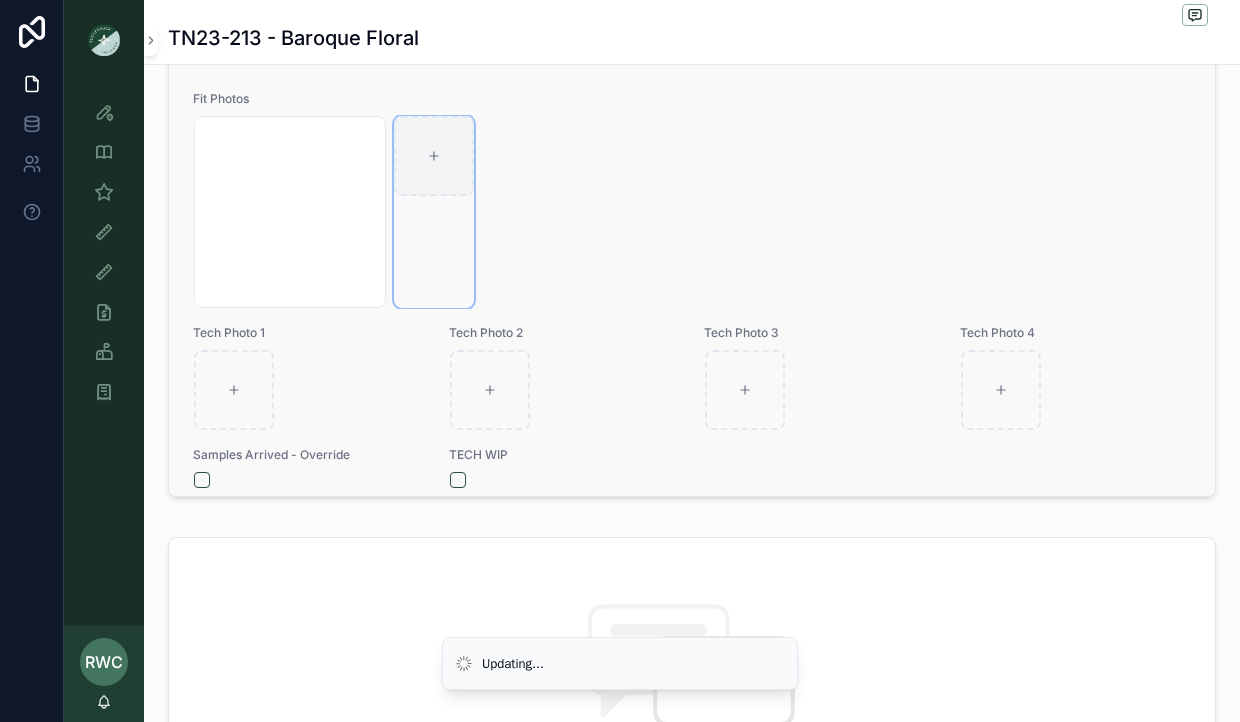 click 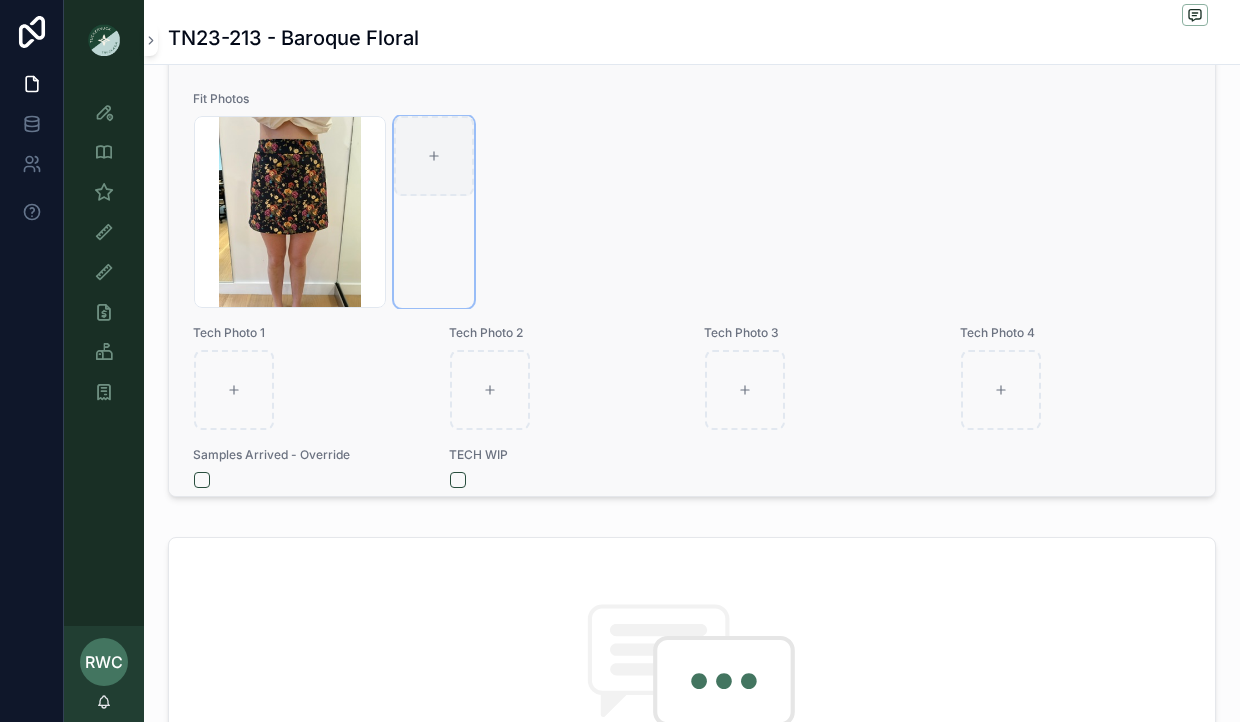 click at bounding box center [434, 156] 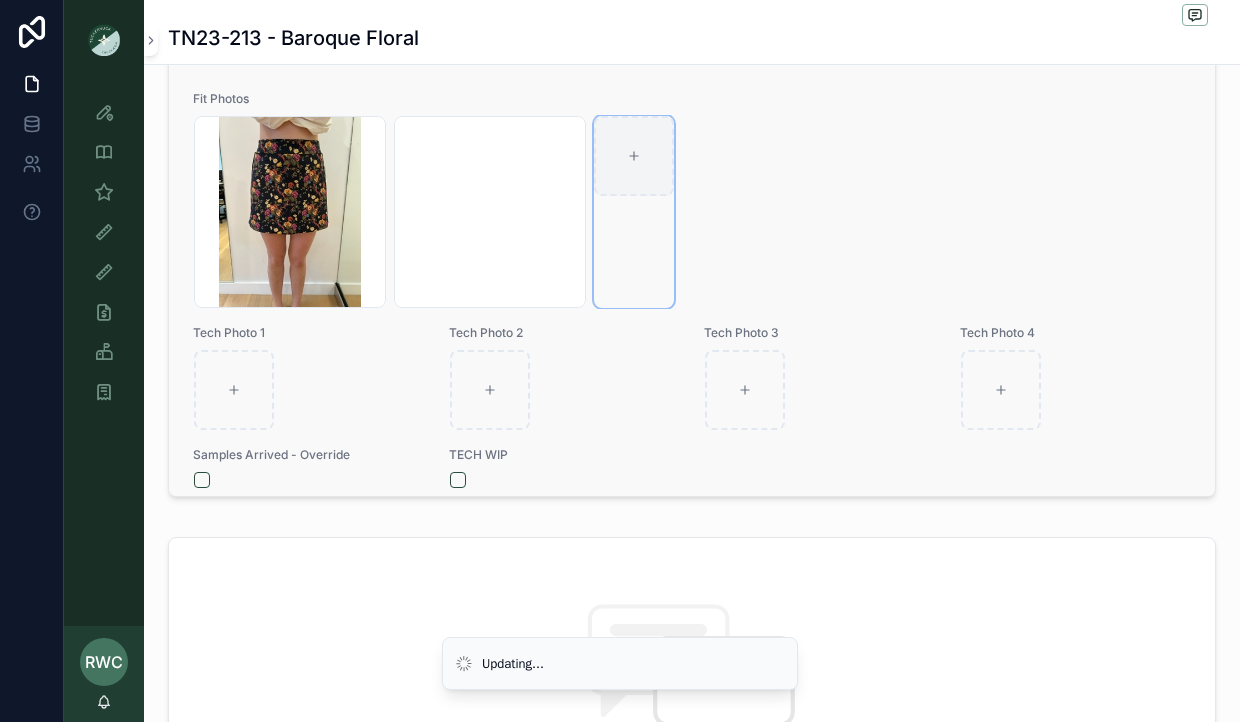 click 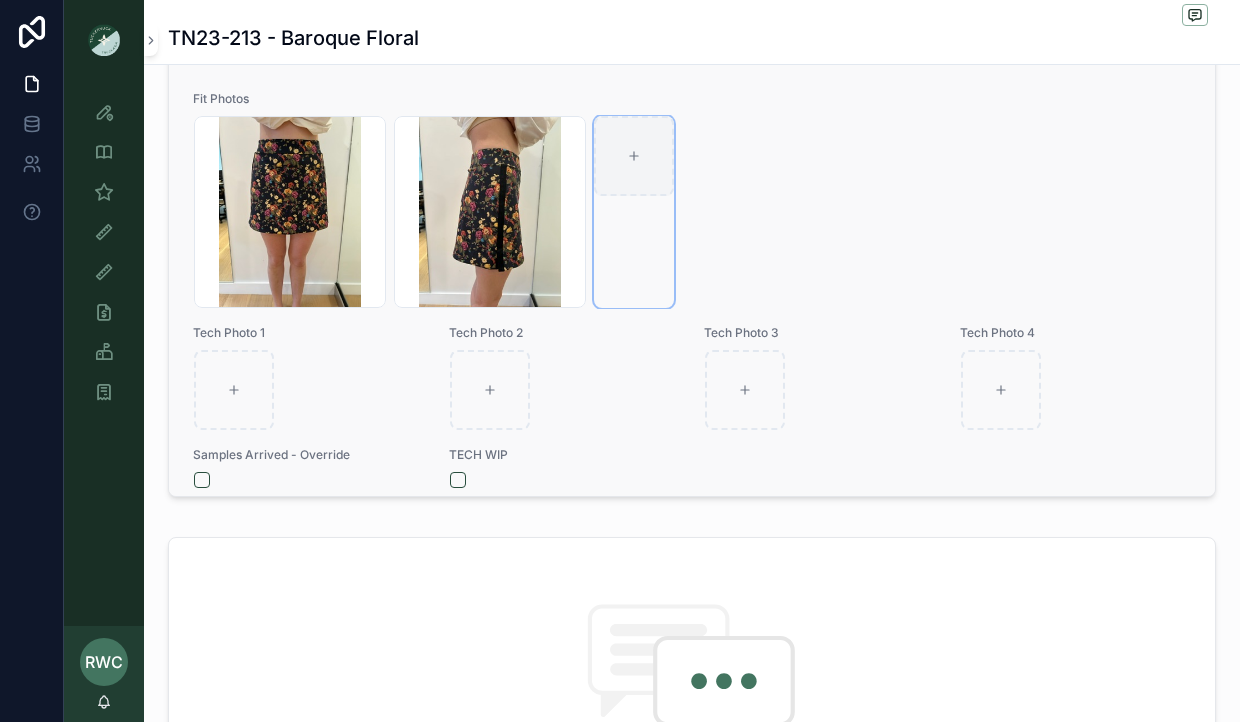click 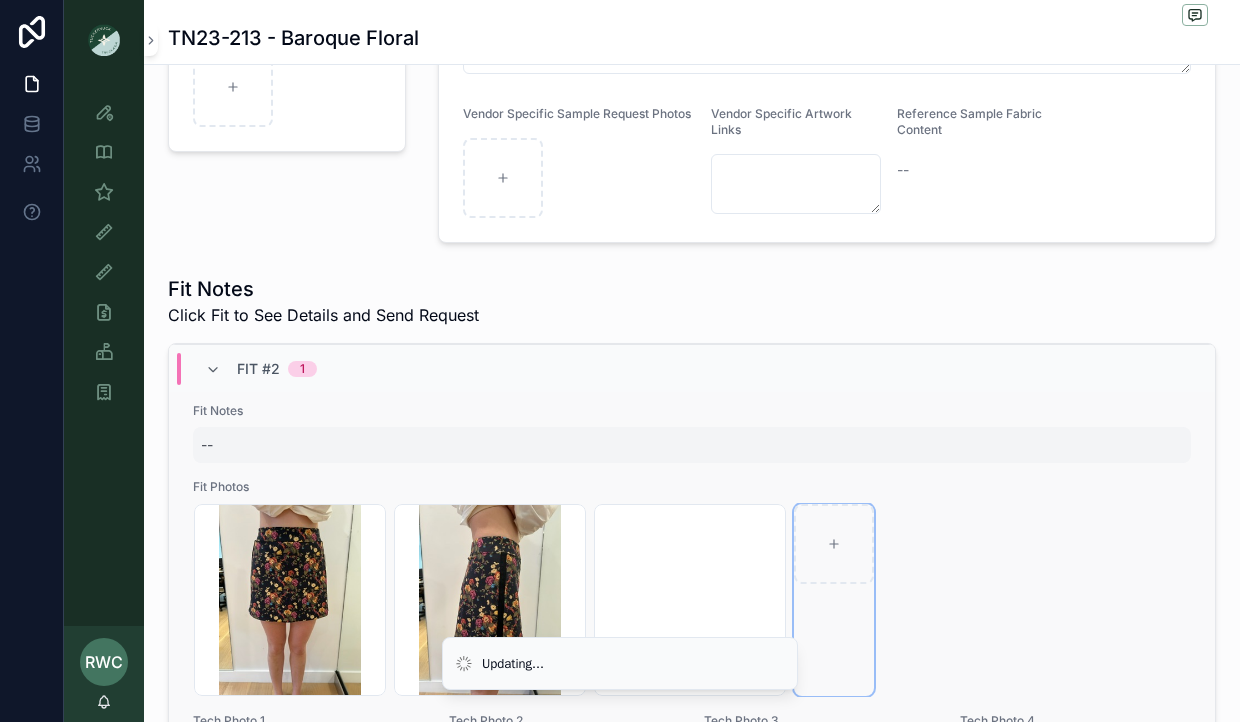 scroll, scrollTop: 375, scrollLeft: 0, axis: vertical 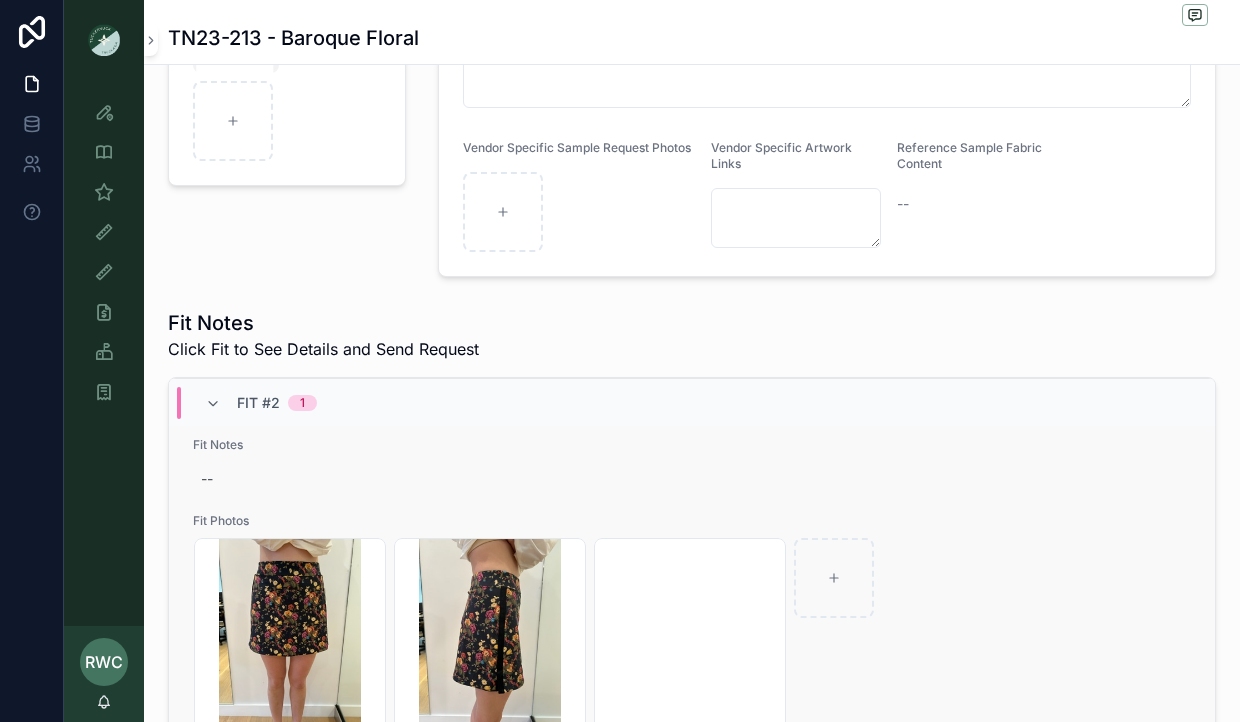 click on "Fit Notes --" at bounding box center [692, 467] 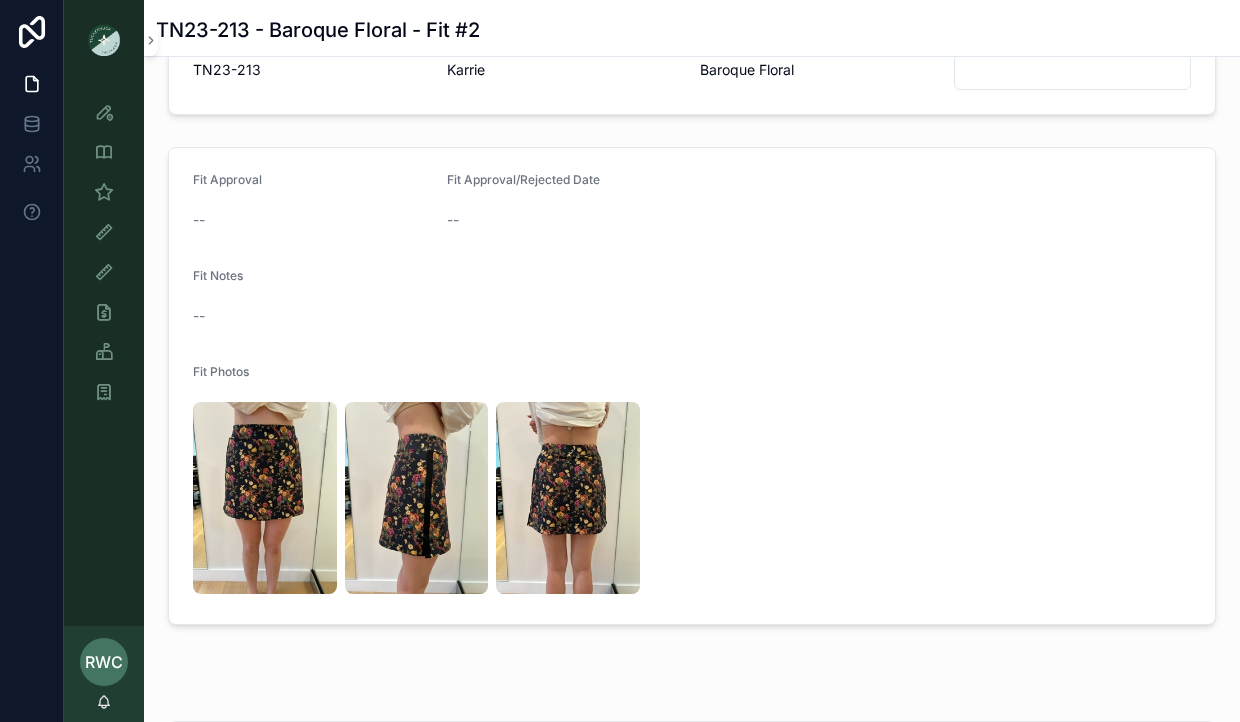 scroll, scrollTop: 132, scrollLeft: 0, axis: vertical 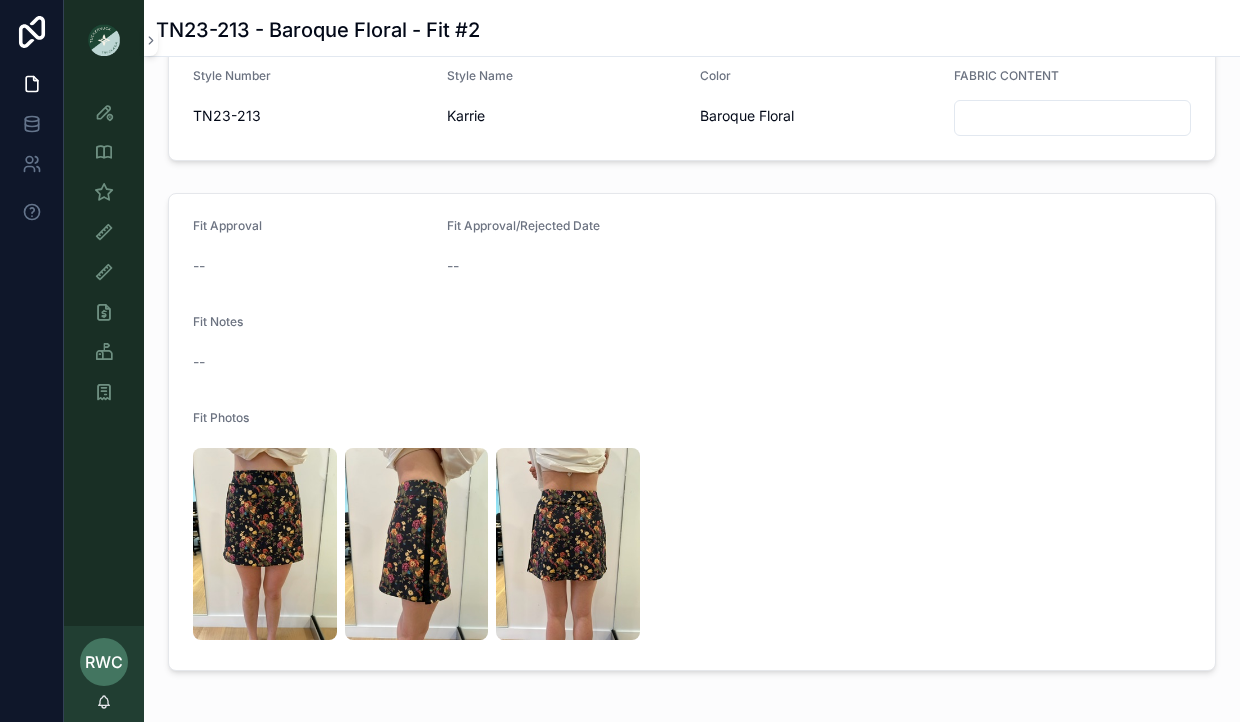click on "--" at bounding box center (312, 266) 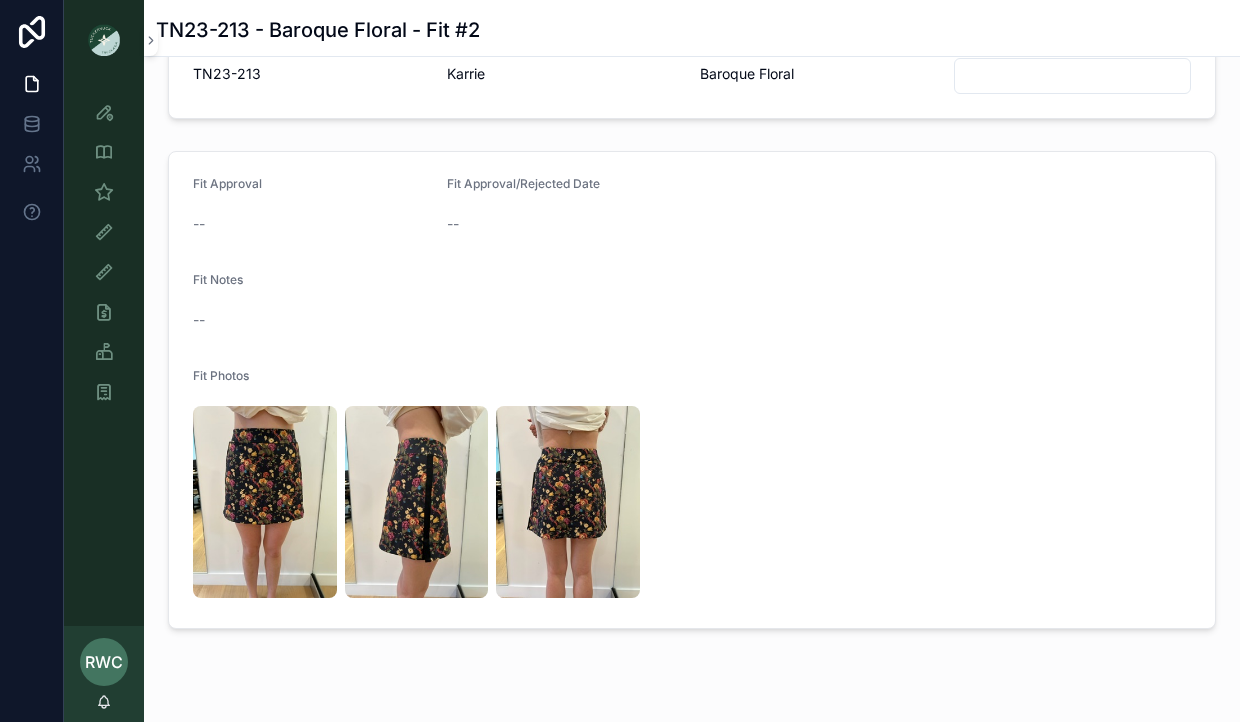 scroll, scrollTop: 93, scrollLeft: 0, axis: vertical 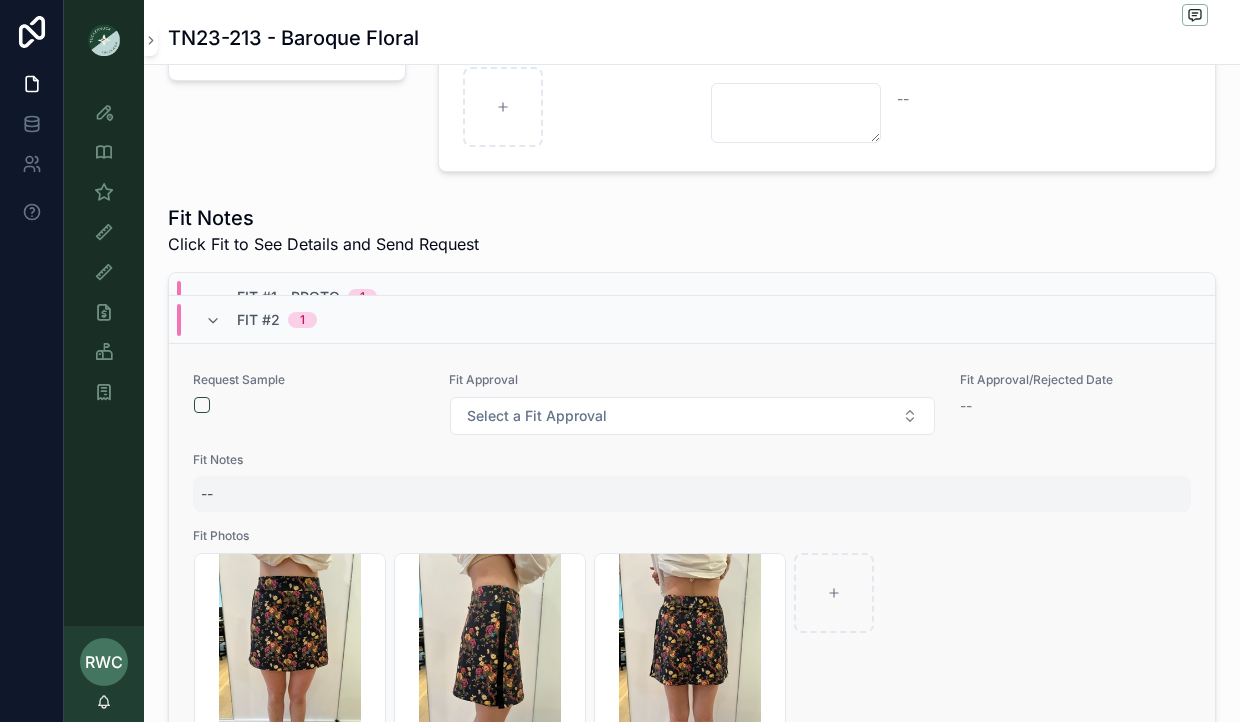 click on "--" at bounding box center [207, 494] 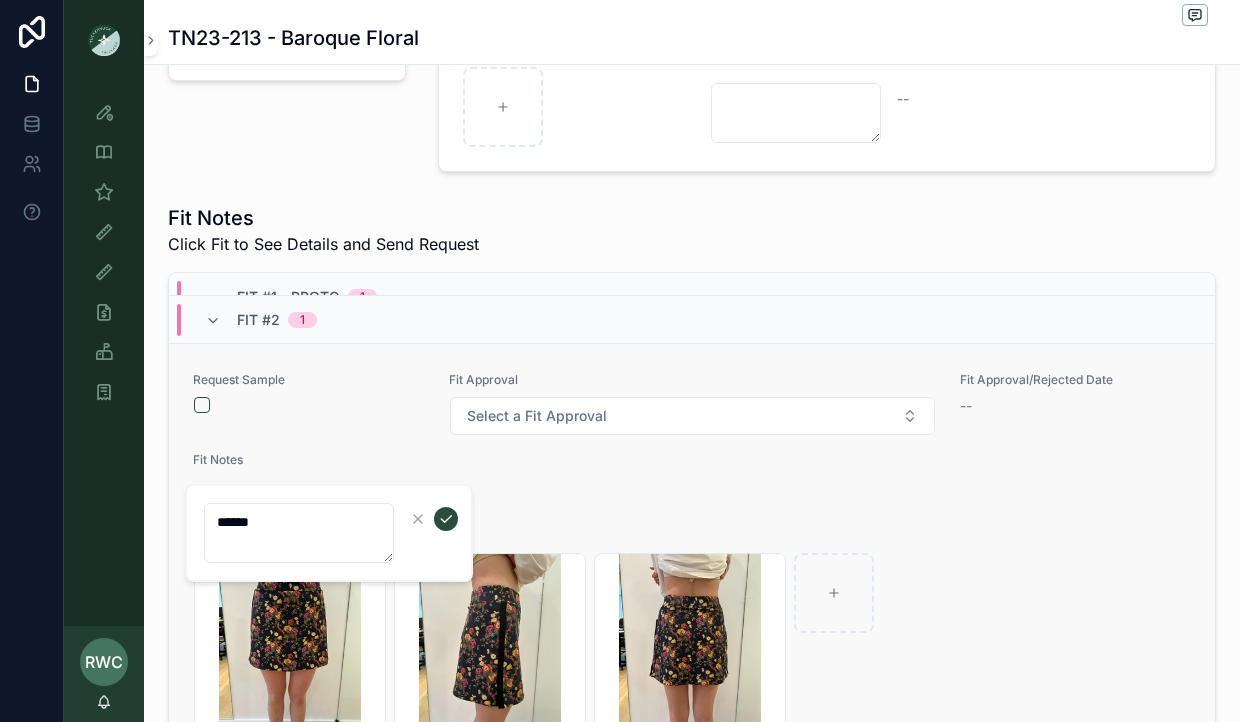 type on "******" 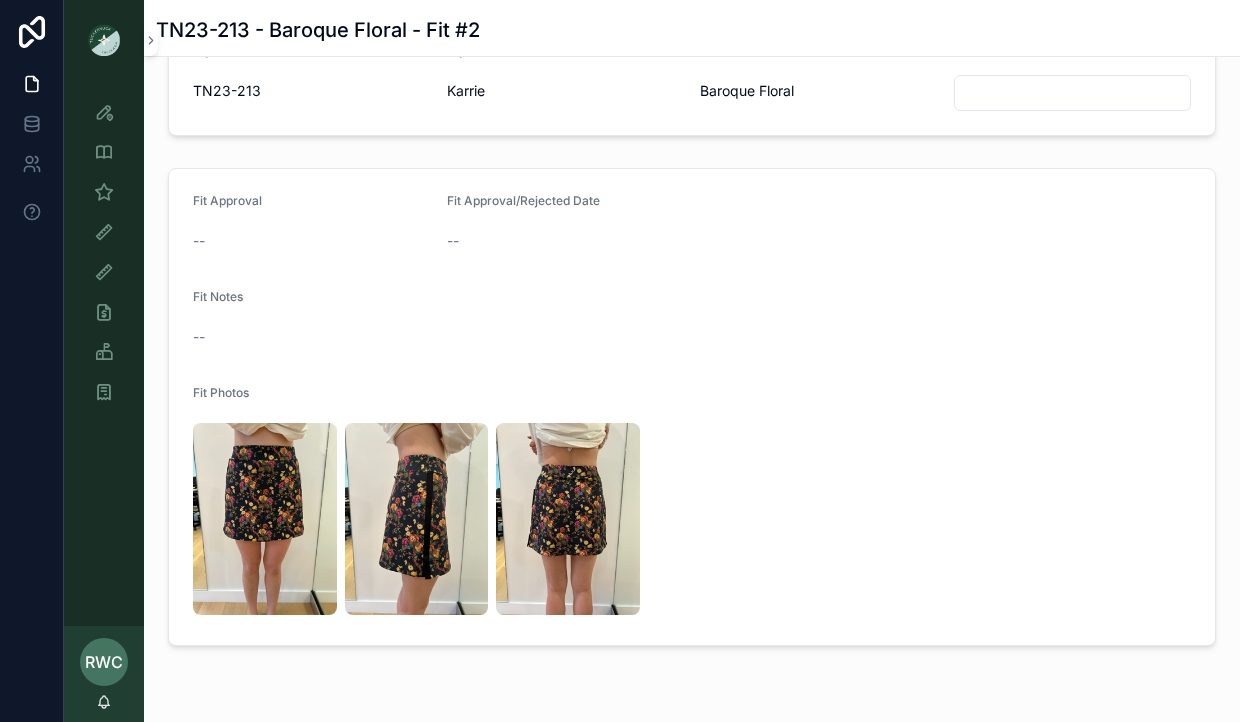 scroll, scrollTop: 211, scrollLeft: 0, axis: vertical 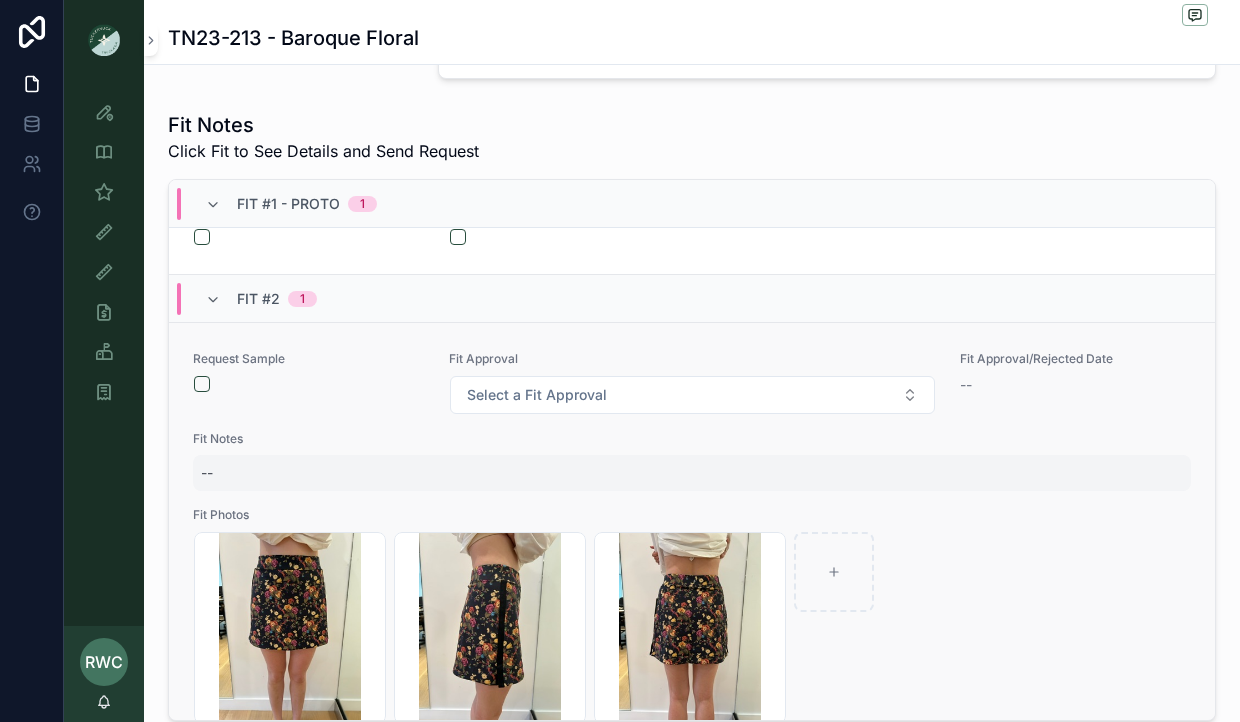 click on "--" at bounding box center [692, 473] 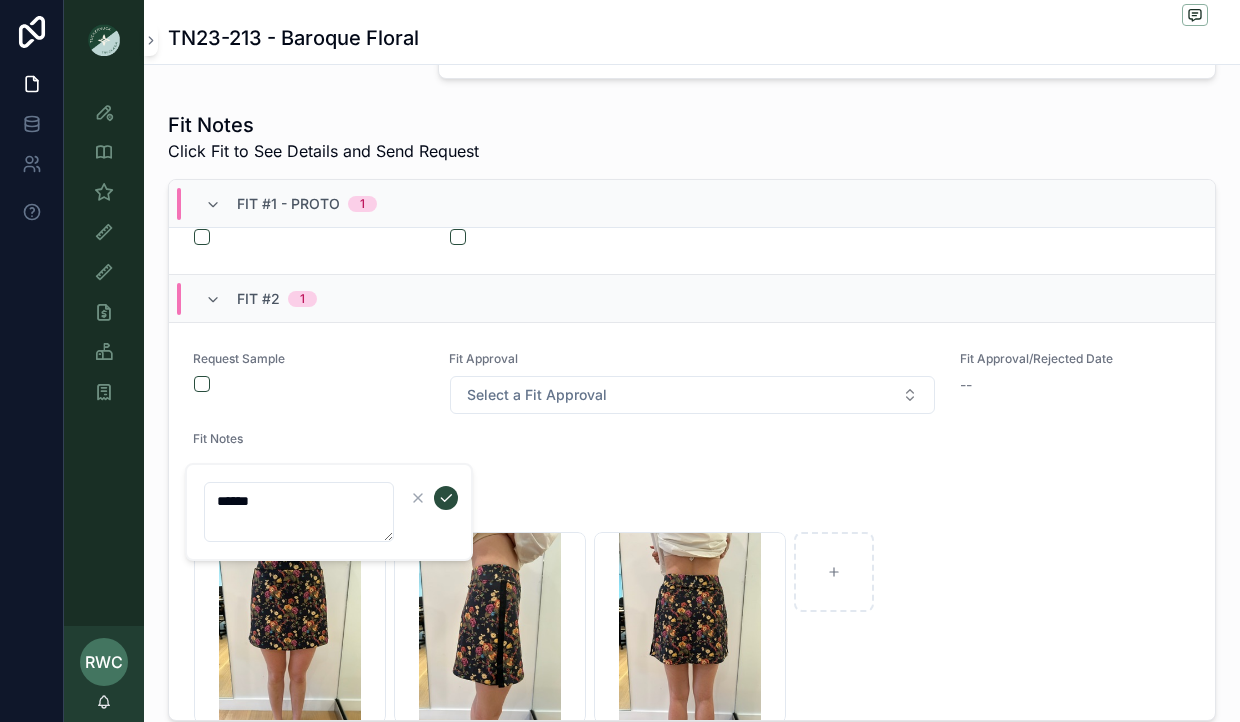 click on "******" at bounding box center (299, 512) 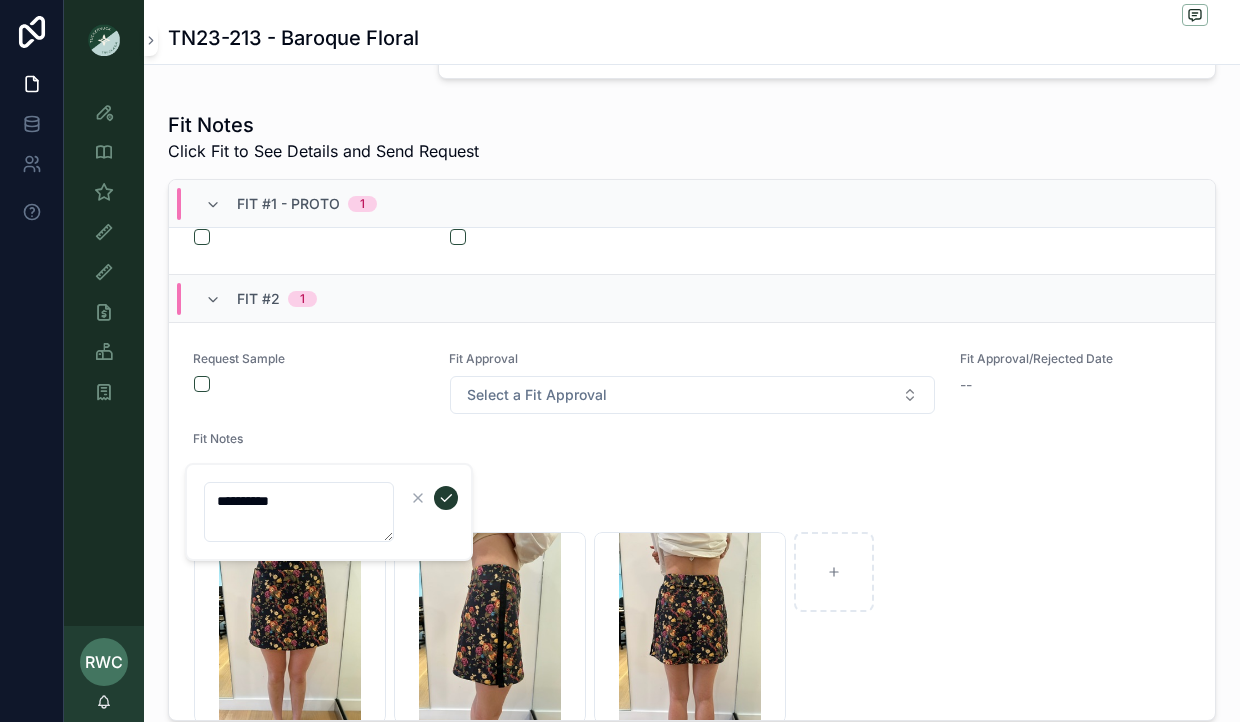 type on "**********" 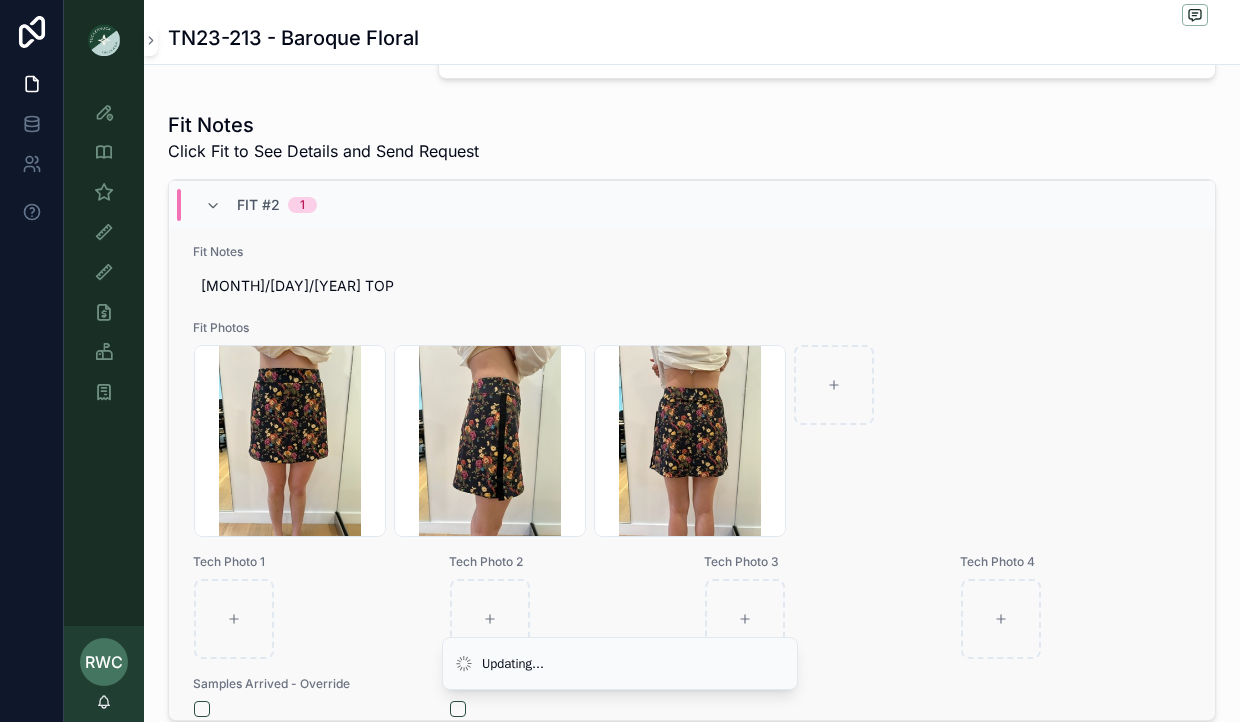 scroll, scrollTop: 746, scrollLeft: 0, axis: vertical 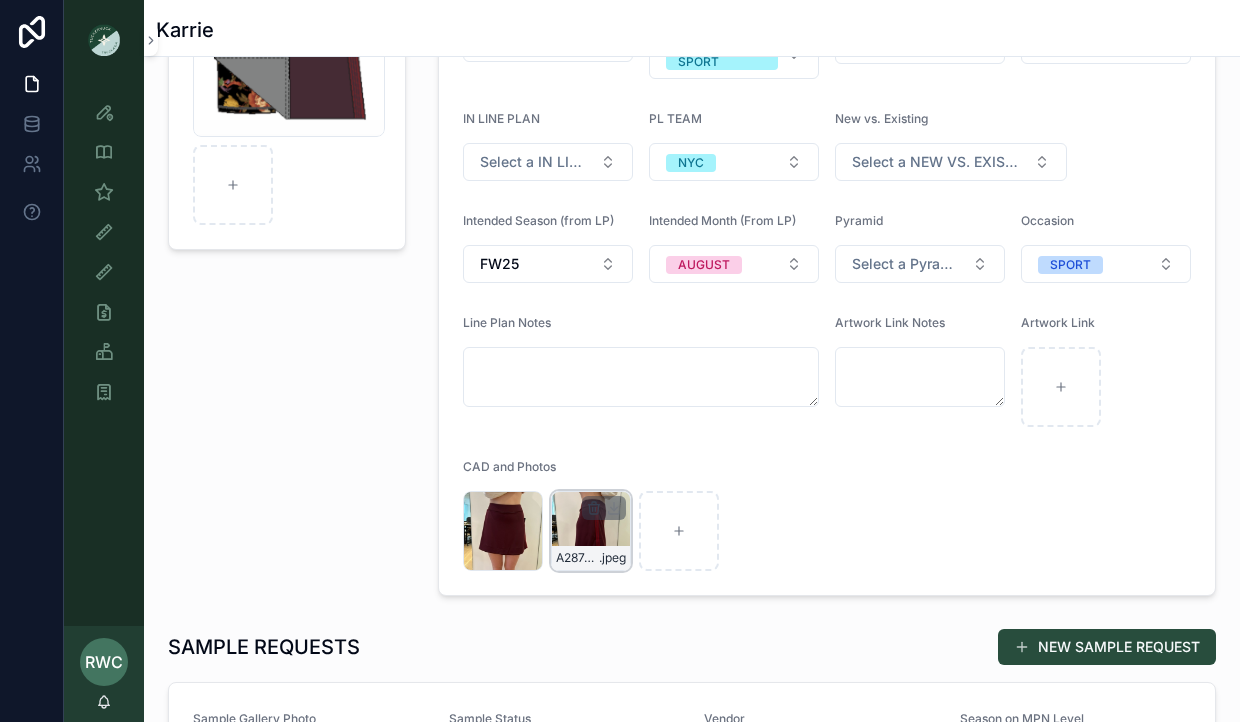 click 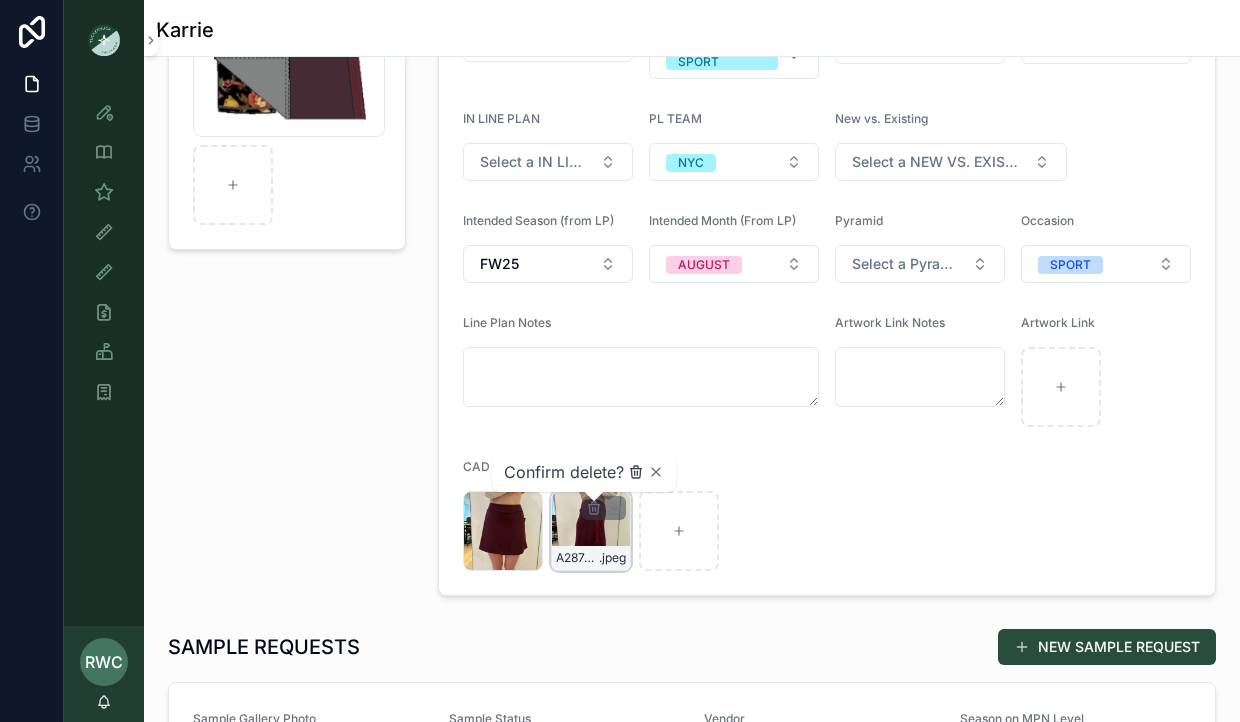 click 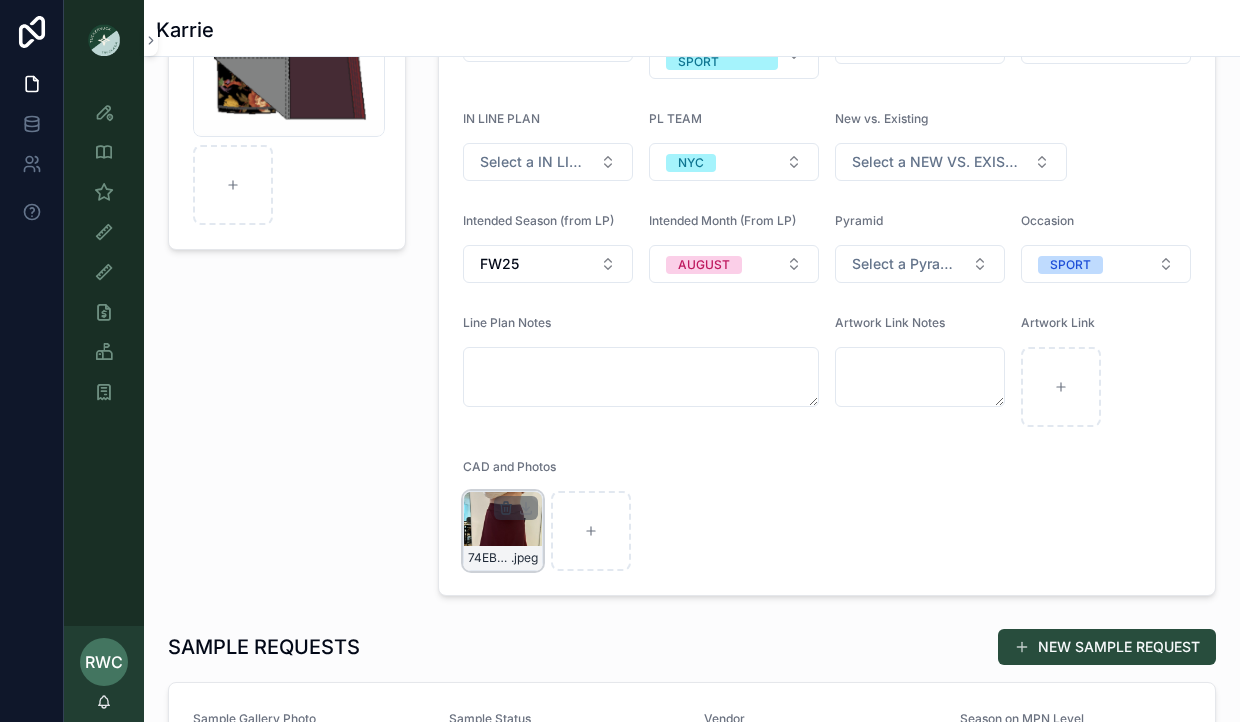 click 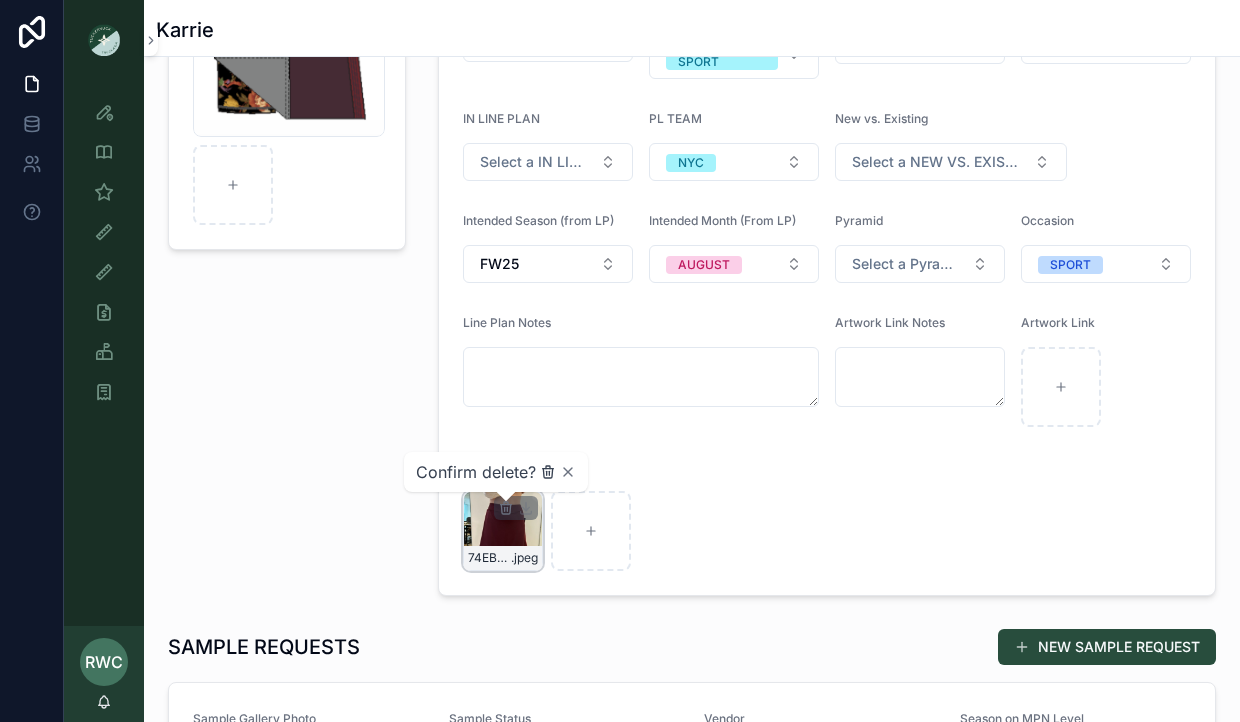 click 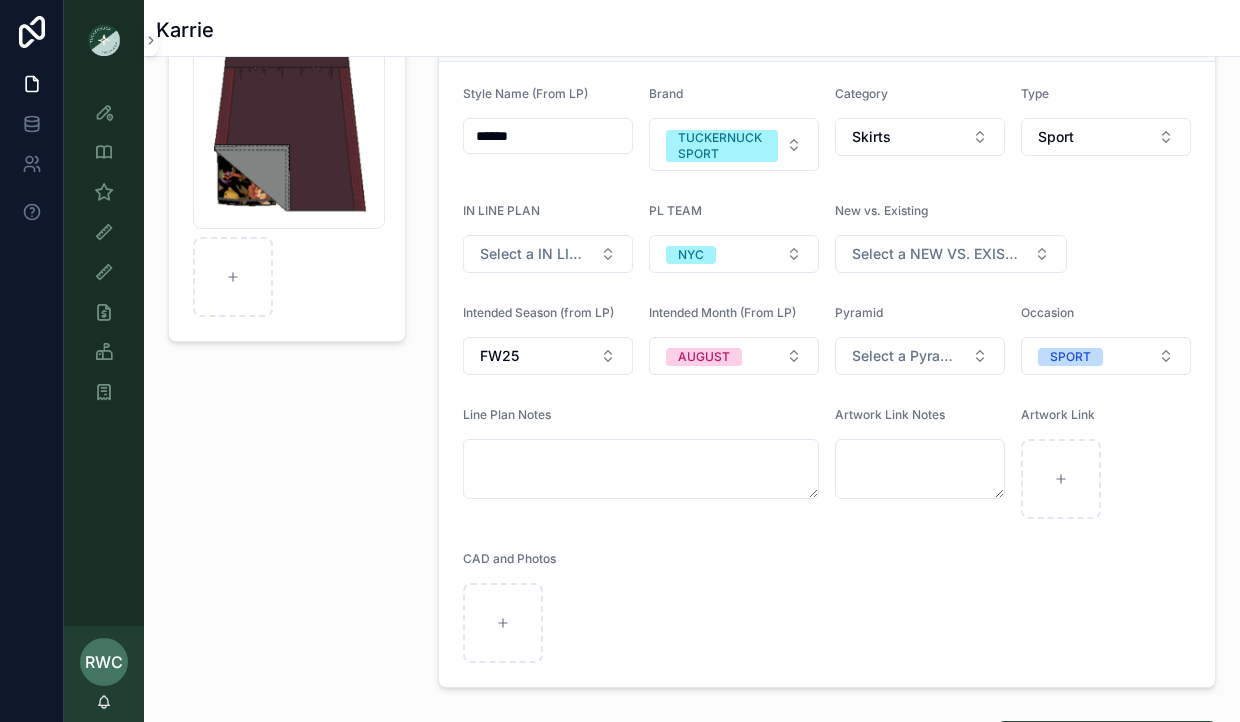 scroll, scrollTop: 0, scrollLeft: 0, axis: both 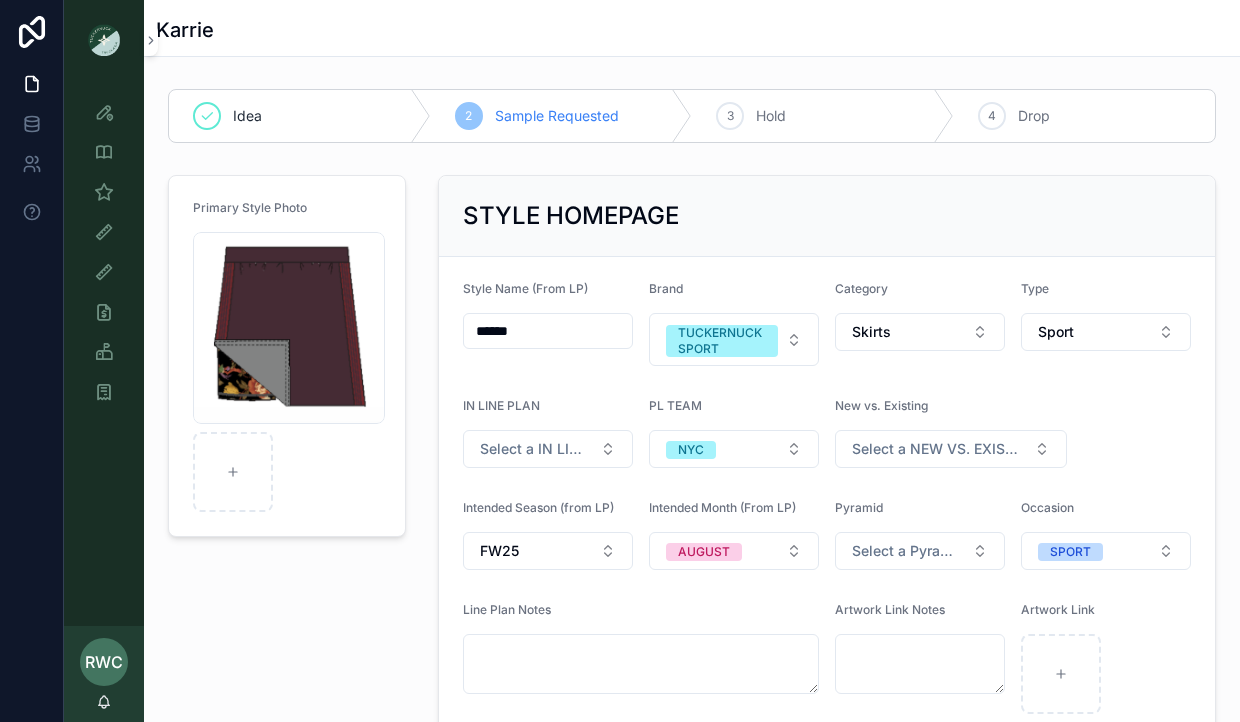click on "Style Name (From LP) ****** Brand TUCKERNUCK SPORT Category Skirts Type Sport IN LINE PLAN Select a IN LINE PLAN PL TEAM NYC New vs. Existing  Select a NEW VS. EXISTING Intended Season (from LP) FW25 Intended Month (From LP) AUGUST Pyramid Select a Pyramid Occasion SPORT Line Plan Notes Artwork Link Notes Artwork Link CAD and Photos" at bounding box center (827, 569) 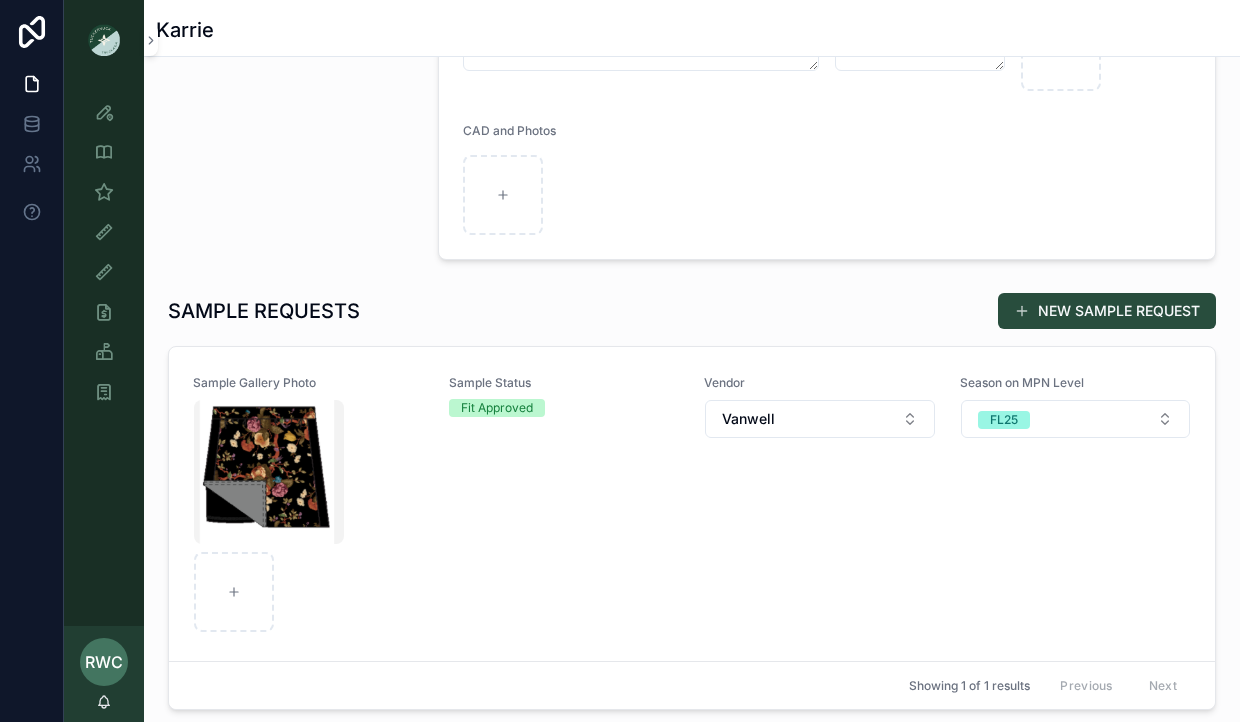 scroll, scrollTop: 0, scrollLeft: 0, axis: both 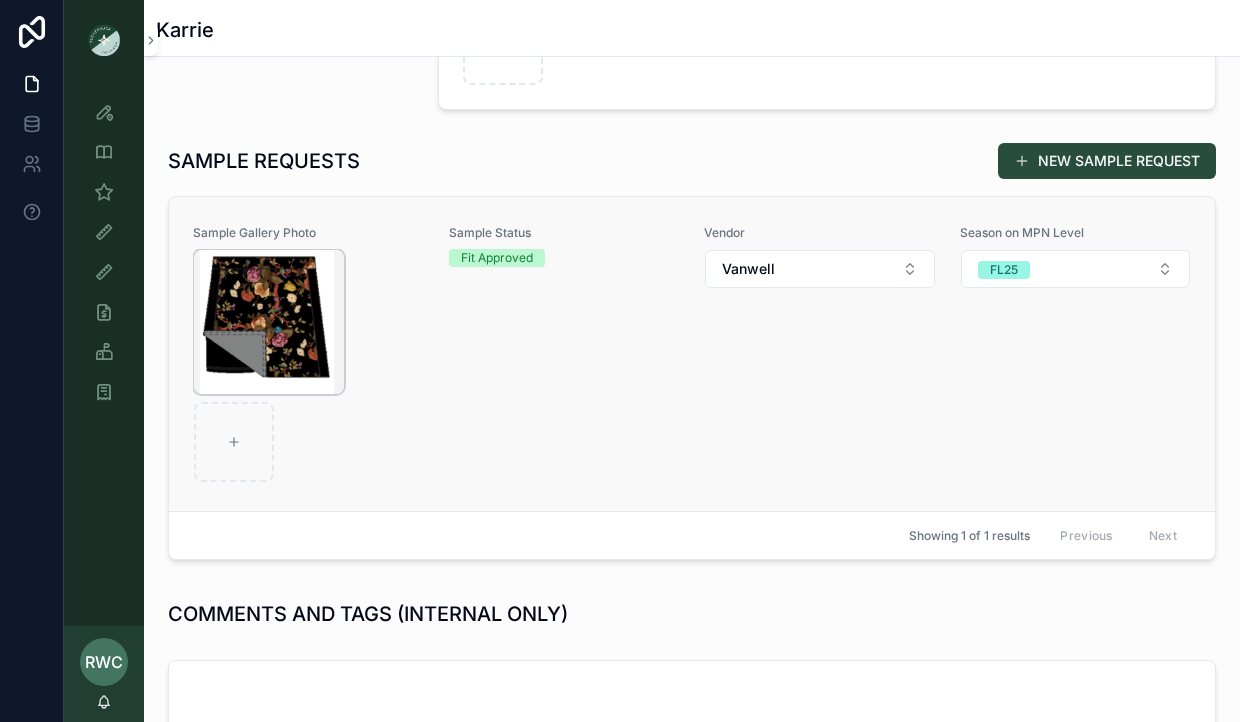 click at bounding box center [269, 322] 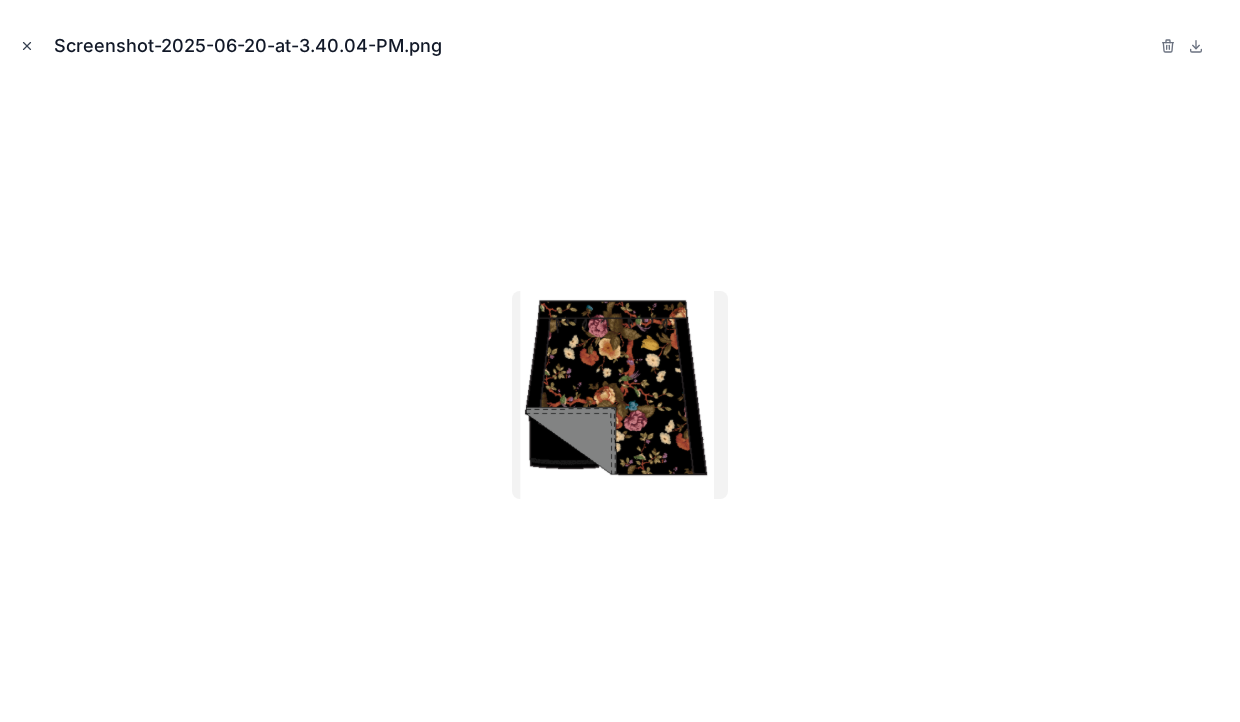 click 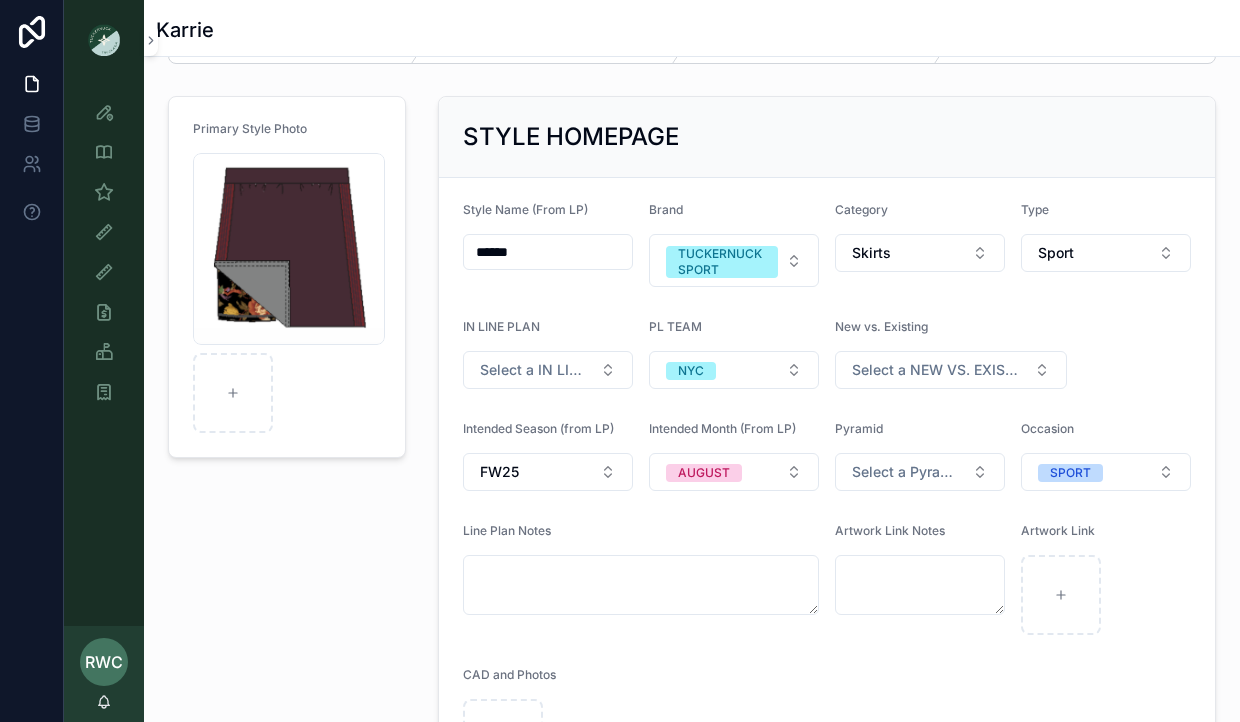 scroll, scrollTop: 0, scrollLeft: 0, axis: both 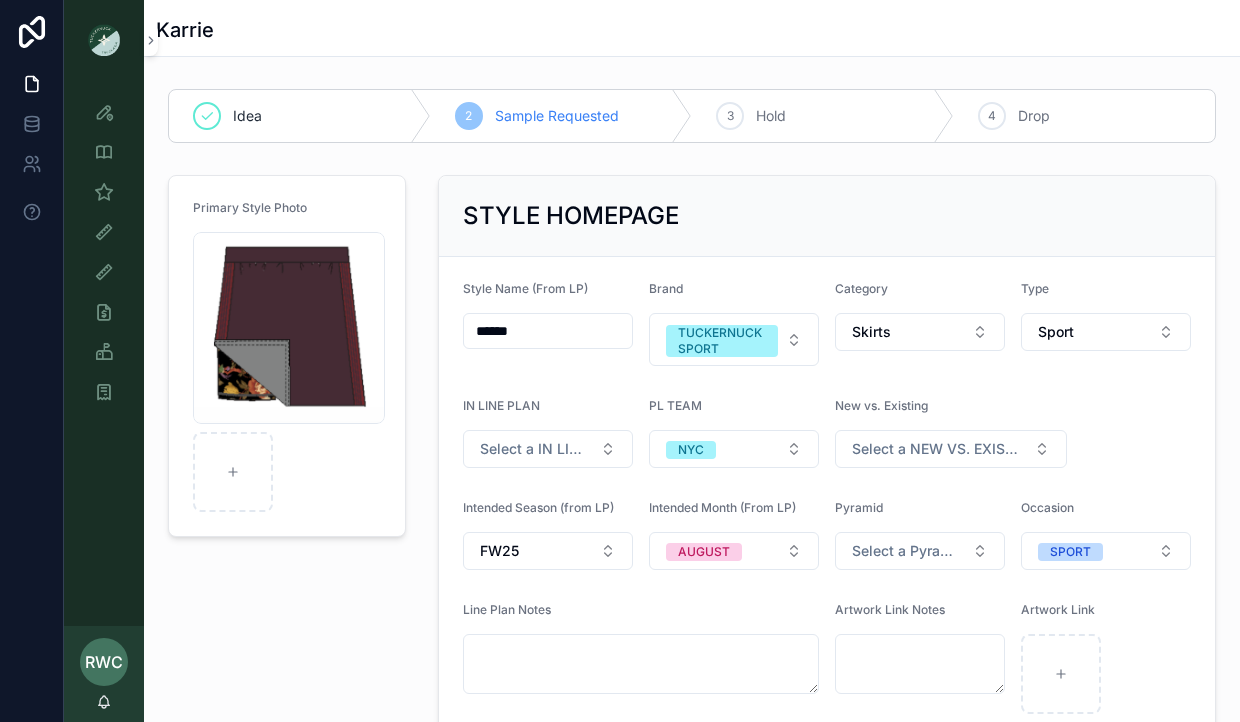 click on "Sample Requested" at bounding box center (557, 116) 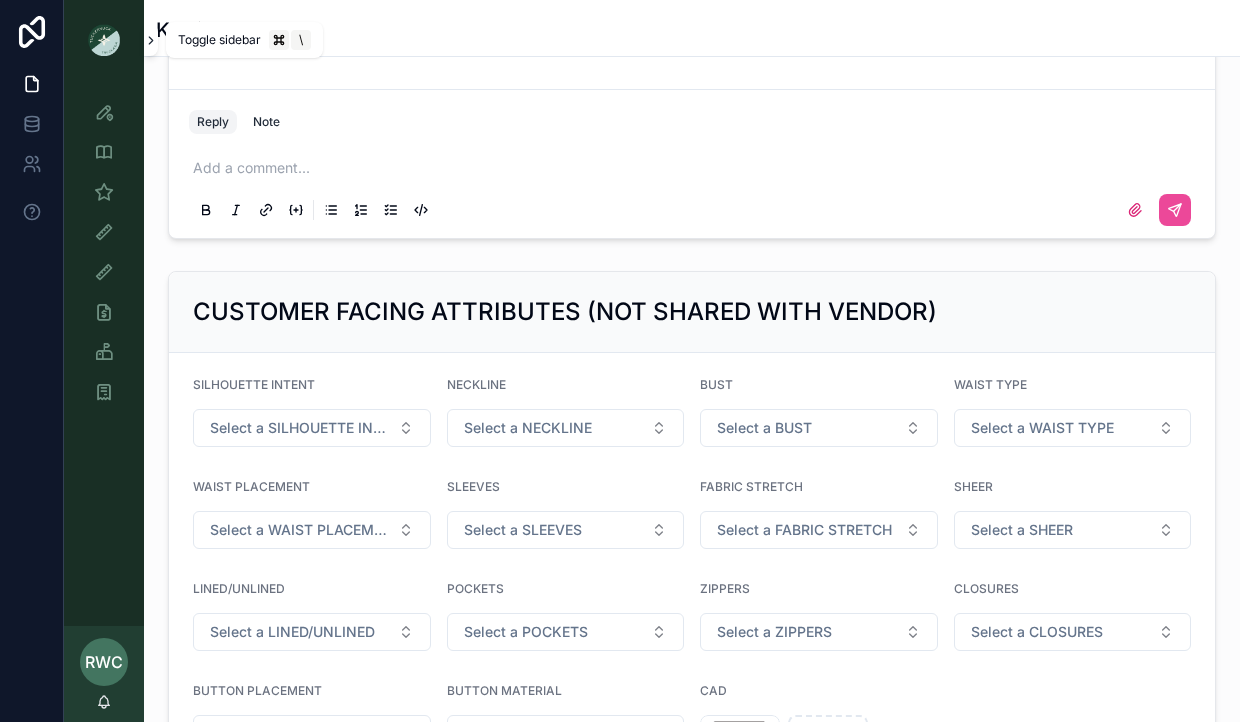 click 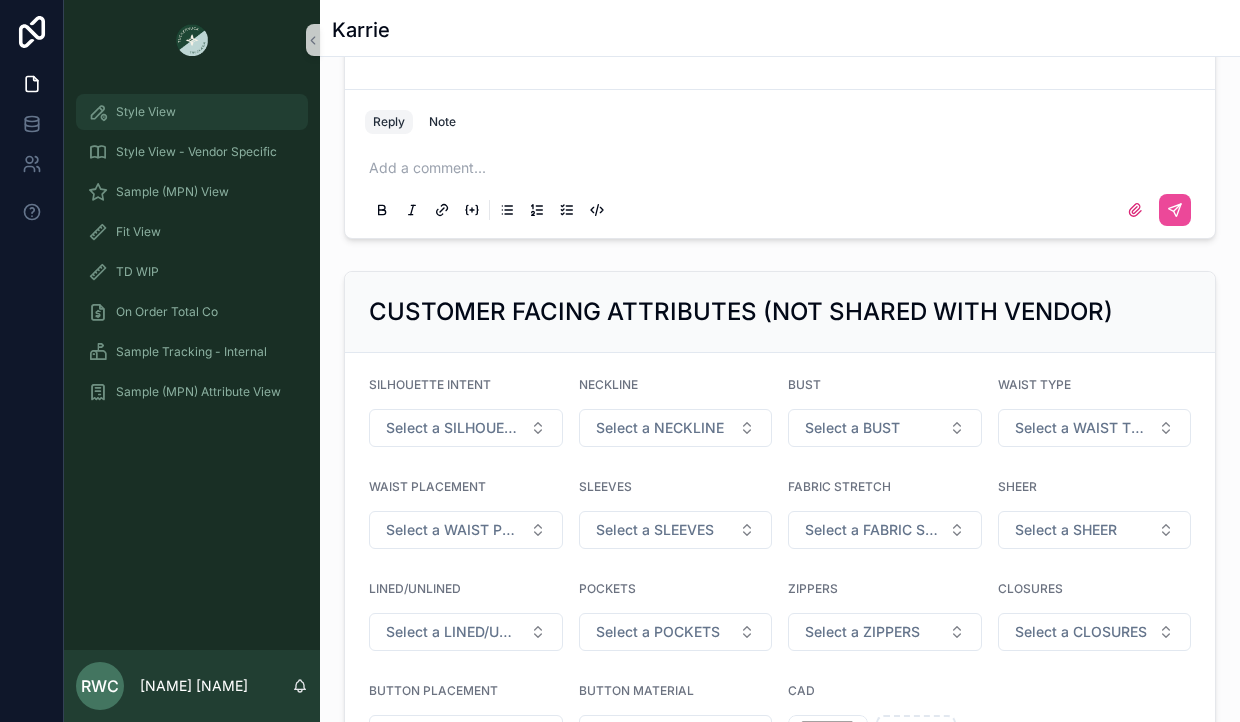 click on "Style View" at bounding box center (146, 112) 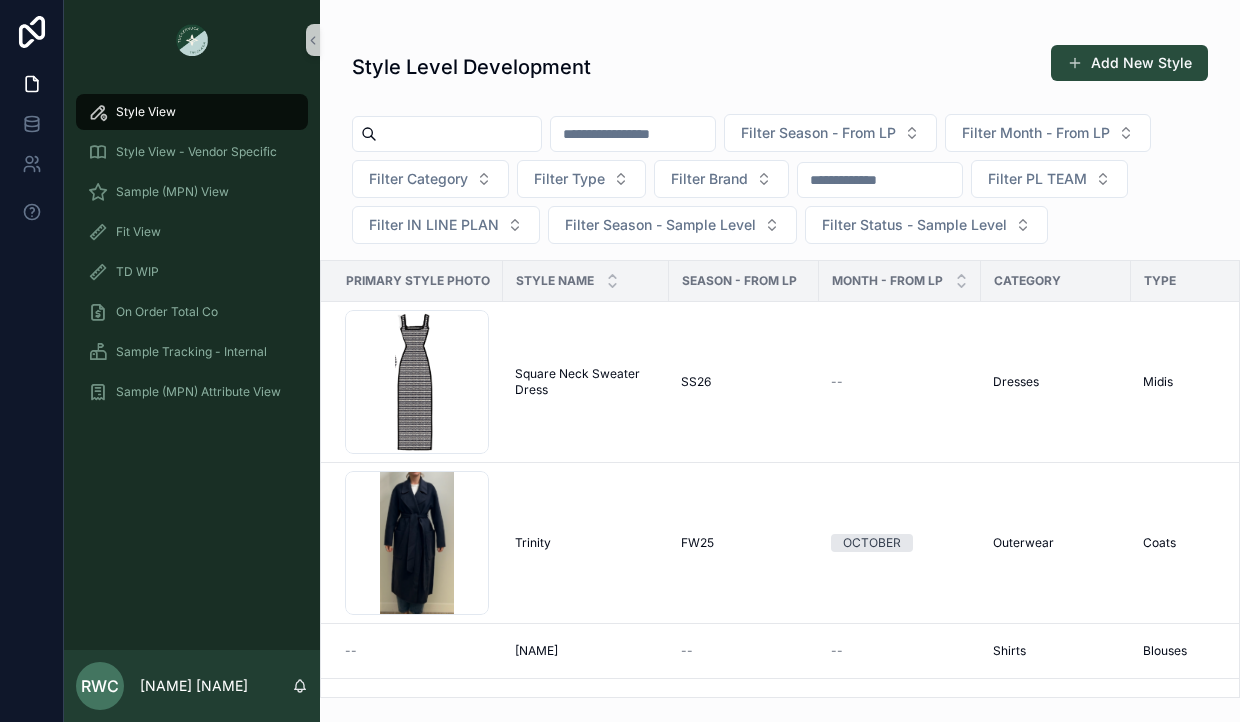 scroll, scrollTop: 0, scrollLeft: 0, axis: both 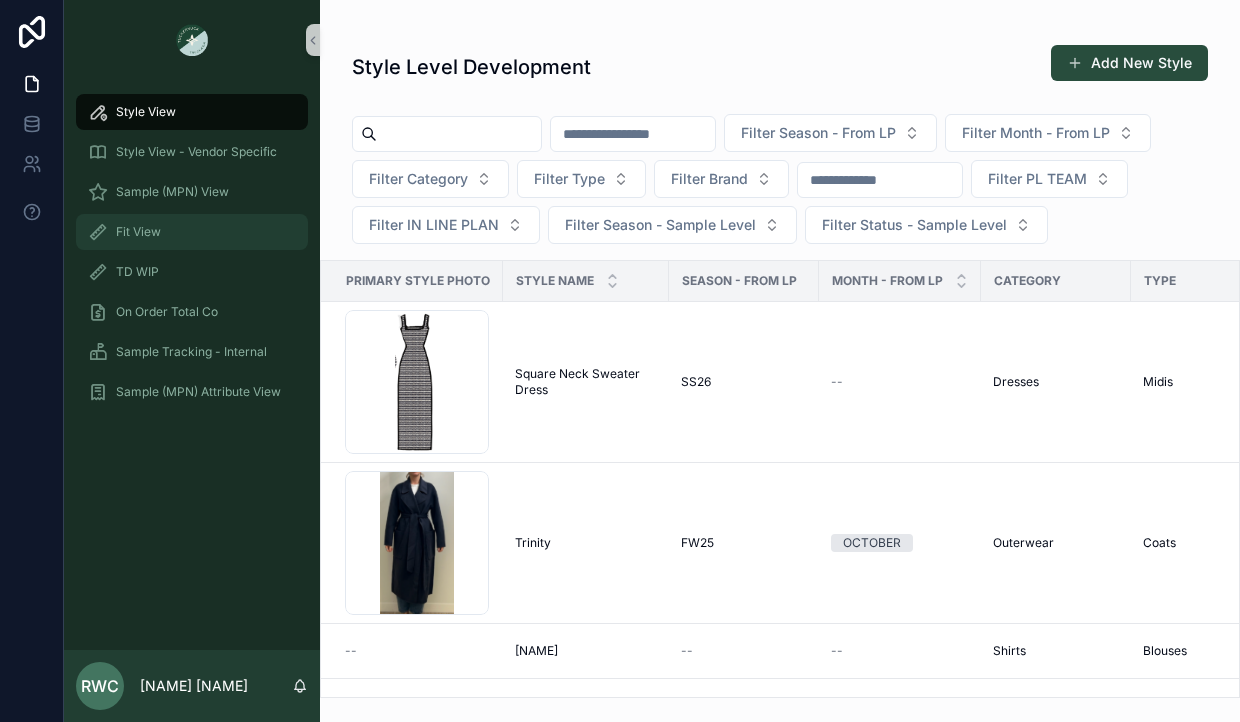 click on "Fit View" at bounding box center (138, 232) 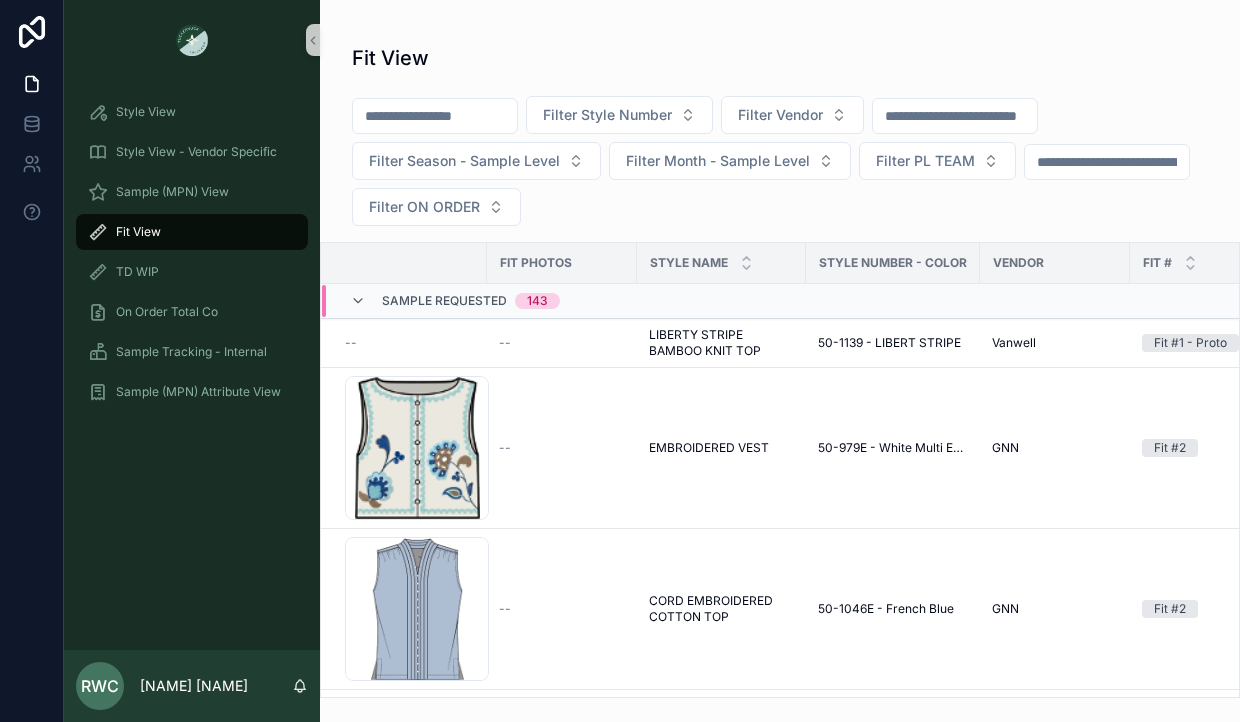 click at bounding box center [435, 116] 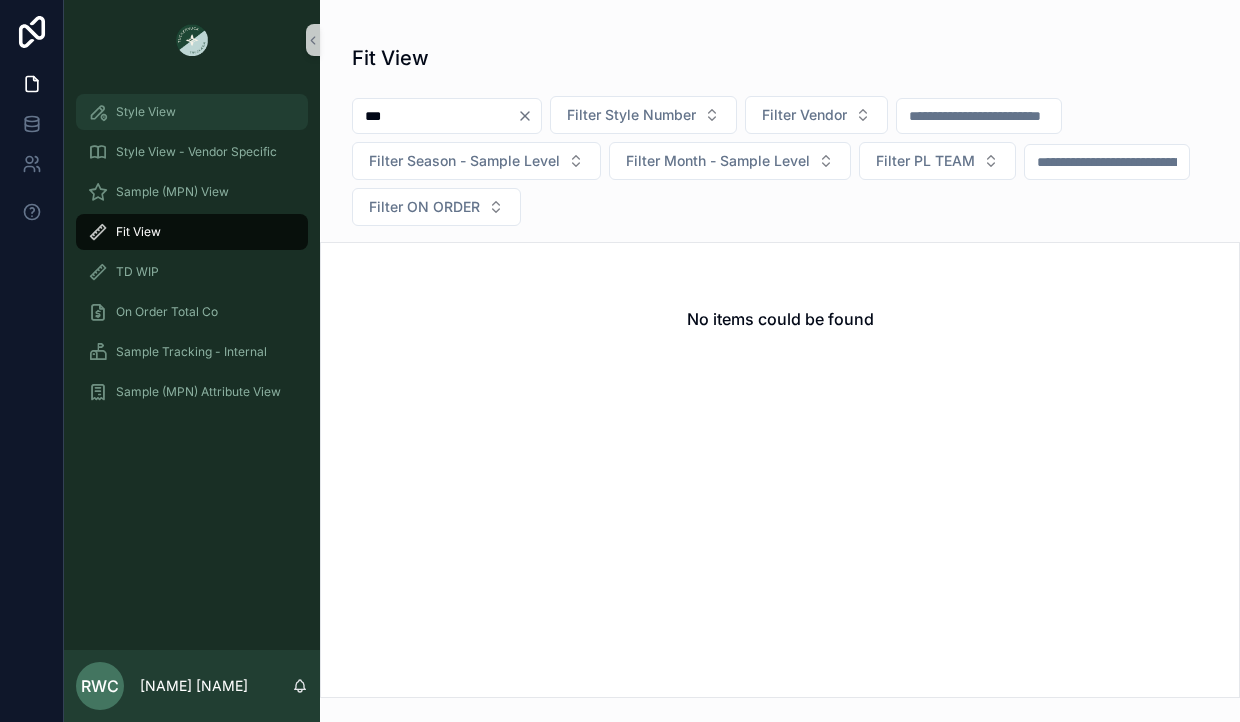 drag, startPoint x: 445, startPoint y: 118, endPoint x: 209, endPoint y: 116, distance: 236.00847 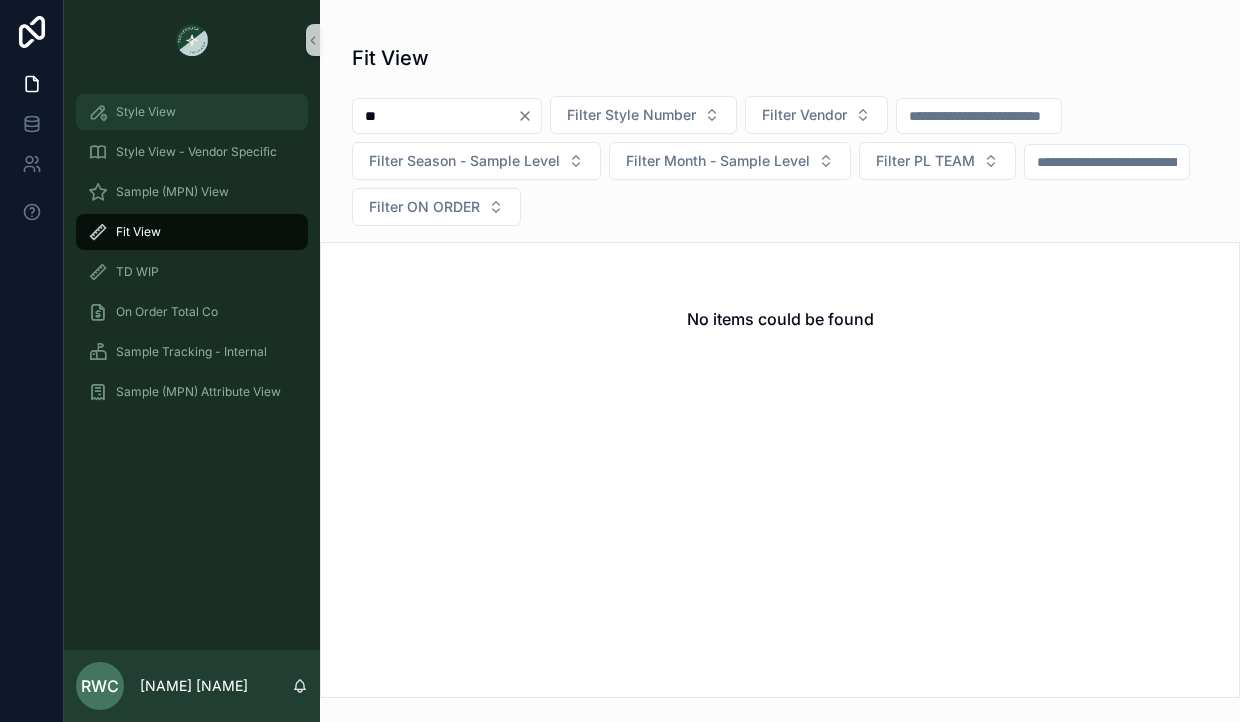 type on "*" 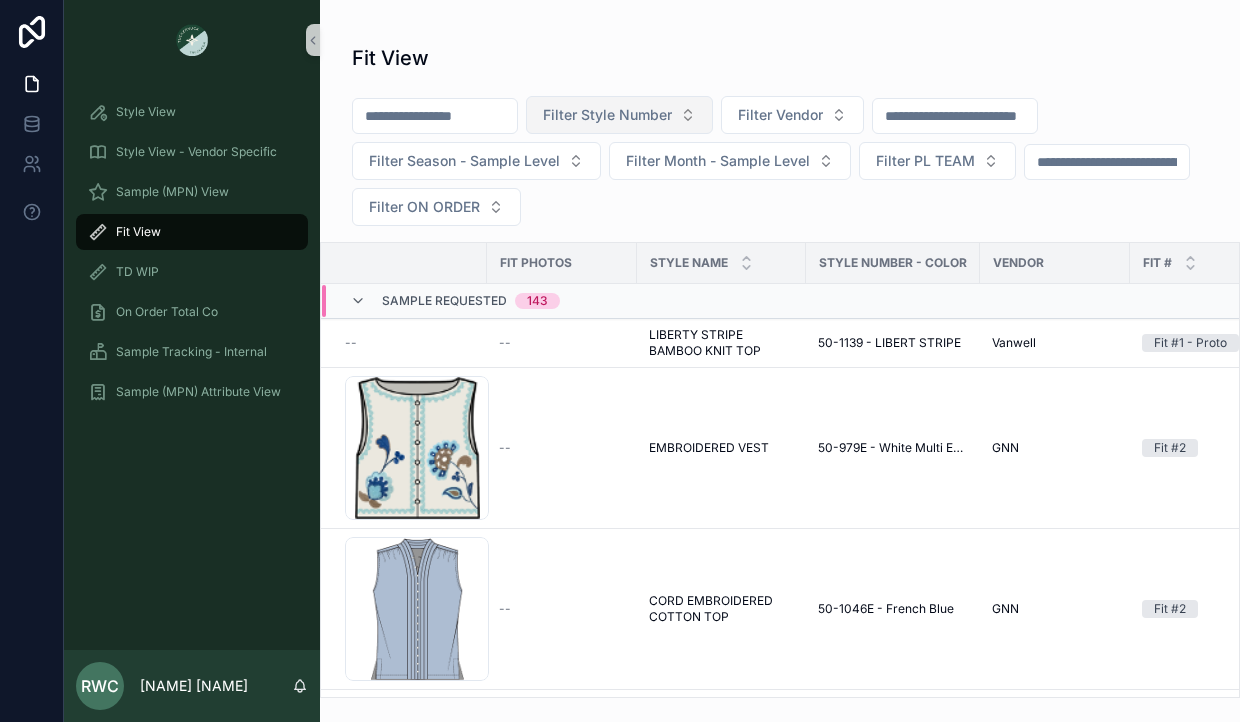 type 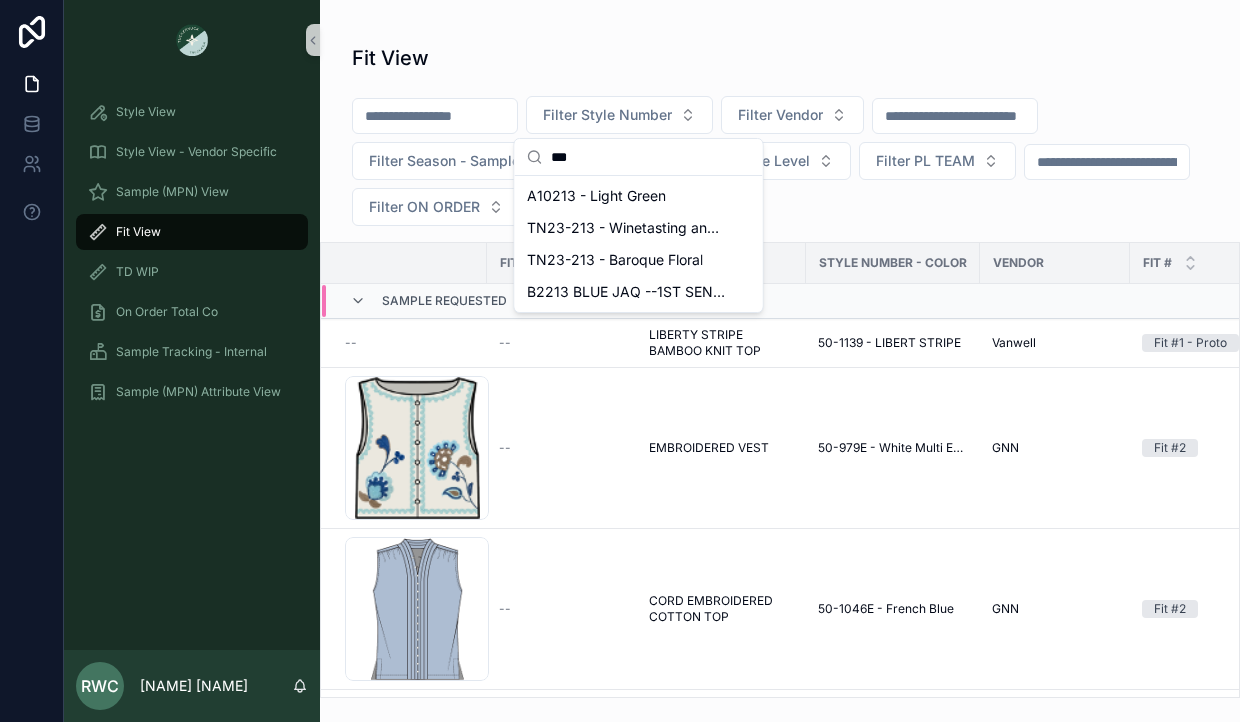 click on "***" at bounding box center (651, 157) 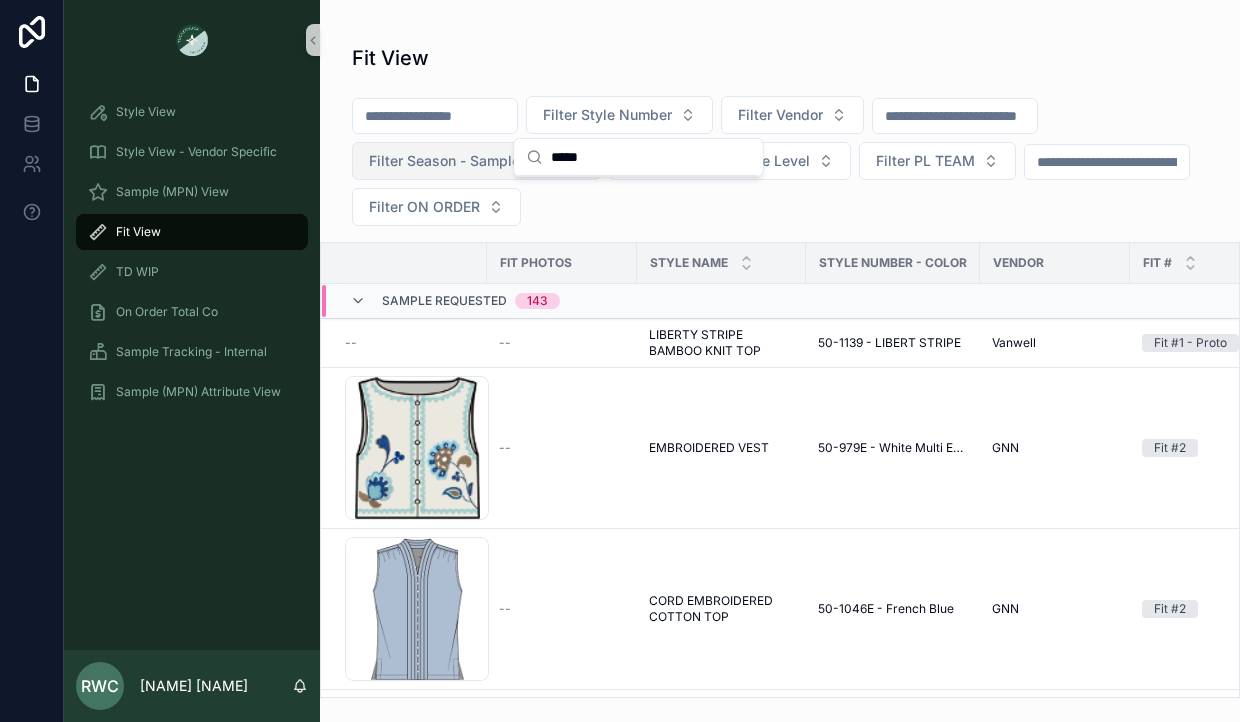 drag, startPoint x: 575, startPoint y: 156, endPoint x: 459, endPoint y: 156, distance: 116 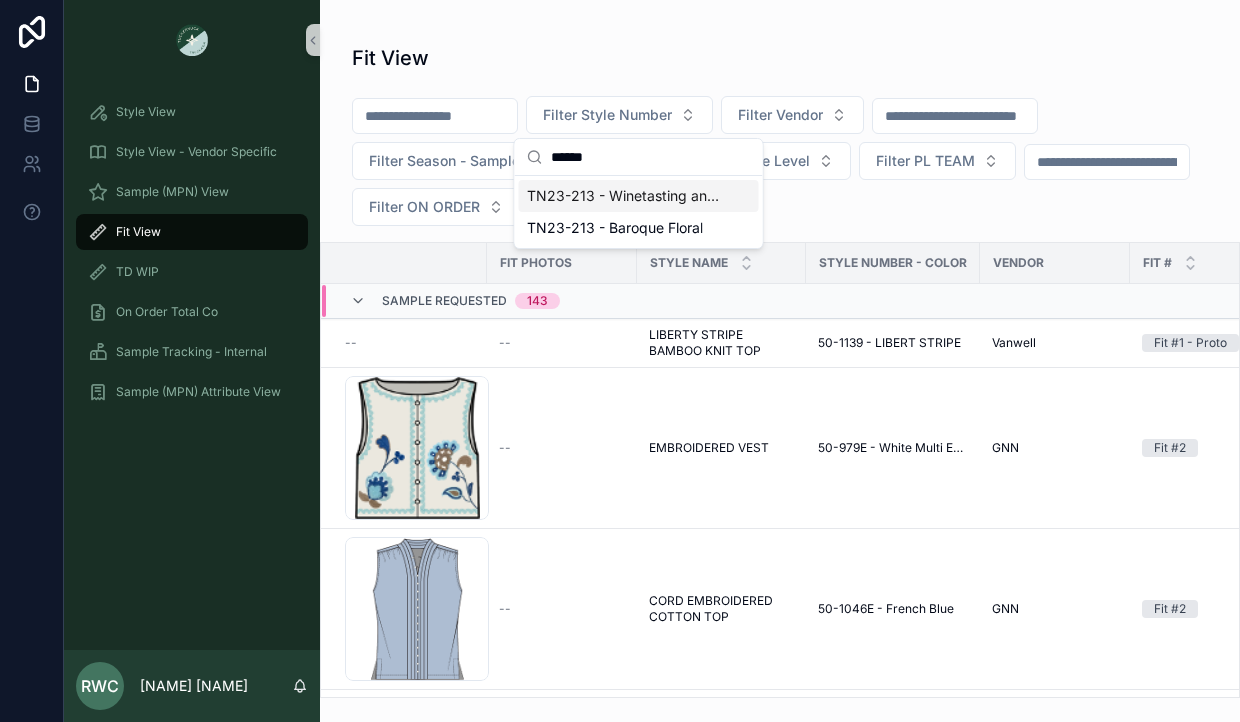 type on "******" 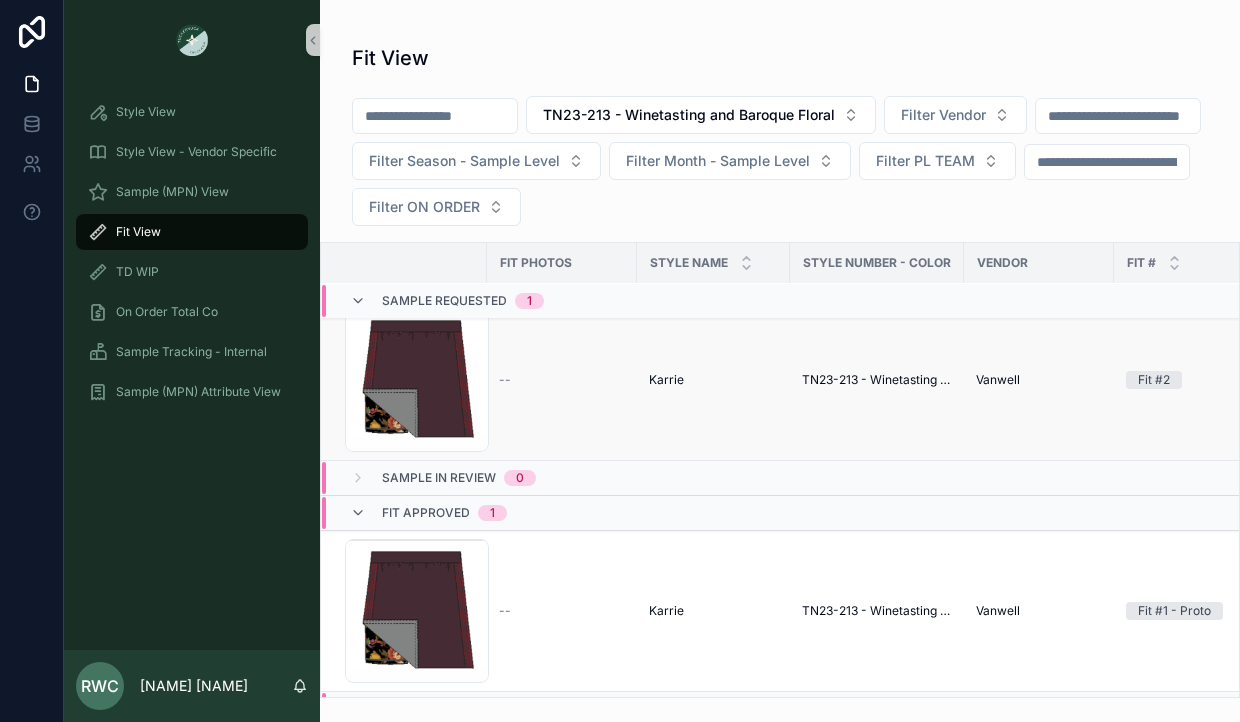 scroll, scrollTop: 4, scrollLeft: 0, axis: vertical 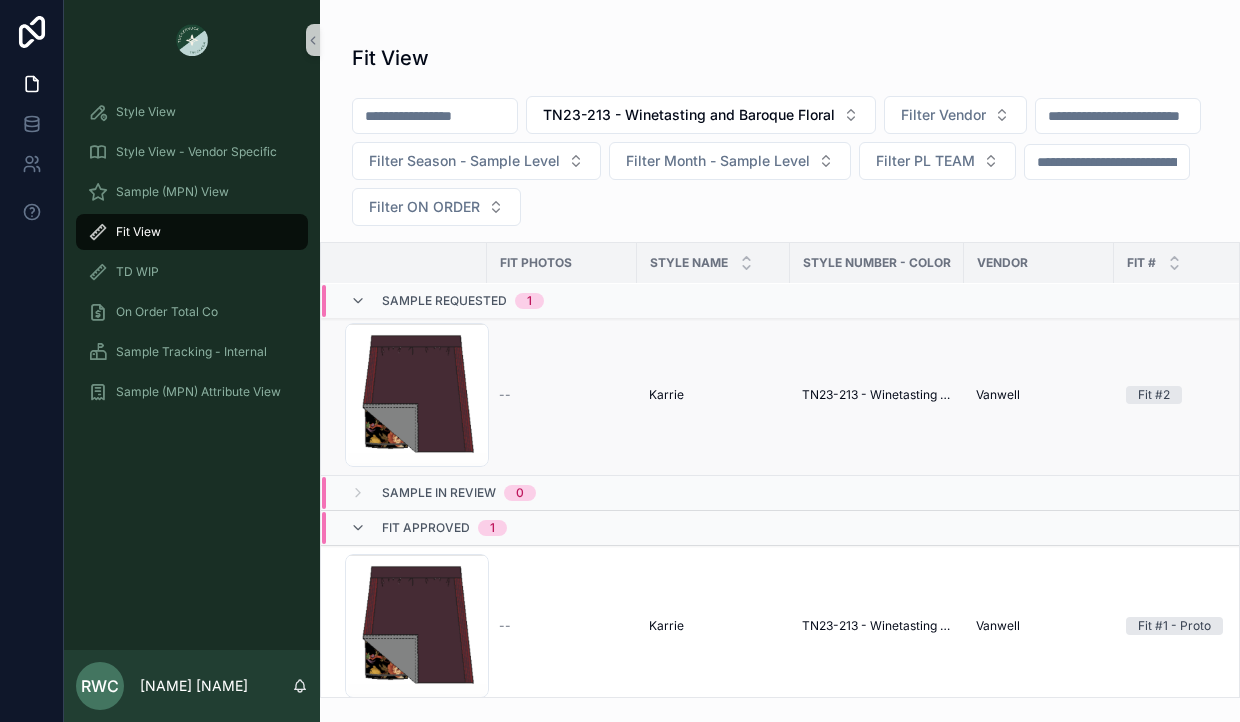 click on "--" at bounding box center (562, 395) 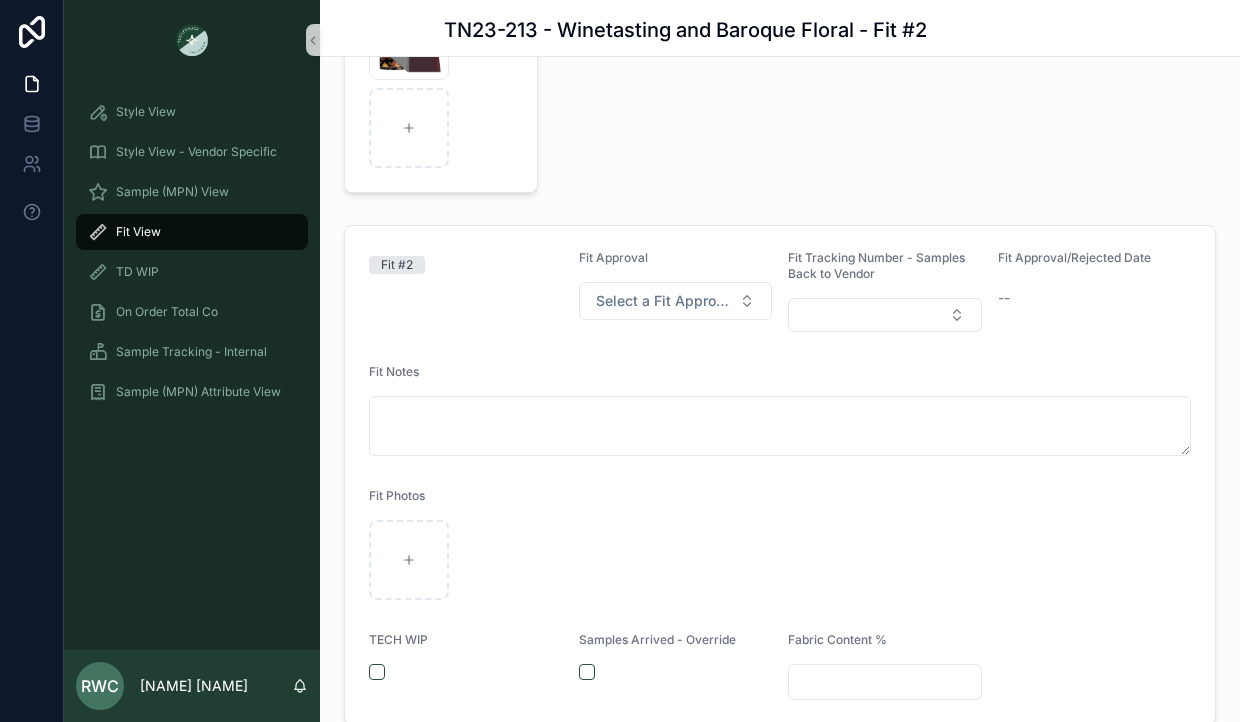 scroll, scrollTop: 282, scrollLeft: 0, axis: vertical 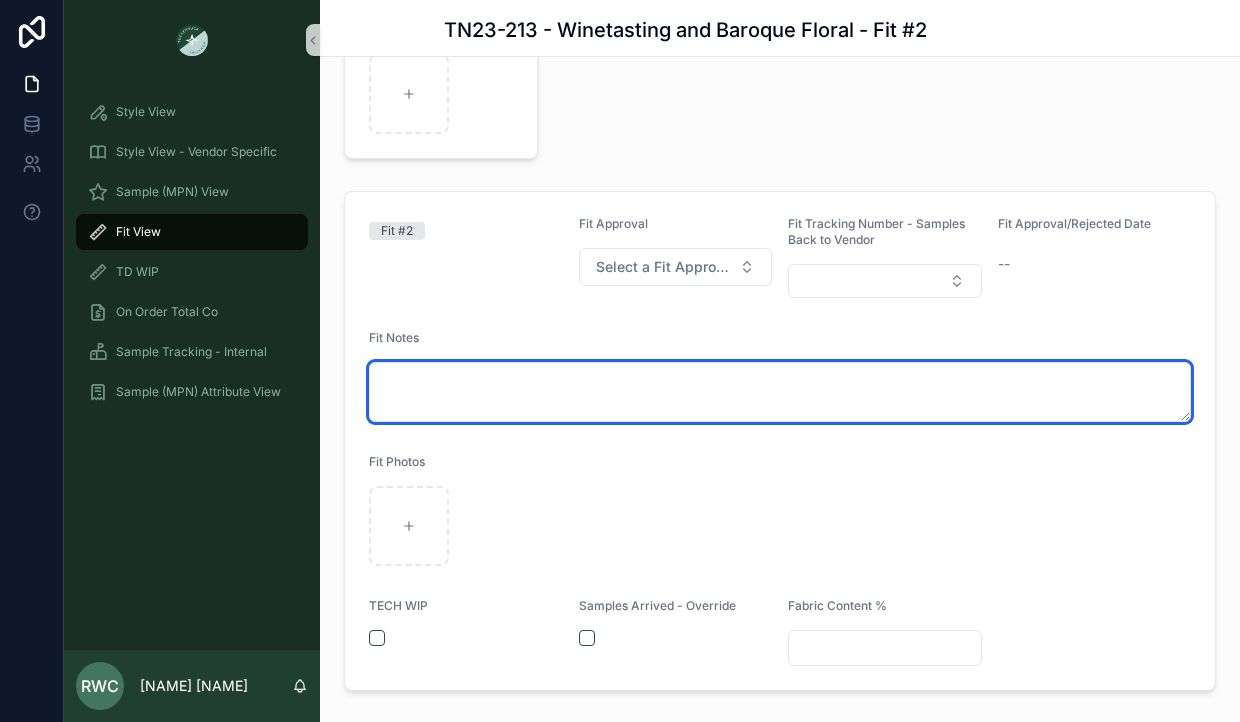 click at bounding box center [780, 392] 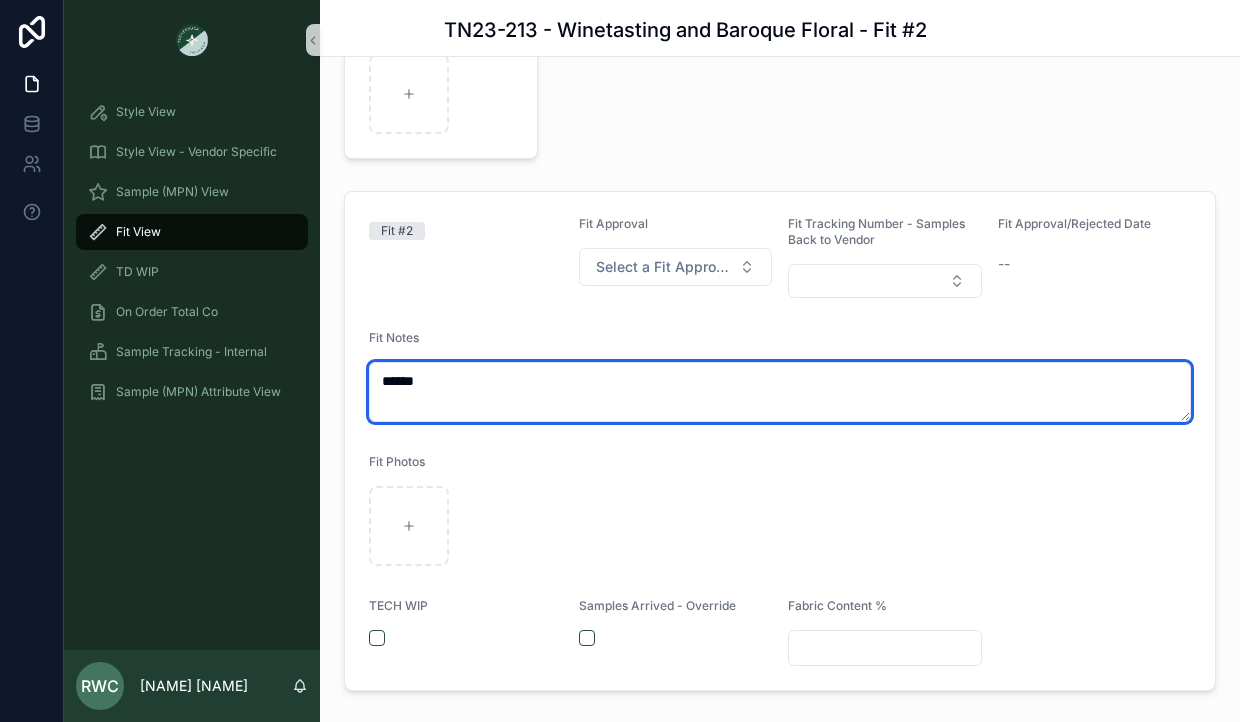 scroll, scrollTop: 0, scrollLeft: 0, axis: both 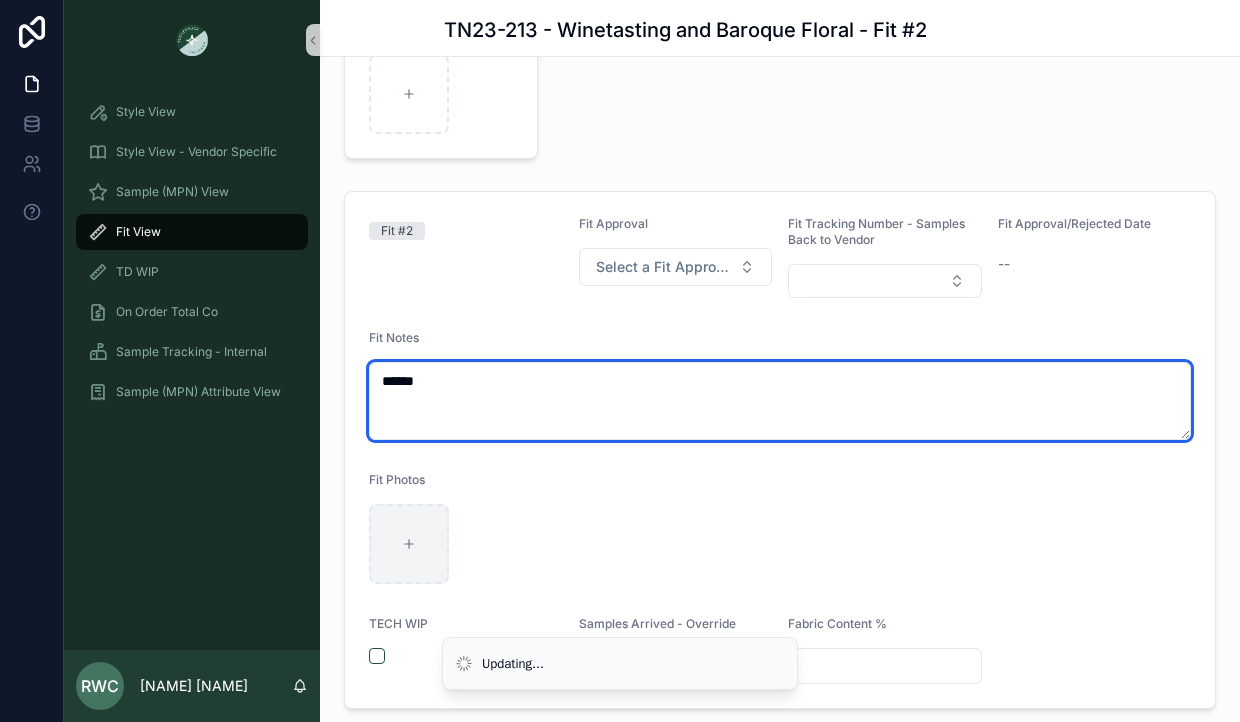 type on "***" 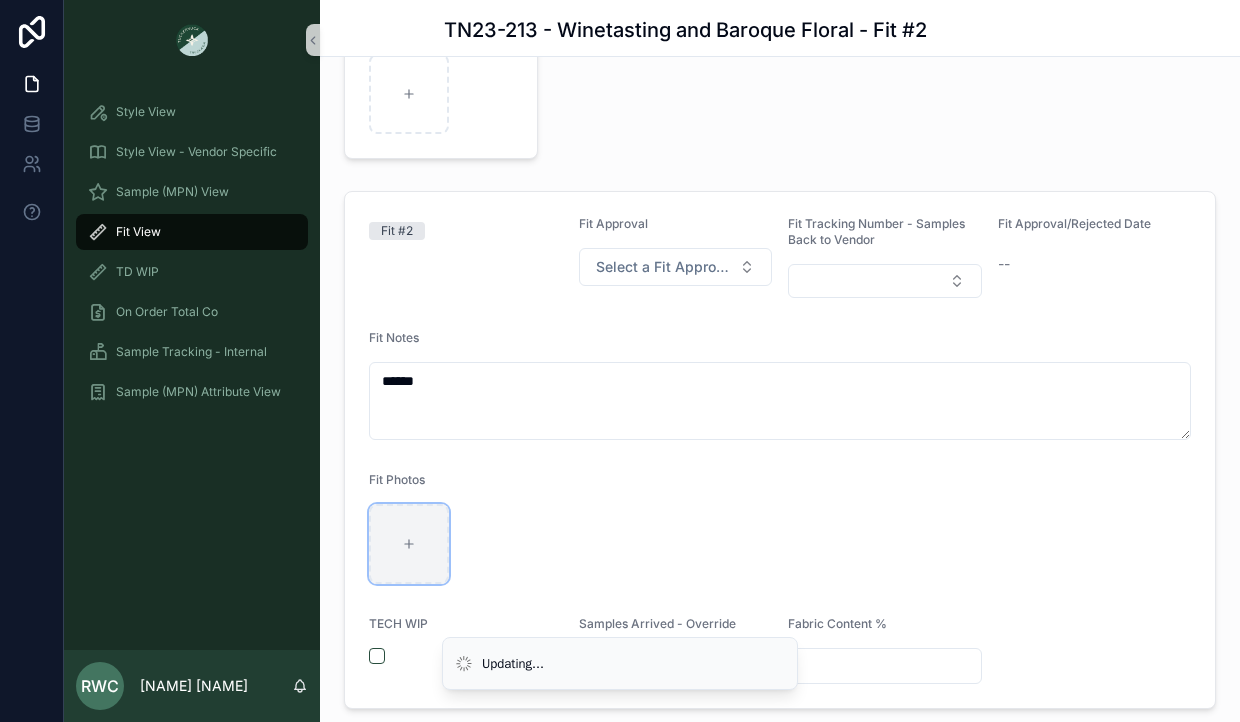 click 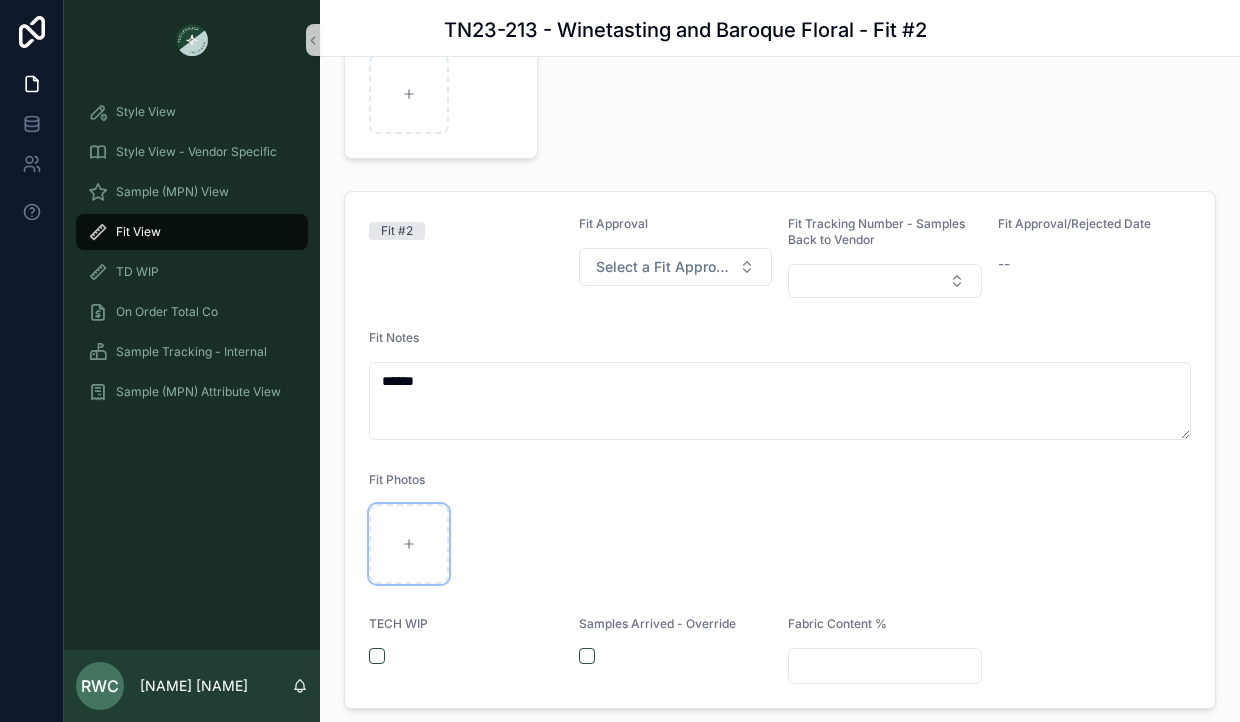 scroll, scrollTop: 304, scrollLeft: 0, axis: vertical 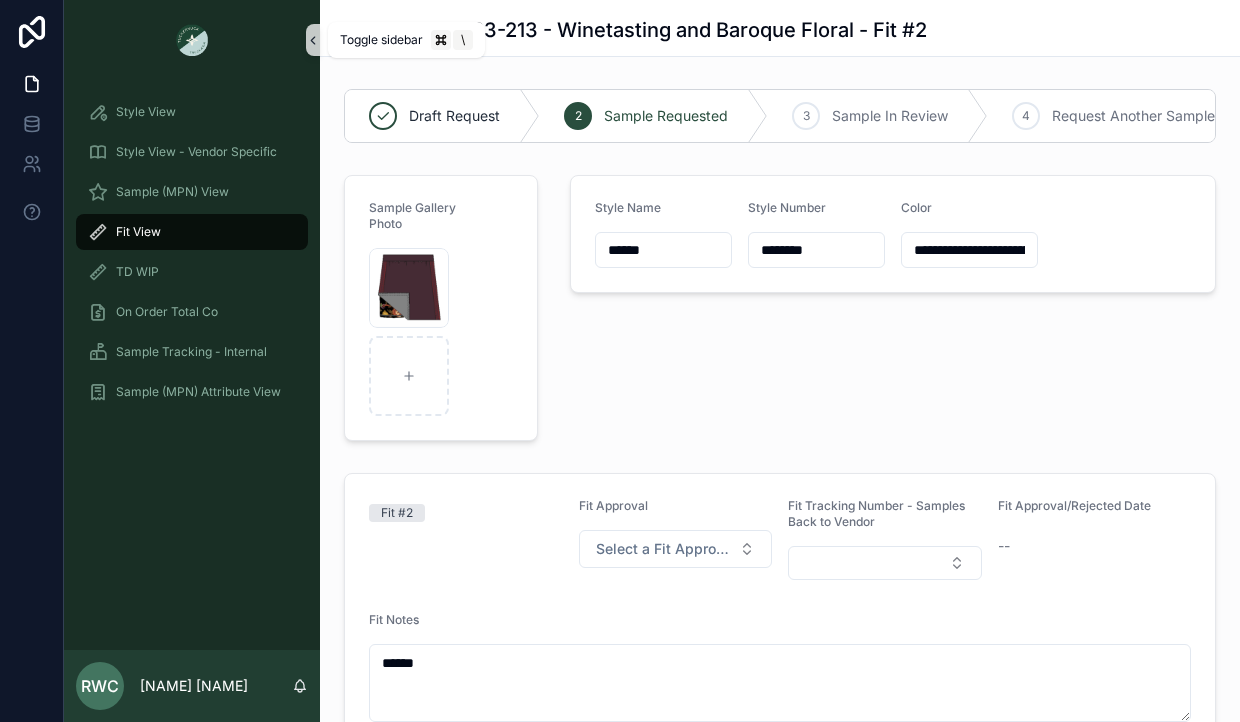 click 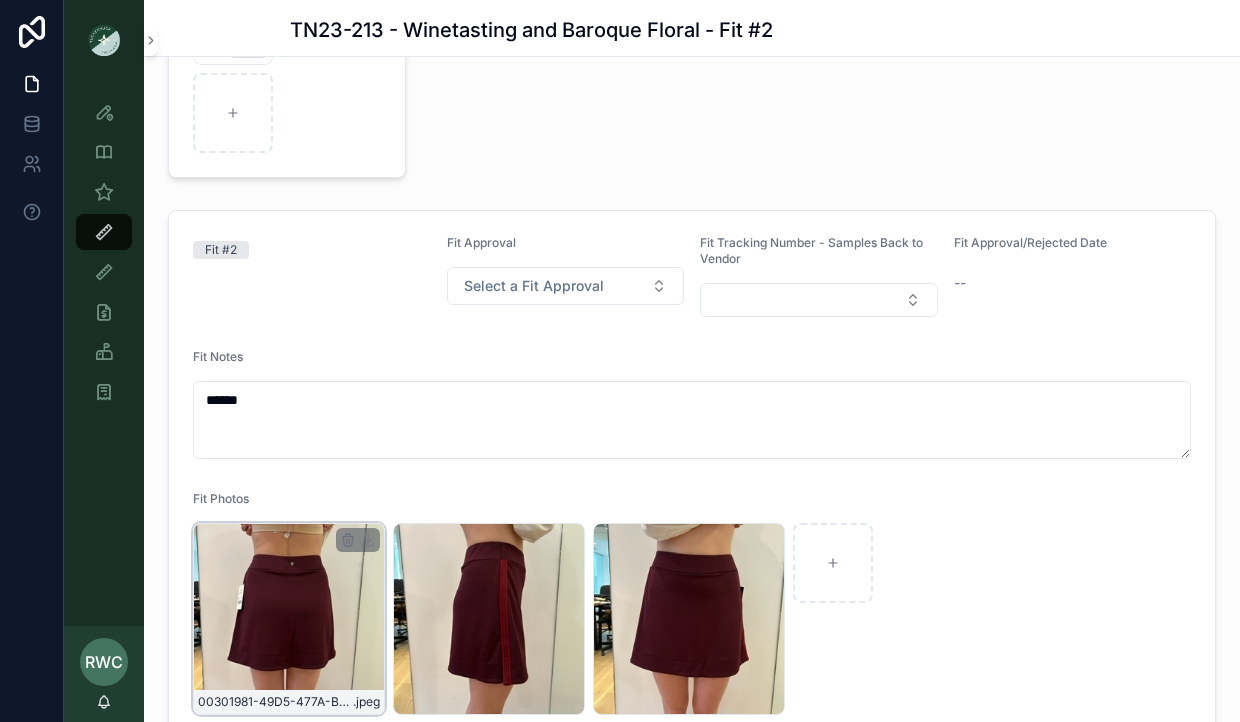 scroll, scrollTop: 0, scrollLeft: 0, axis: both 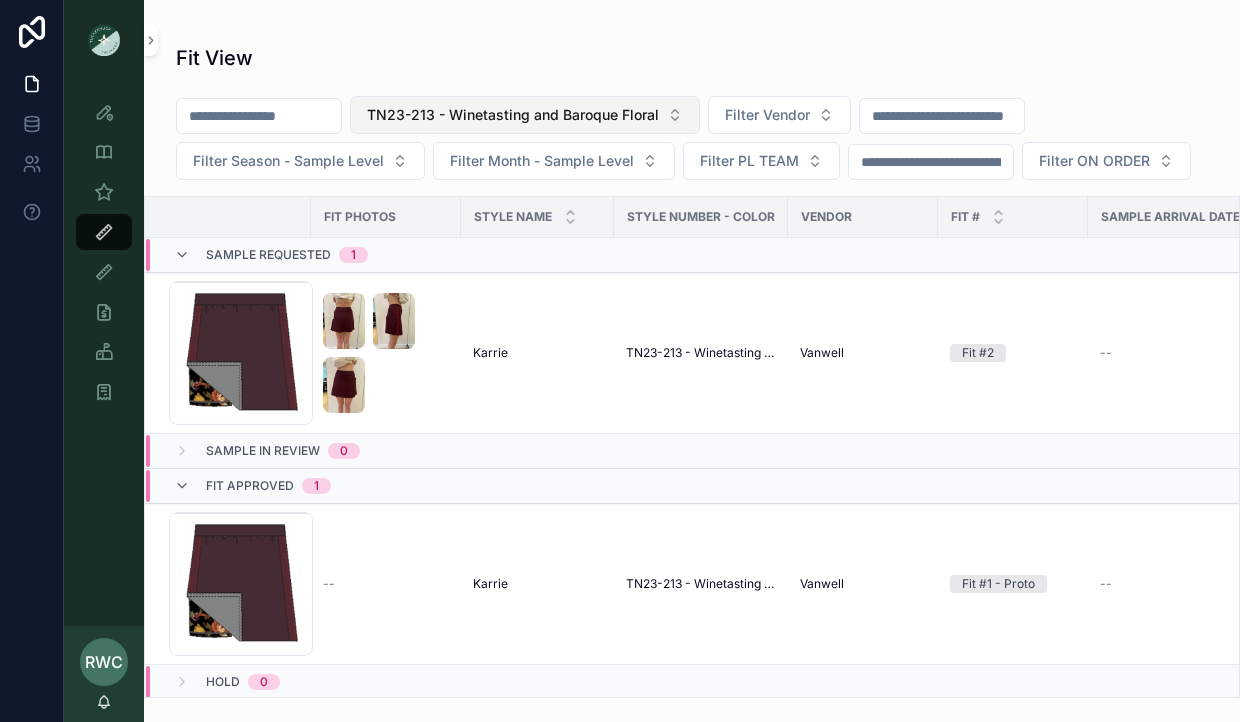 click on "TN23-213 - Winetasting and Baroque Floral" at bounding box center (513, 115) 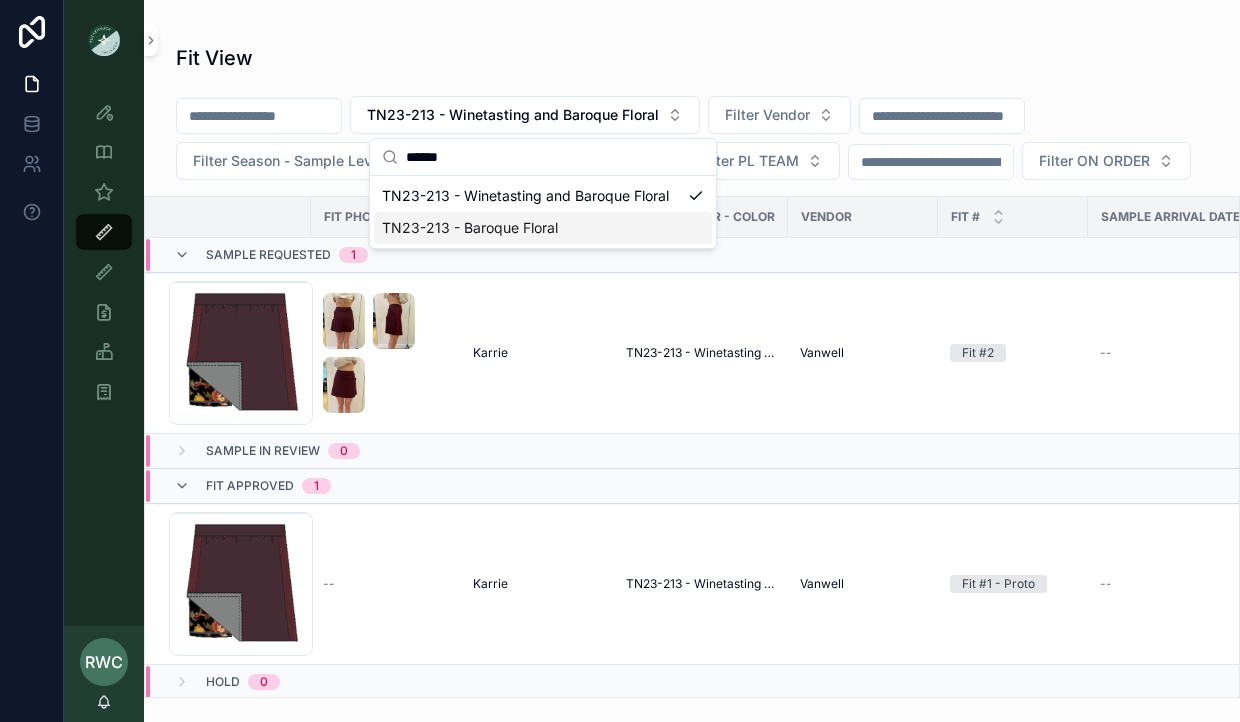 type on "******" 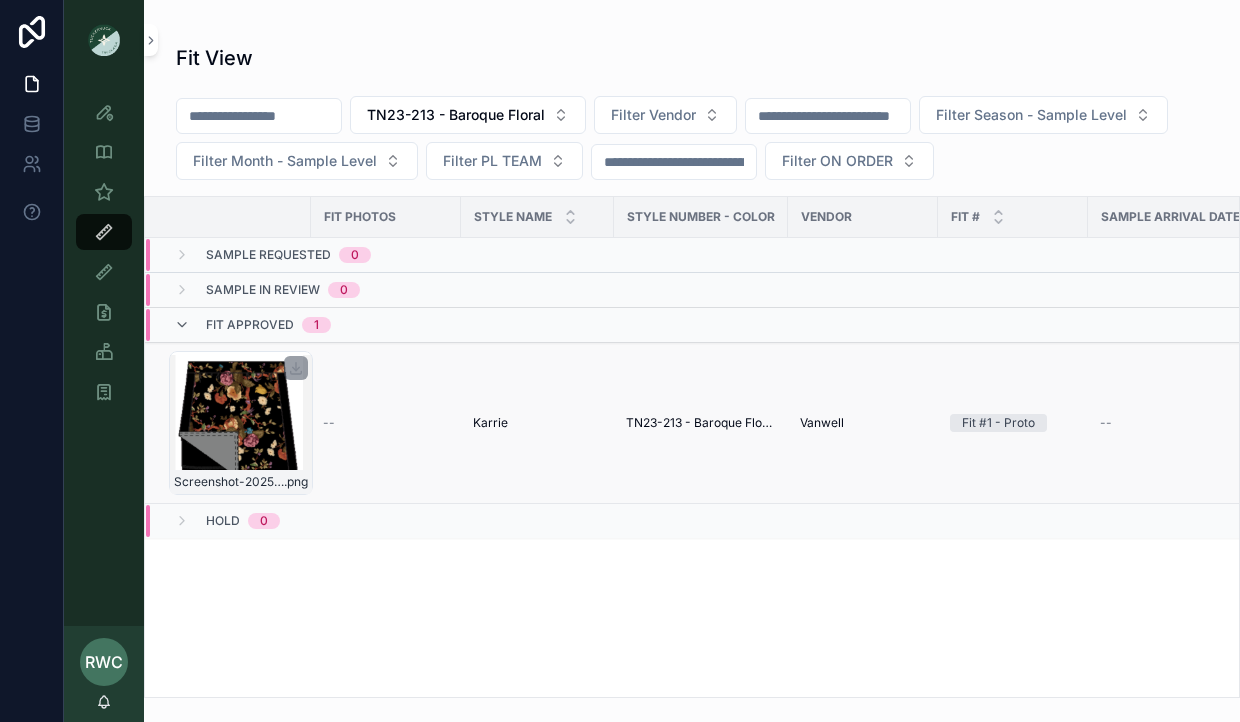 click on "Screenshot-2025-06-20-at-3.40.04-PM .png" at bounding box center [241, 423] 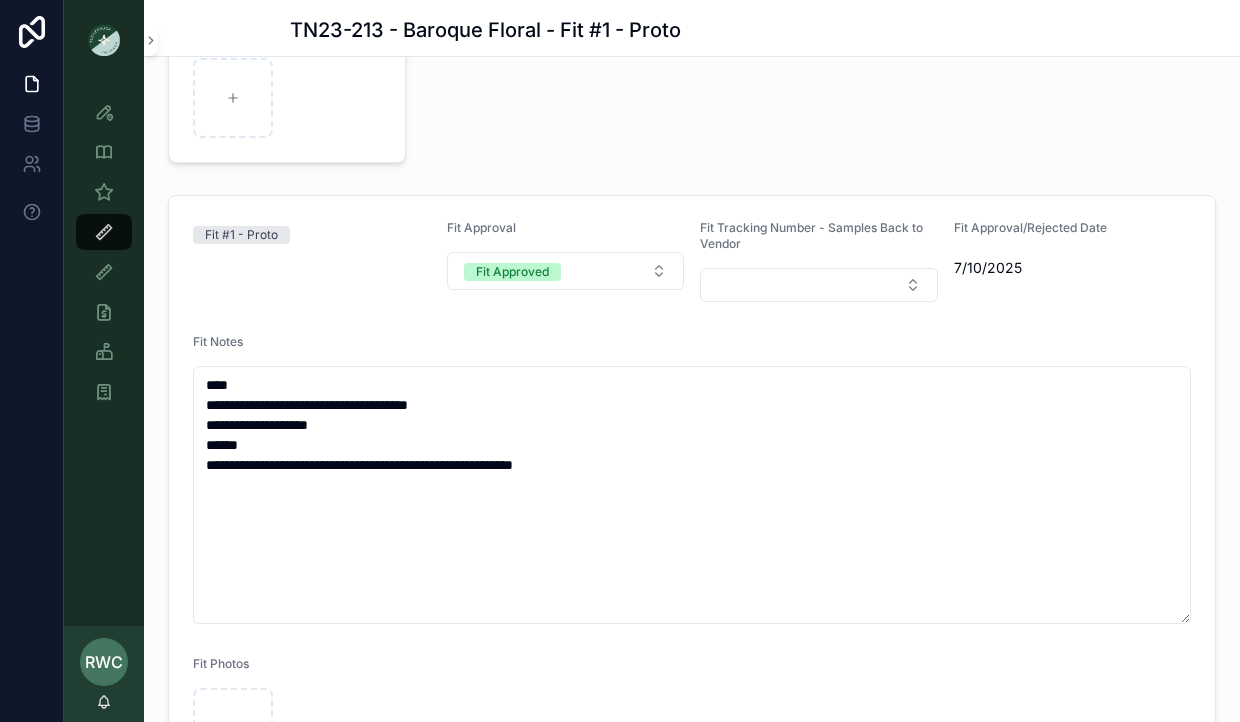 scroll, scrollTop: 0, scrollLeft: 0, axis: both 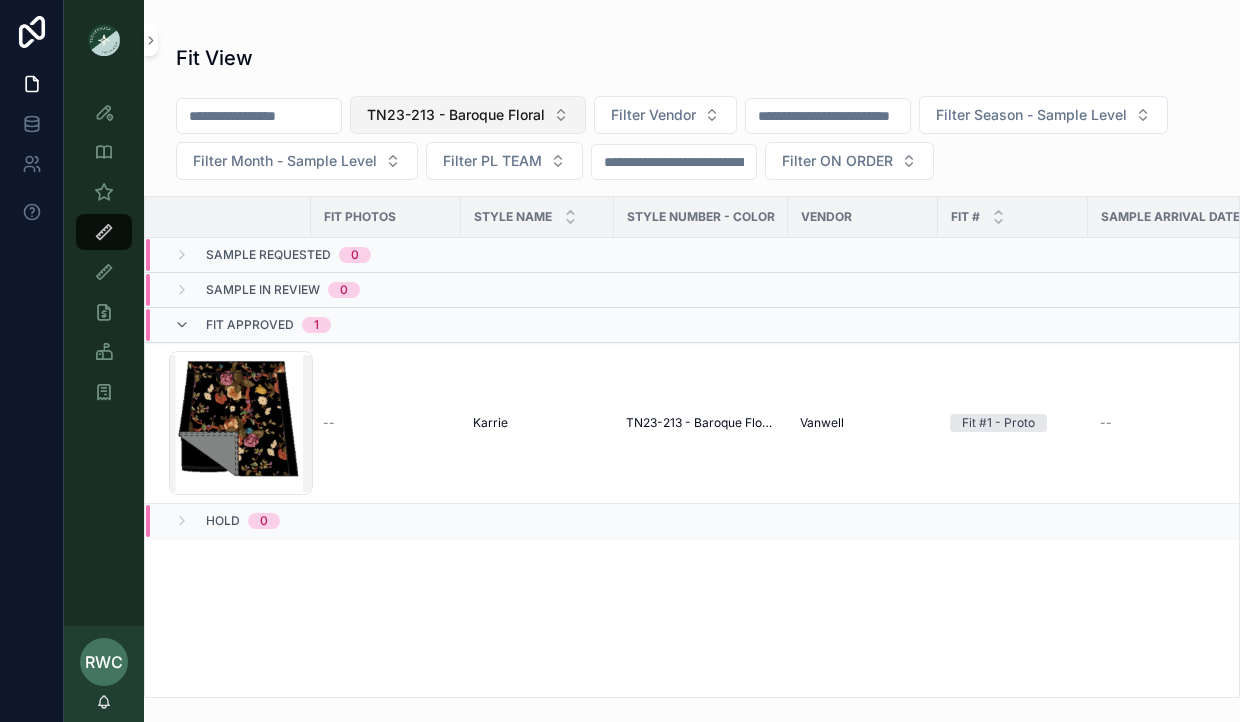 click on "TN23-213 - Baroque Floral" at bounding box center (456, 115) 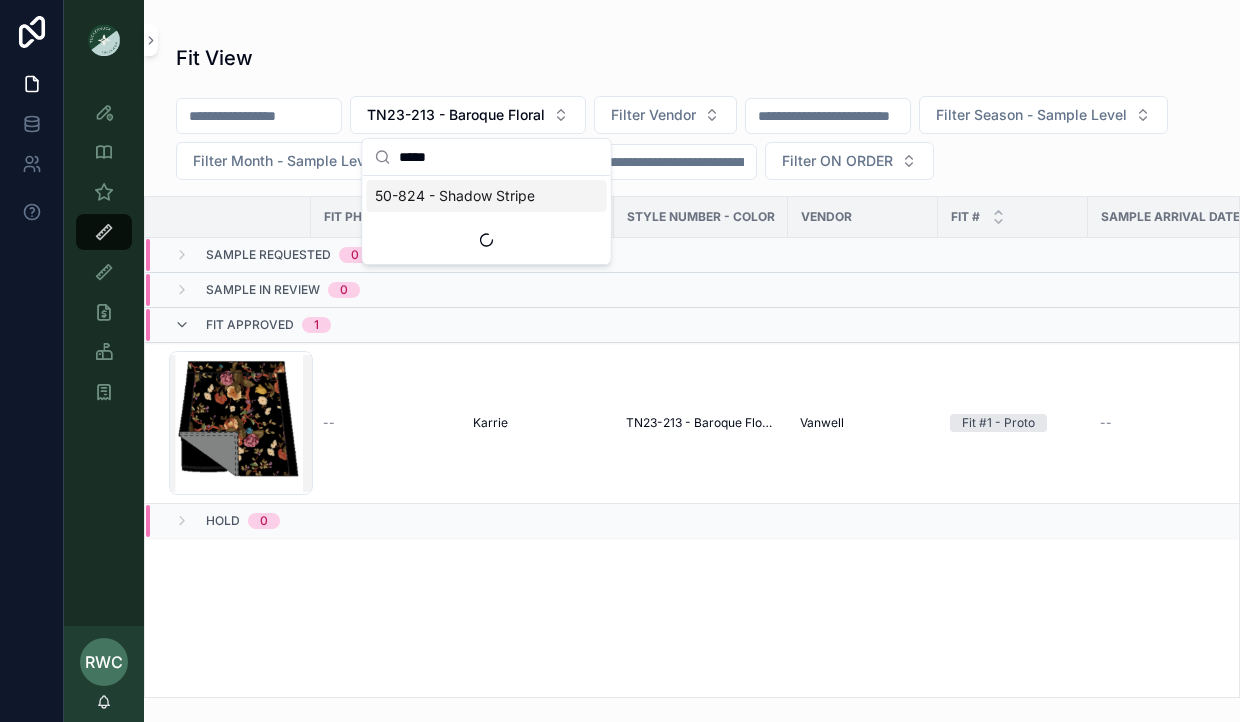 type on "******" 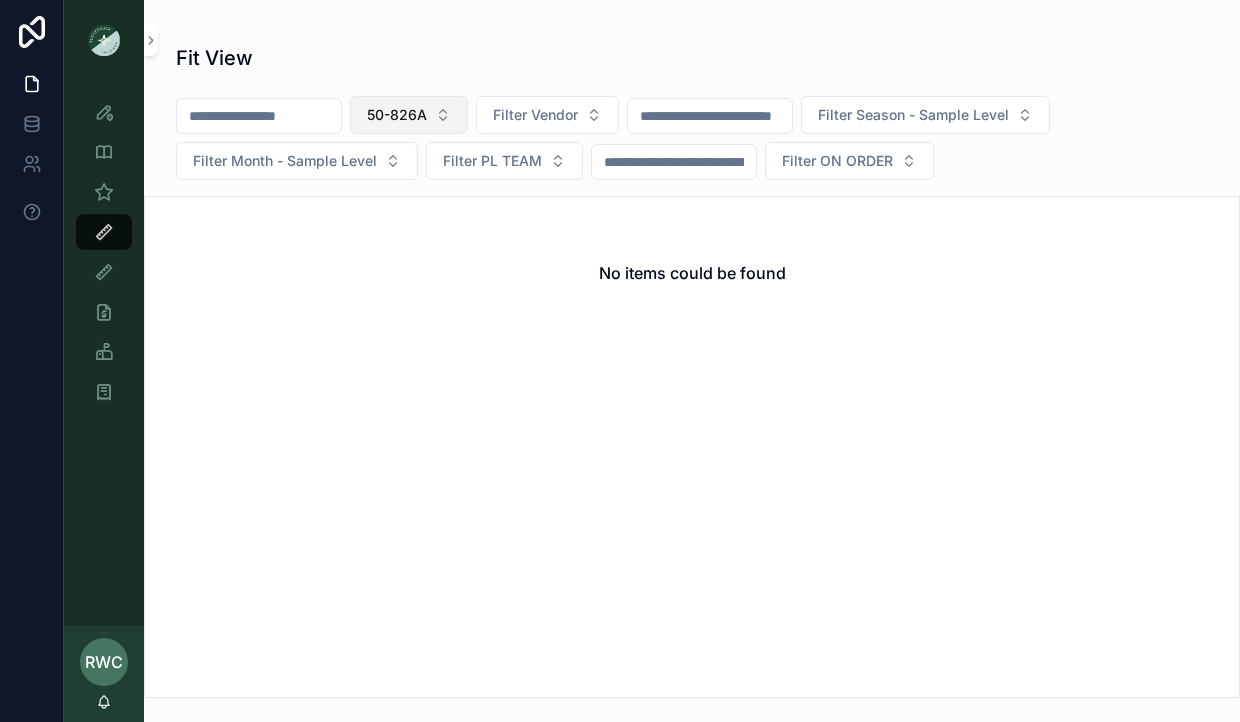 click on "50-826A" at bounding box center (397, 115) 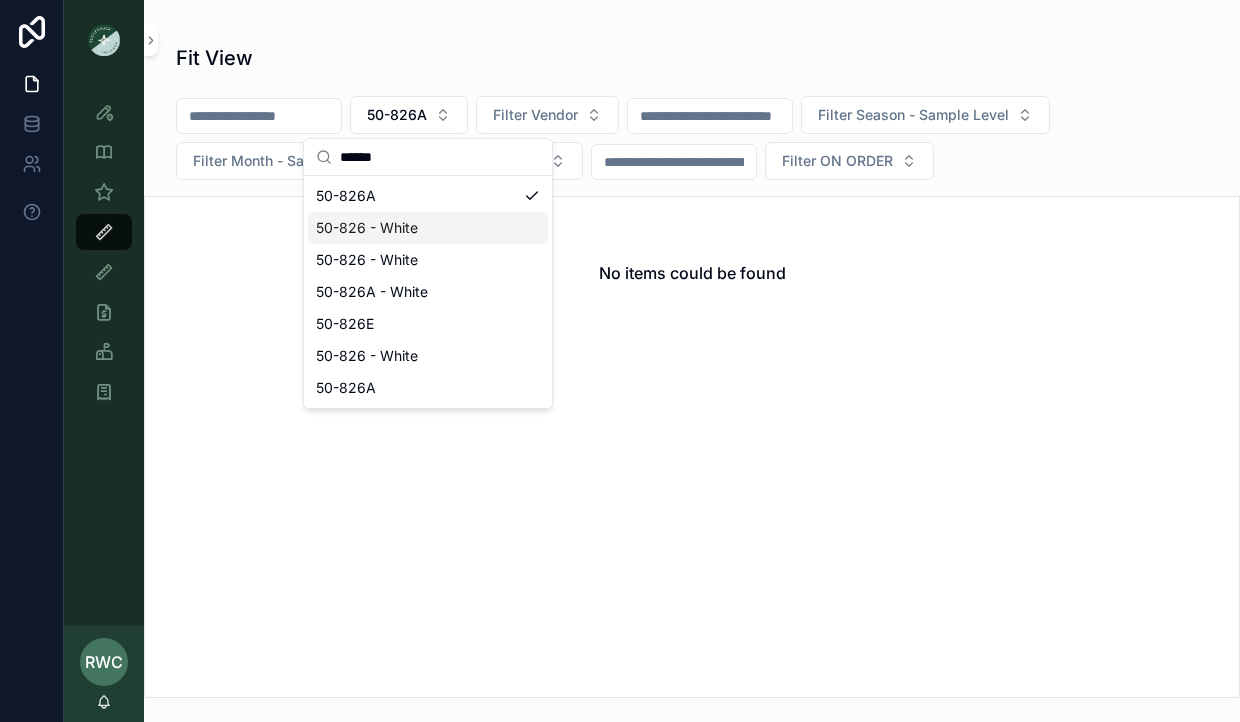 type on "******" 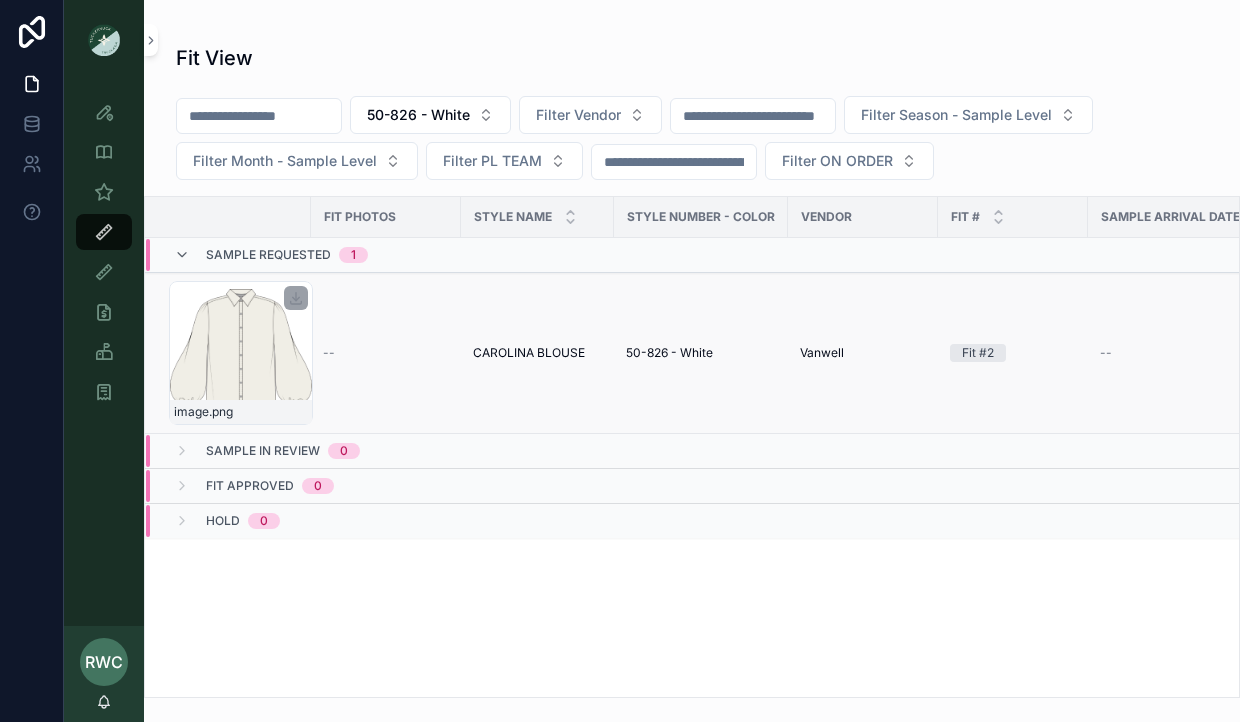 click on "image .png" at bounding box center [241, 353] 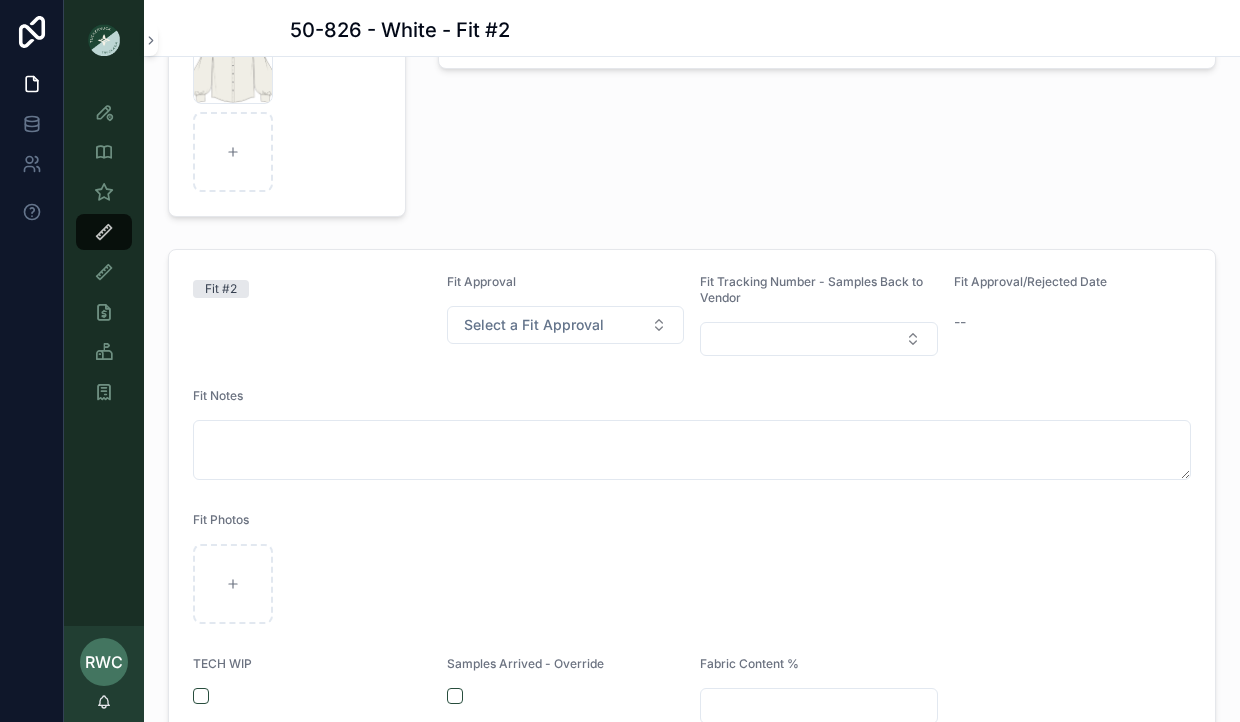 scroll, scrollTop: 214, scrollLeft: 0, axis: vertical 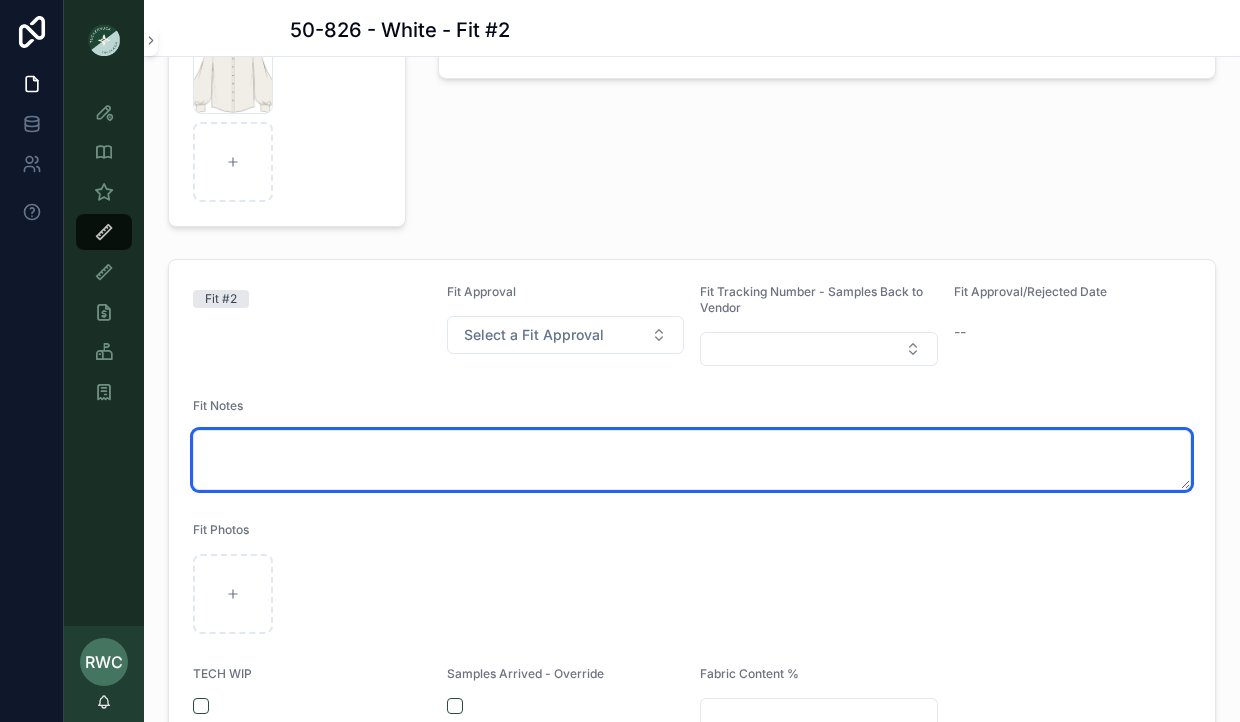 click at bounding box center (692, 460) 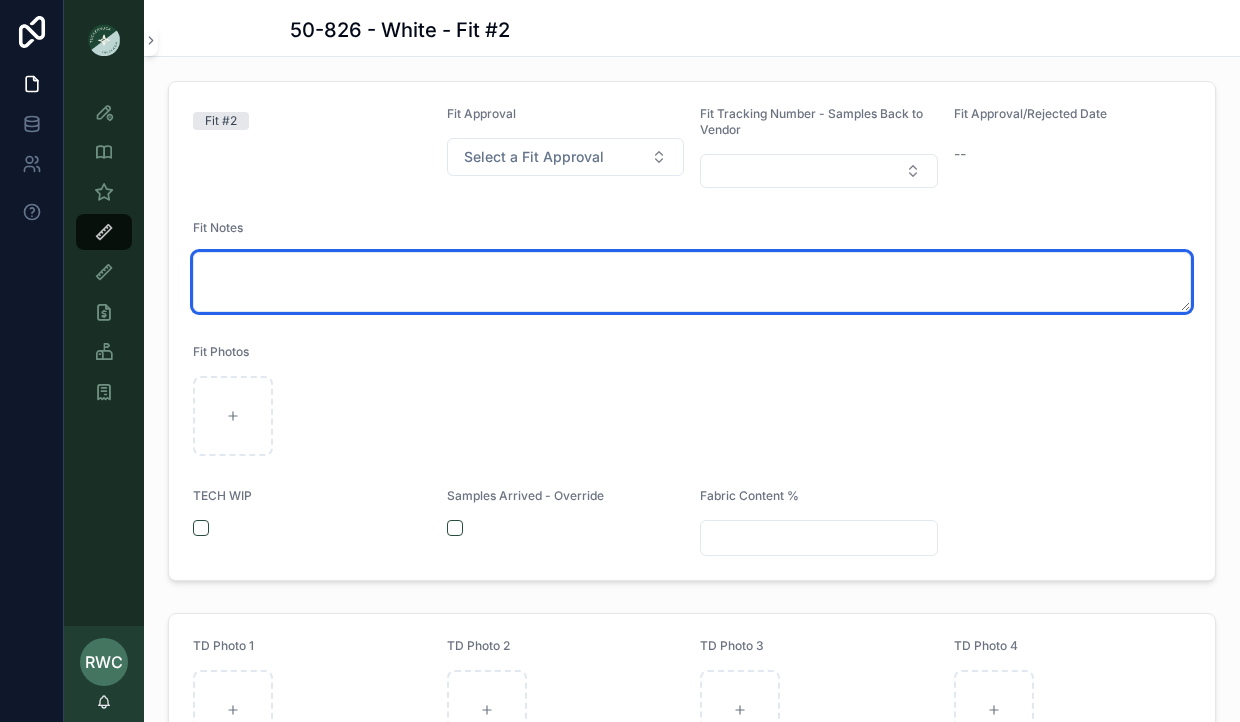 scroll, scrollTop: 453, scrollLeft: 0, axis: vertical 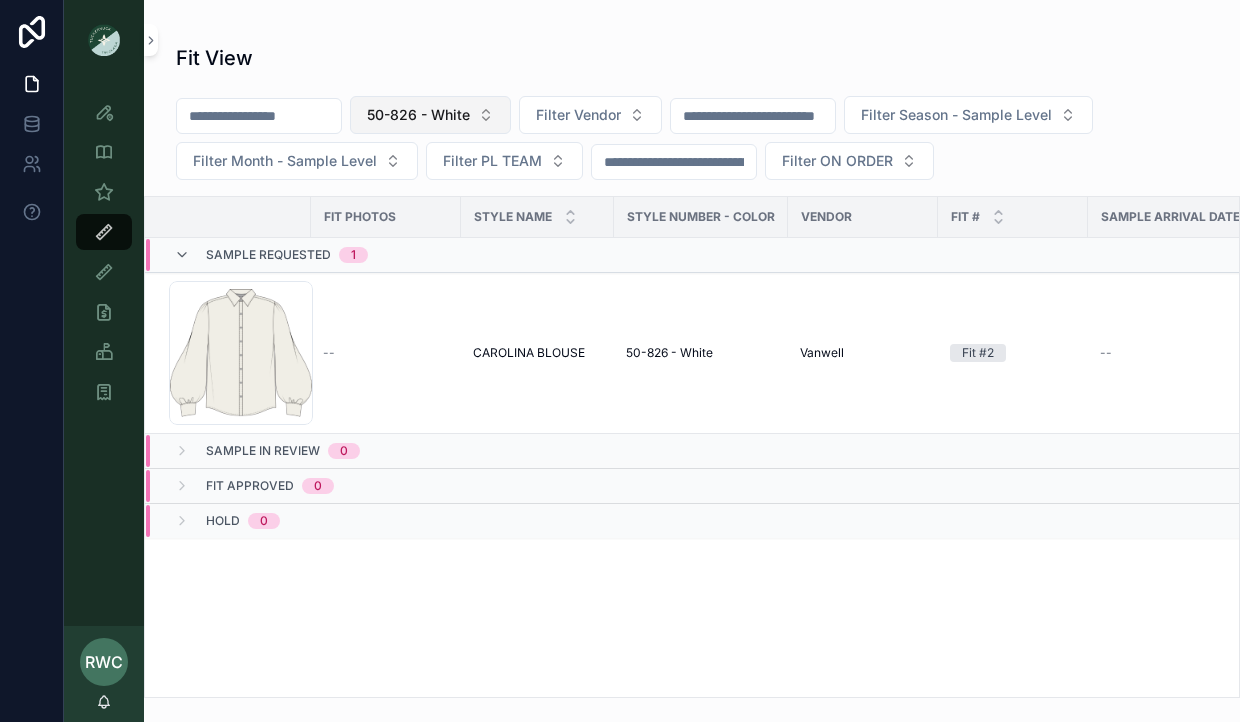 click on "50-826 - White" at bounding box center (418, 115) 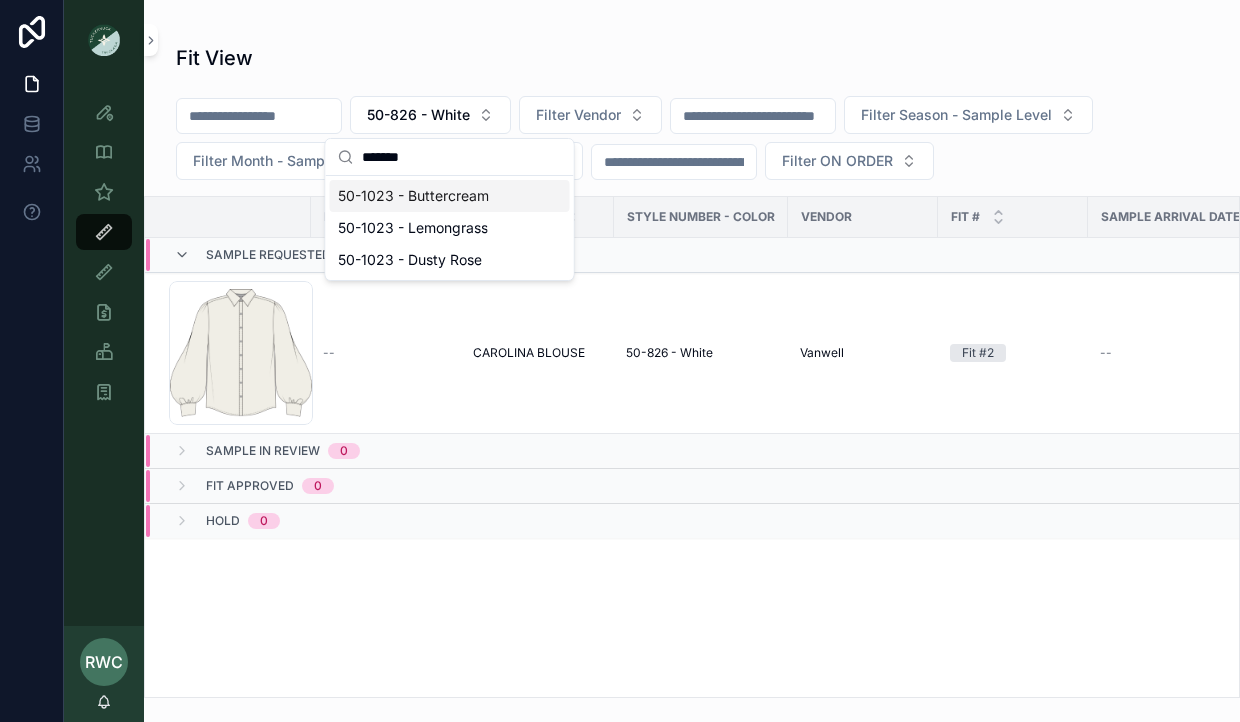type on "*******" 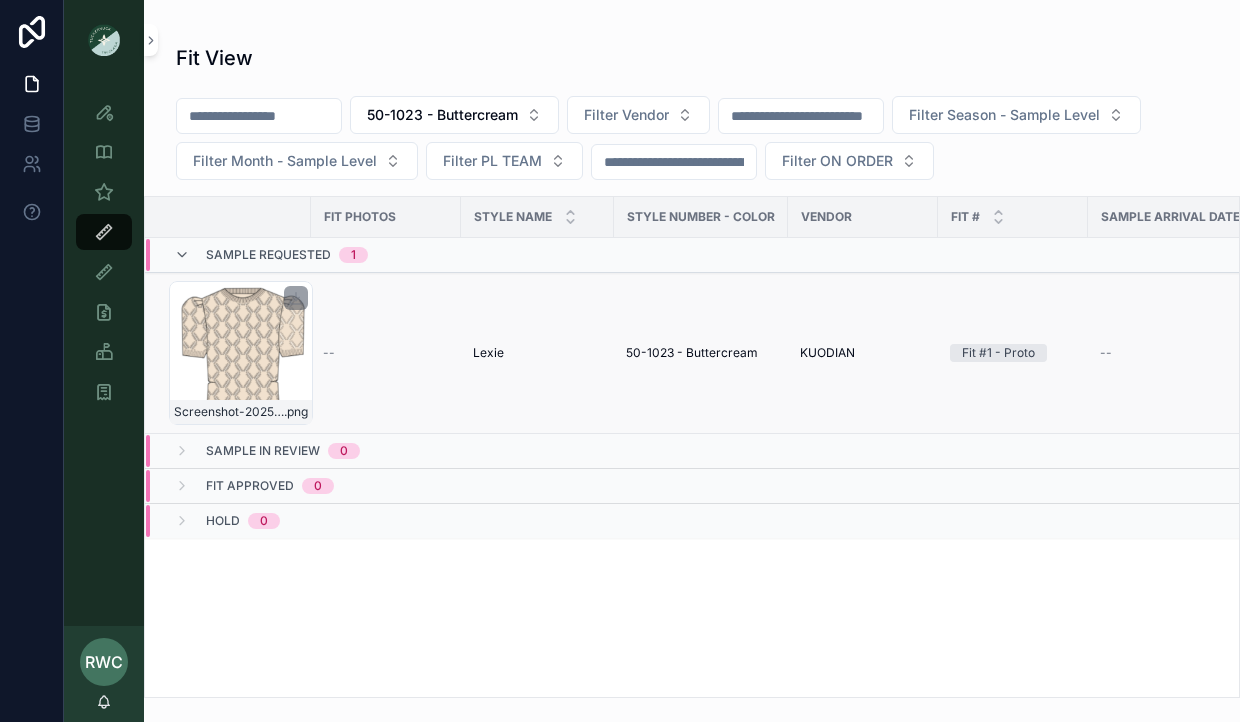 click on "Screenshot-2025-07-28-at-9.35.11-AM .png" at bounding box center [241, 353] 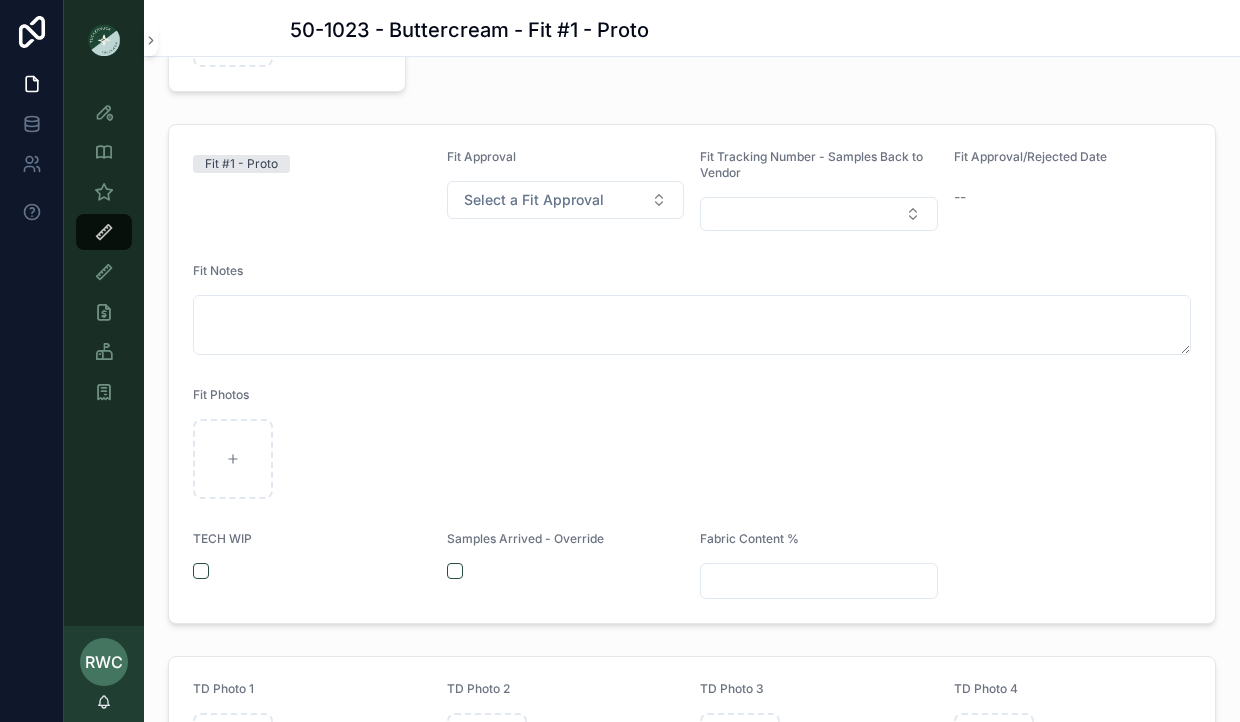 scroll, scrollTop: 331, scrollLeft: 0, axis: vertical 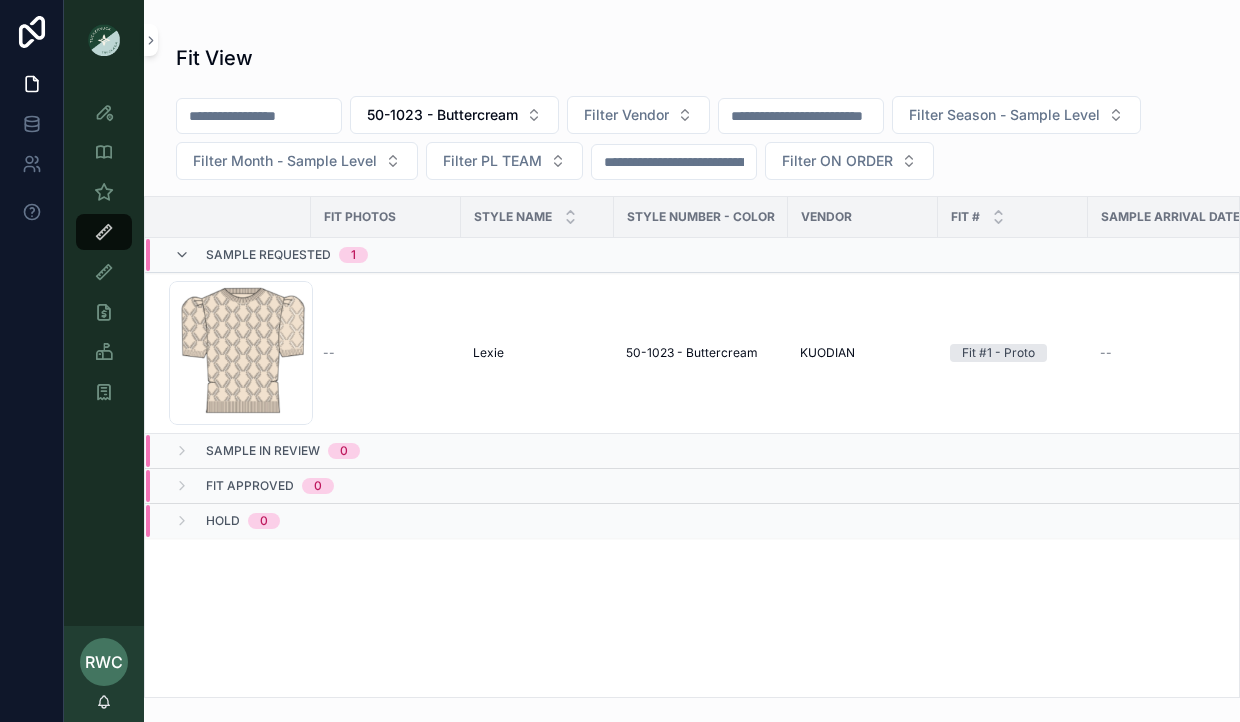 click at bounding box center [259, 116] 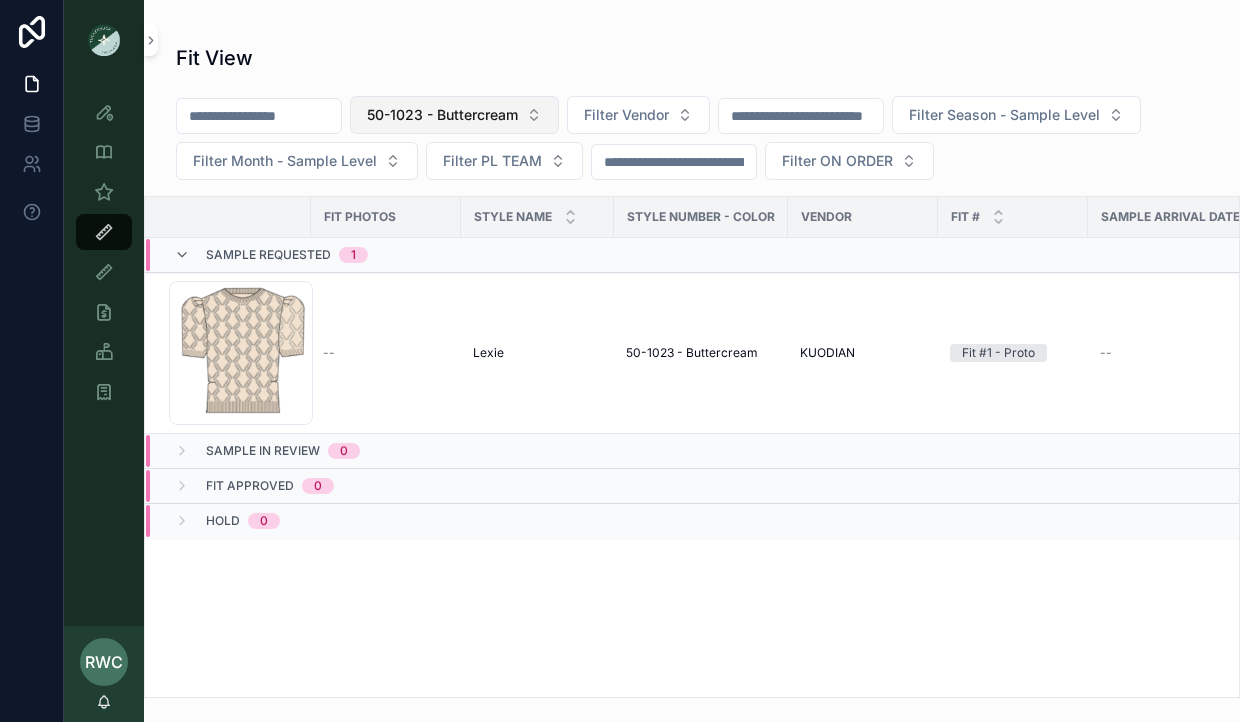 click on "50-1023 - Buttercream" at bounding box center [442, 115] 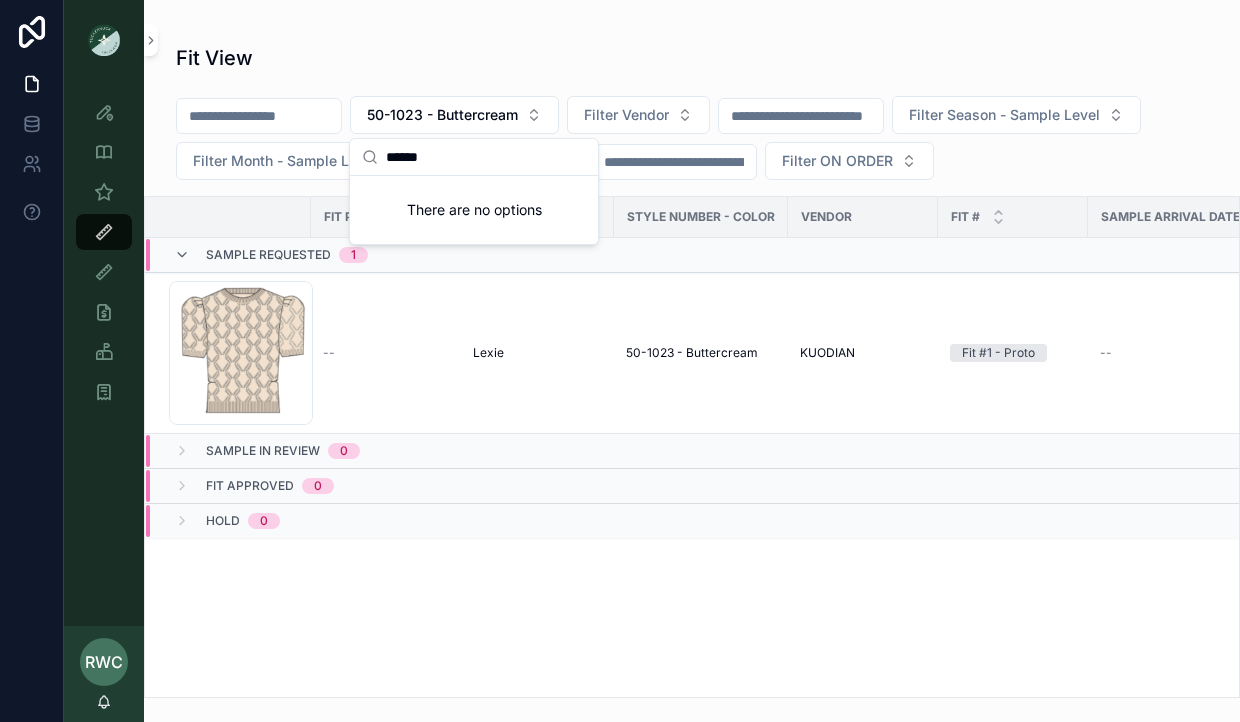 drag, startPoint x: 451, startPoint y: 156, endPoint x: 427, endPoint y: 157, distance: 24.020824 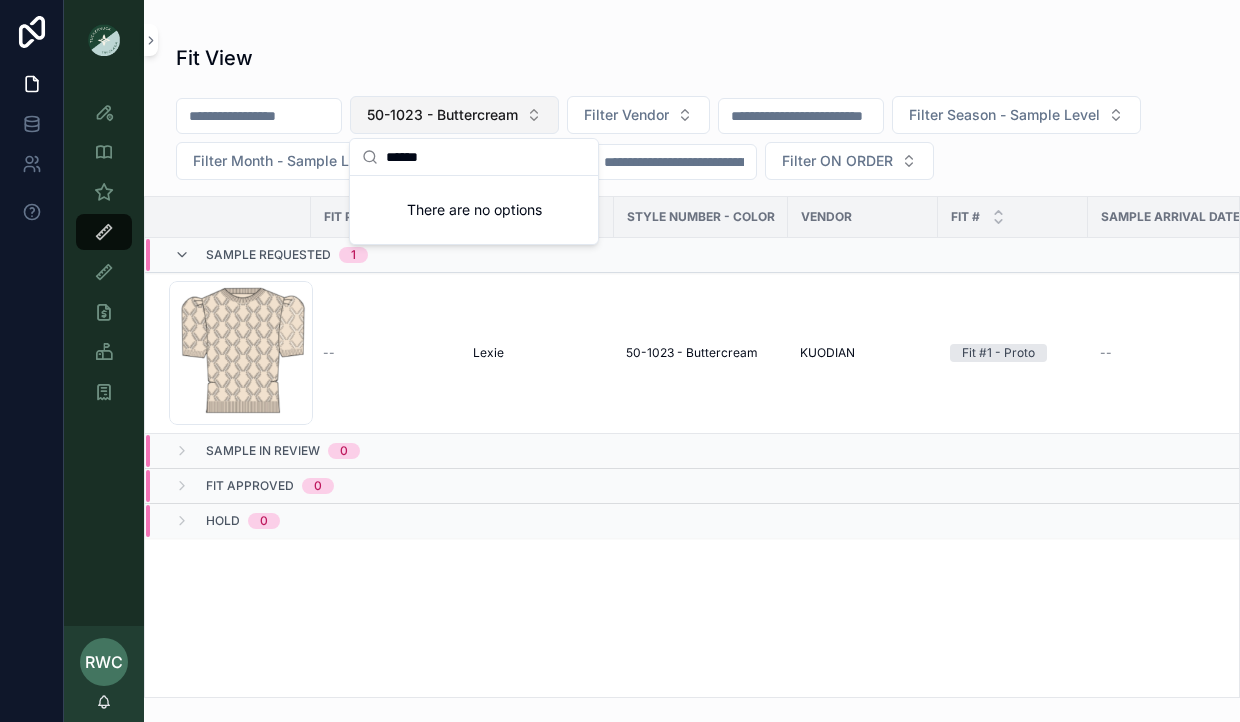 type on "******" 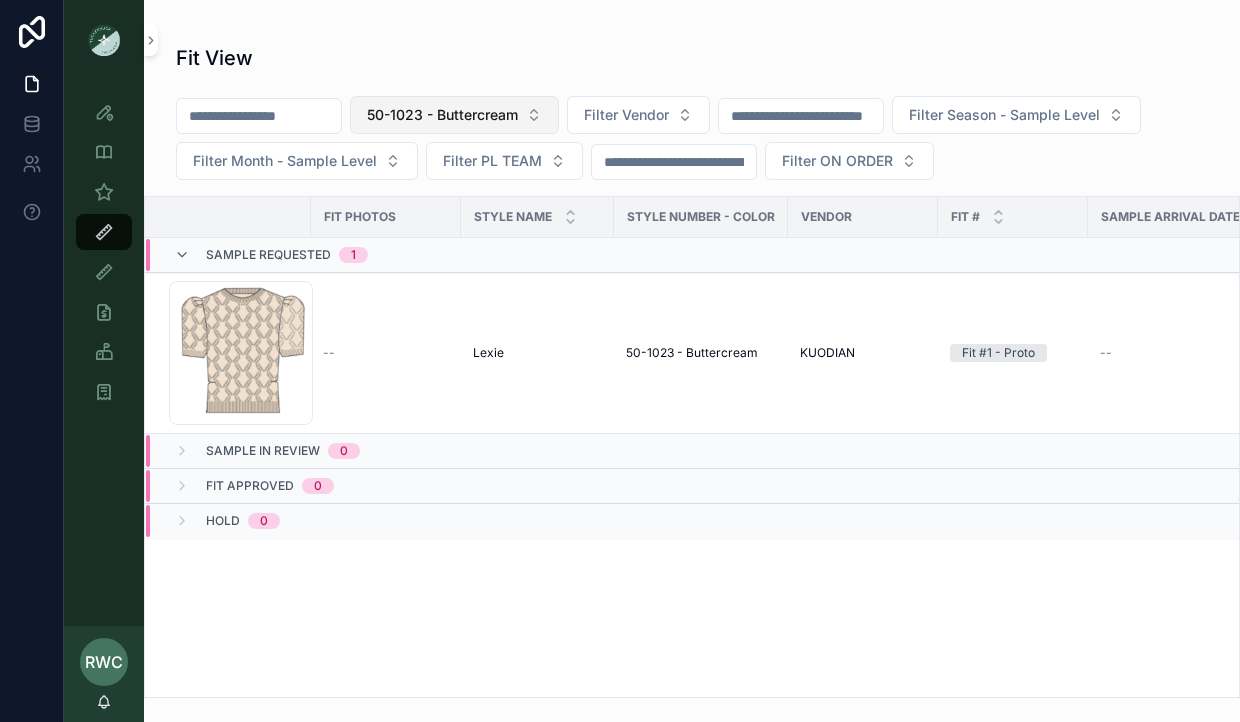 click on "50-1023 - Buttercream" at bounding box center (442, 115) 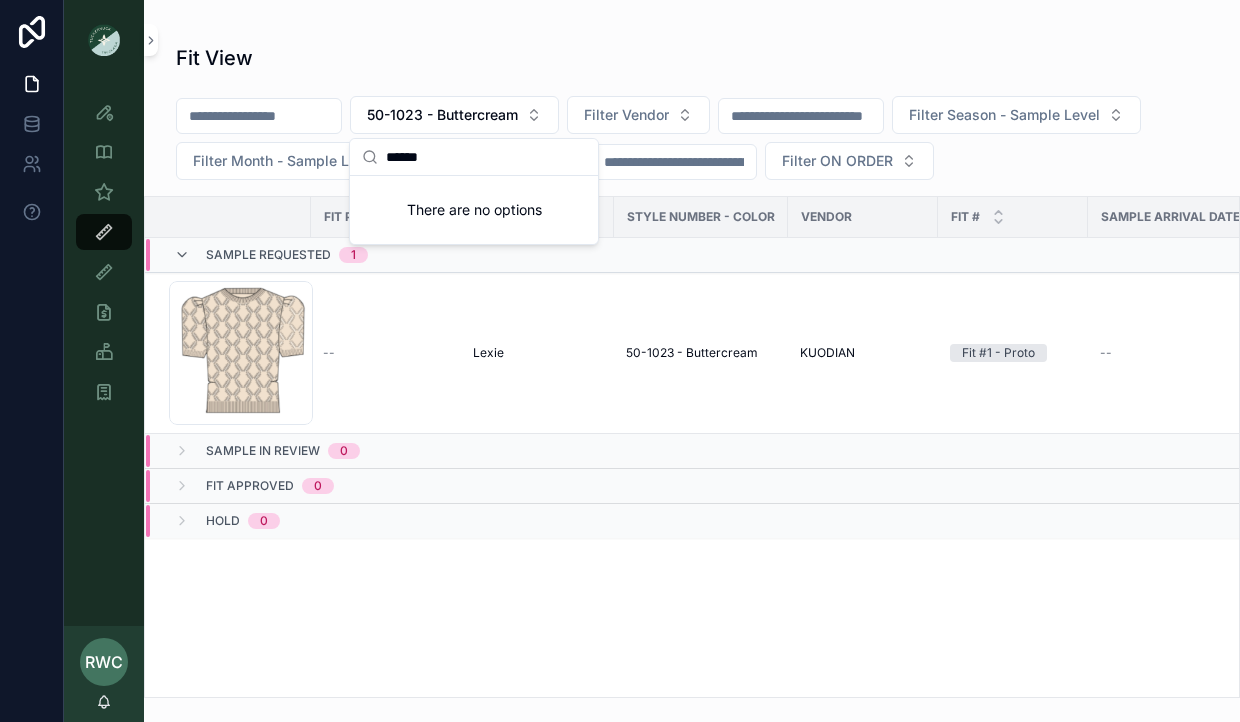 drag, startPoint x: 480, startPoint y: 159, endPoint x: 351, endPoint y: 158, distance: 129.00388 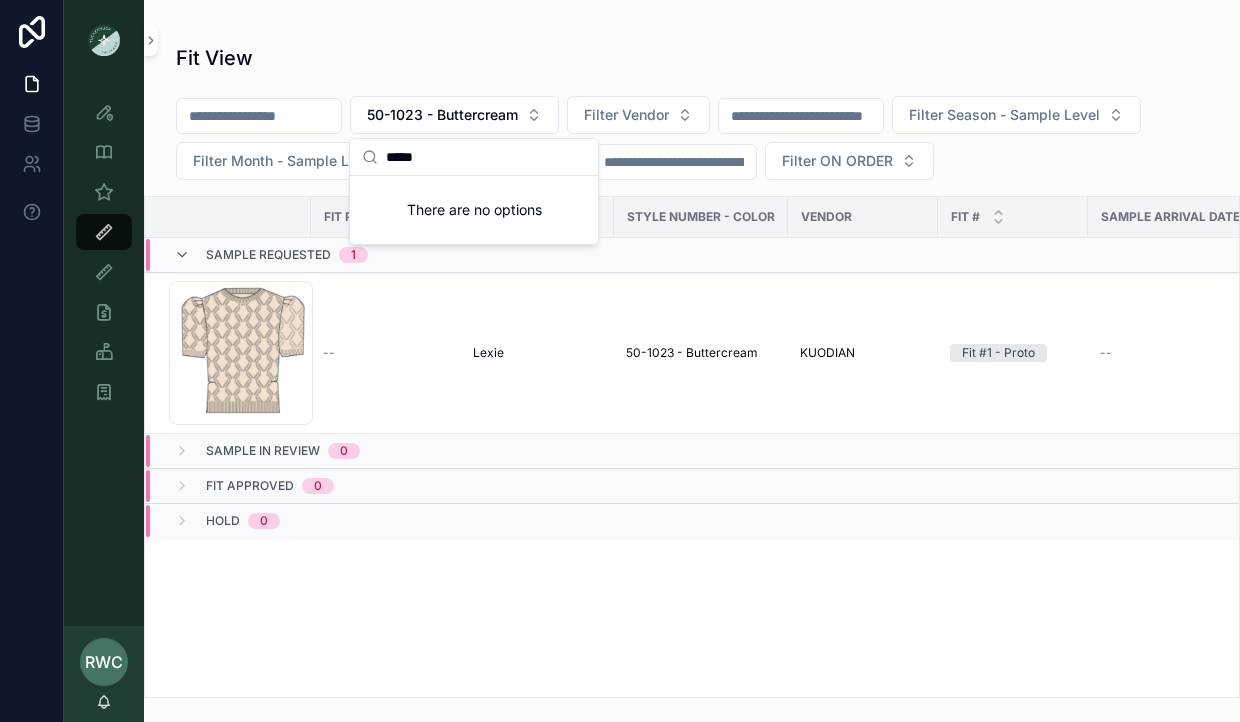 type on "******" 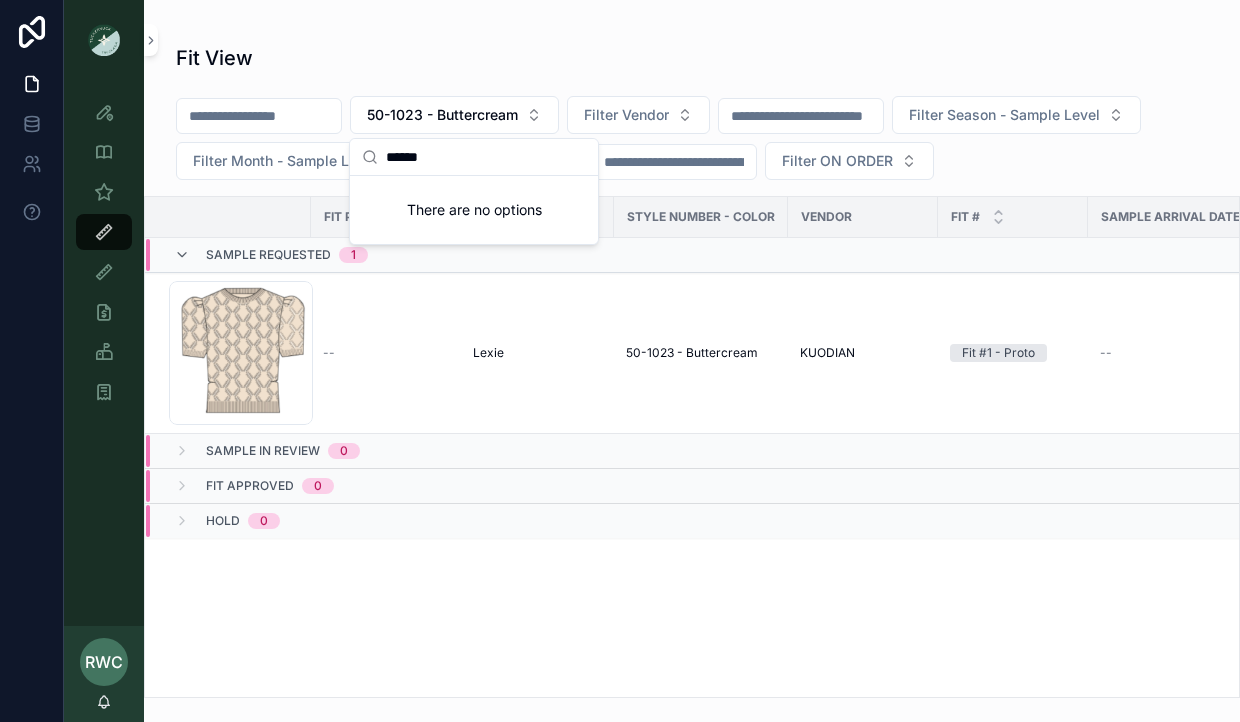 drag, startPoint x: 443, startPoint y: 152, endPoint x: 346, endPoint y: 137, distance: 98.15294 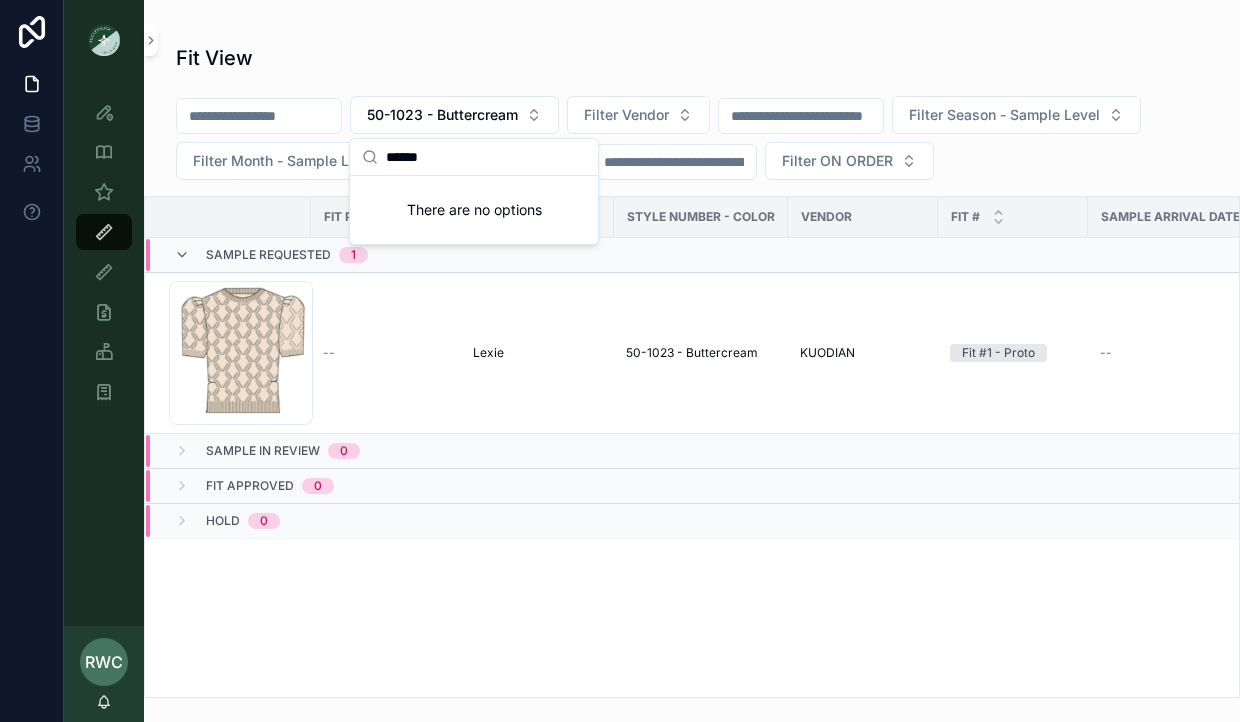 type 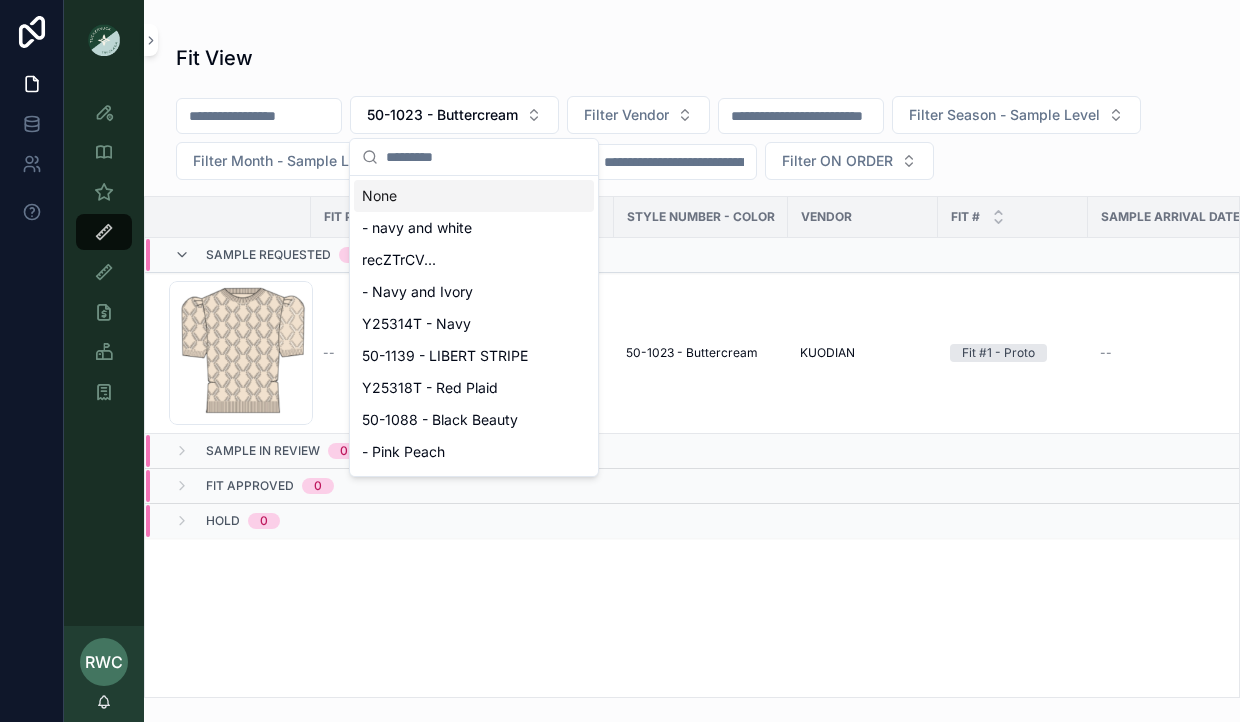click on "Fit View" at bounding box center [692, 58] 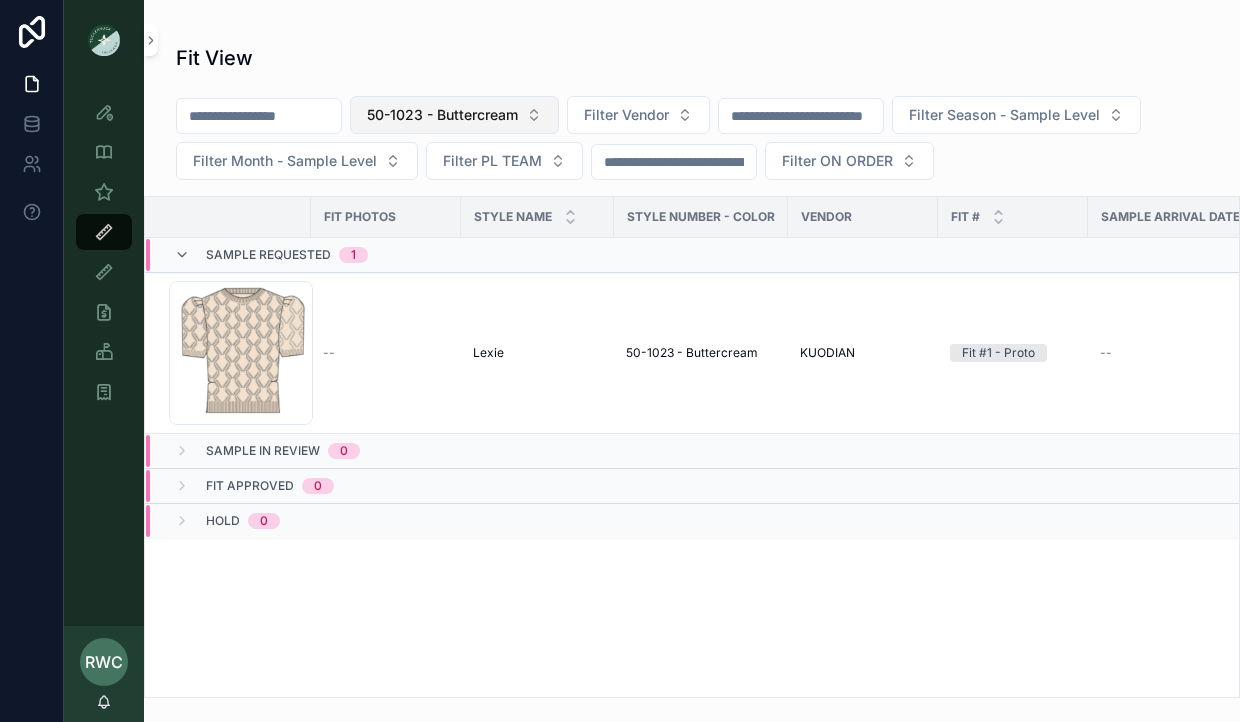 click on "50-1023 - Buttercream" at bounding box center [442, 115] 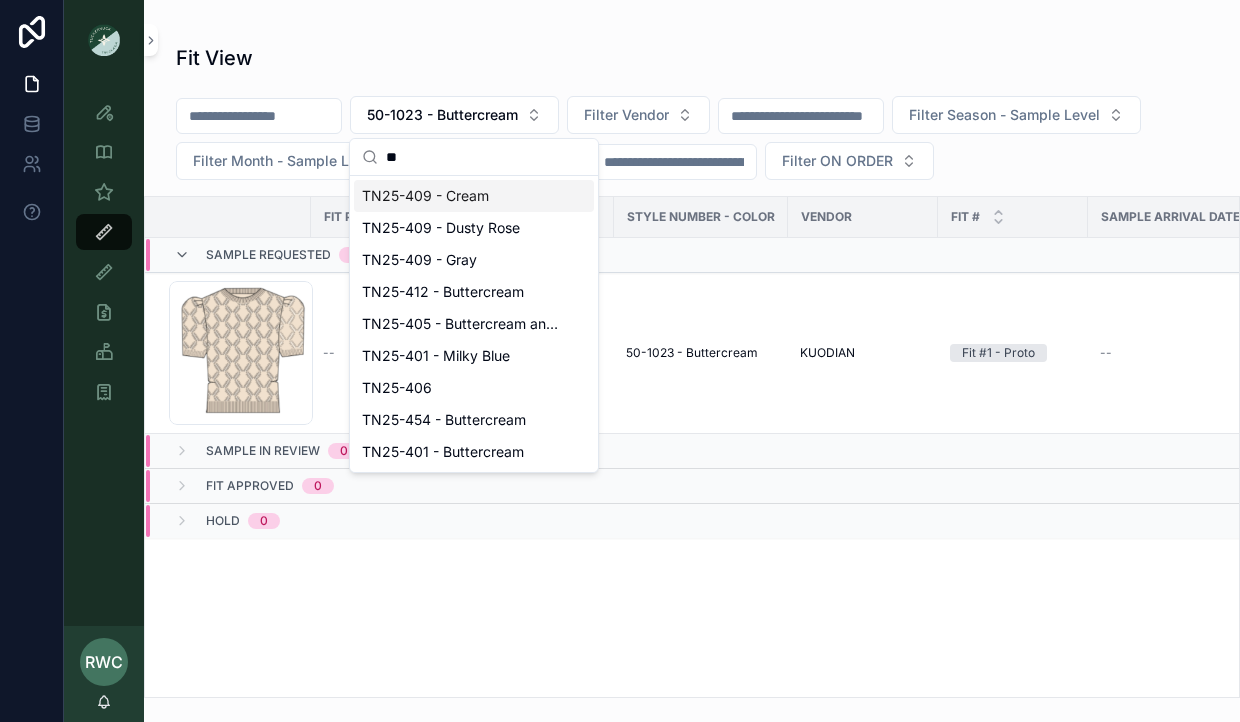 type on "*" 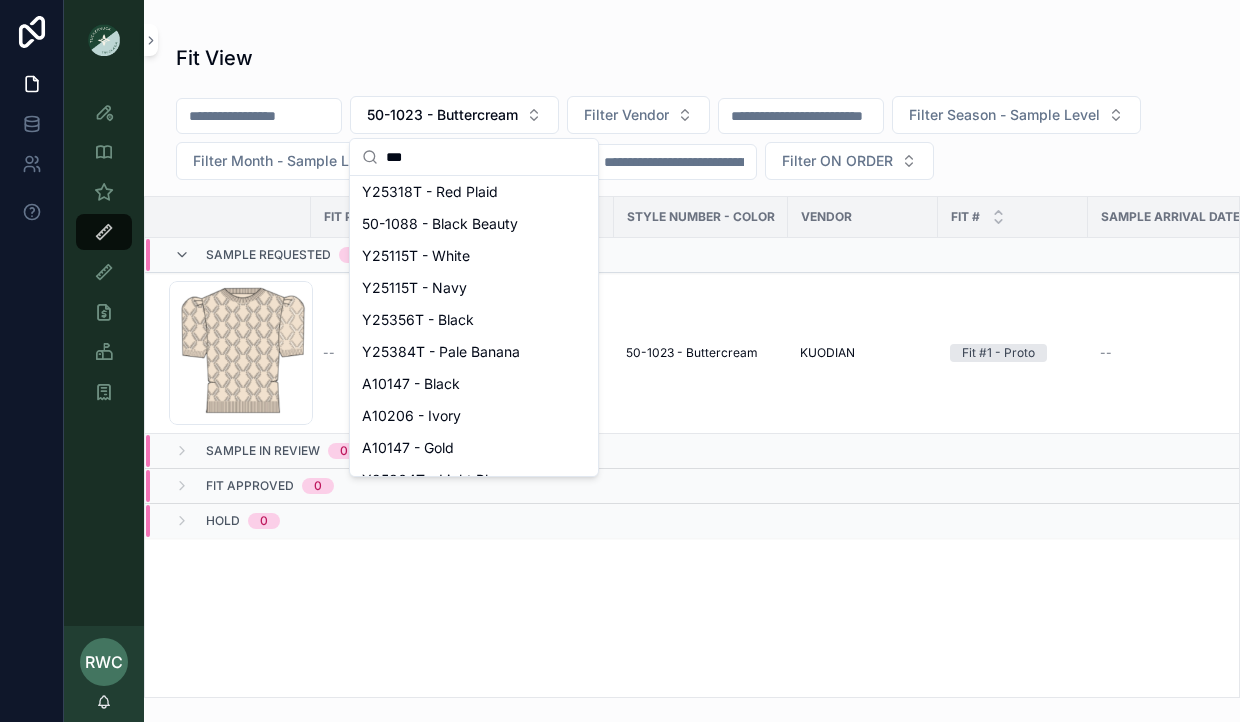 scroll, scrollTop: 0, scrollLeft: 0, axis: both 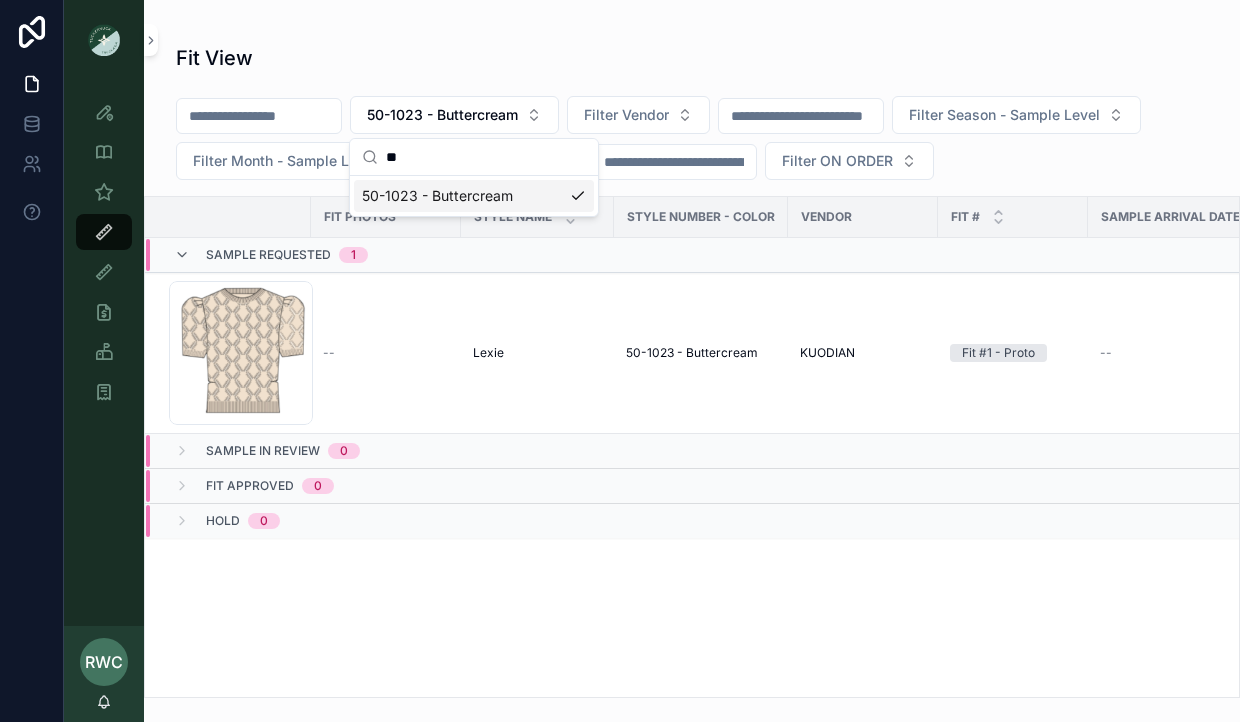 type on "*" 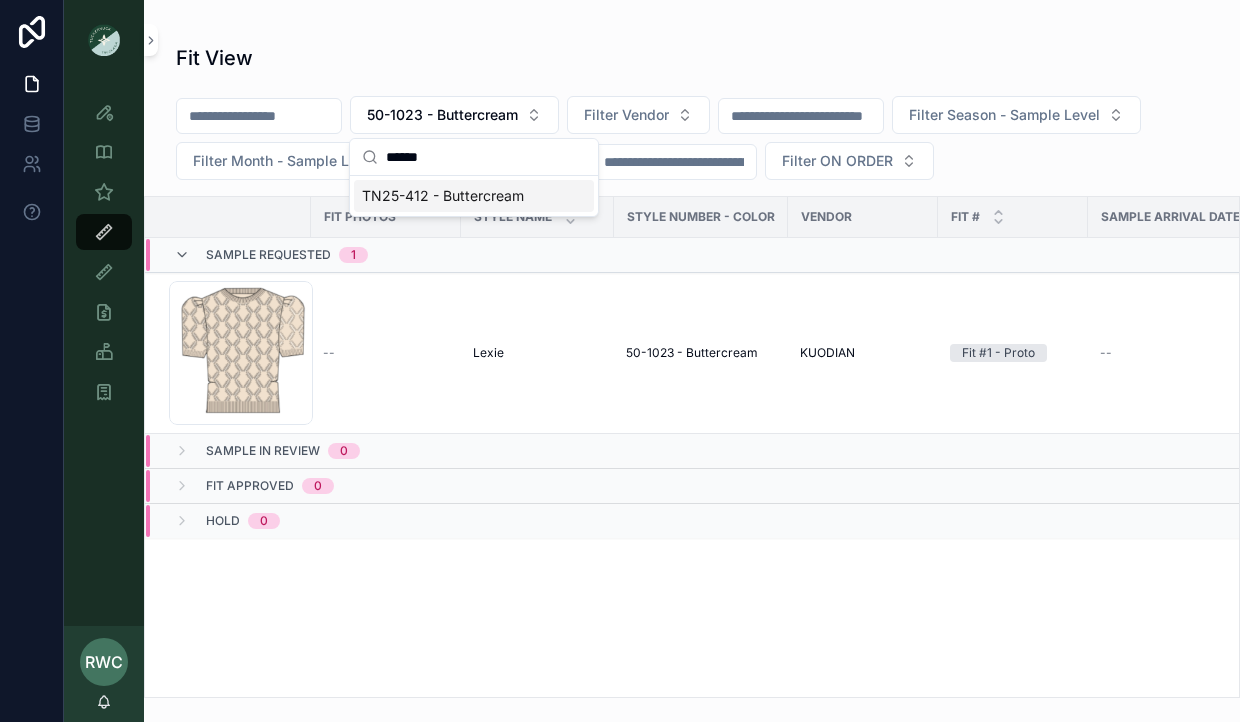 type on "******" 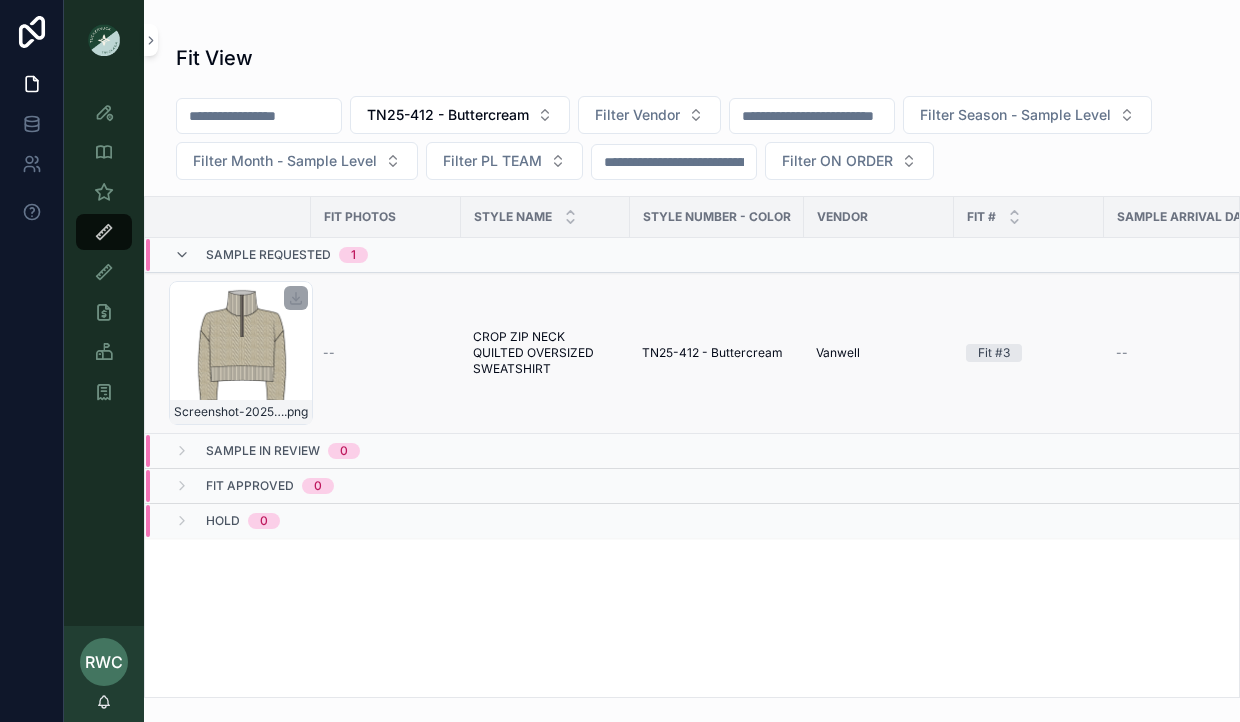 click on "Screenshot-2025-06-20-at-4.40.24-PM .png" at bounding box center (241, 353) 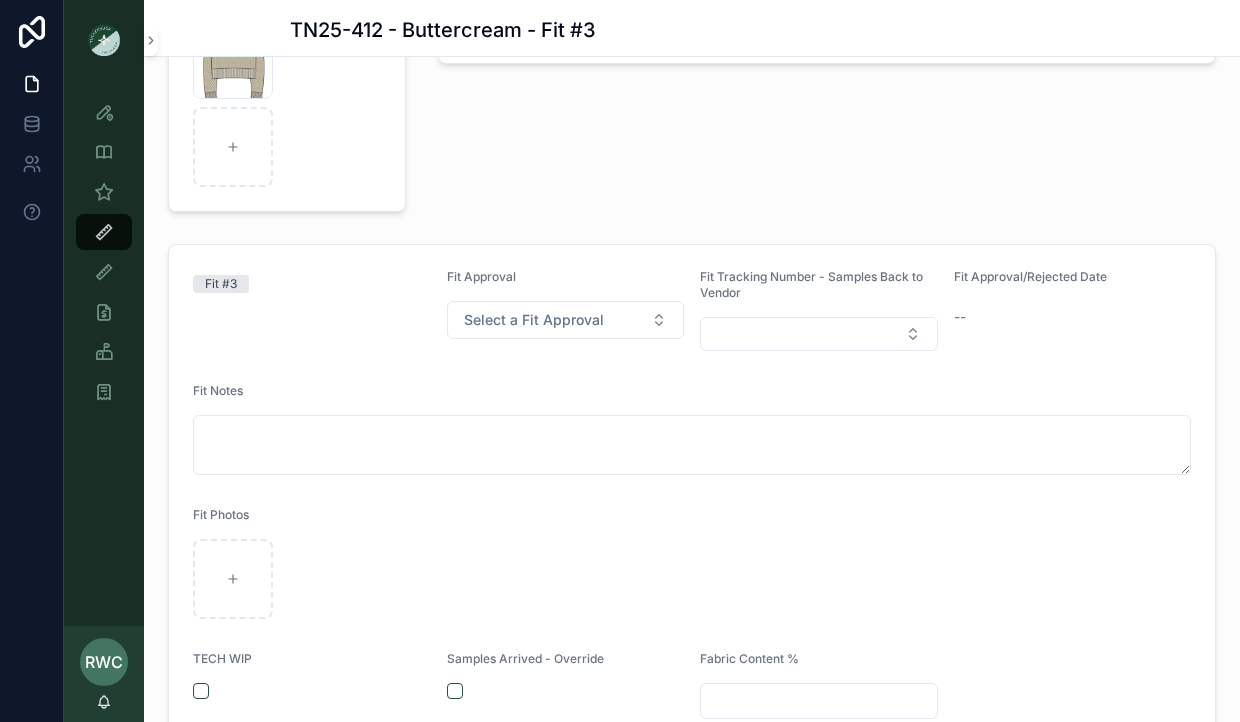 scroll, scrollTop: 282, scrollLeft: 0, axis: vertical 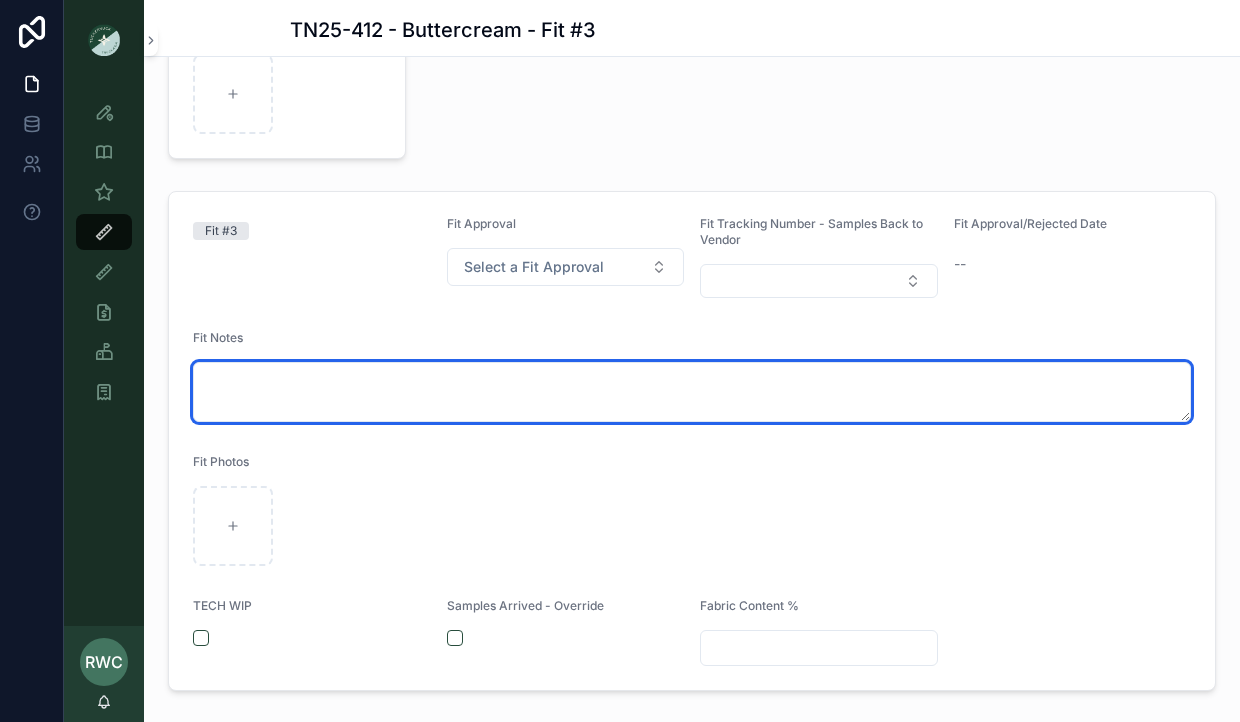 click at bounding box center (692, 392) 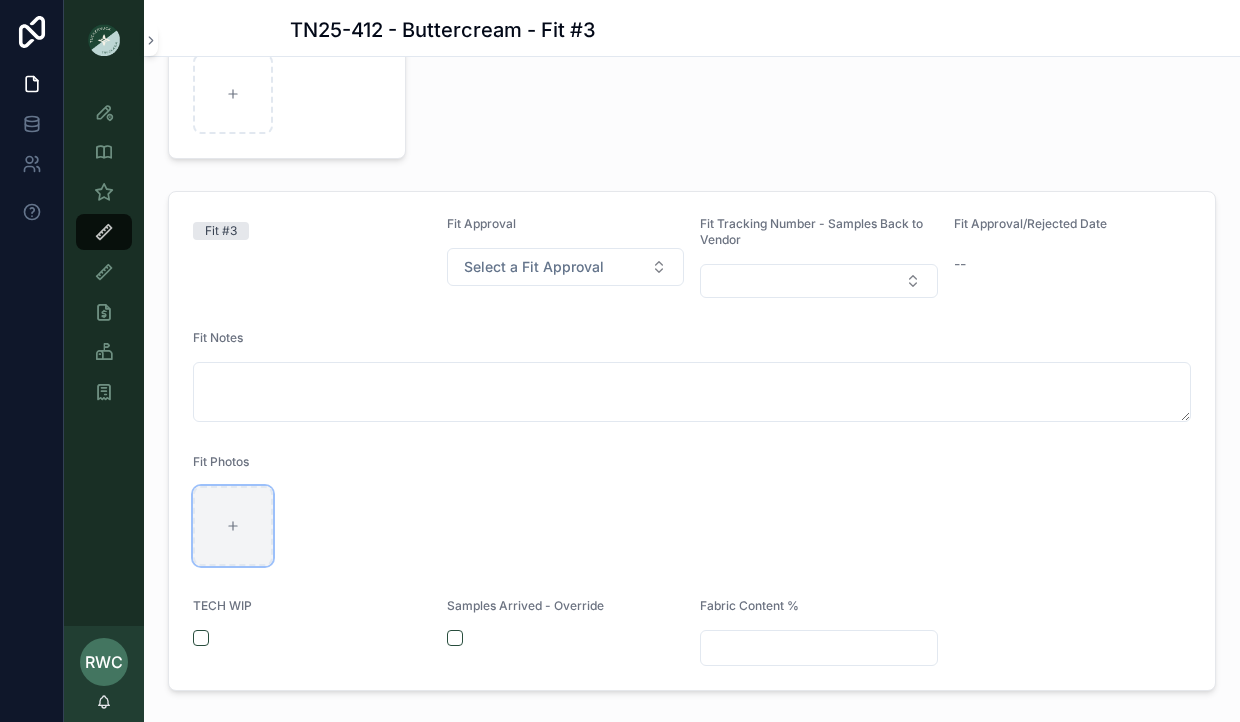 click 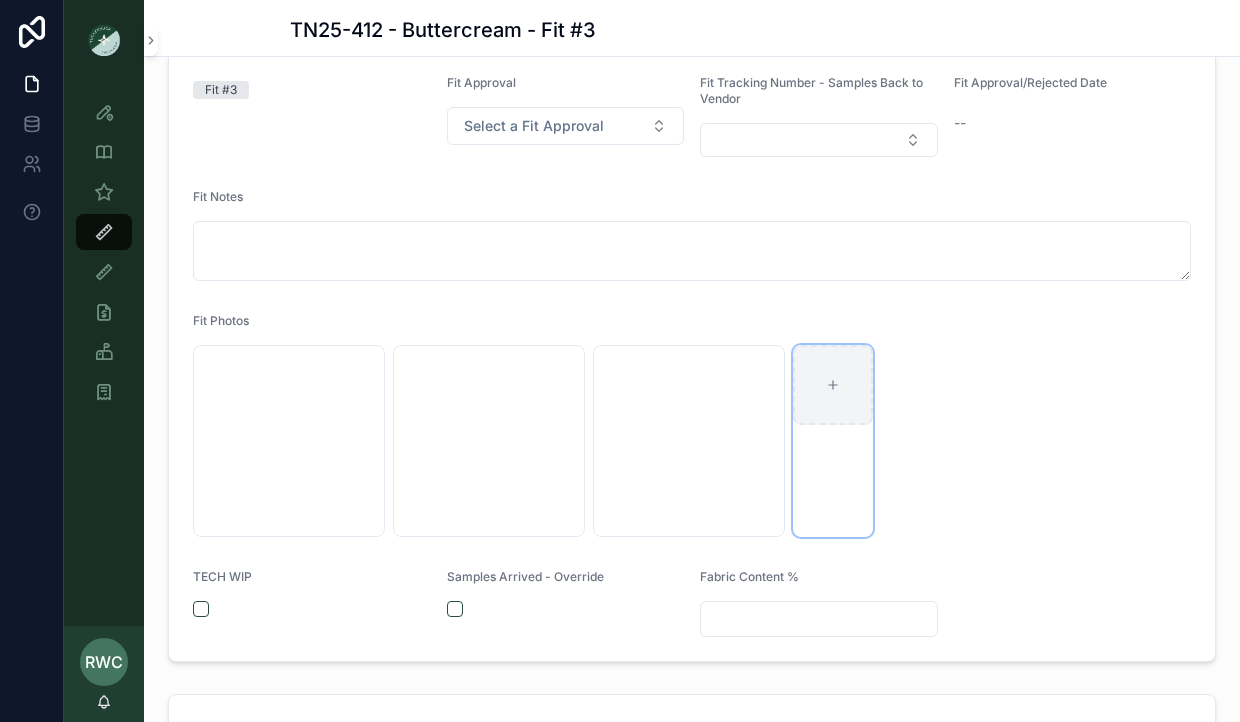 scroll, scrollTop: 423, scrollLeft: 0, axis: vertical 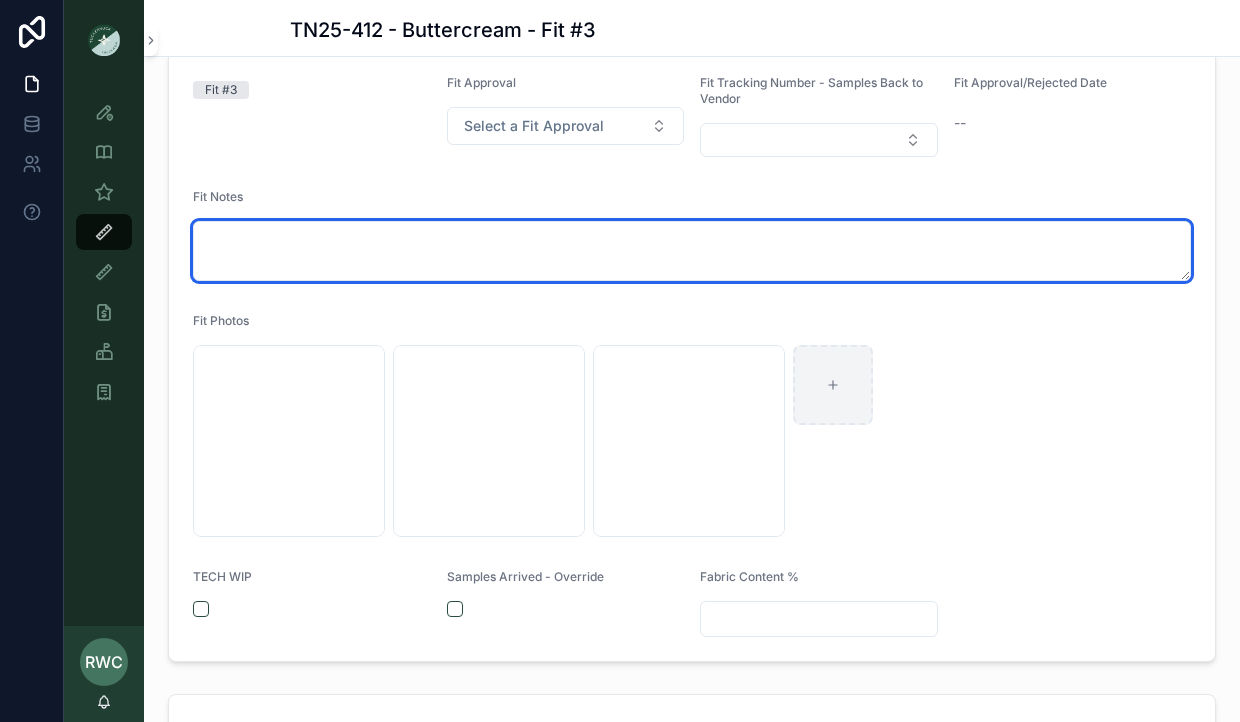 click at bounding box center (692, 251) 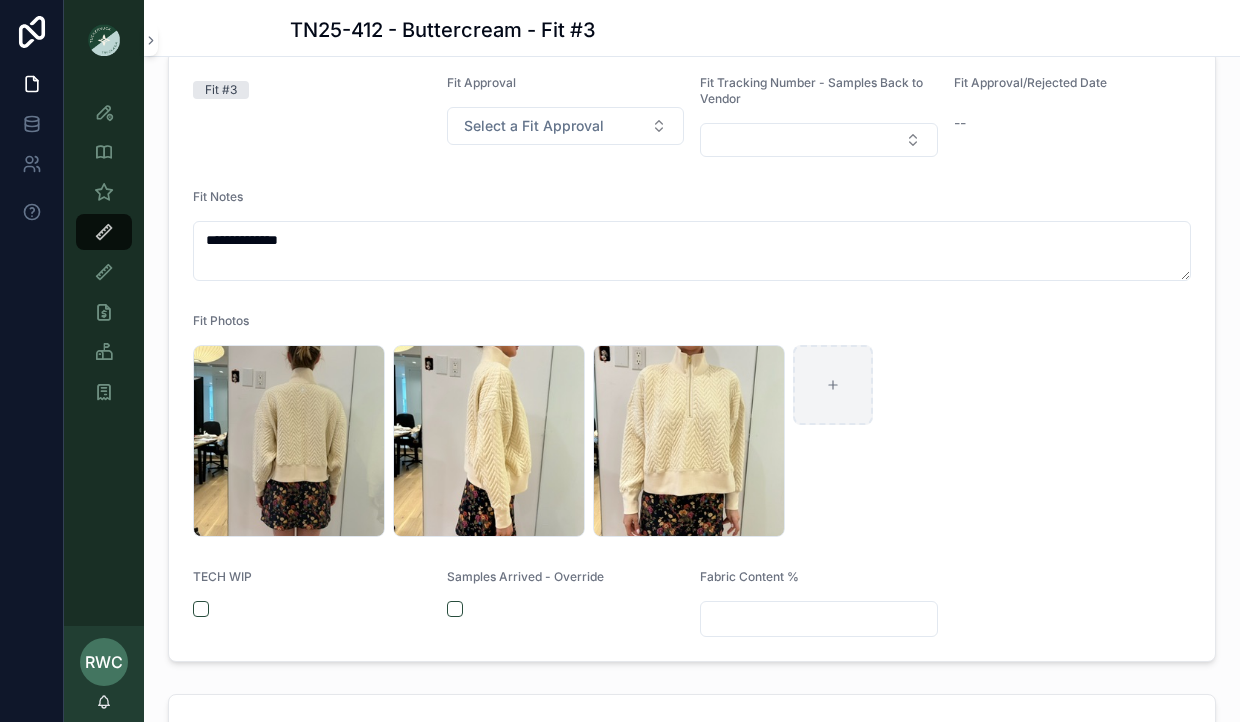 click on "**********" at bounding box center [692, 356] 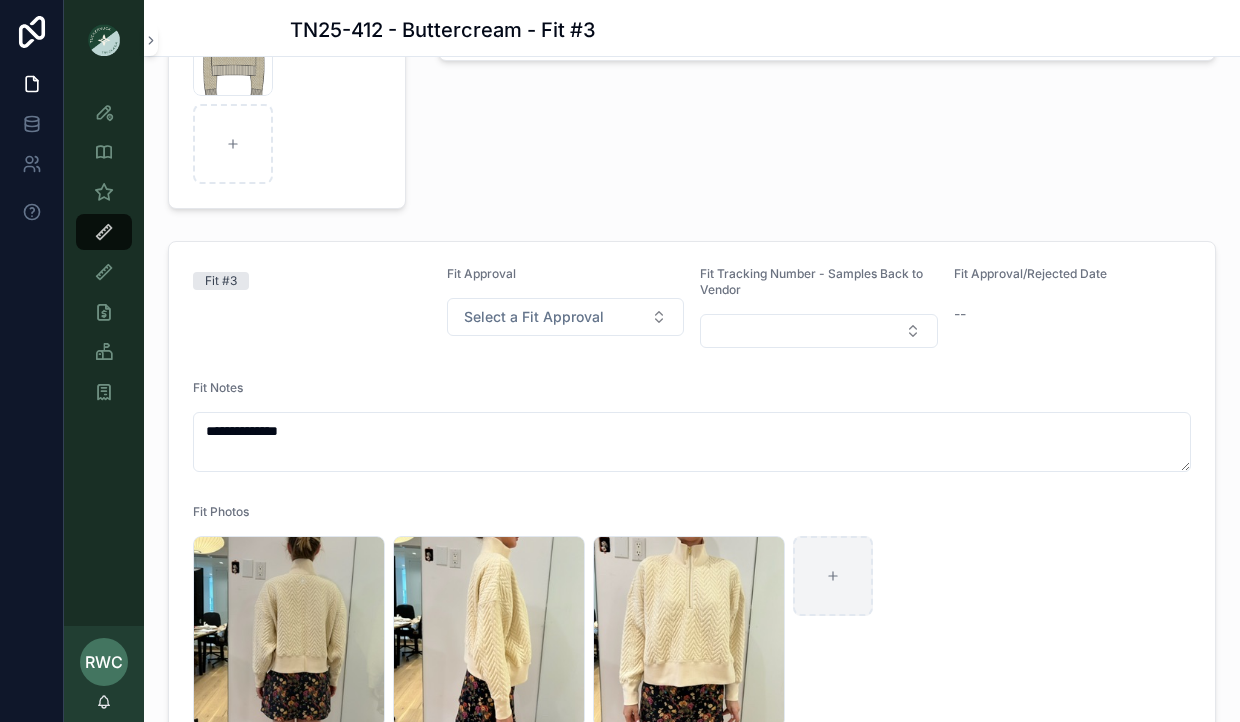 scroll, scrollTop: 199, scrollLeft: 0, axis: vertical 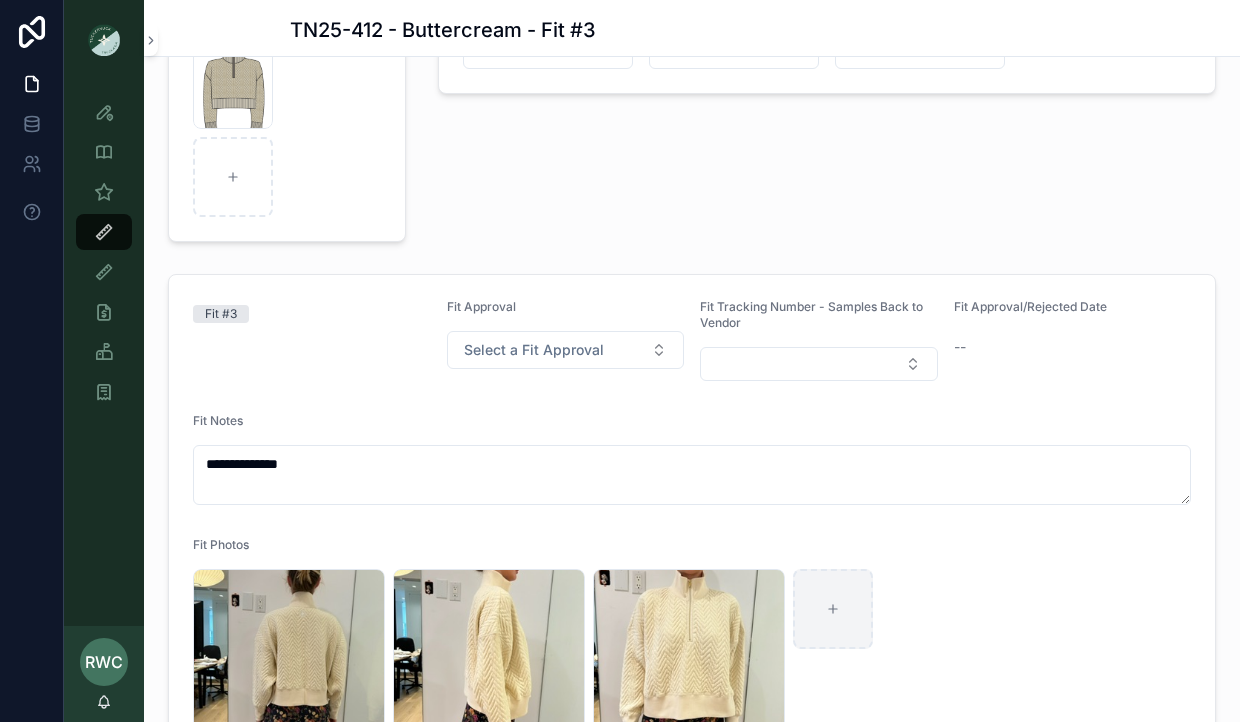 click on "**********" at bounding box center (827, 109) 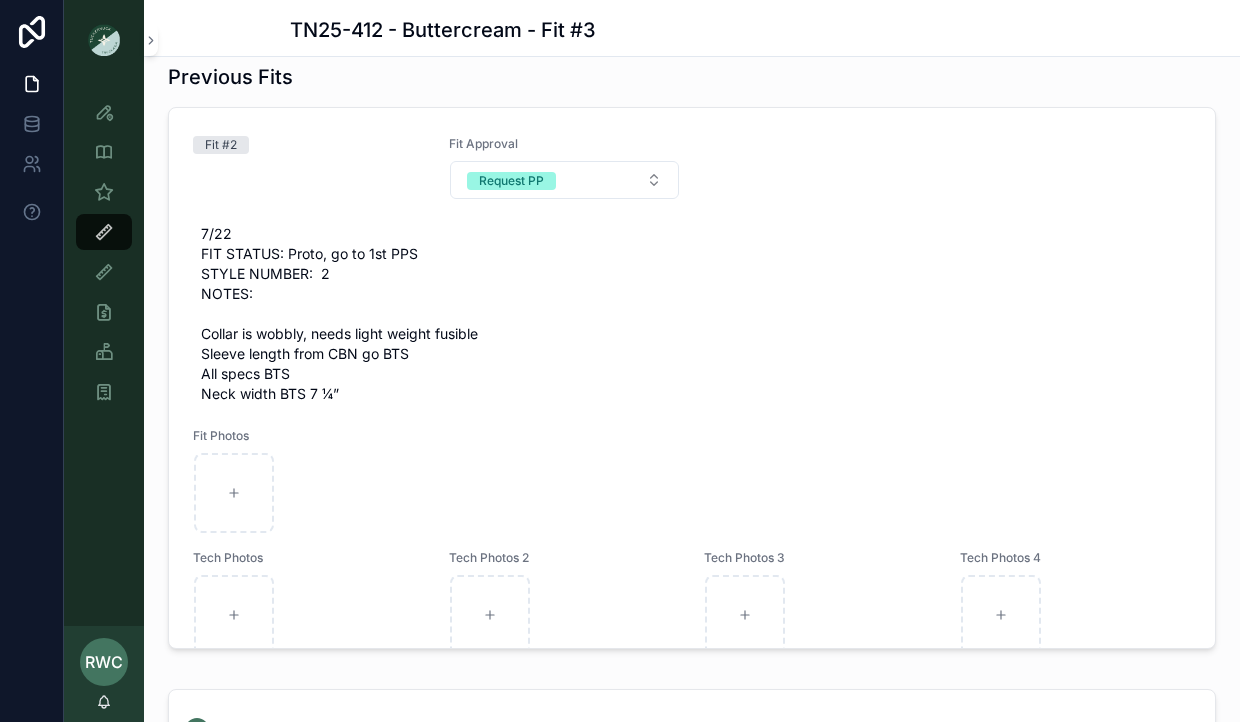 scroll, scrollTop: 1246, scrollLeft: 0, axis: vertical 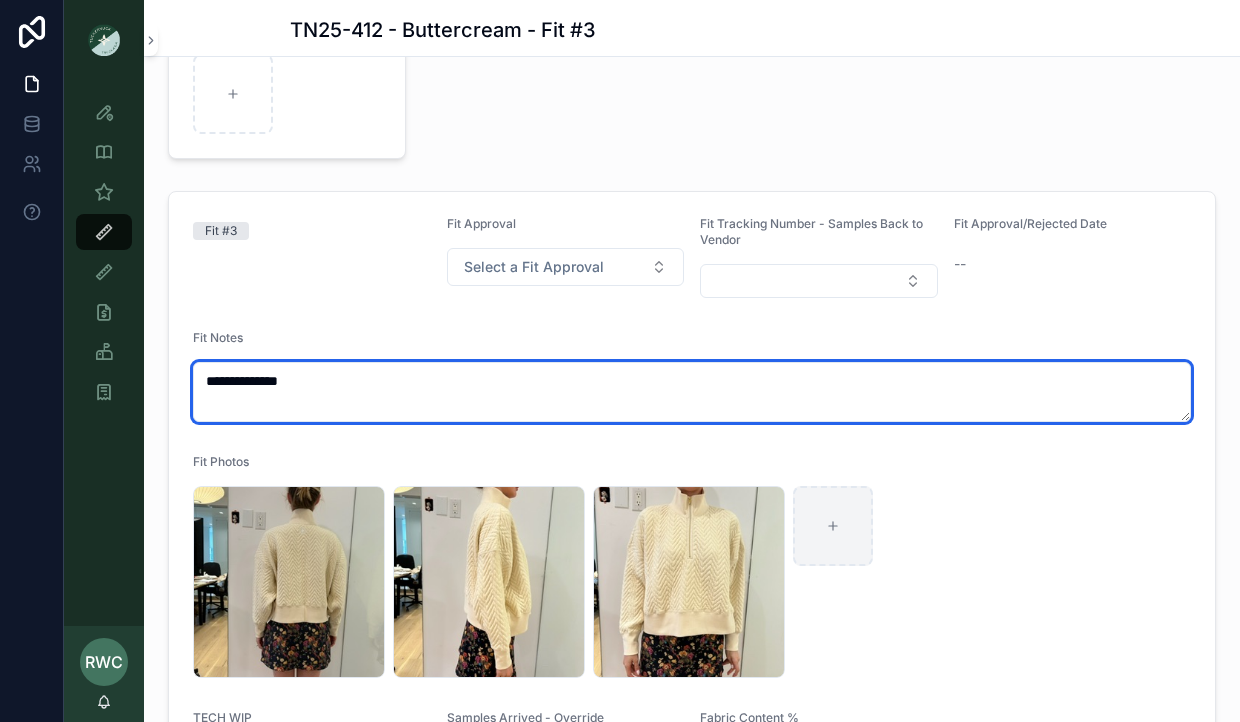 click on "**********" at bounding box center [692, 392] 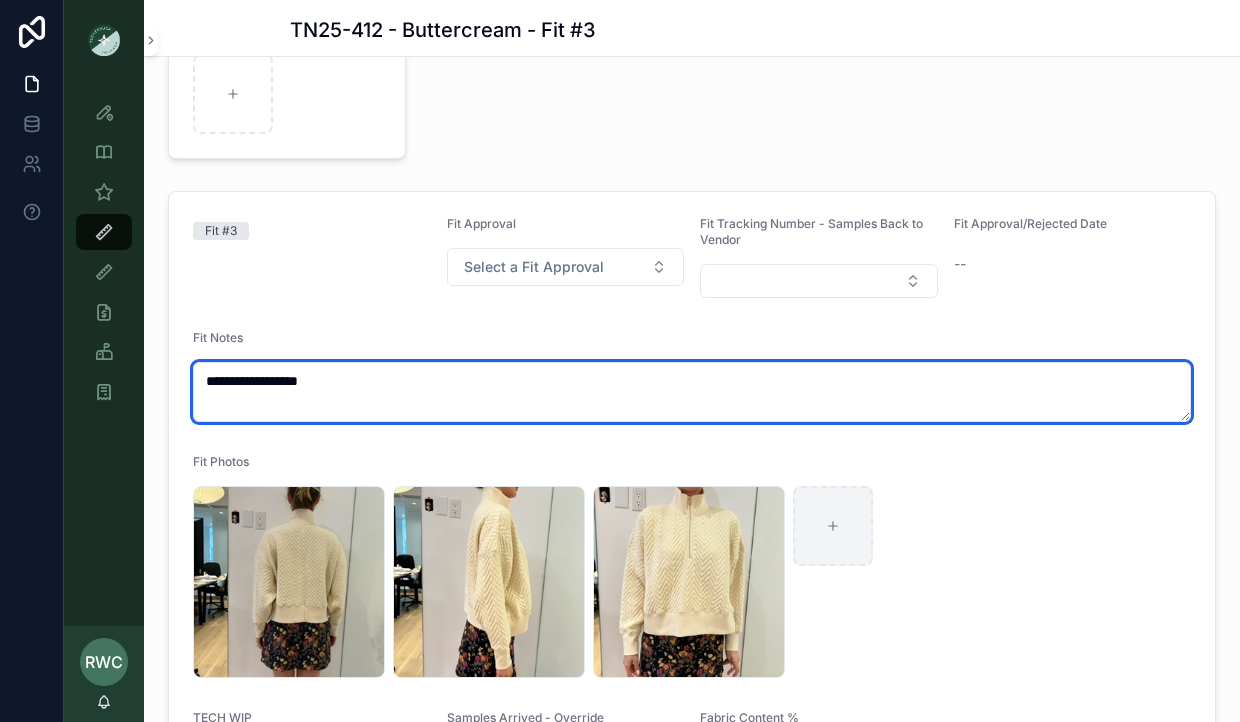 type on "**********" 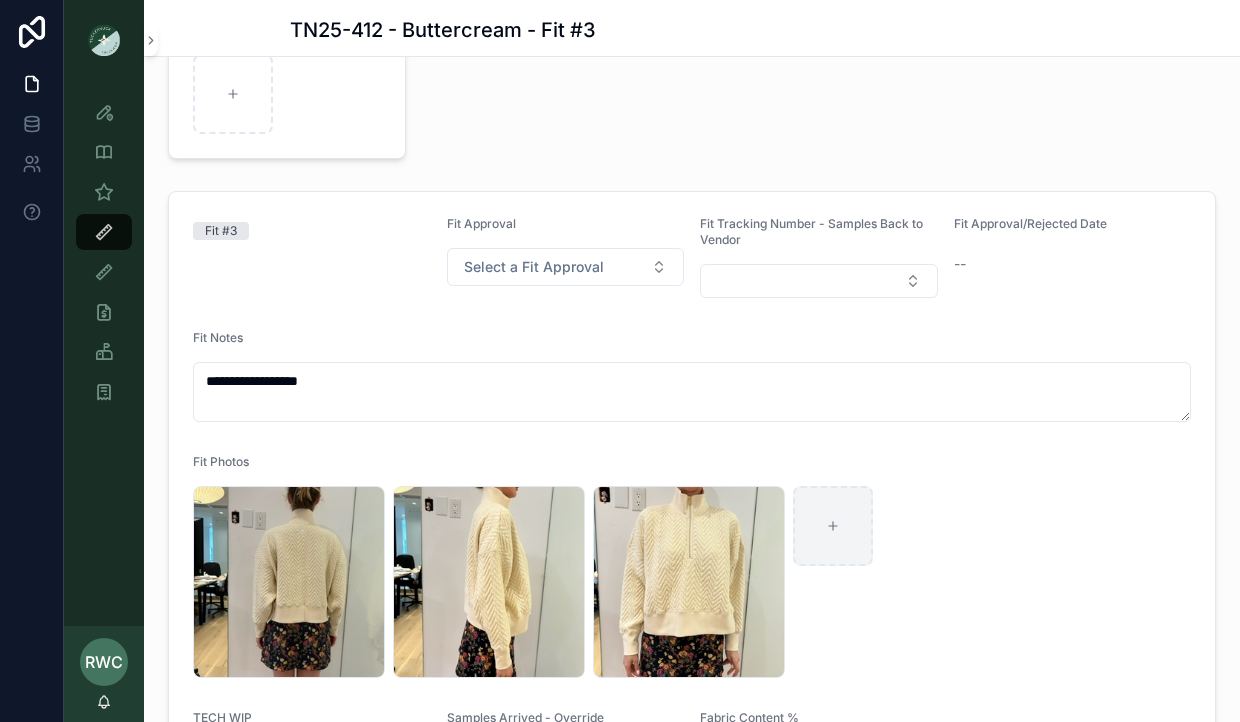 click on "Fit #3" at bounding box center [312, 257] 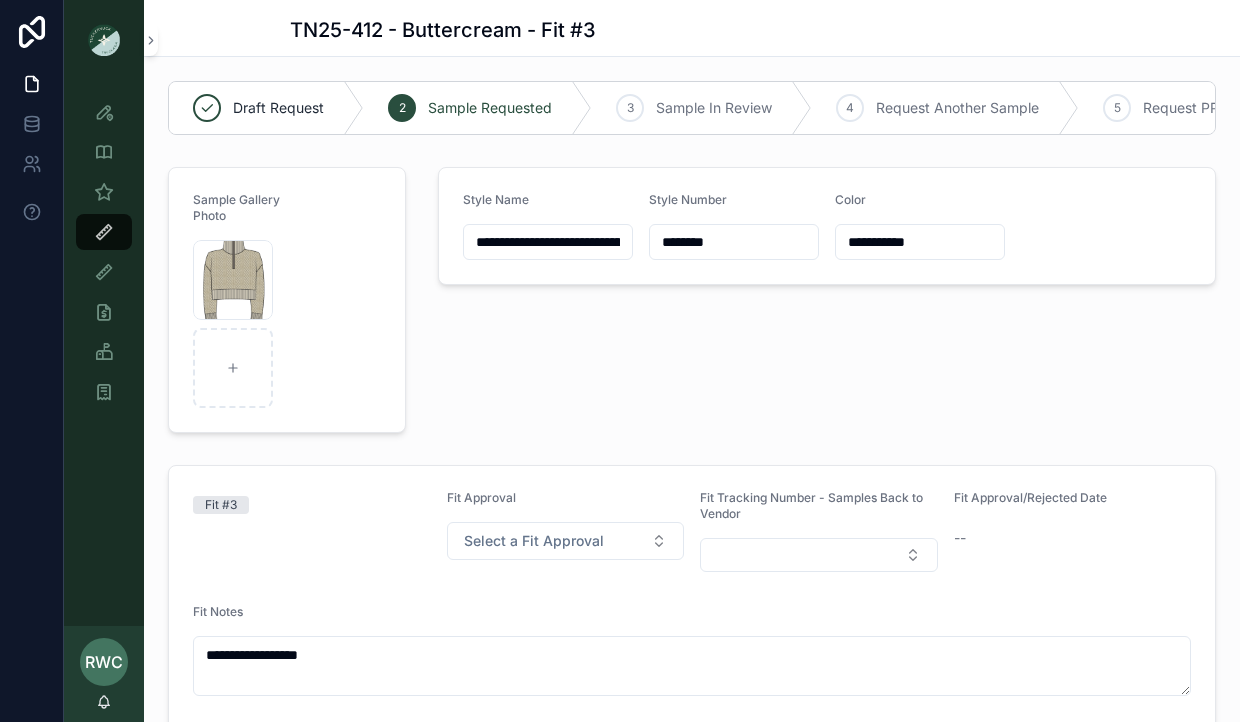 scroll, scrollTop: 0, scrollLeft: 0, axis: both 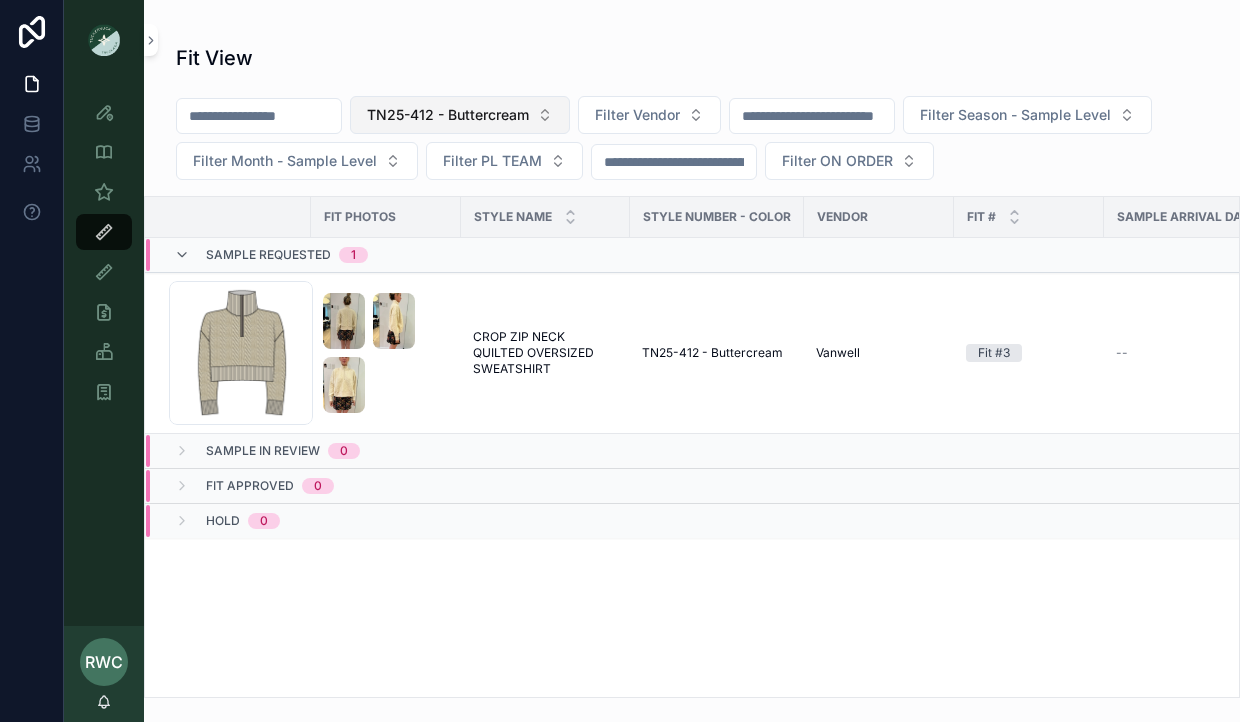click on "TN25-412 - Buttercream" at bounding box center [448, 115] 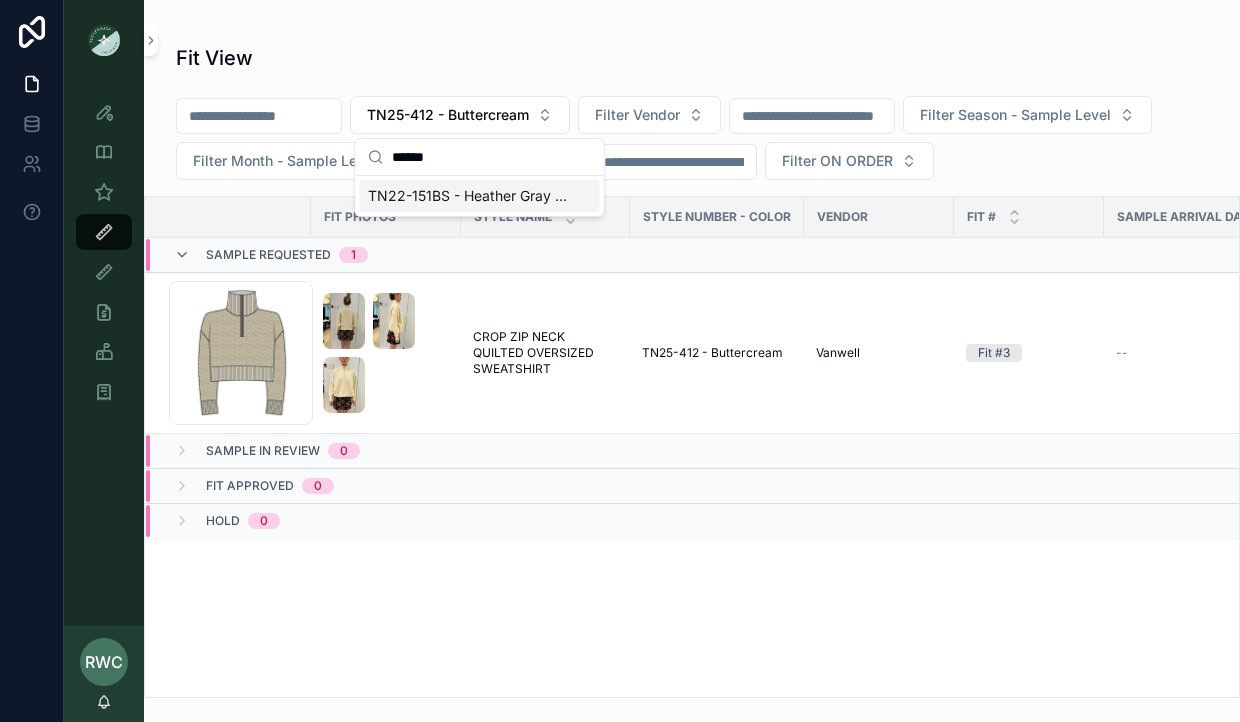 type on "******" 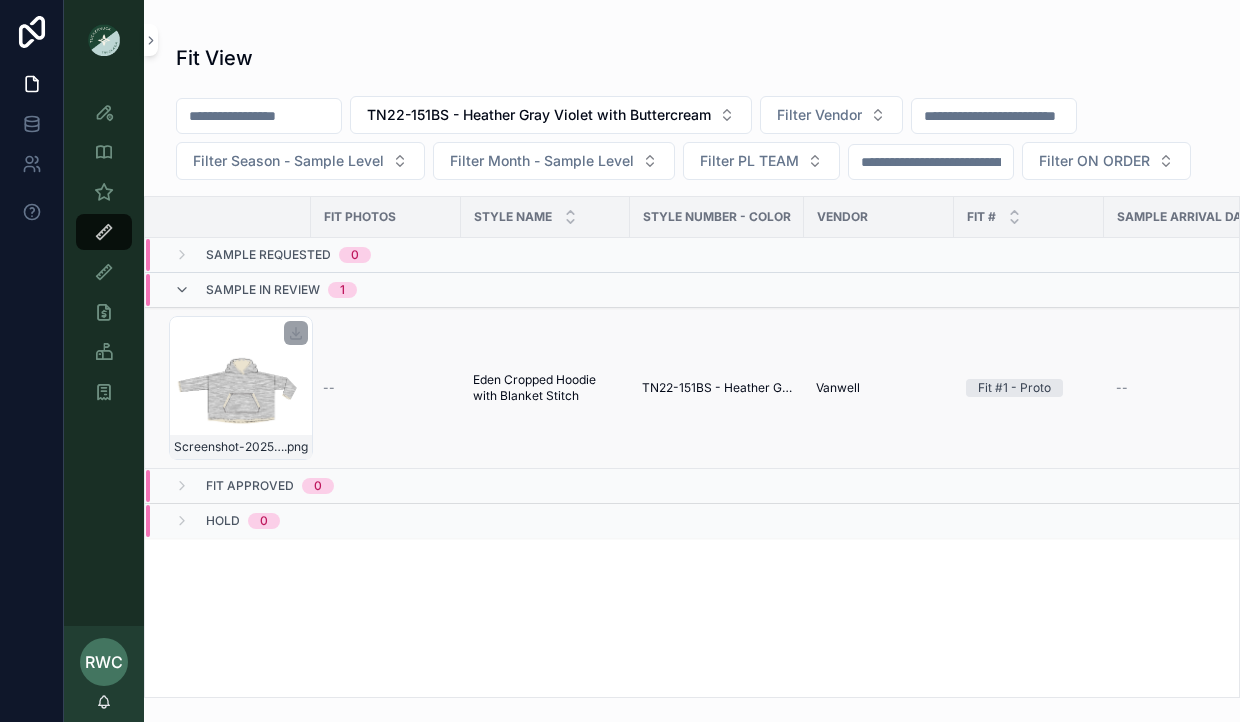 click on "Screenshot-2025-06-20-at-4.39.35-PM .png" at bounding box center (241, 388) 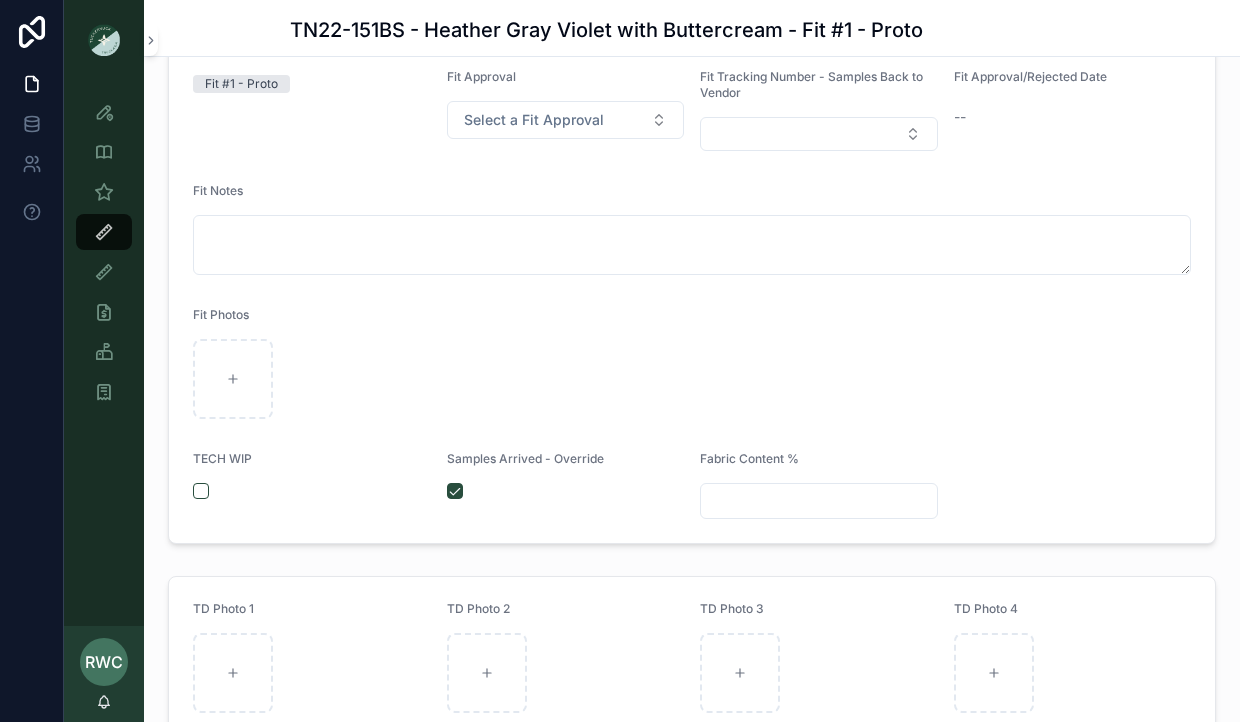 scroll, scrollTop: 463, scrollLeft: 0, axis: vertical 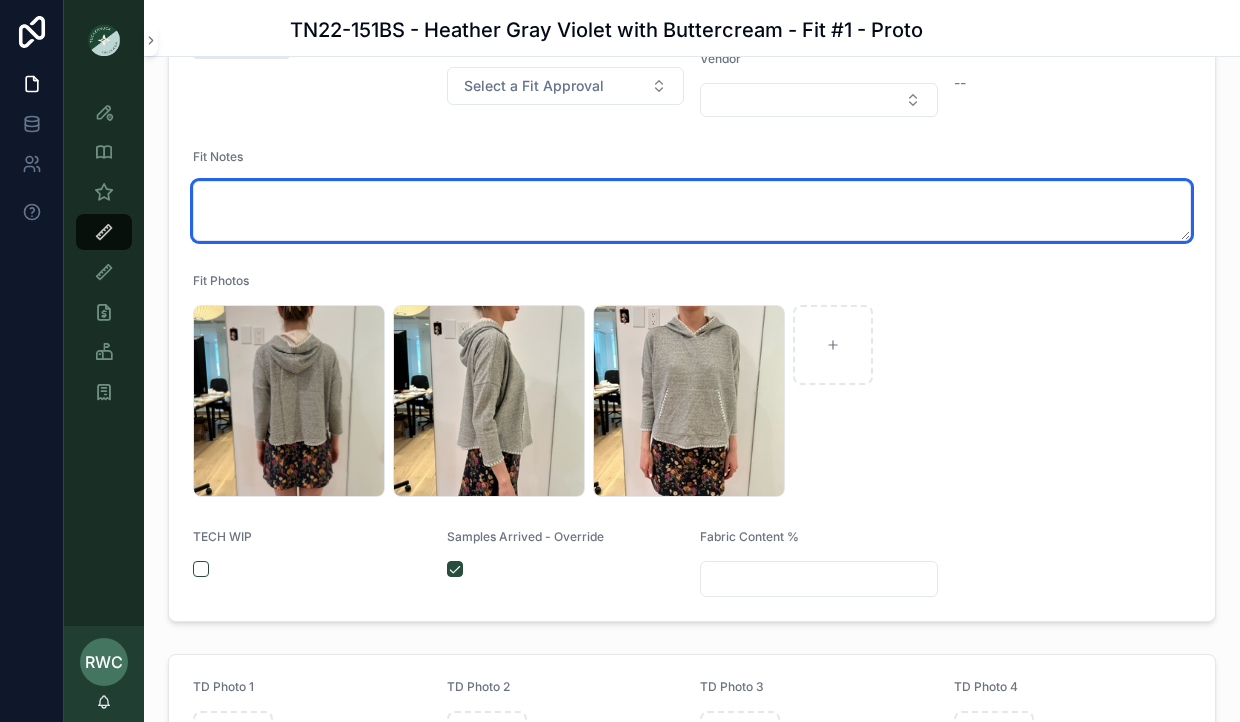 click at bounding box center [692, 211] 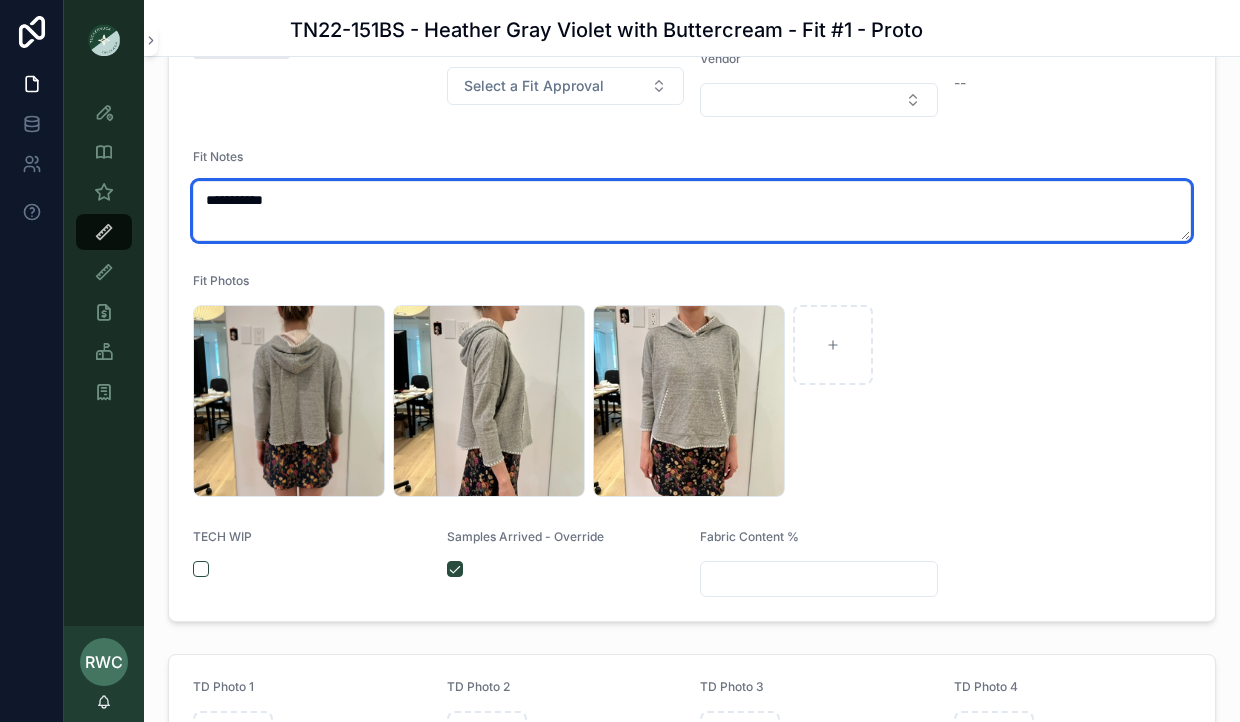 type on "**********" 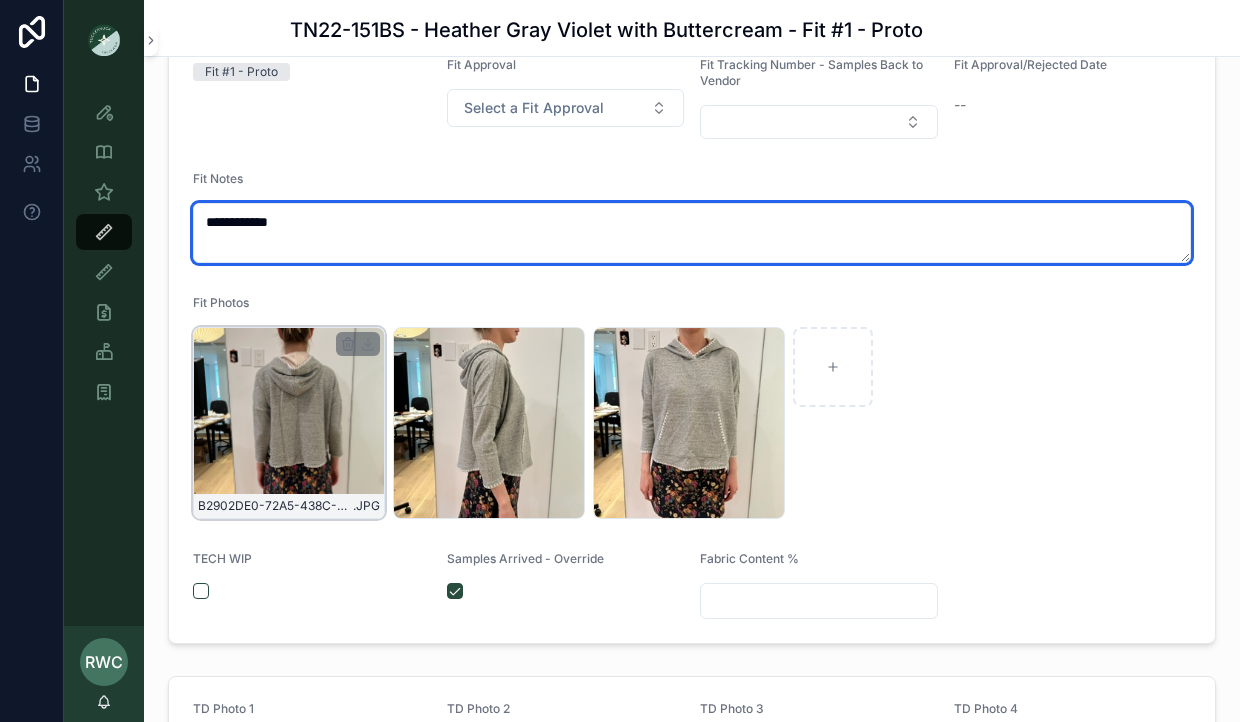scroll, scrollTop: 0, scrollLeft: 0, axis: both 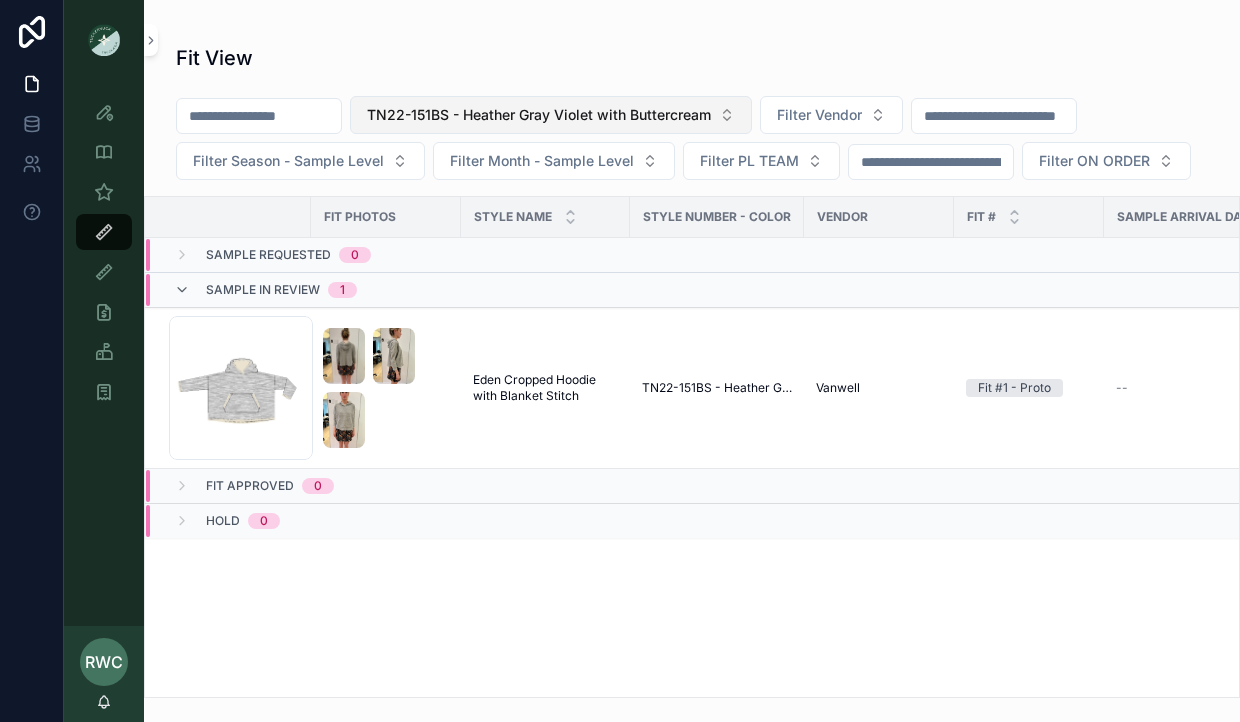 click on "TN22-151BS - Heather Gray Violet with Buttercream" at bounding box center [539, 115] 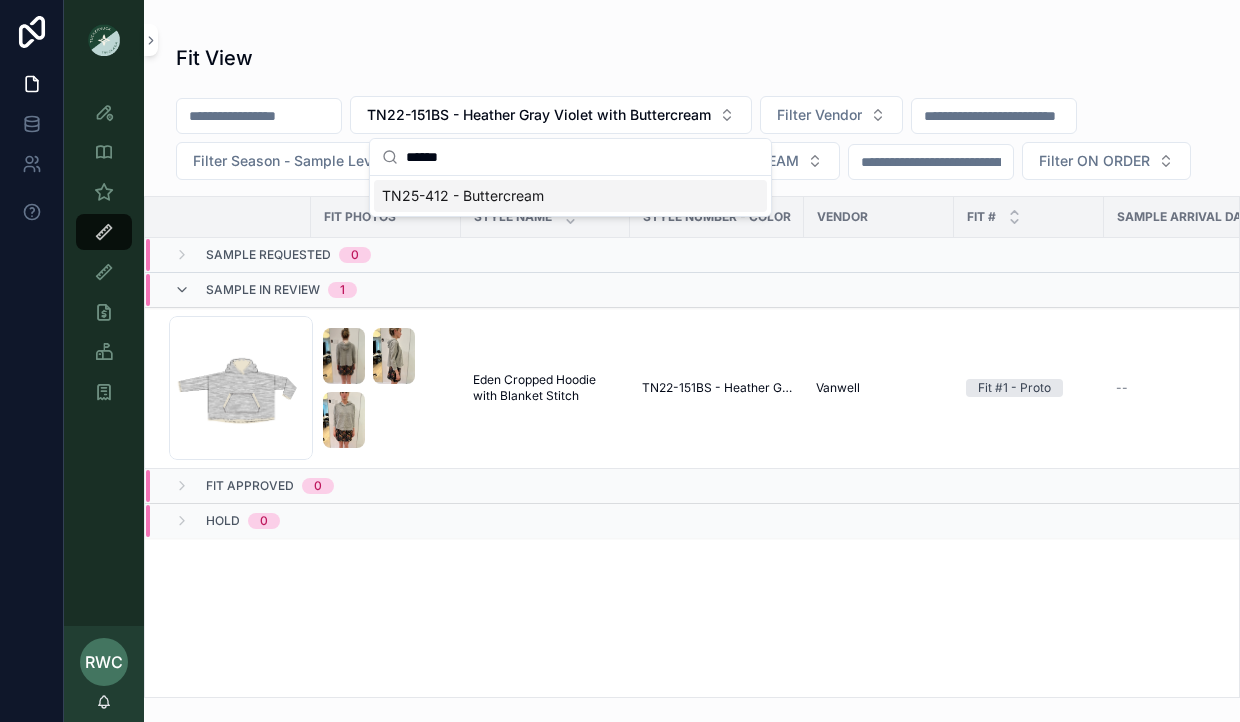 type on "******" 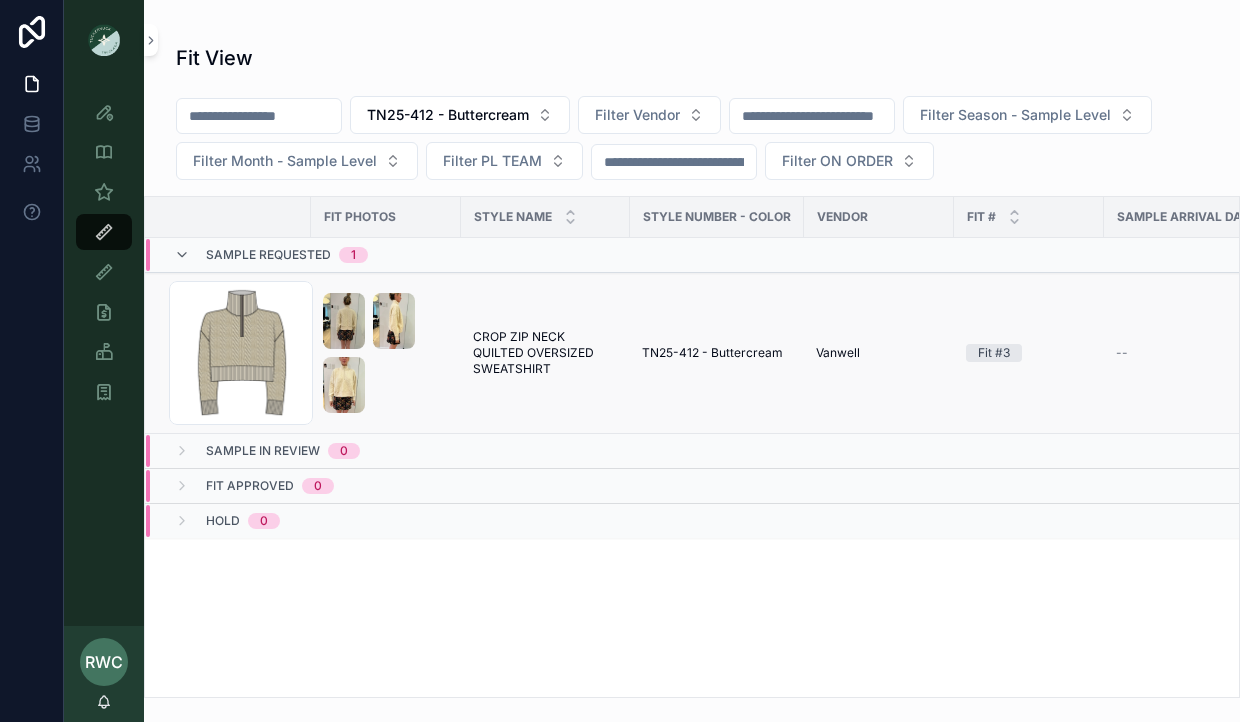 click on "--" at bounding box center (1199, 353) 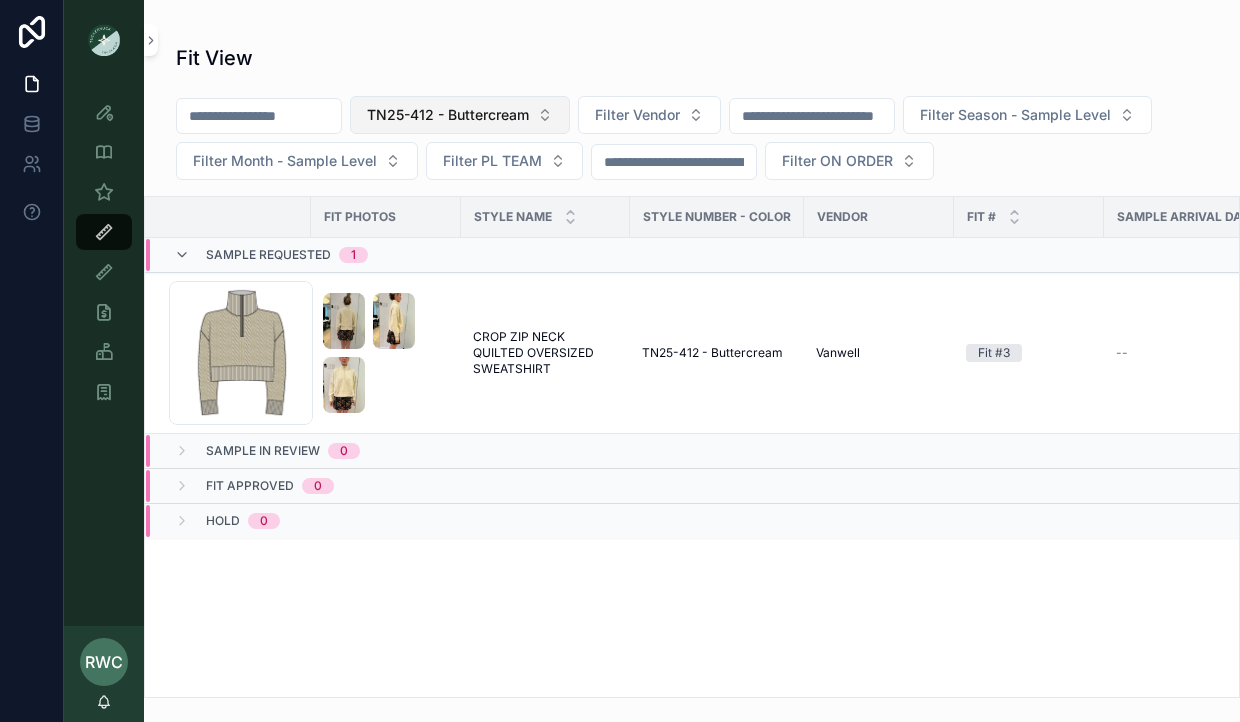 click on "TN25-412 - Buttercream" at bounding box center (448, 115) 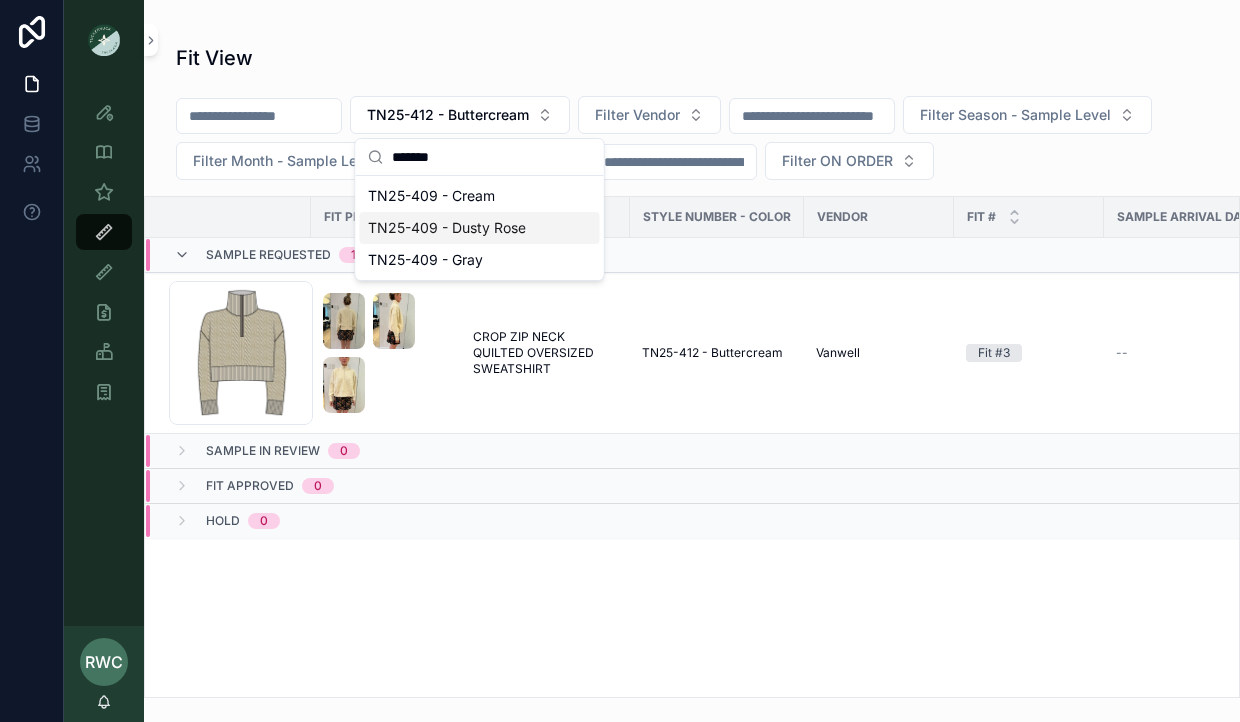 type on "******" 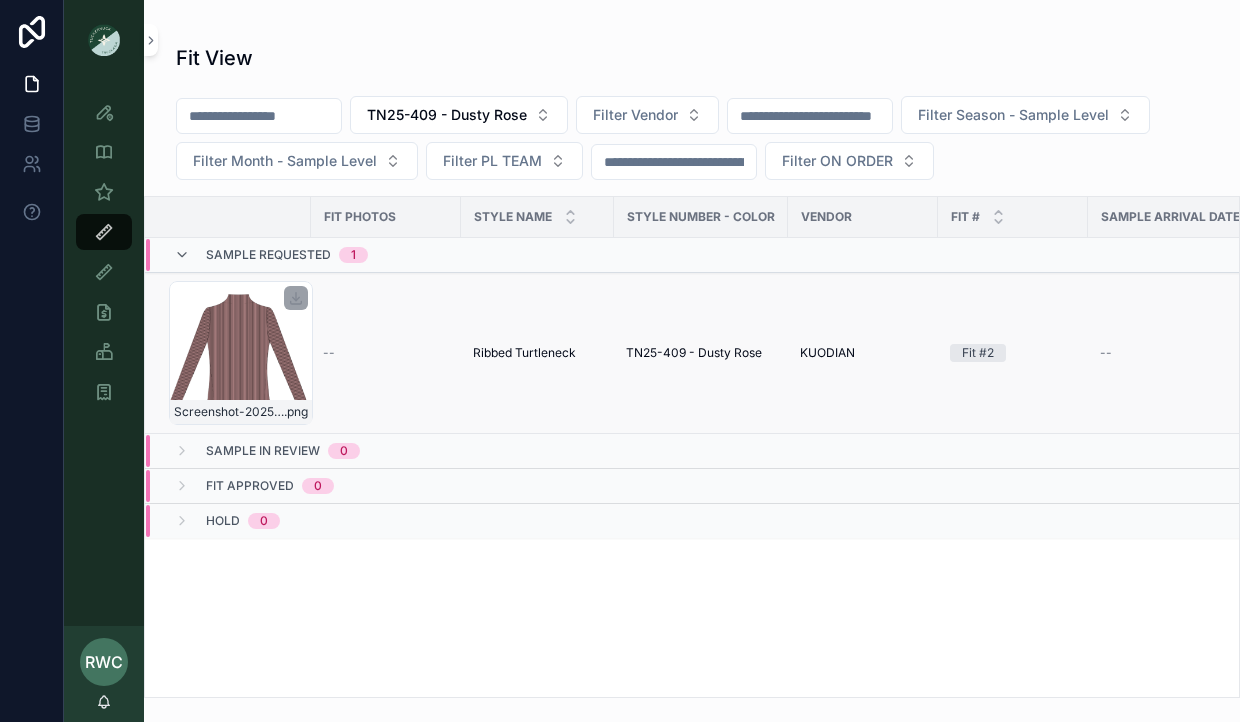 click on "Screenshot-2025-06-20-at-4.38.19-PM .png" at bounding box center (241, 353) 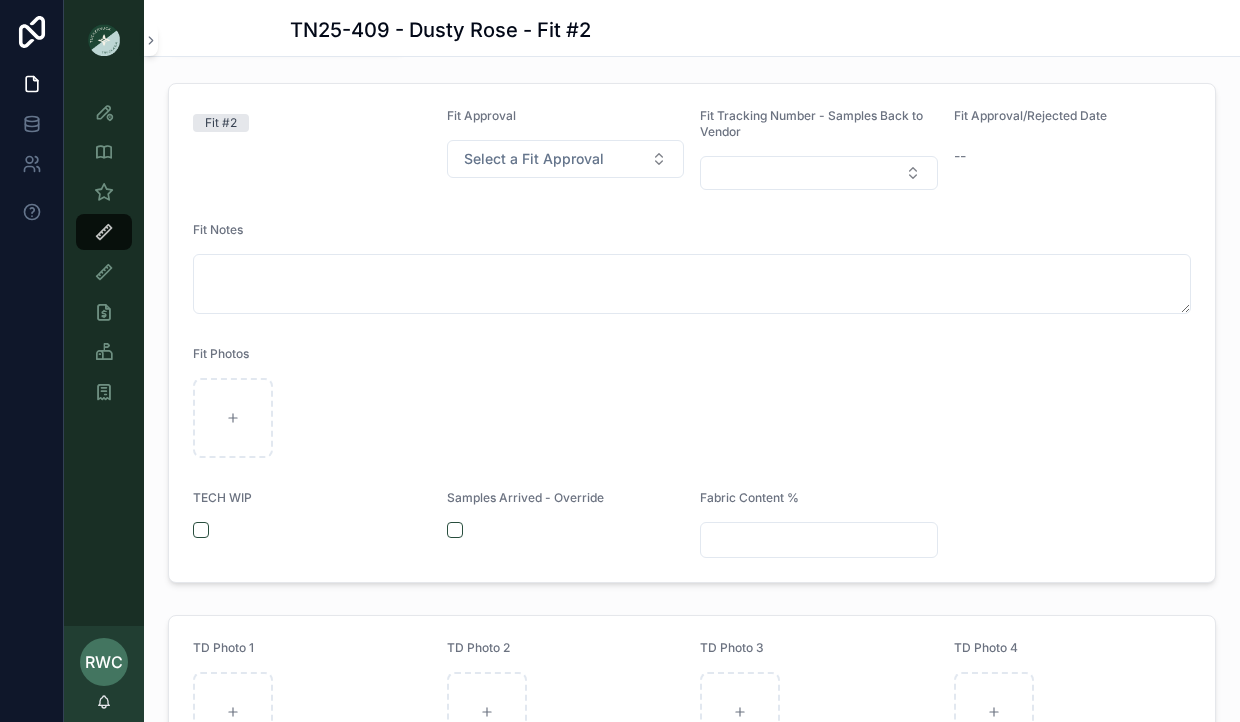 scroll, scrollTop: 411, scrollLeft: 0, axis: vertical 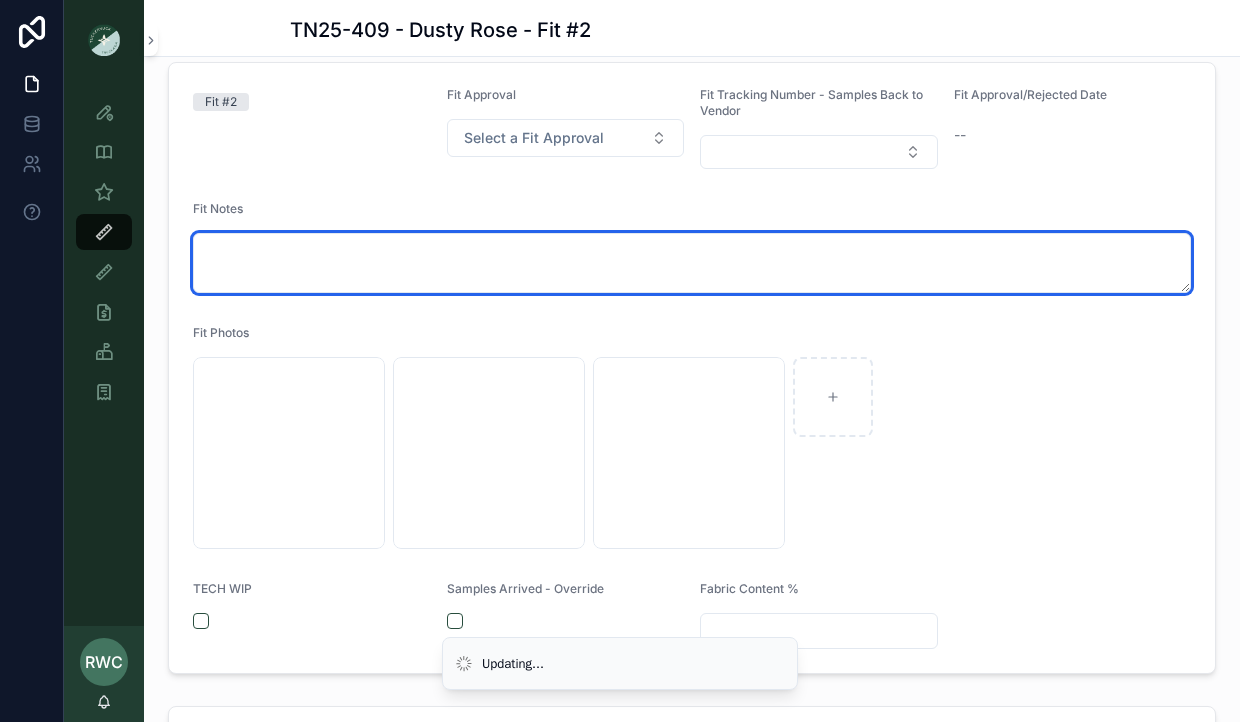 click at bounding box center [692, 263] 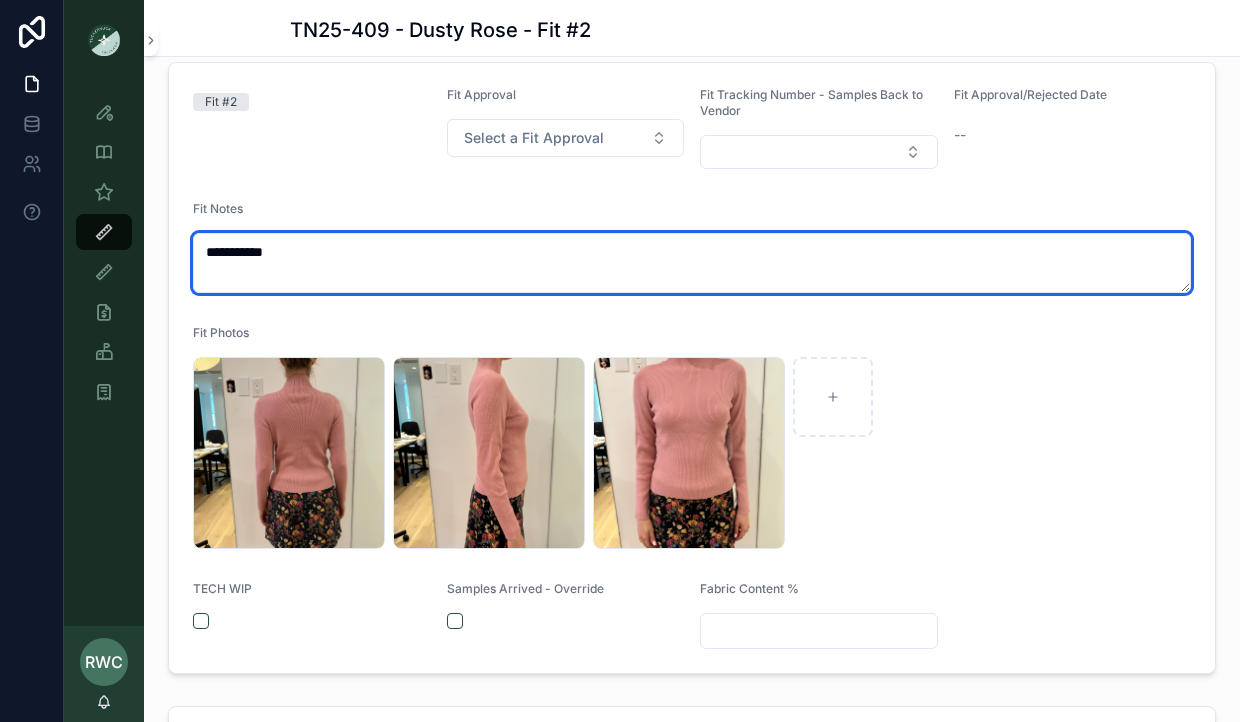 type on "**********" 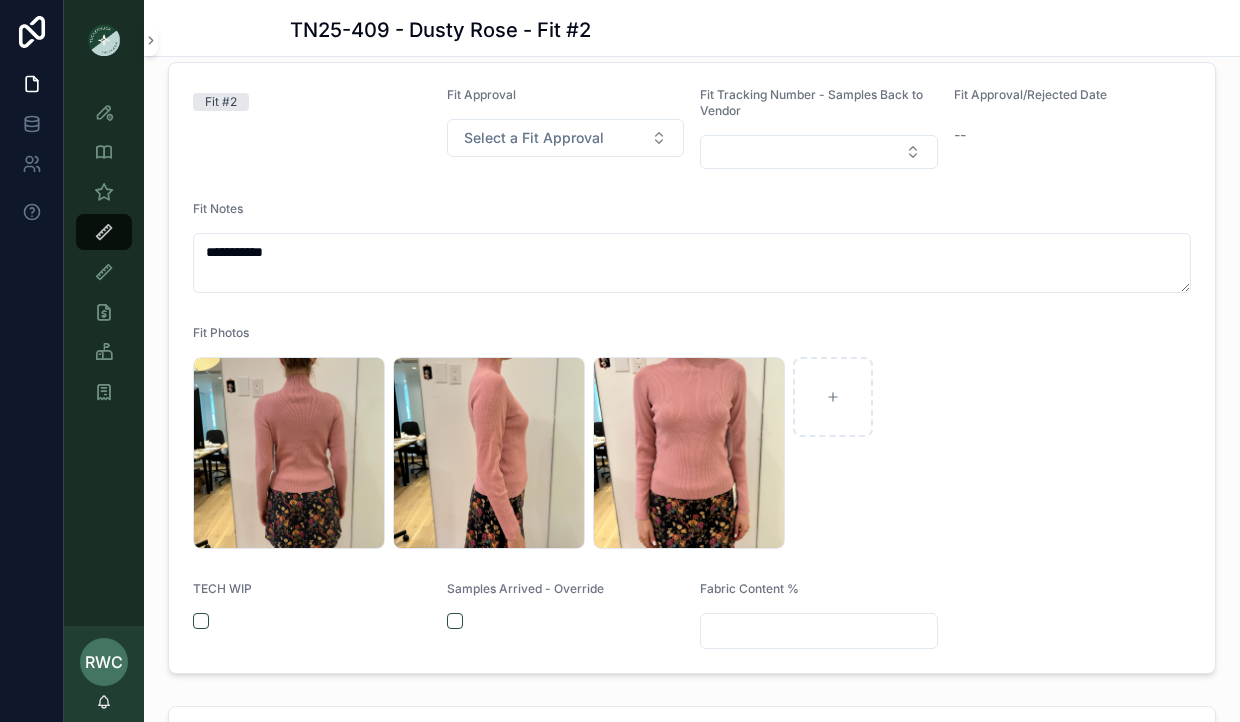 click on "**********" at bounding box center (692, 368) 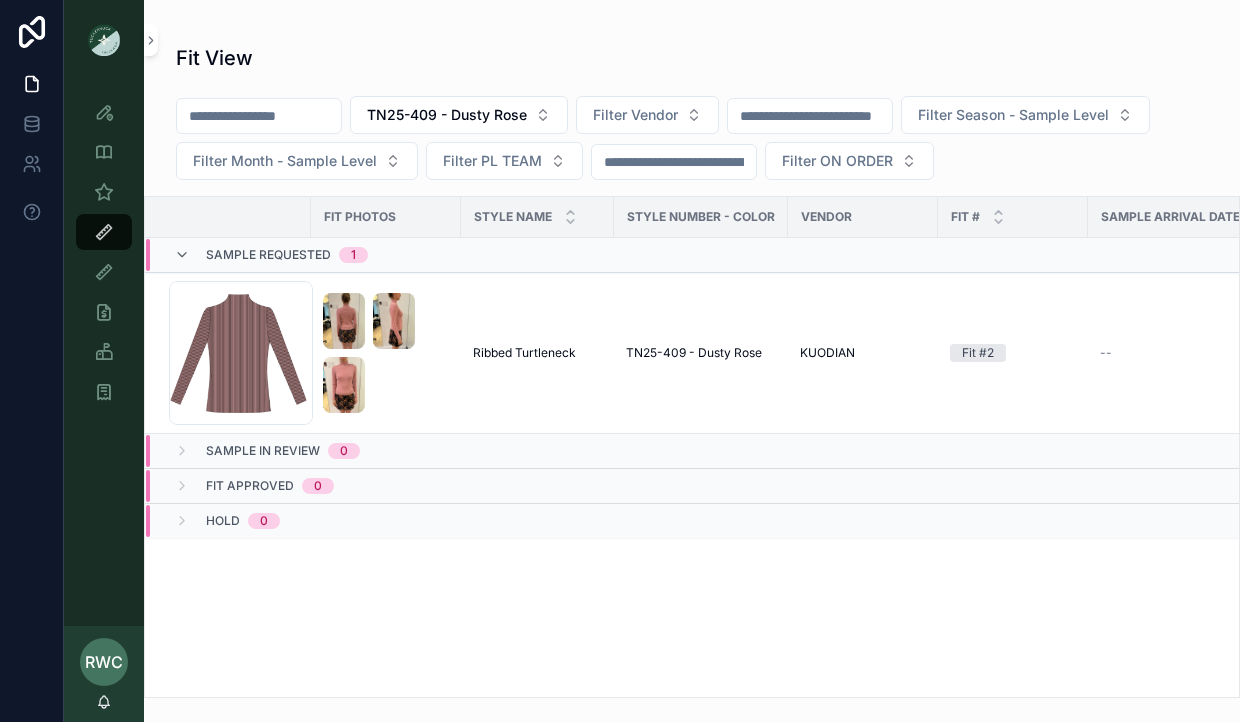 scroll, scrollTop: 0, scrollLeft: 0, axis: both 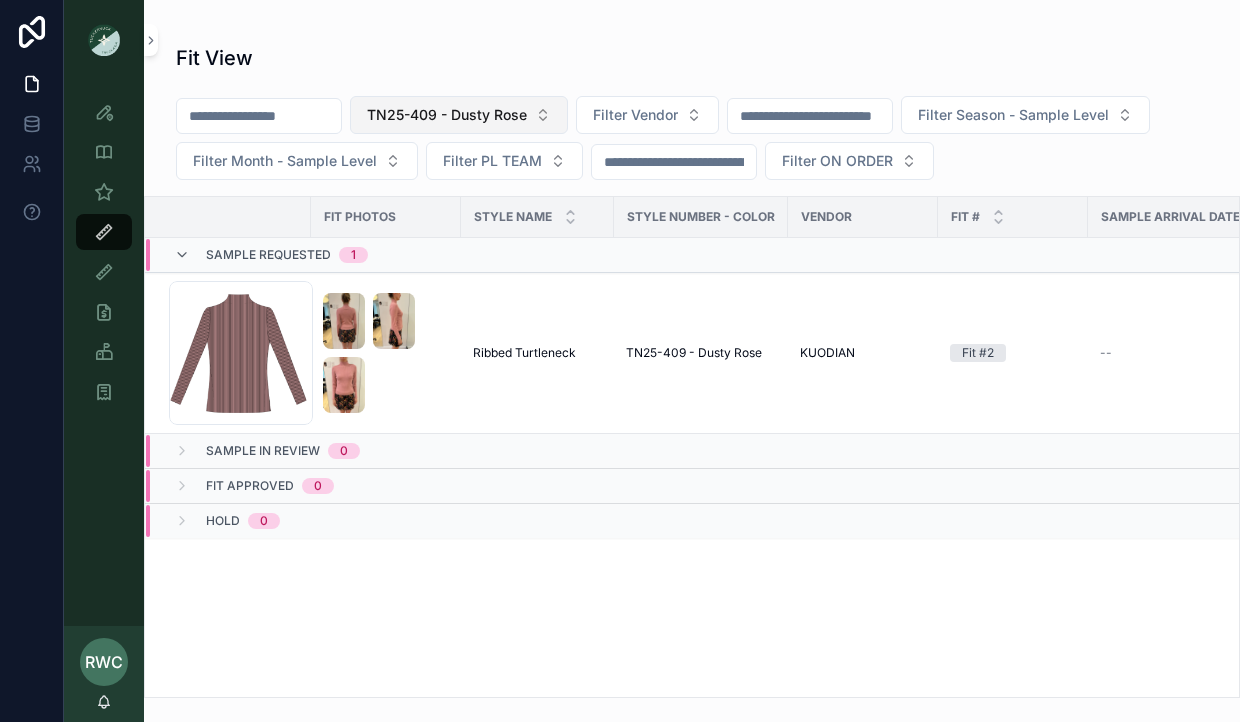 click on "TN25-409 - Dusty Rose" at bounding box center [447, 115] 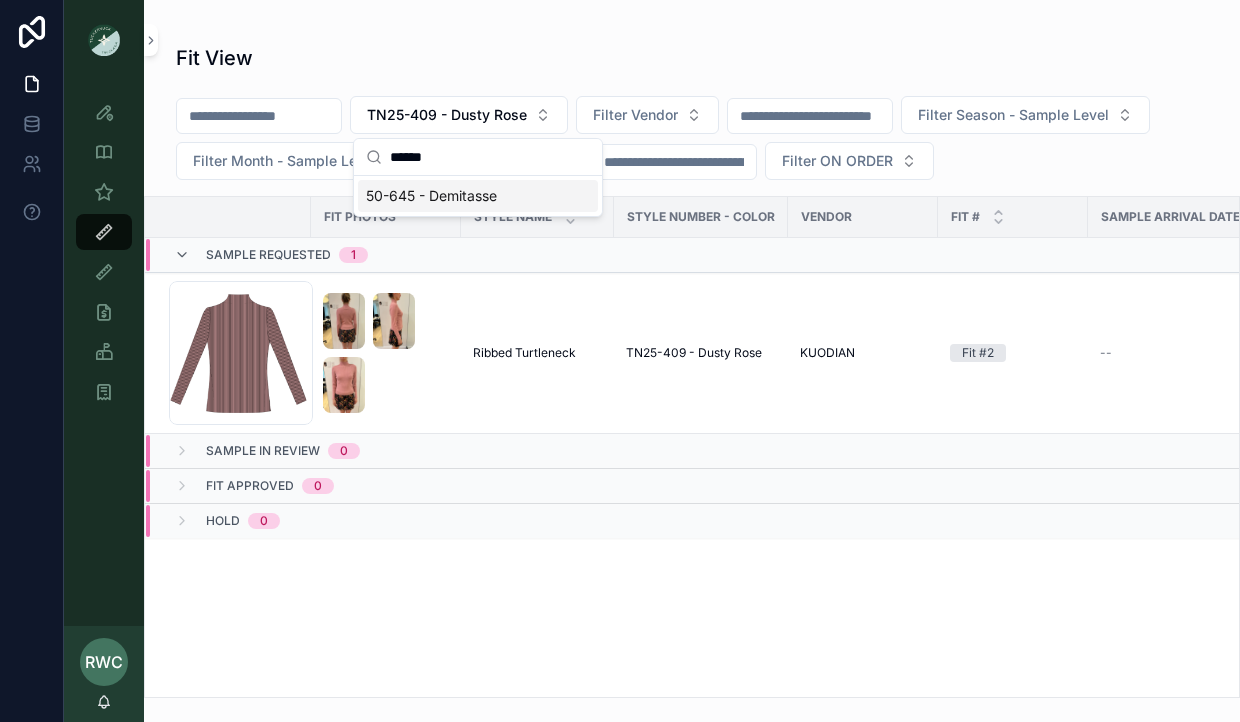 type on "******" 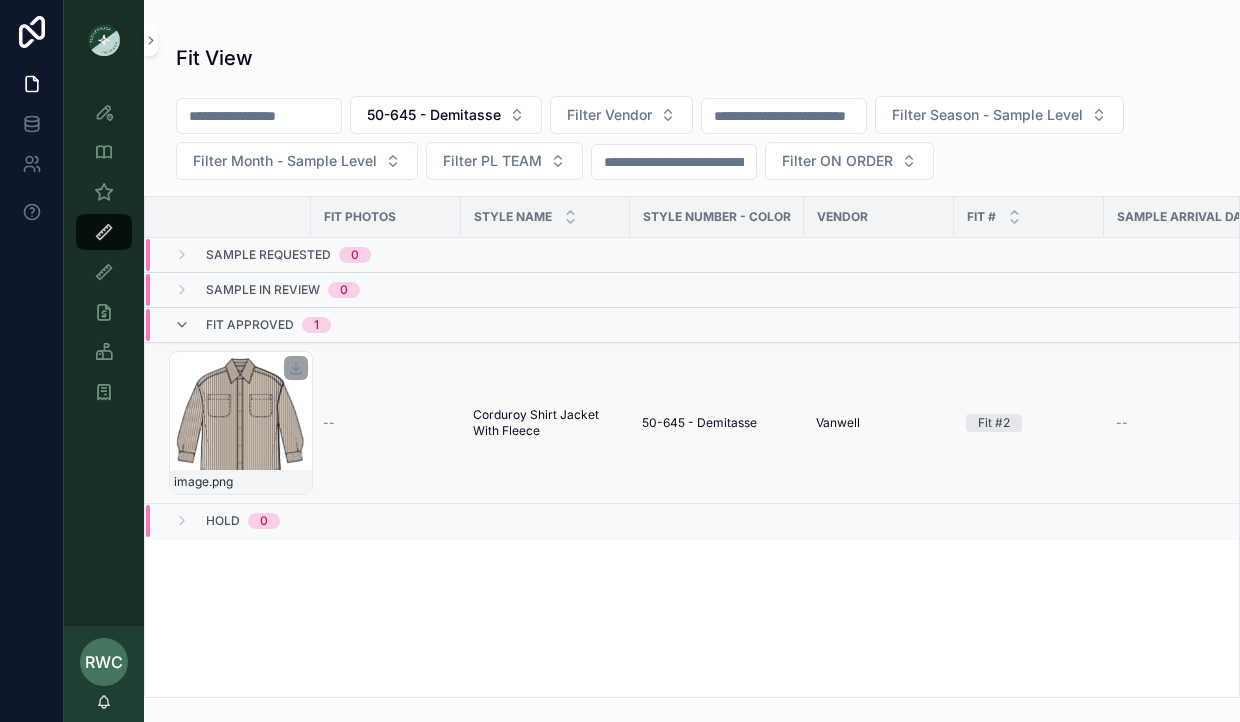click on "image .png" at bounding box center [241, 423] 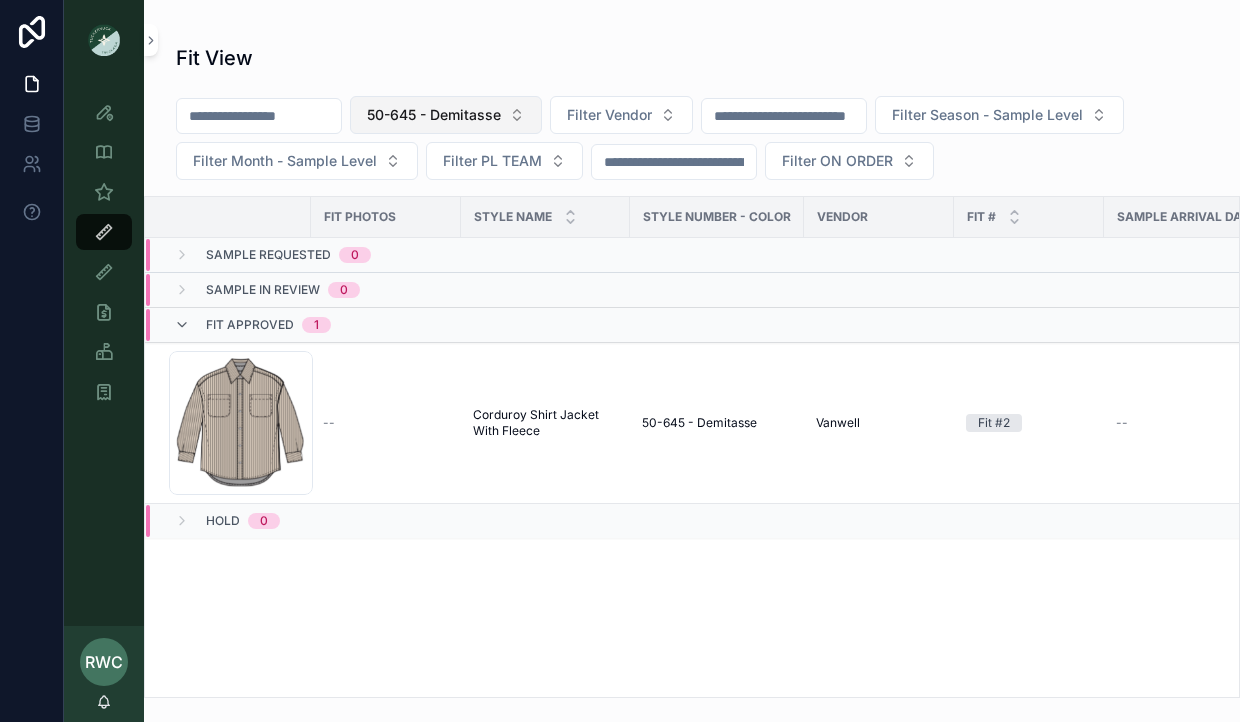 click on "50-645 - Demitasse" at bounding box center [434, 115] 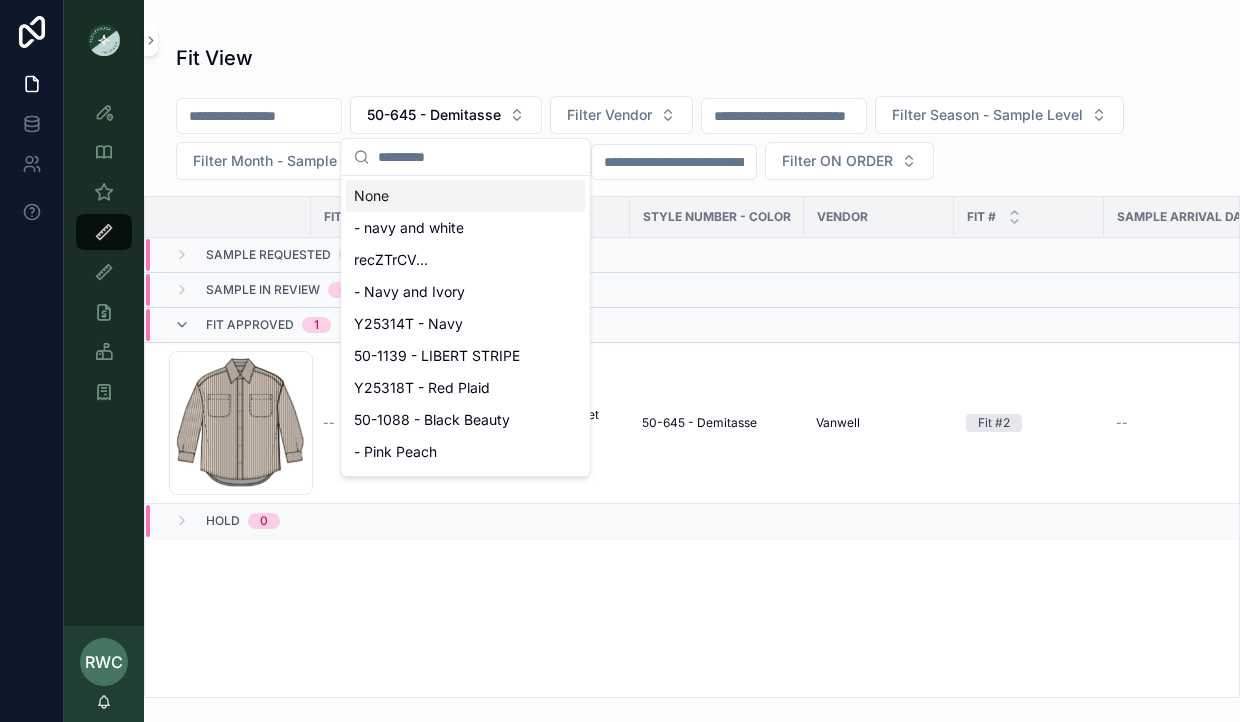 click on "Fit View 50-645 - Demitasse Filter Vendor Filter Season - Sample Level Filter Month - Sample Level Filter PL TEAM  Filter ON ORDER Fit Photos STYLE NAME Style Number - Color Vendor Fit # Sample Arrival Date Season - Sample Level MONTH - SAMPLE LEVEL Latest Fit Date Vendor Notes Sample Requested 0 Sample In Review 0 Fit Approved 1 image .png -- Corduroy Shirt Jacket With Fleece Corduroy Shirt Jacket With Fleece 50-645 - Demitasse Vanwell Fit #2 -- FL25 -- 8/[DAY]/[YEAR] 8/[DAY]/[YEAR] -- HOLD 0" at bounding box center (692, 349) 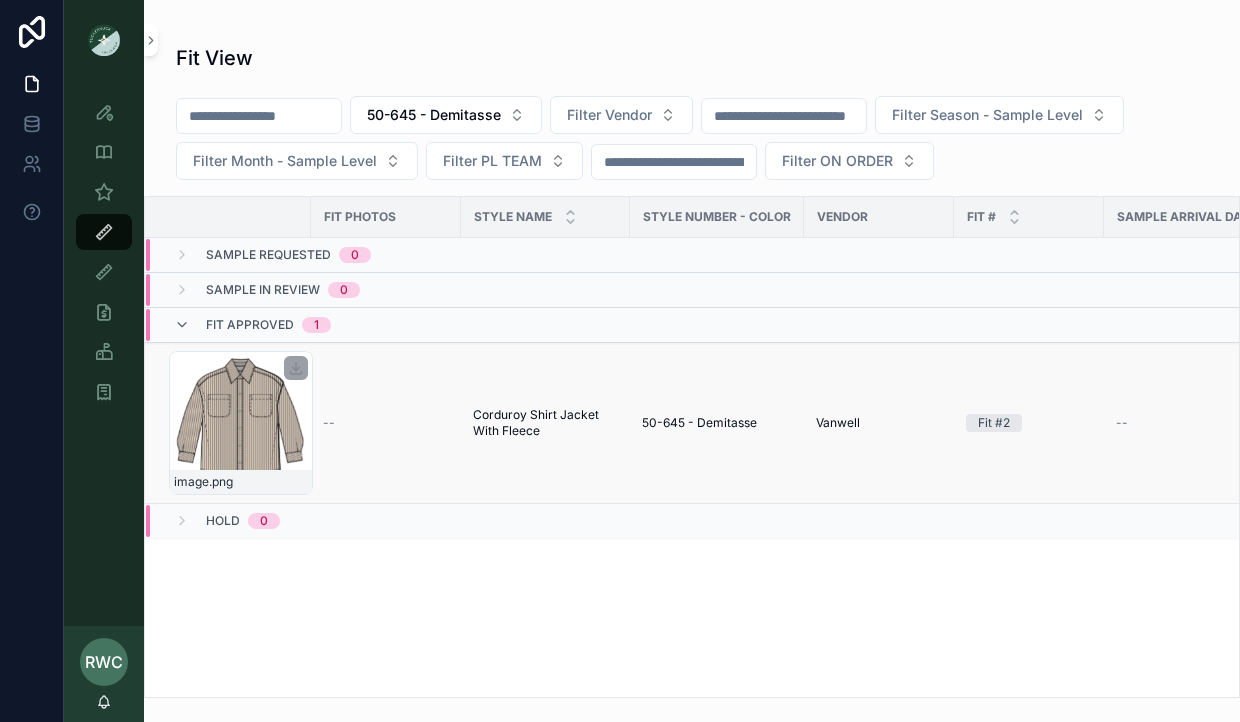 click on "image .png" at bounding box center [241, 423] 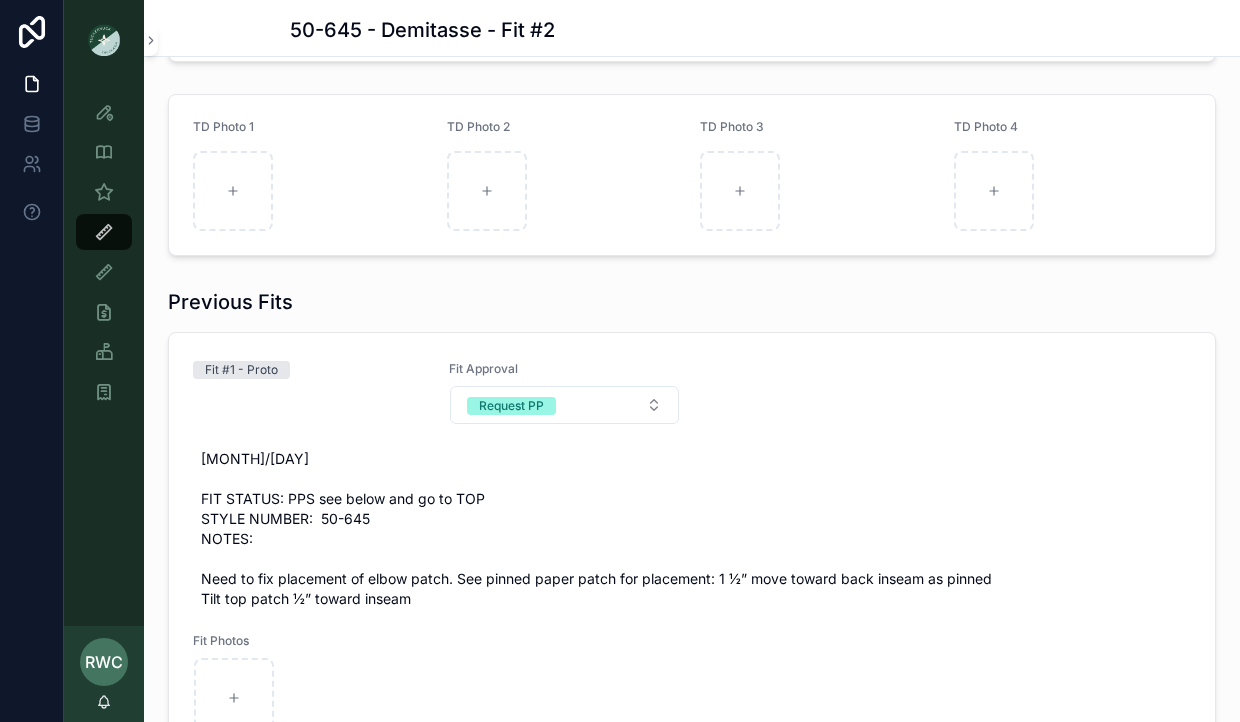 scroll, scrollTop: 939, scrollLeft: 0, axis: vertical 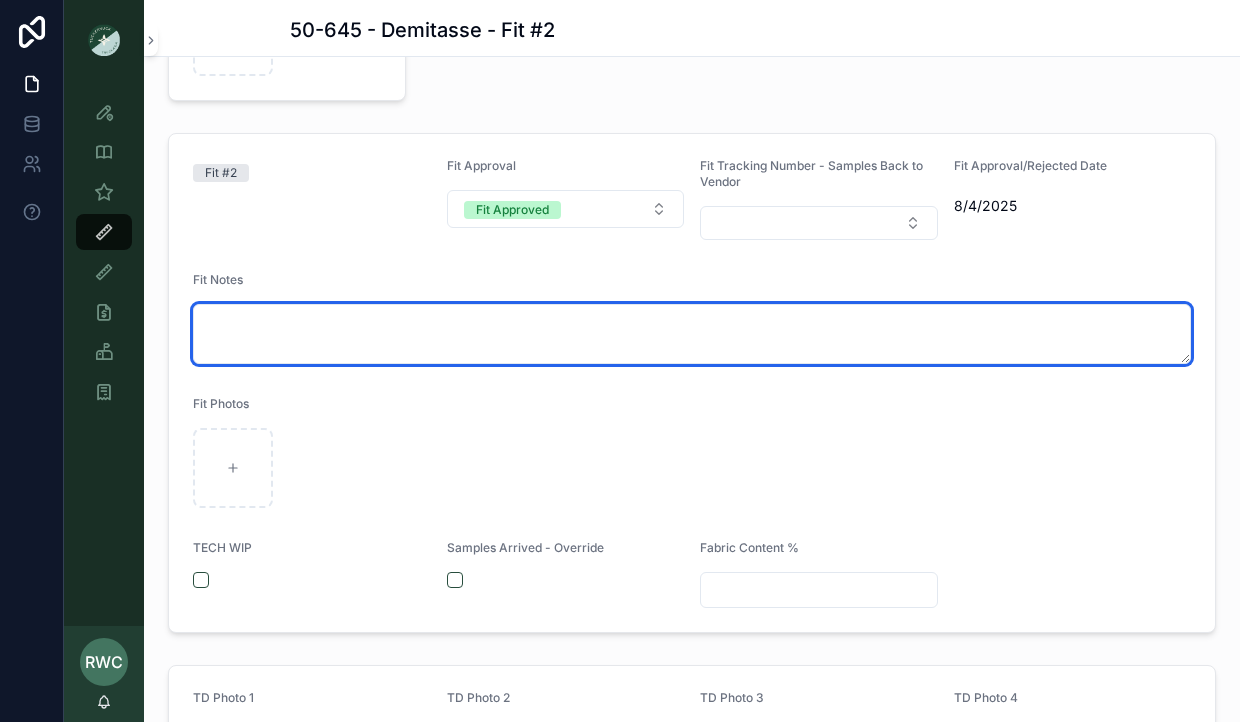 click at bounding box center [692, 334] 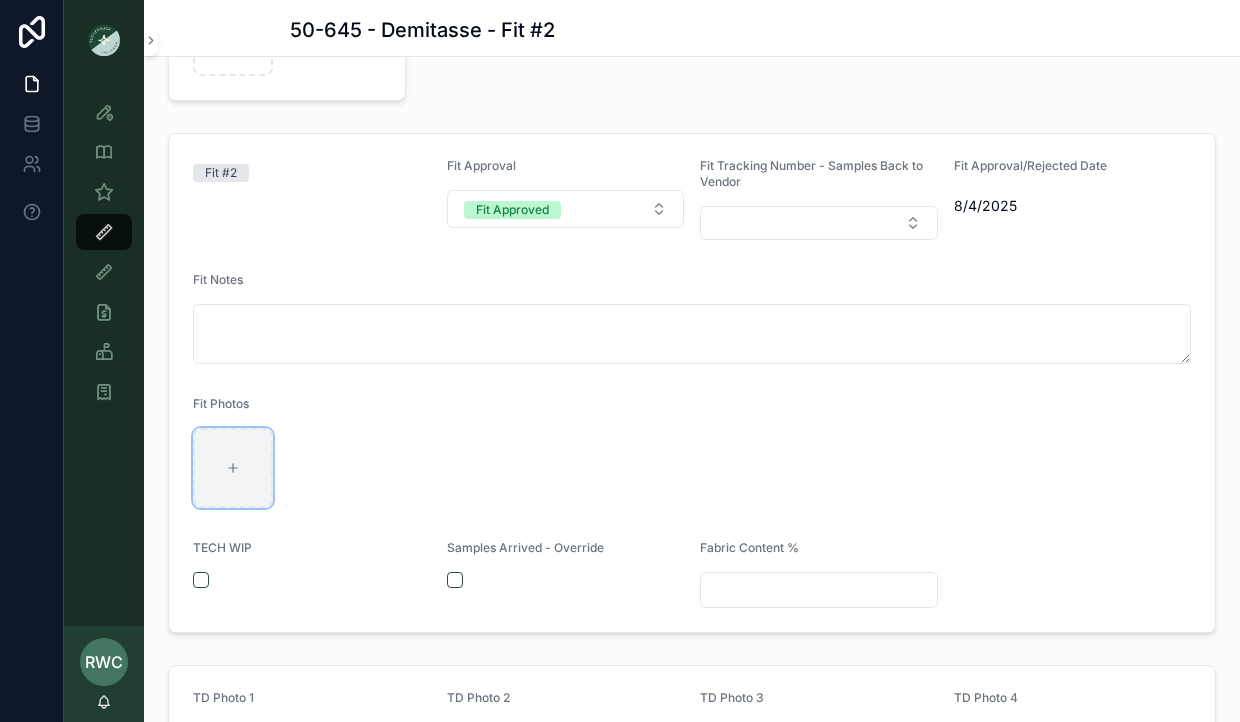 click 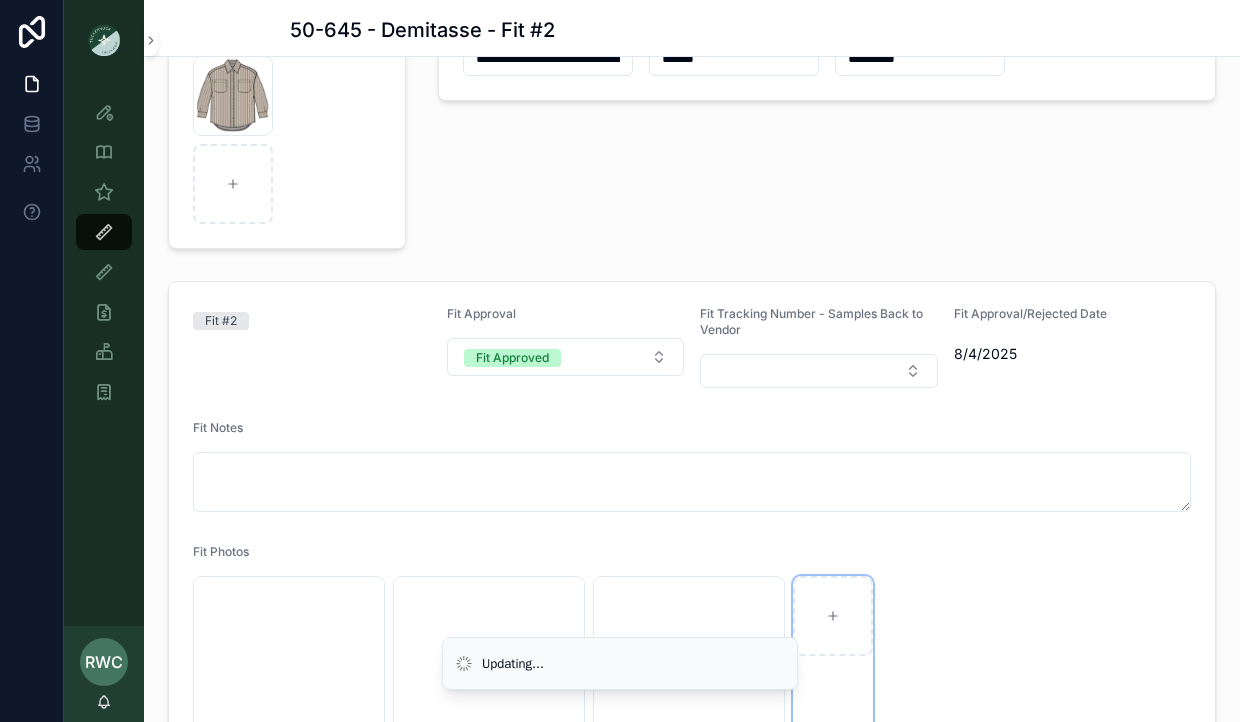 scroll, scrollTop: 225, scrollLeft: 0, axis: vertical 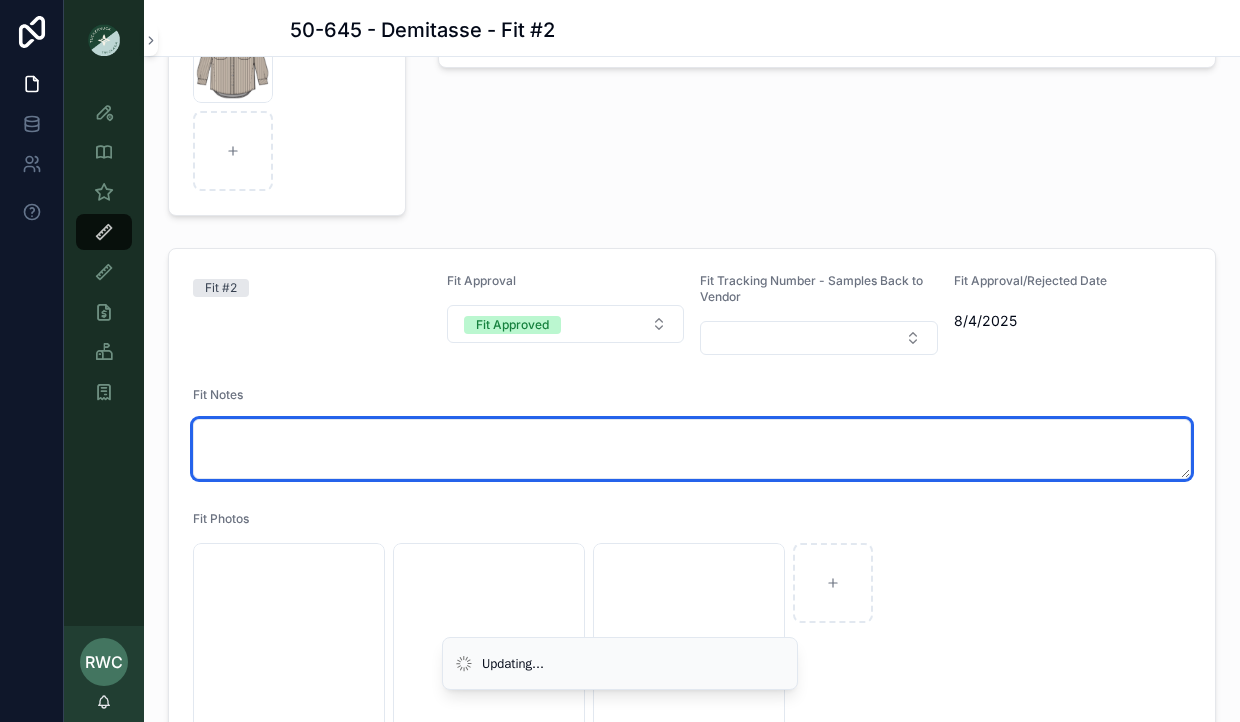 click at bounding box center [692, 449] 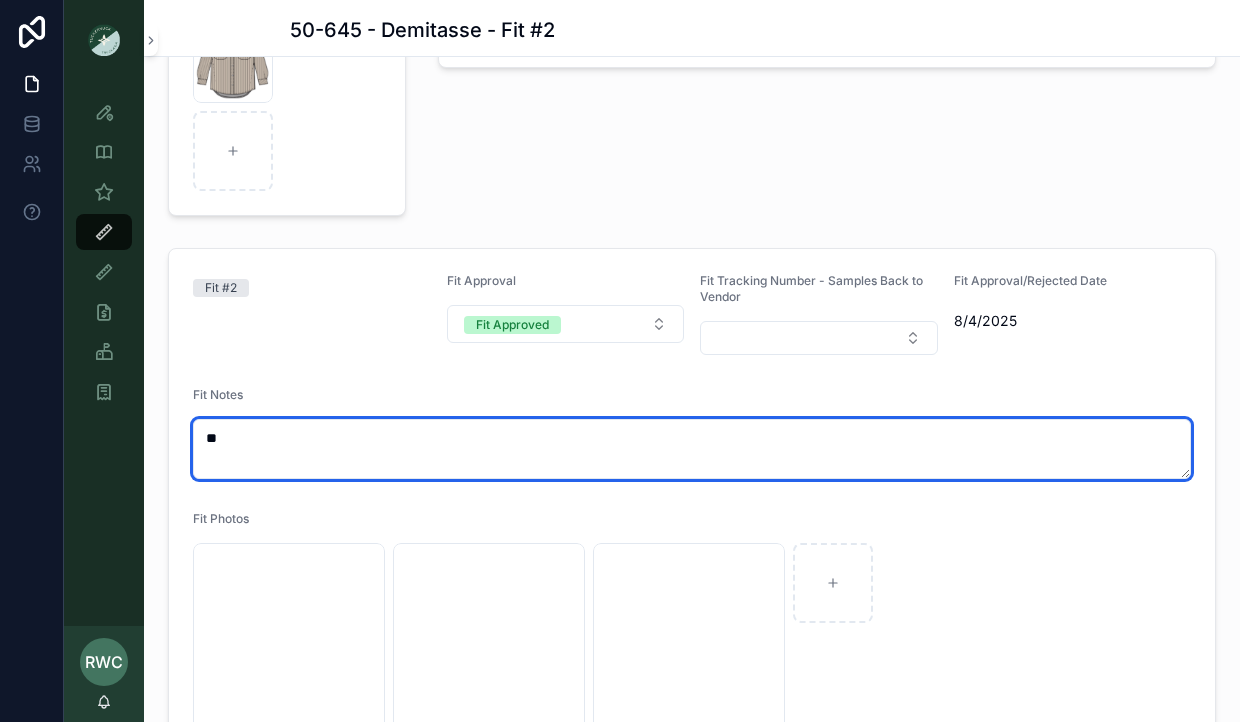 type on "*" 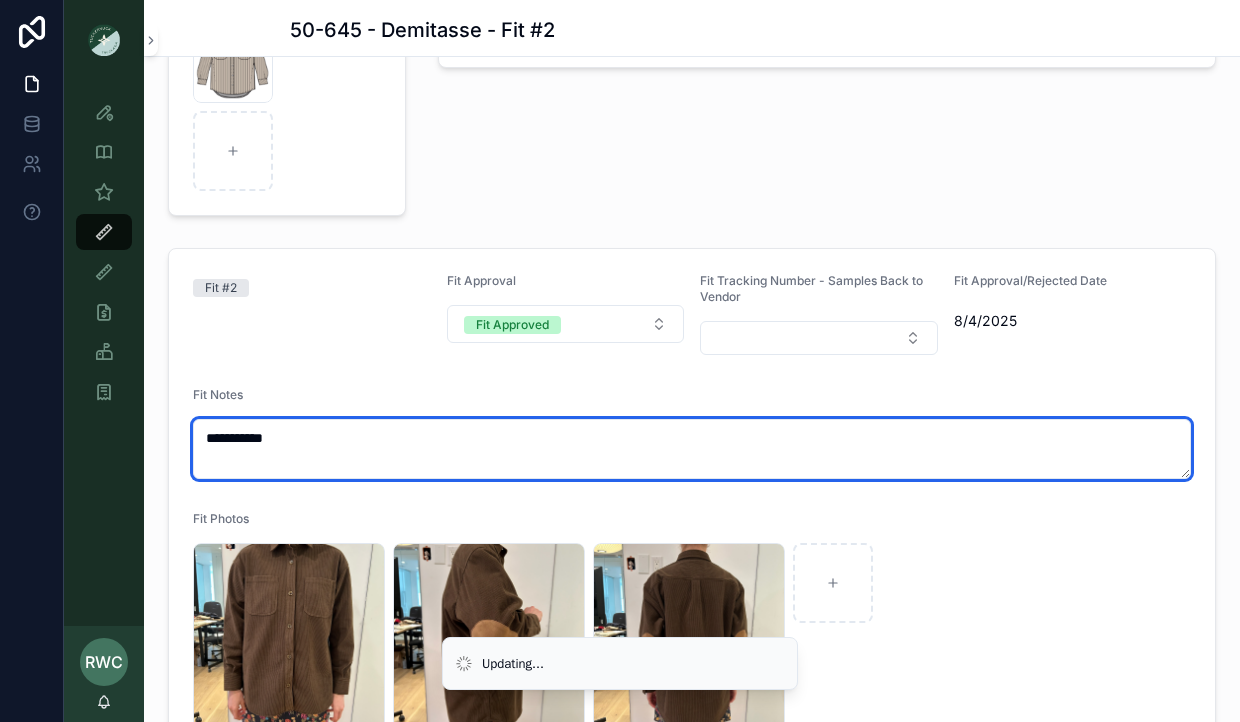 type on "**********" 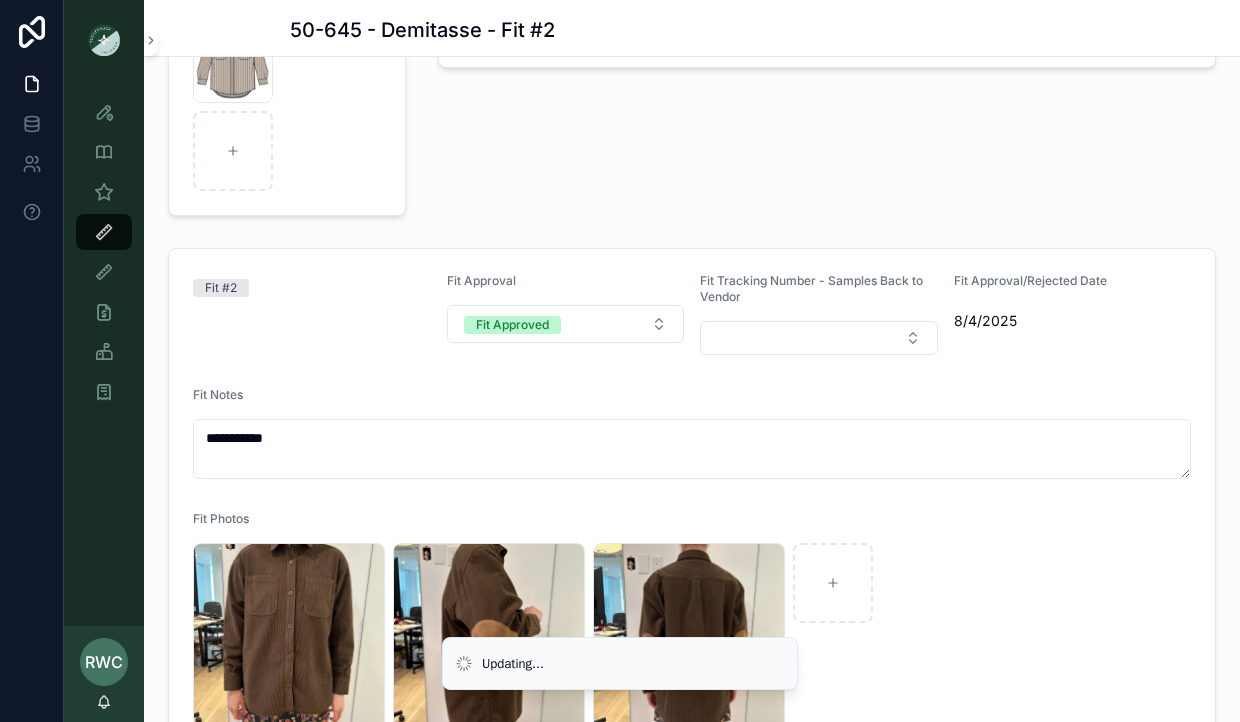 click on "**********" at bounding box center (827, 83) 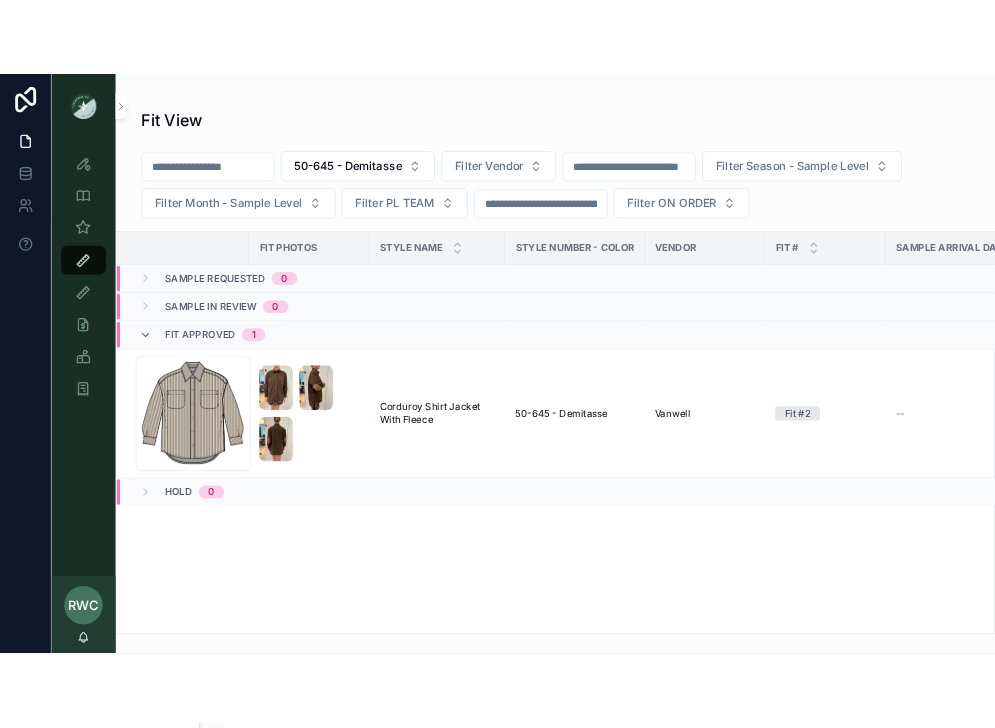 scroll, scrollTop: 0, scrollLeft: 0, axis: both 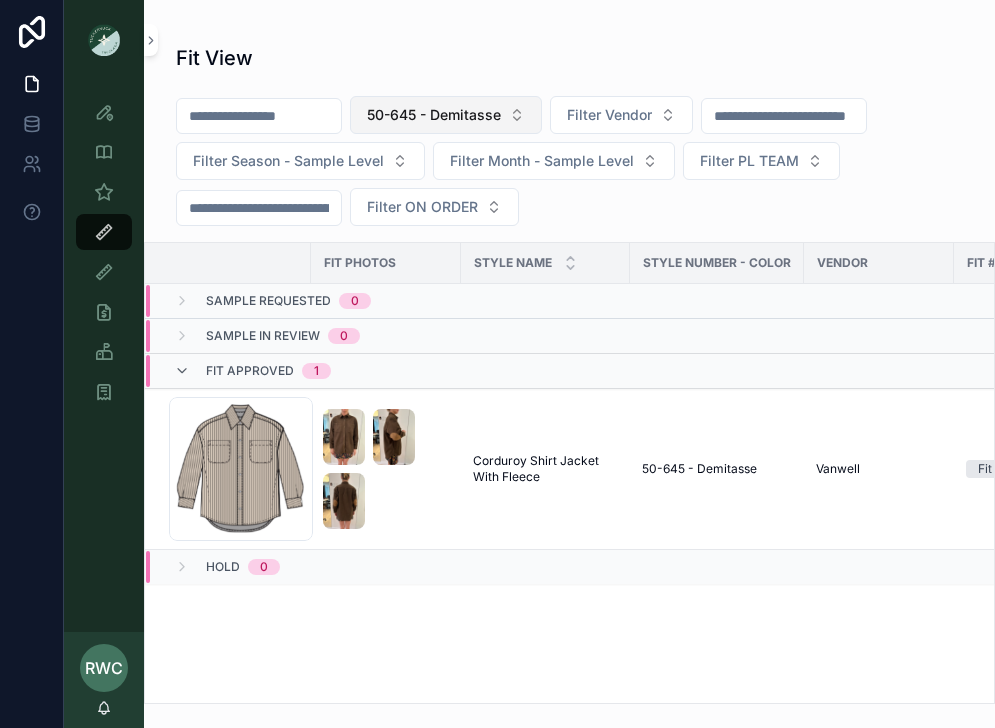click on "50-645 - Demitasse" at bounding box center [434, 115] 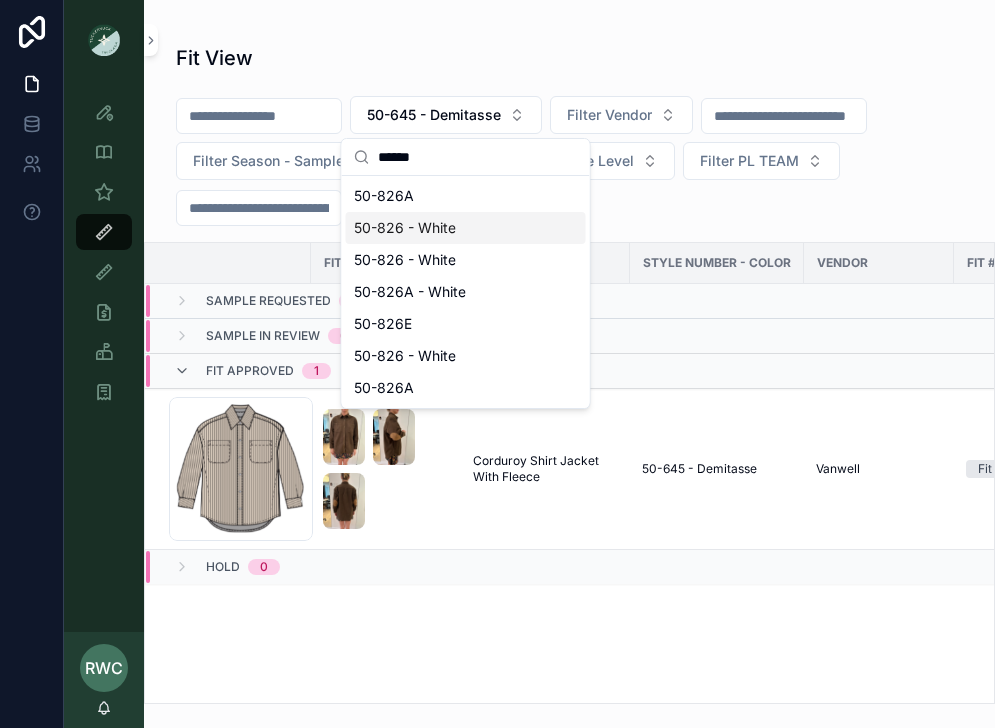 type on "******" 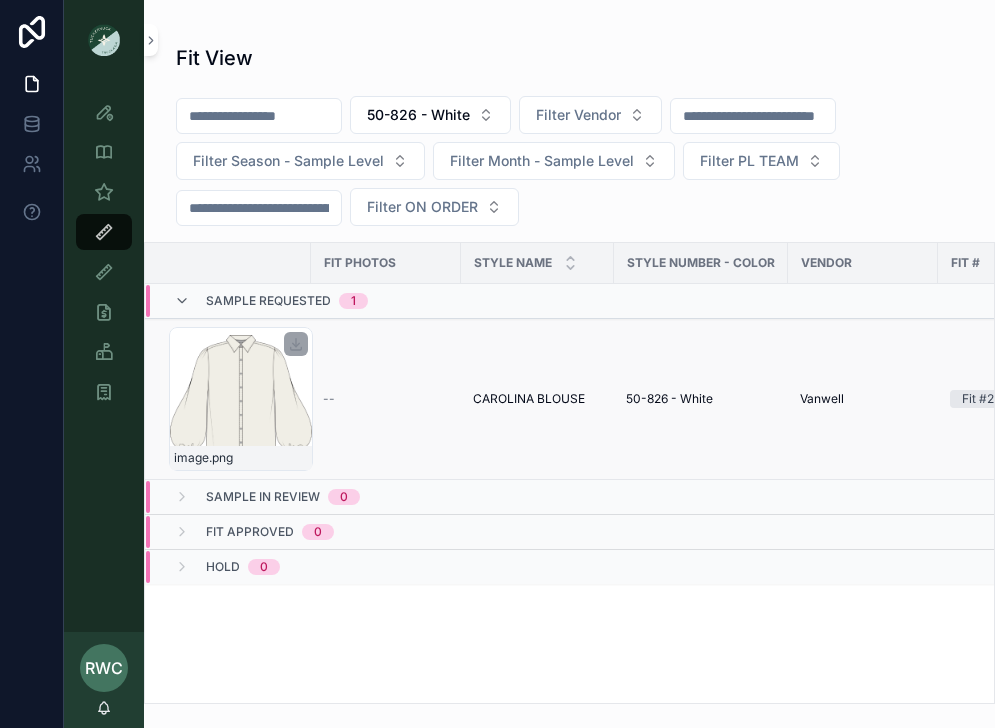 click on "image .png" at bounding box center [241, 399] 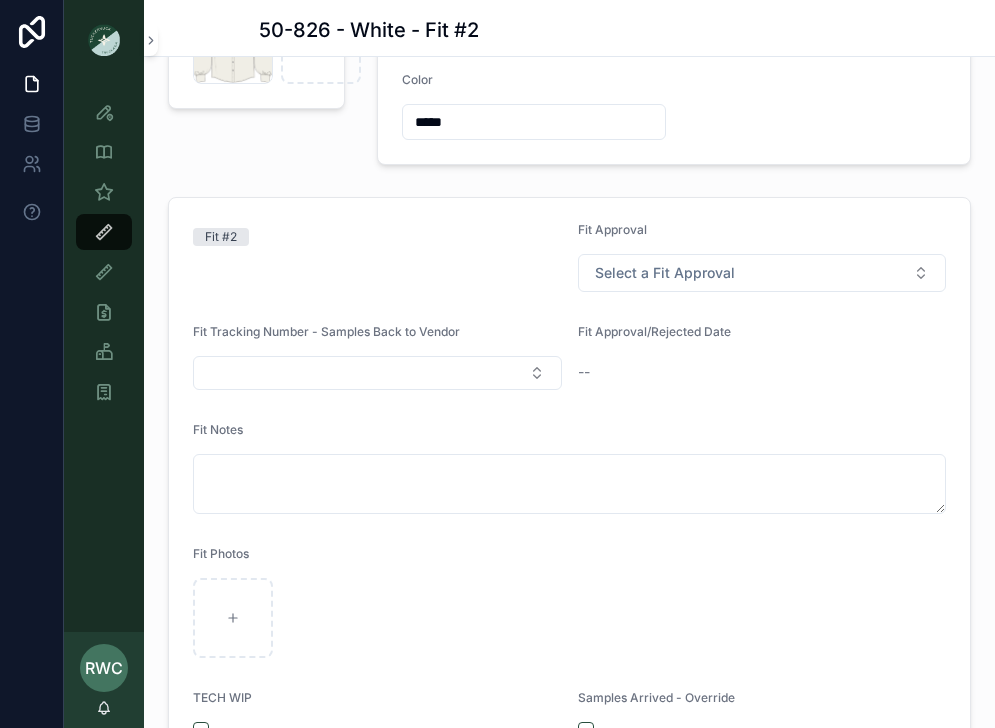 scroll, scrollTop: 254, scrollLeft: 0, axis: vertical 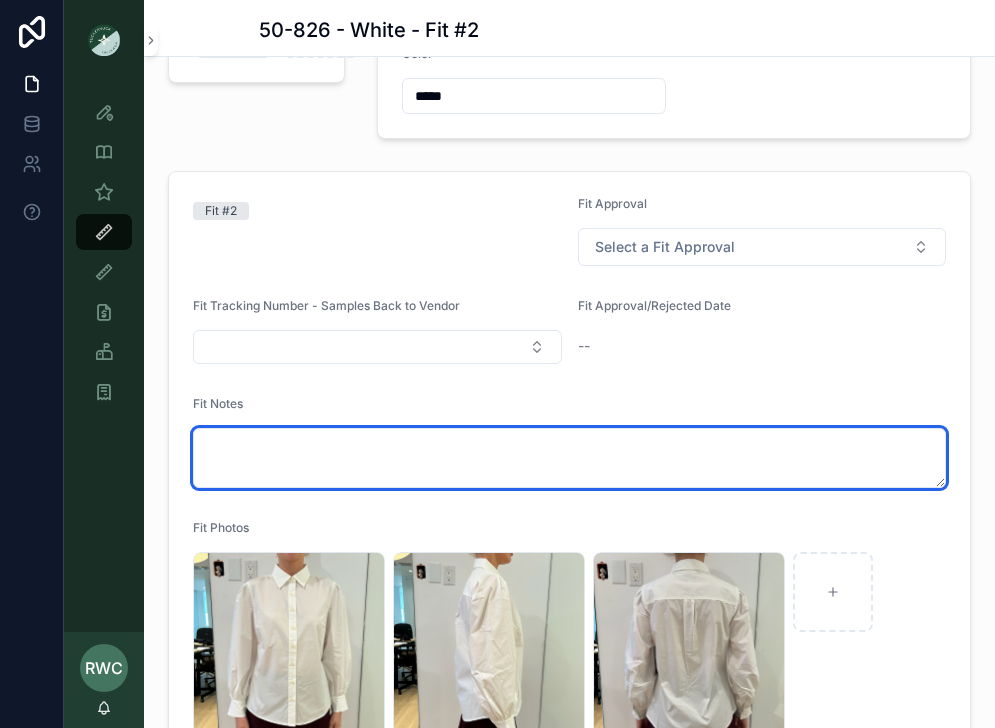 click at bounding box center (569, 458) 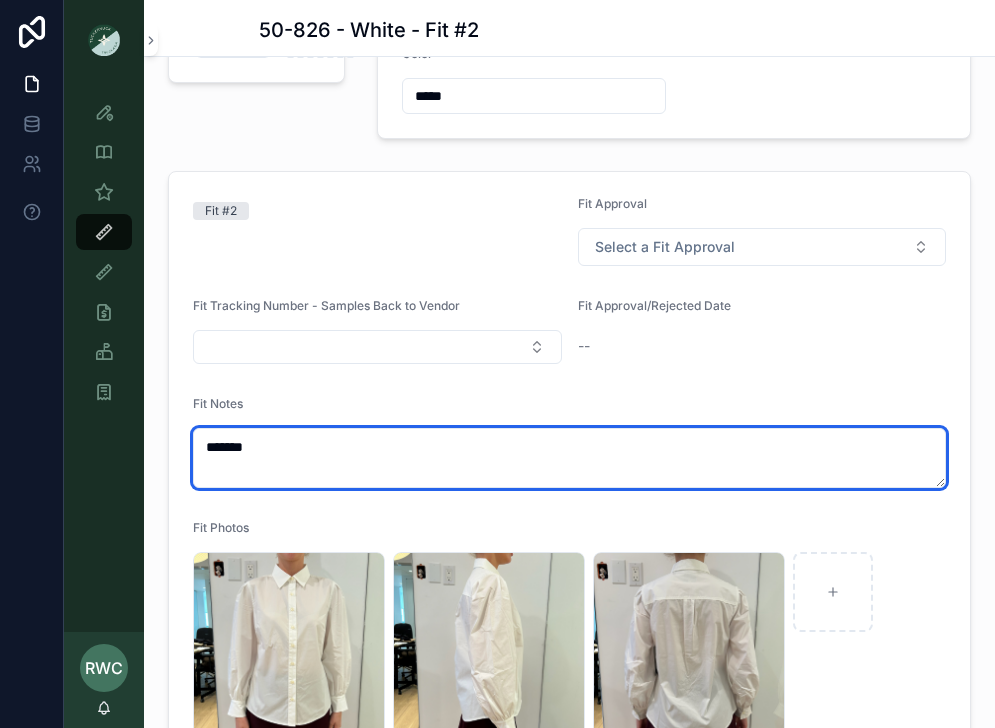 type on "*******" 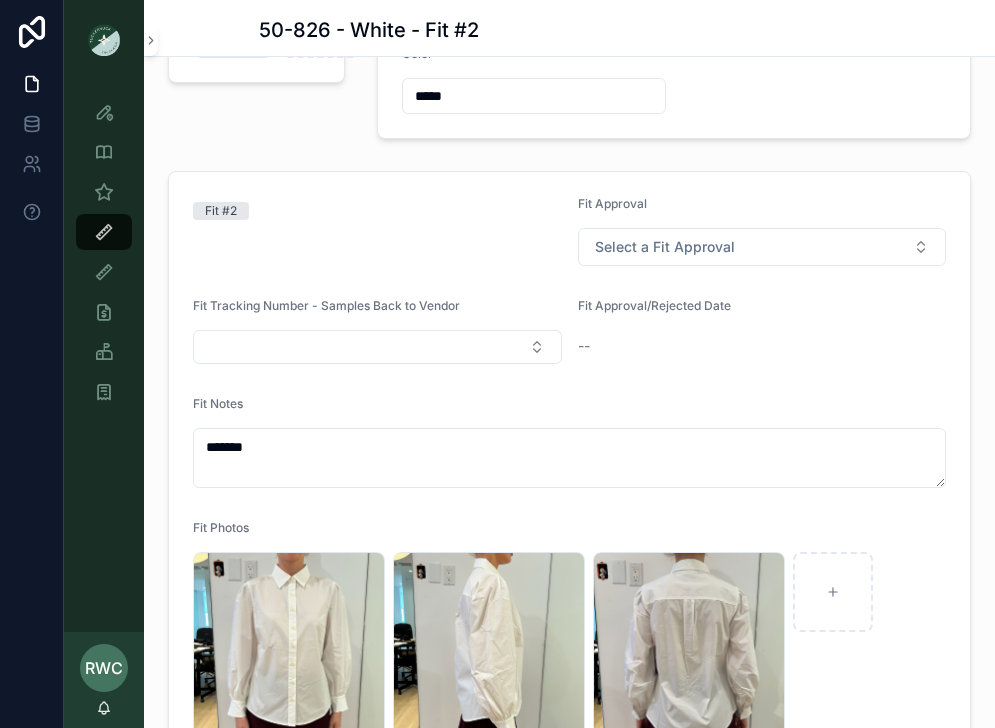 click on "Fit #2 Fit Approval Select a Fit Approval Fit Tracking Number - Samples Back to Vendor Fit Approval/Rejected Date -- Fit Notes ******* Fit Photos 00687058-AF5E-4B2A-8A74-15ACE919B072 .JPG 77AF2F77-8C23-4F02-96F1-954D9B5EFBEE .JPG DBEED15A-9C00-4EE2-BE1C-7D70FC086746 .JPG TECH WIP Samples Arrived - Override Fabric Content %" at bounding box center [569, 560] 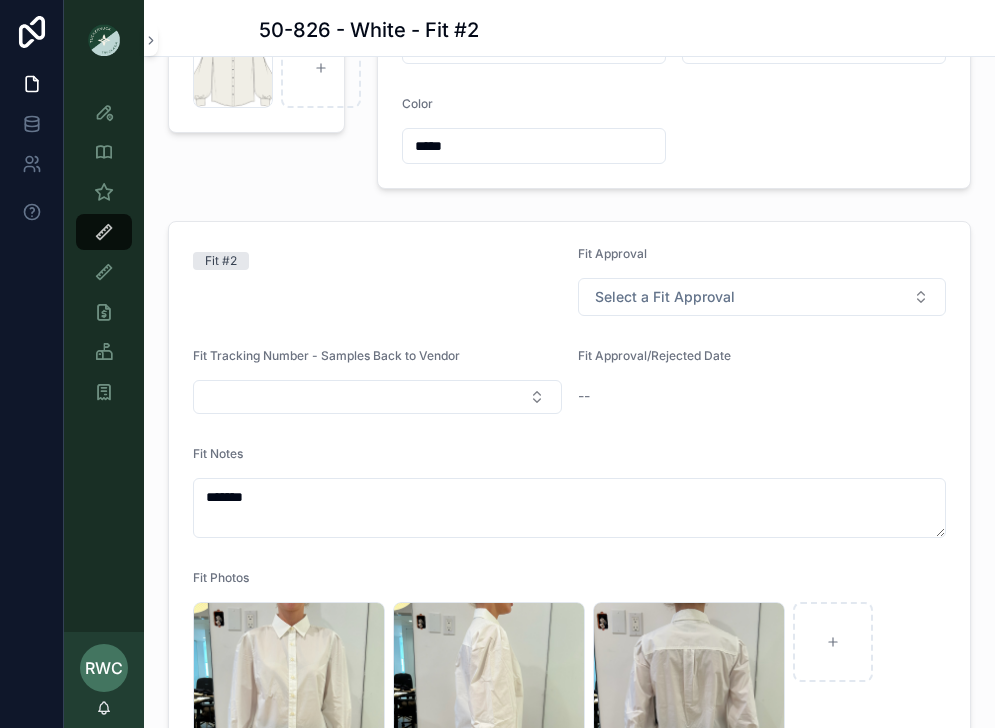 scroll, scrollTop: 0, scrollLeft: 0, axis: both 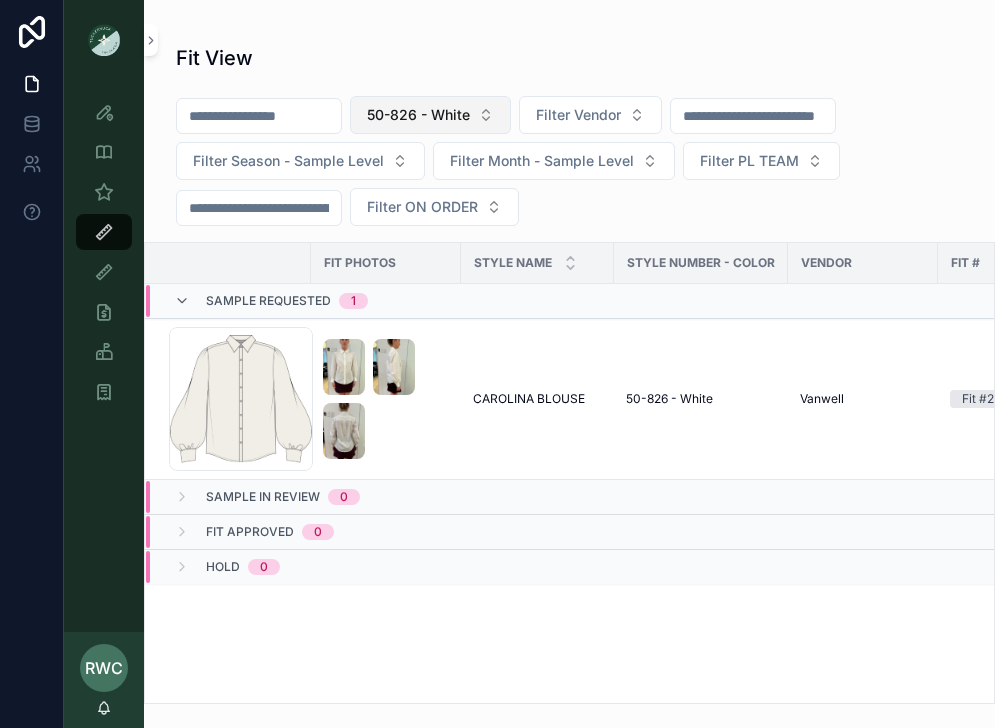 click on "50-826 - White" at bounding box center [418, 115] 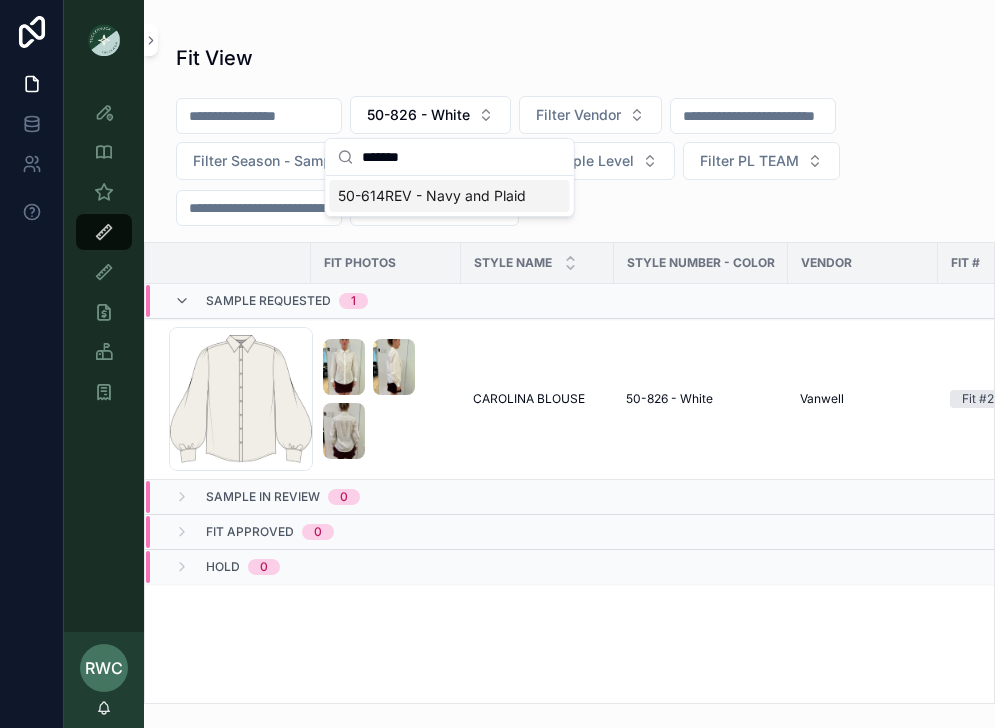 type on "*******" 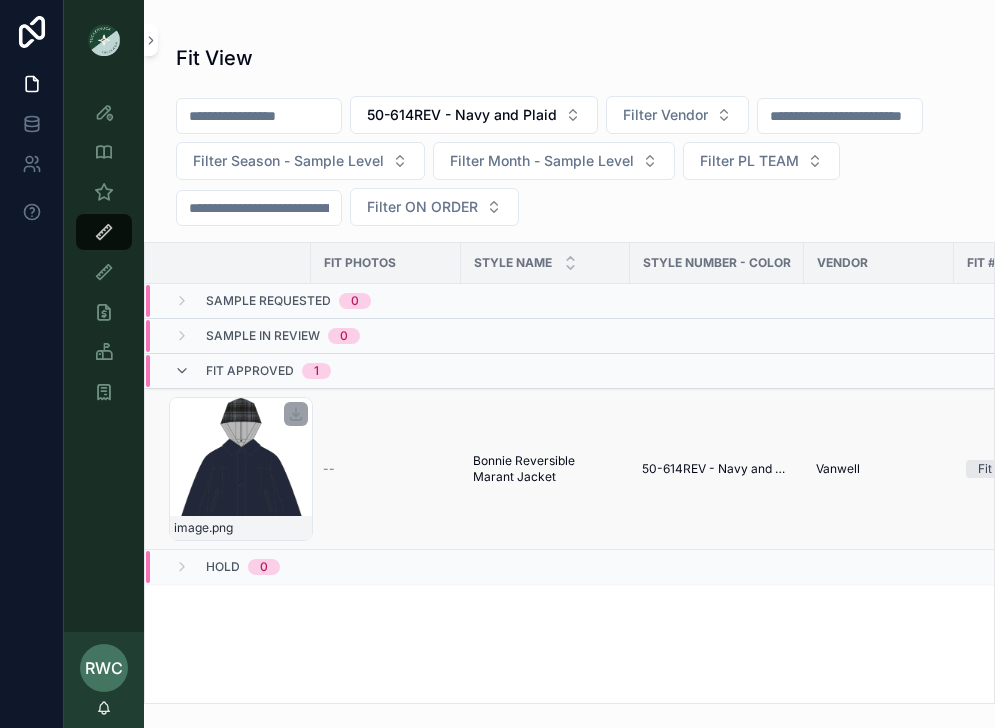 click on "image .png" at bounding box center (241, 469) 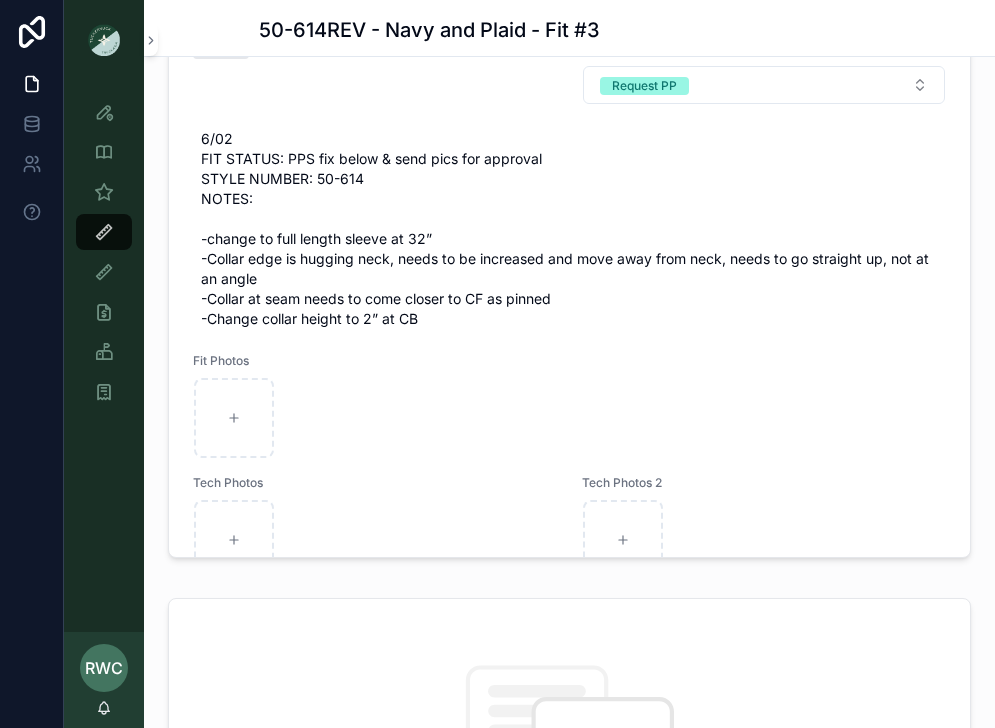 scroll, scrollTop: 1565, scrollLeft: 0, axis: vertical 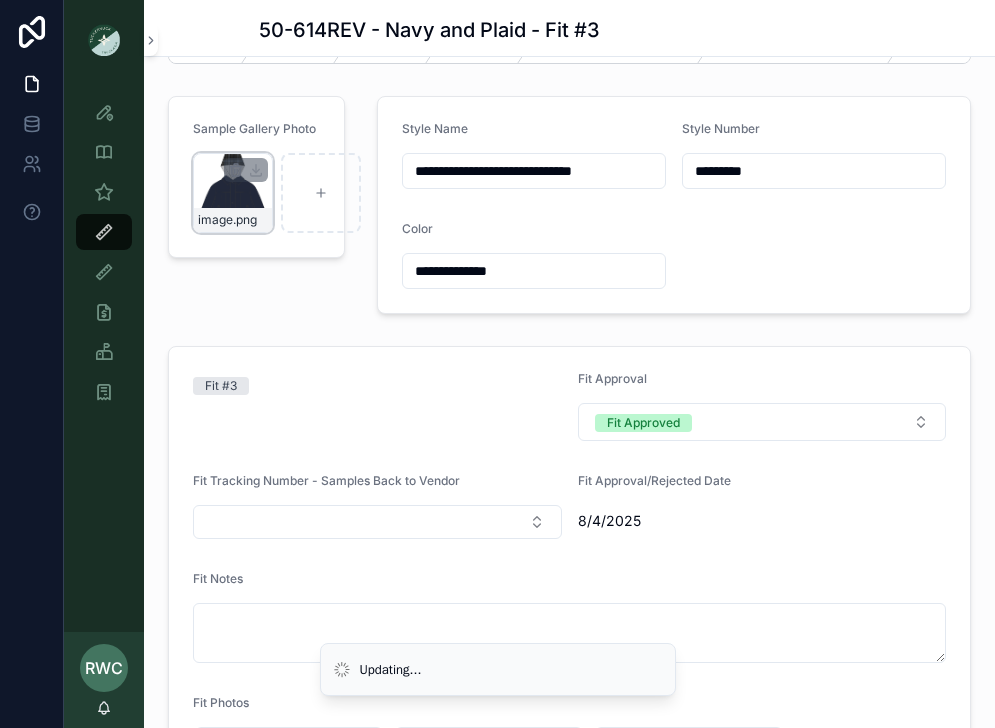click on "image .png" at bounding box center (233, 193) 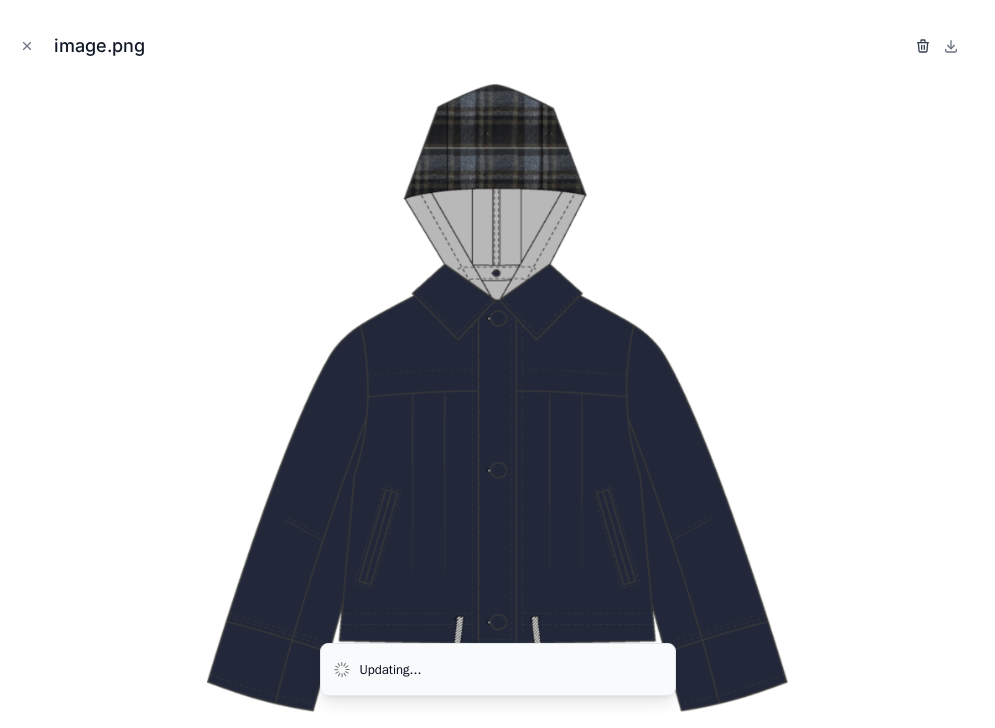 click 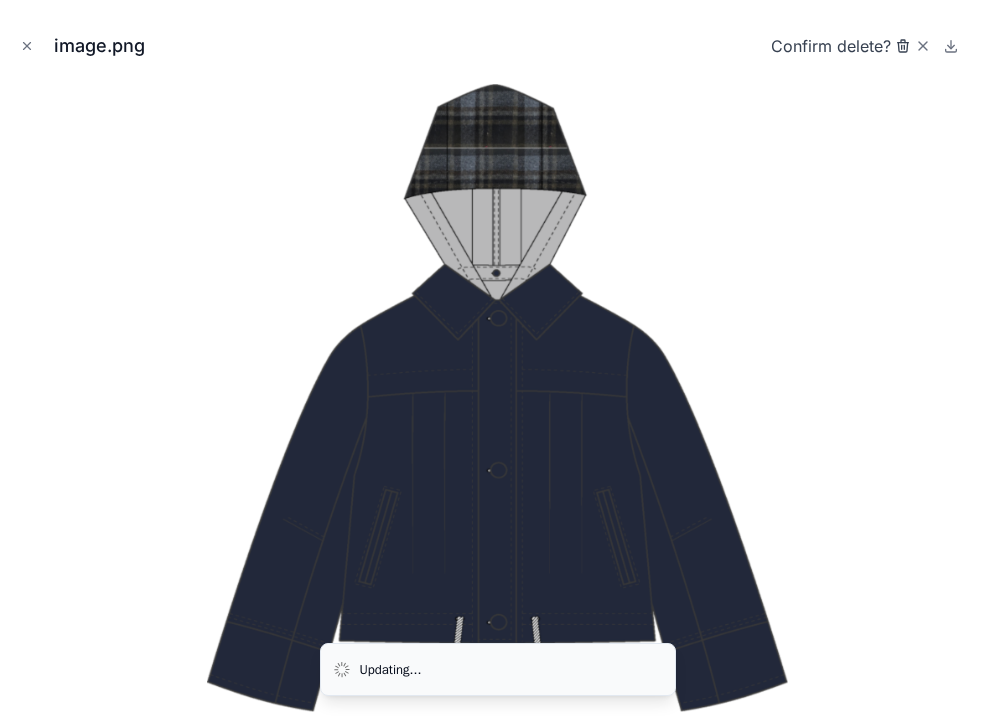 click 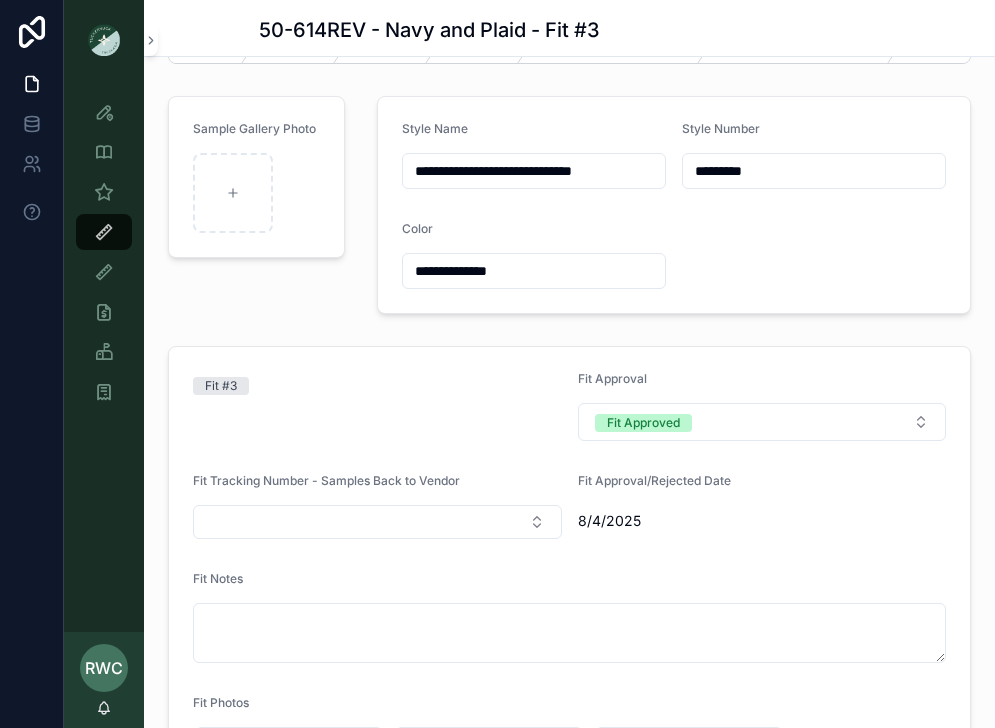 scroll, scrollTop: 0, scrollLeft: 0, axis: both 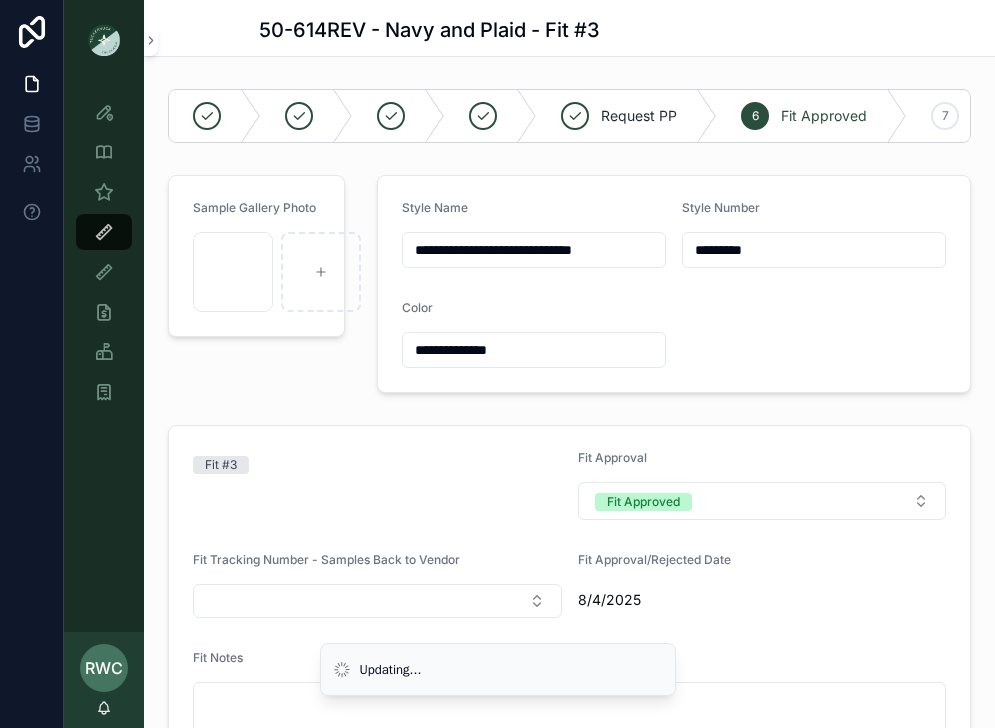 click on "Sample Gallery Photo Screenshot [YEAR]-[MONTH]-[DAY] at 9.38.52 AM .png" at bounding box center [256, 284] 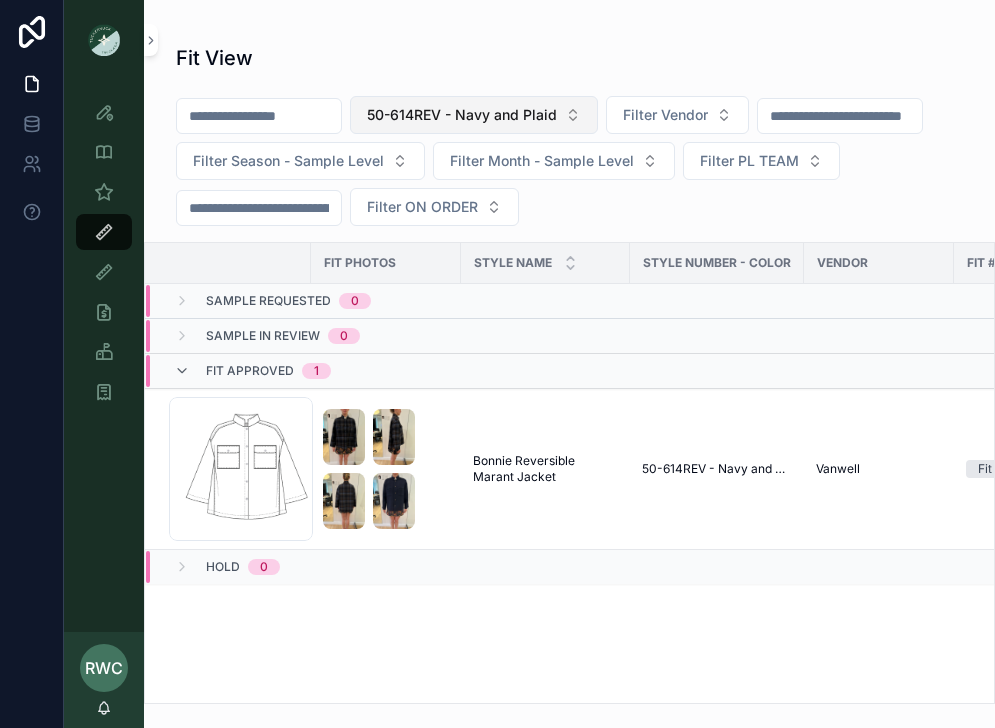 click on "50-614REV - Navy and Plaid" at bounding box center [462, 115] 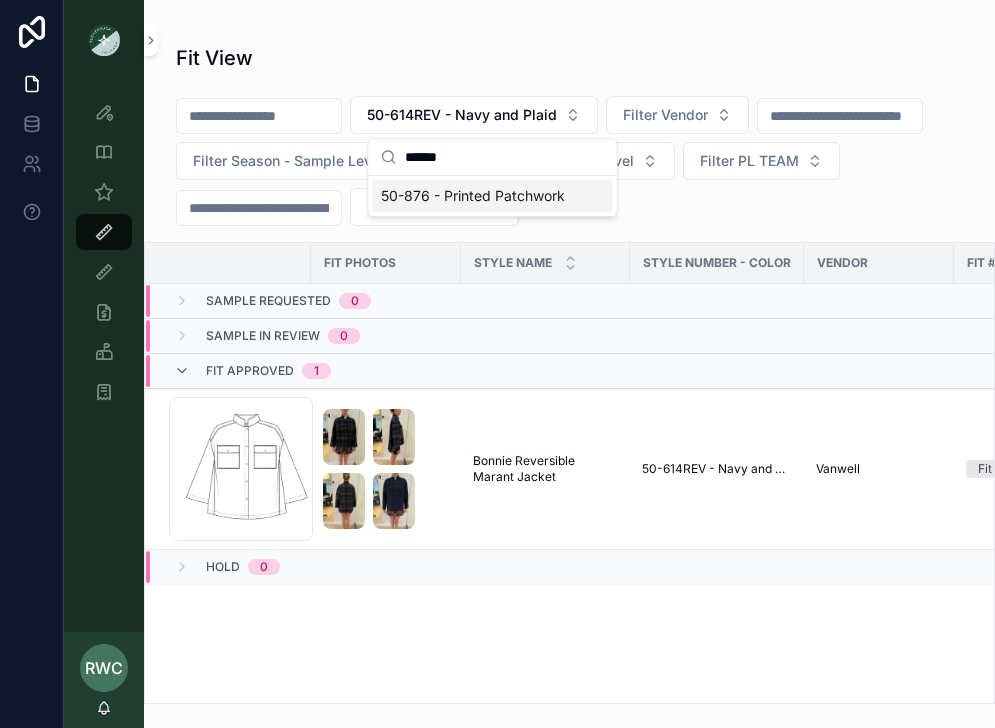 type on "******" 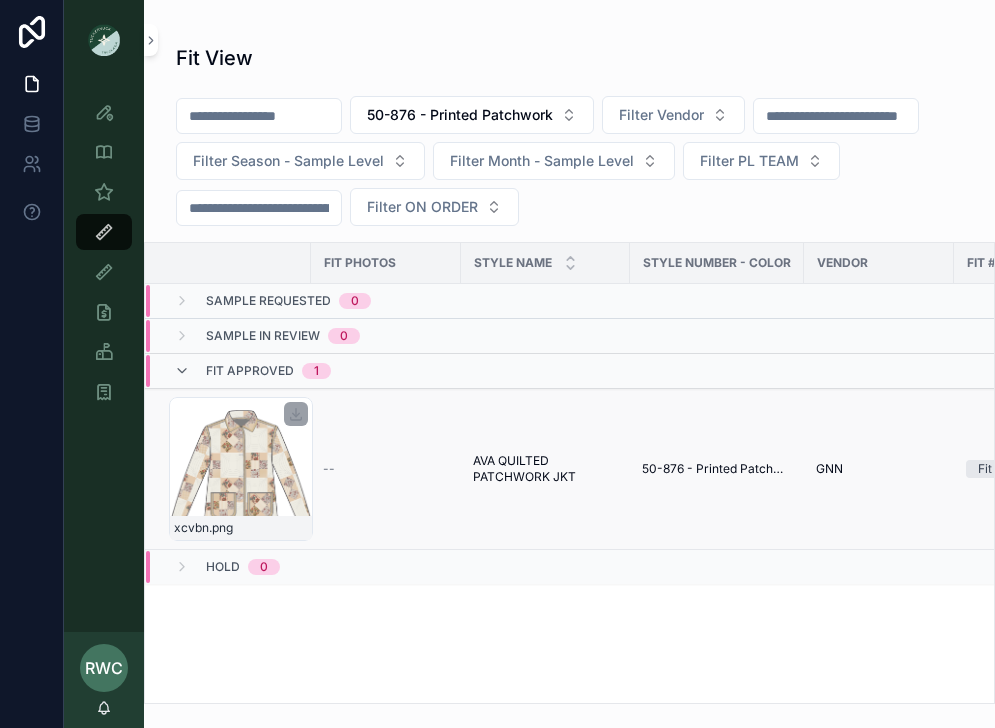 click on "xcvbn .png" at bounding box center [241, 469] 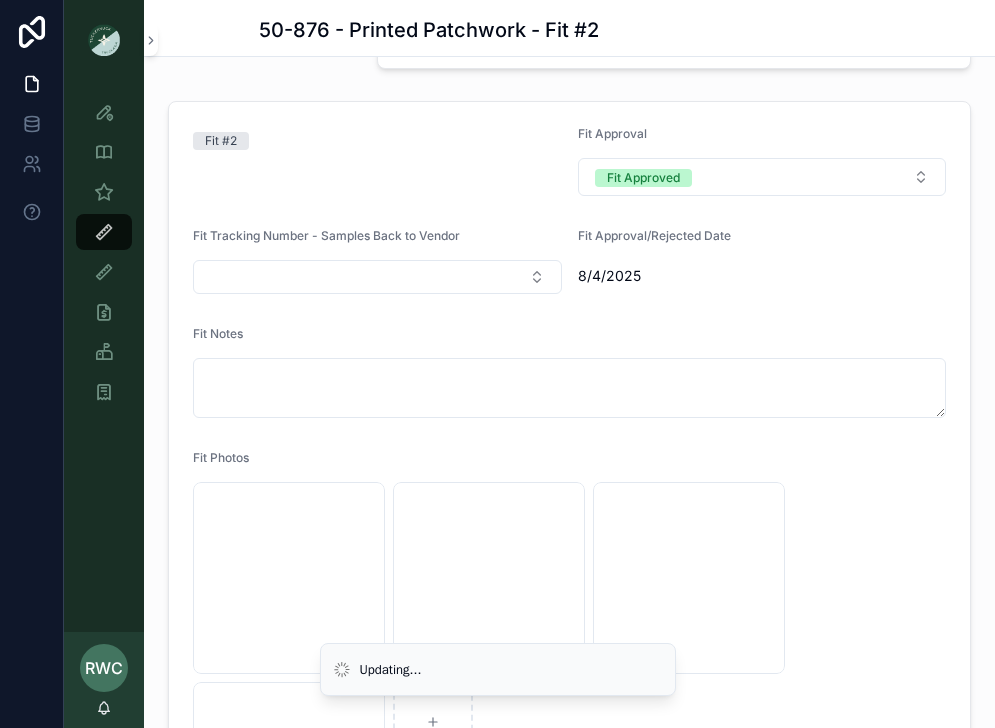 scroll, scrollTop: 334, scrollLeft: 0, axis: vertical 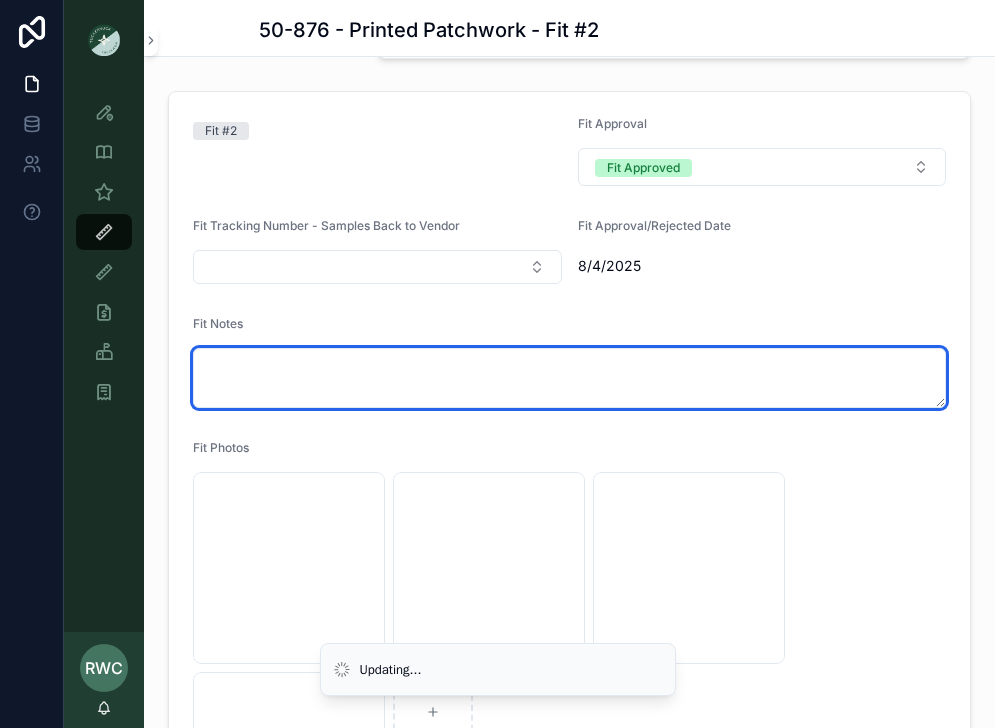click at bounding box center [569, 378] 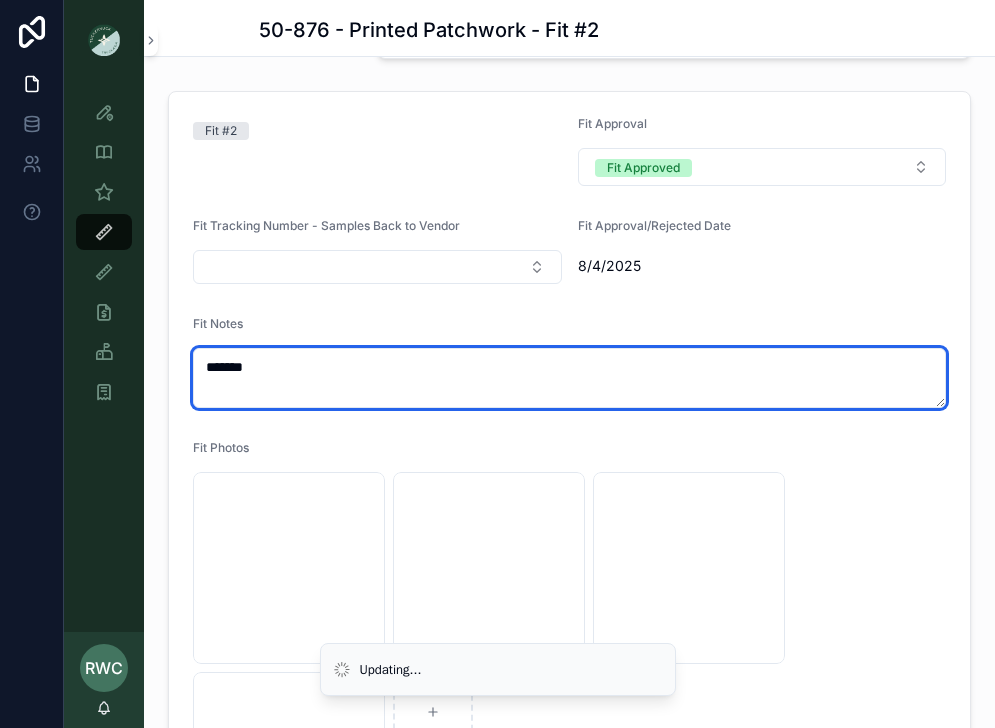 type on "*******" 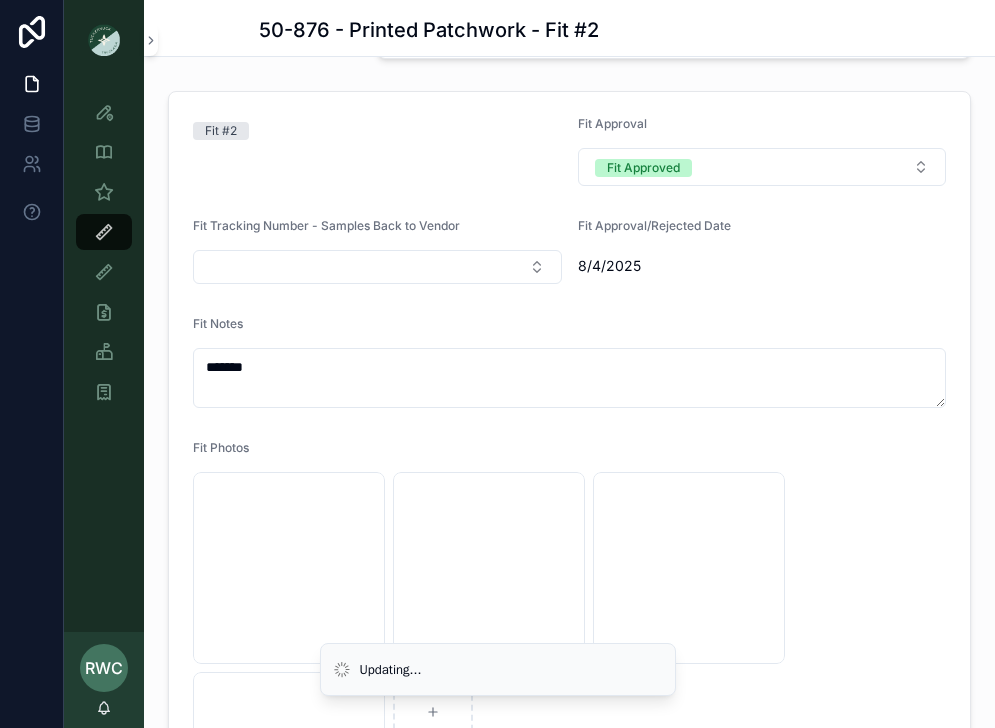 click on "Fit #2 Fit Approval Fit Approved Fit Tracking Number - Samples Back to Vendor Fit Approval/Rejected Date 8/4/2025 Fit Notes ******* Fit Photos 46A30C5E-D67D-4C0F-8045-50860DA4936D .JPG D56641F3-034D-4FA3-BE65-412F5B1338D5 .JPG 401F7764-A424-4D4B-8B30-DDE930030DBE .JPG 5275D51A-EDCD-4FC7-9959-6970019130B7 .JPG TECH WIP Samples Arrived - Override Fabric Content %" at bounding box center (569, 580) 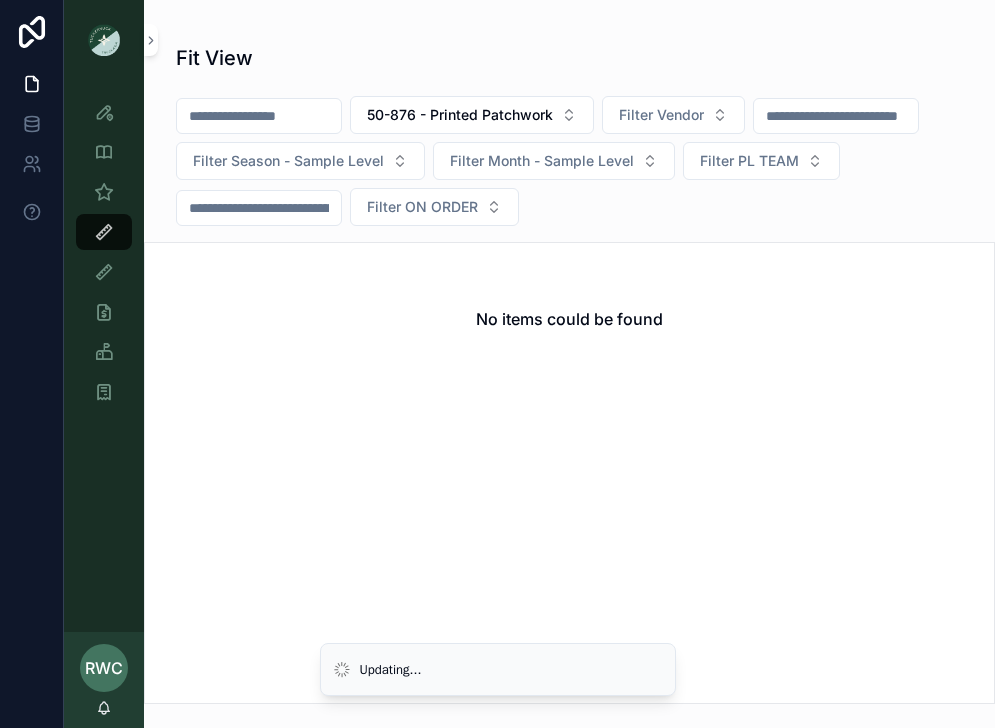 scroll, scrollTop: 0, scrollLeft: 0, axis: both 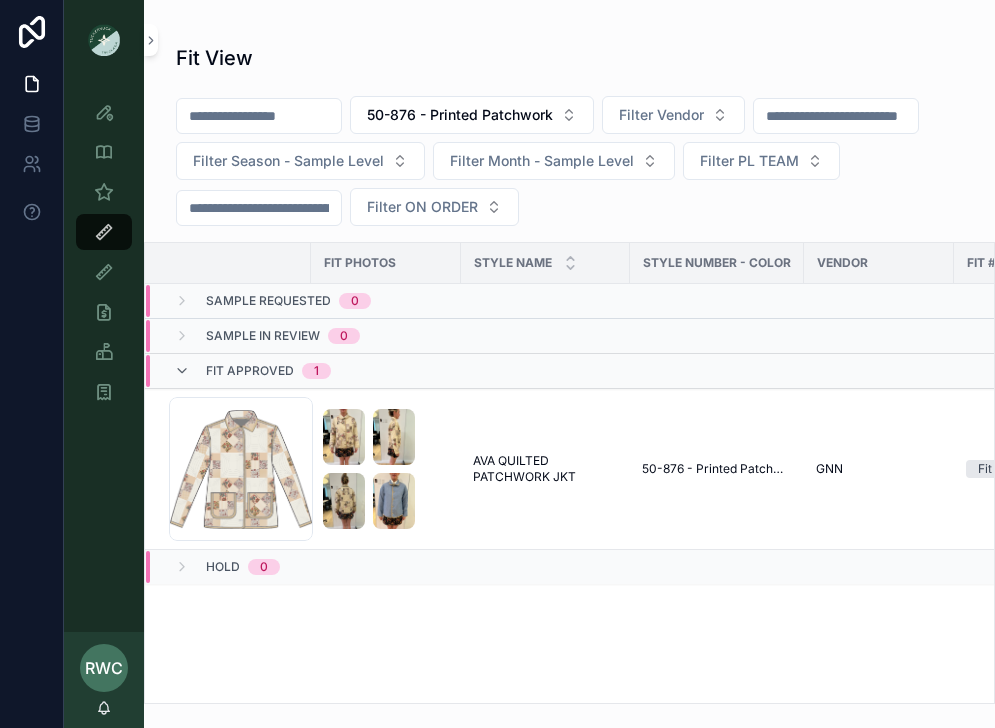 click at bounding box center (259, 116) 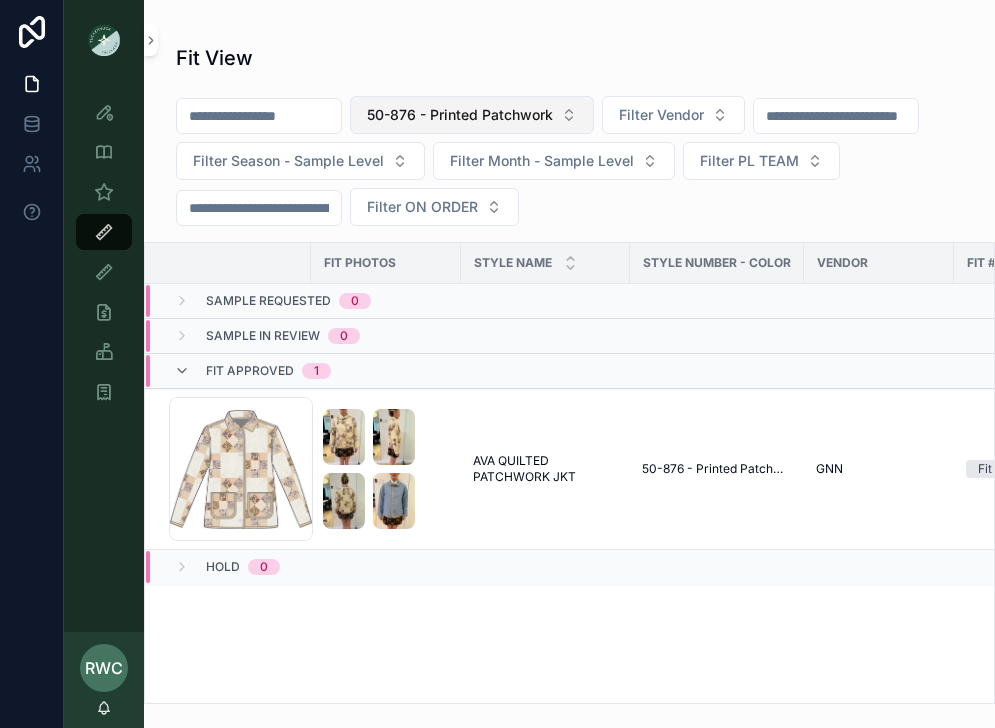 click on "50-876 - Printed Patchwork" at bounding box center [472, 115] 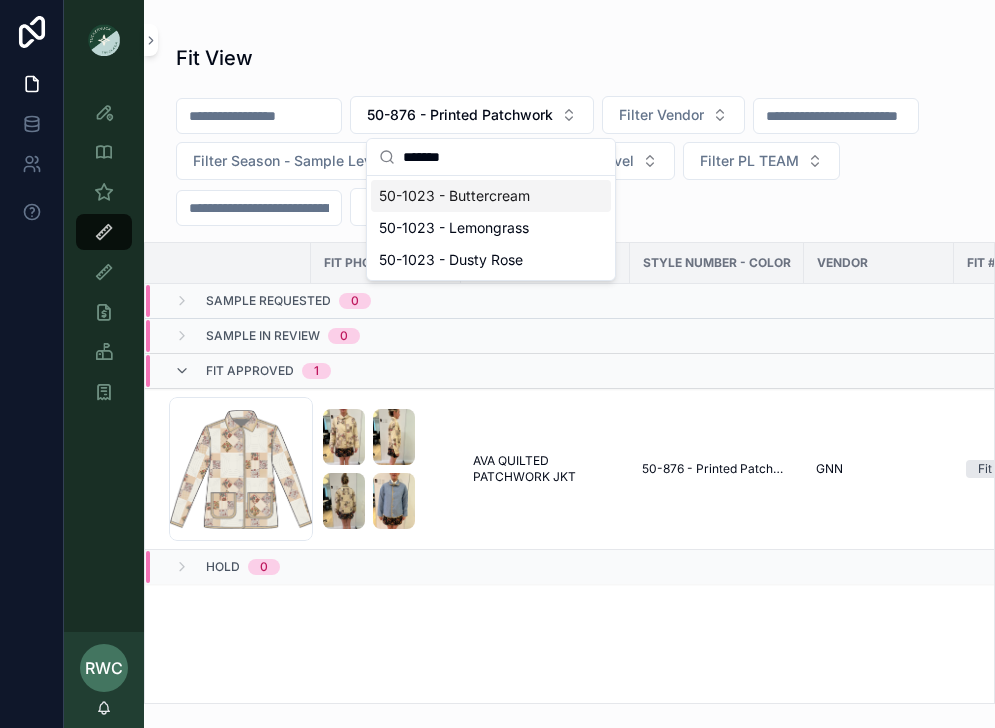 type on "*******" 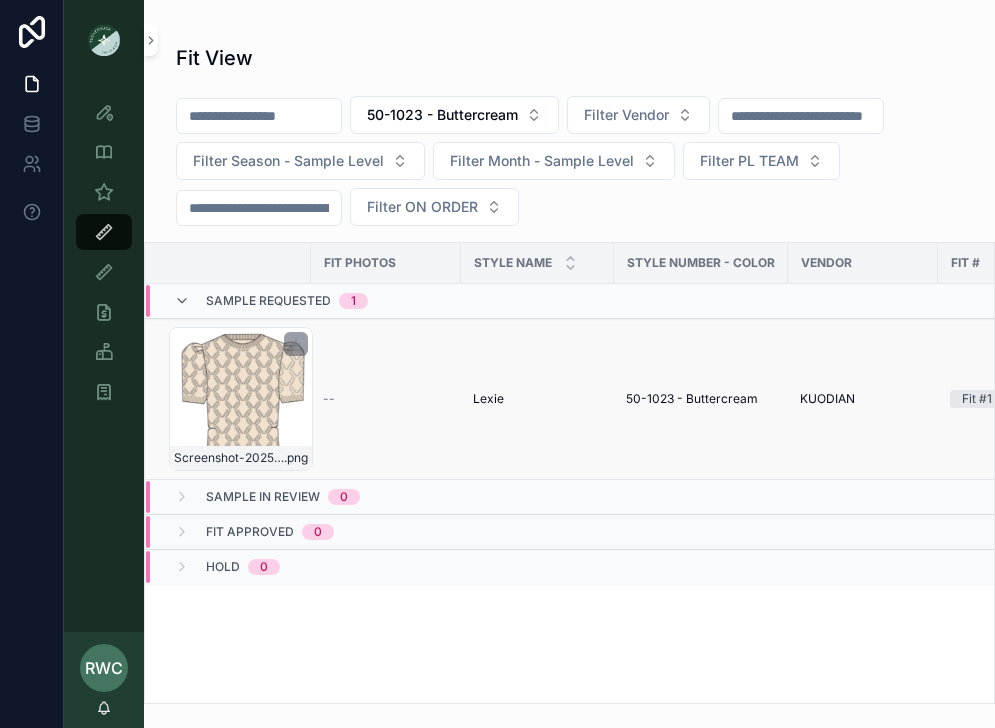 click on "Screenshot-2025-07-28-at-9.35.11-AM .png" at bounding box center (241, 399) 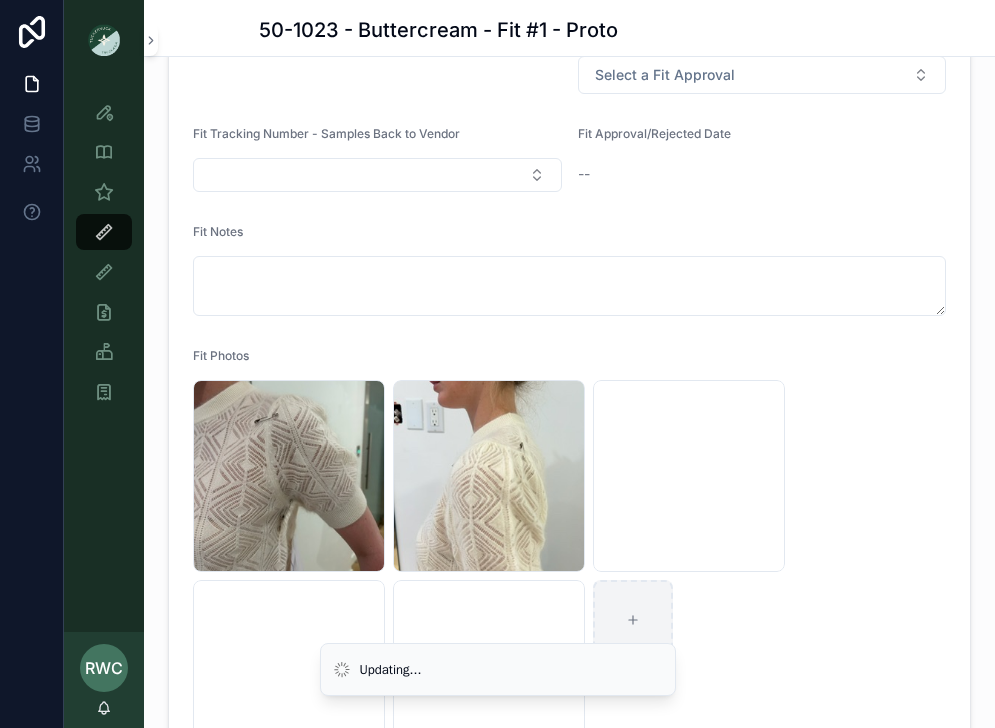 scroll, scrollTop: 553, scrollLeft: 0, axis: vertical 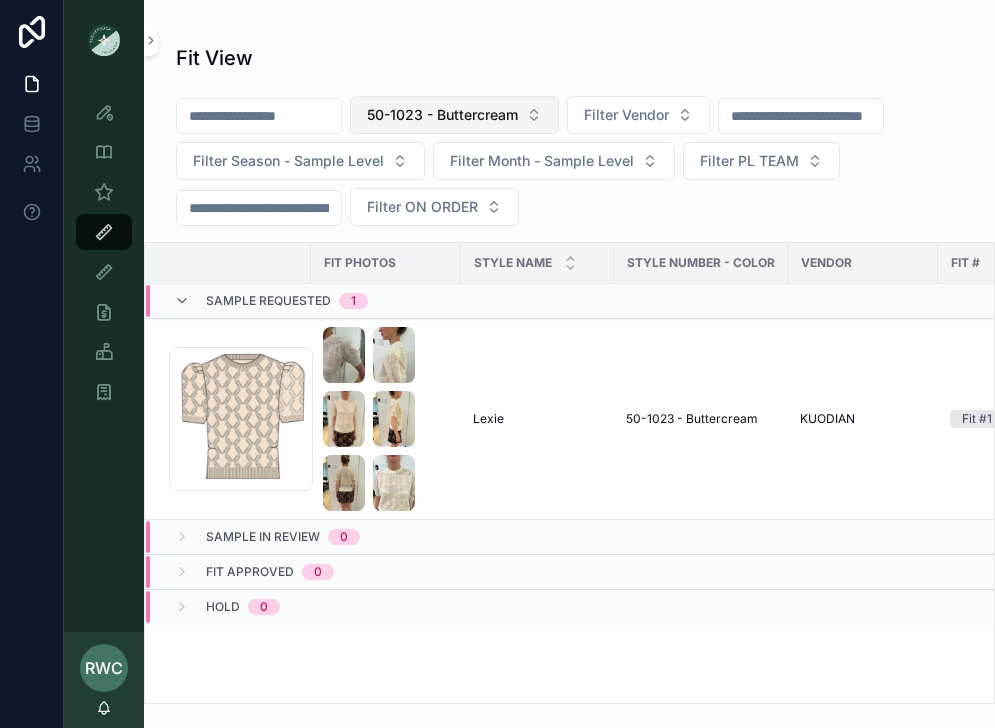 click on "50-1023 - Buttercream" at bounding box center (442, 115) 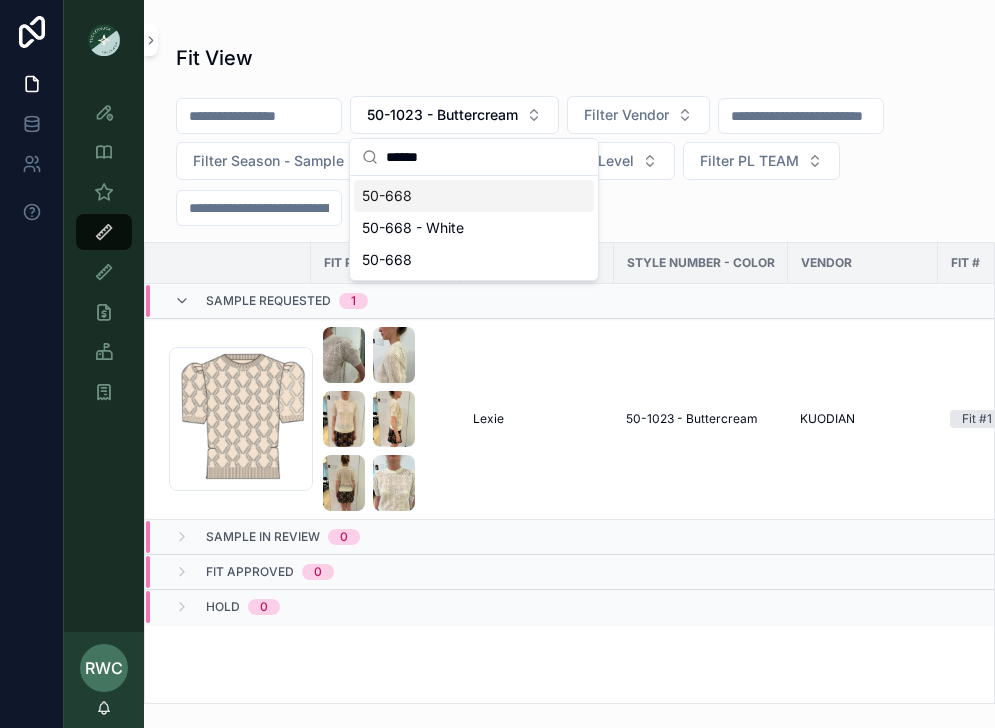 type on "******" 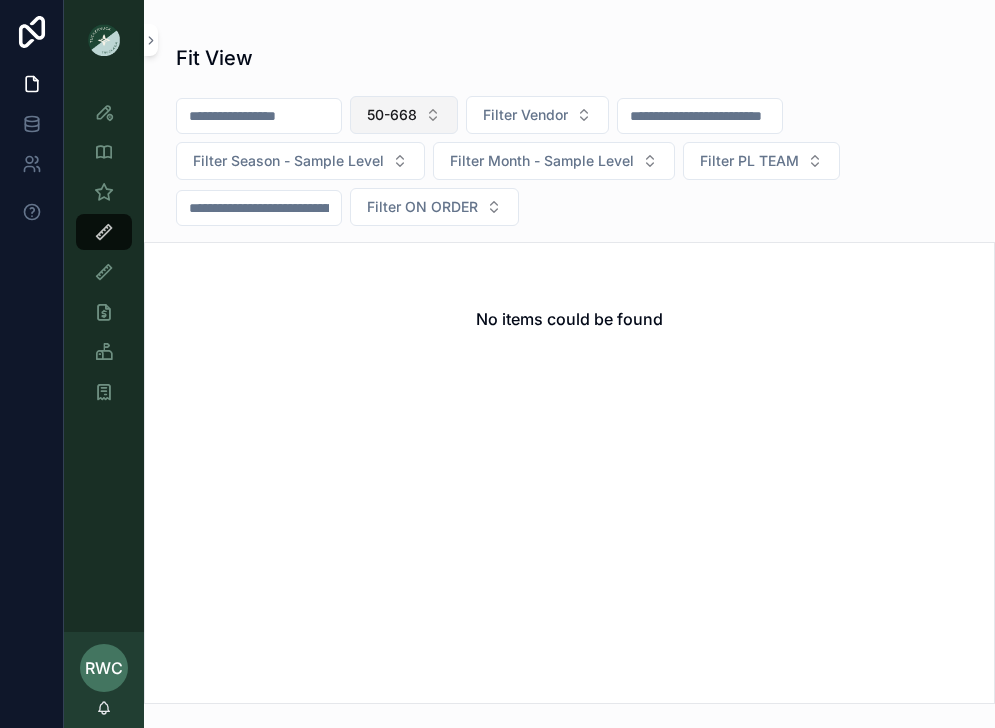 click on "50-668" at bounding box center [392, 115] 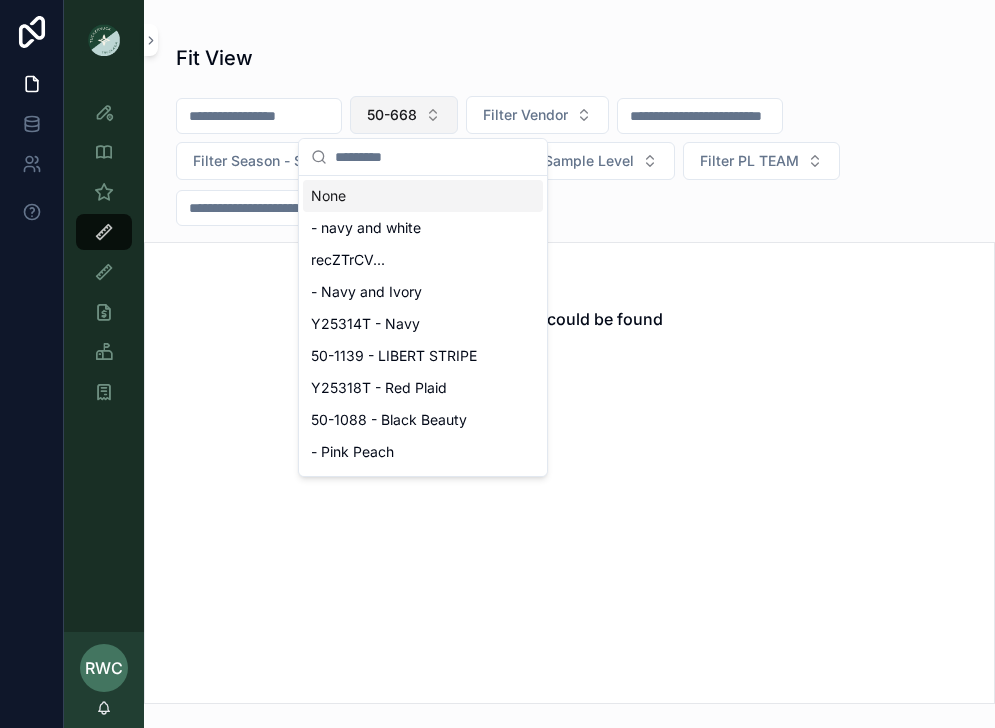click on "50-668" at bounding box center (392, 115) 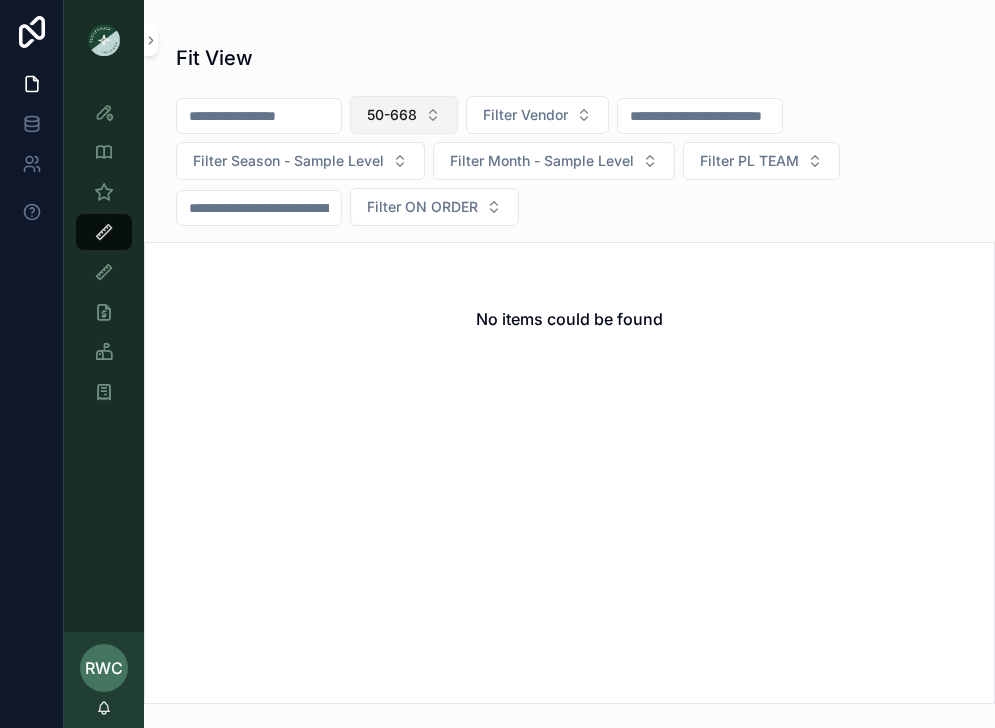 click on "50-668" at bounding box center (392, 115) 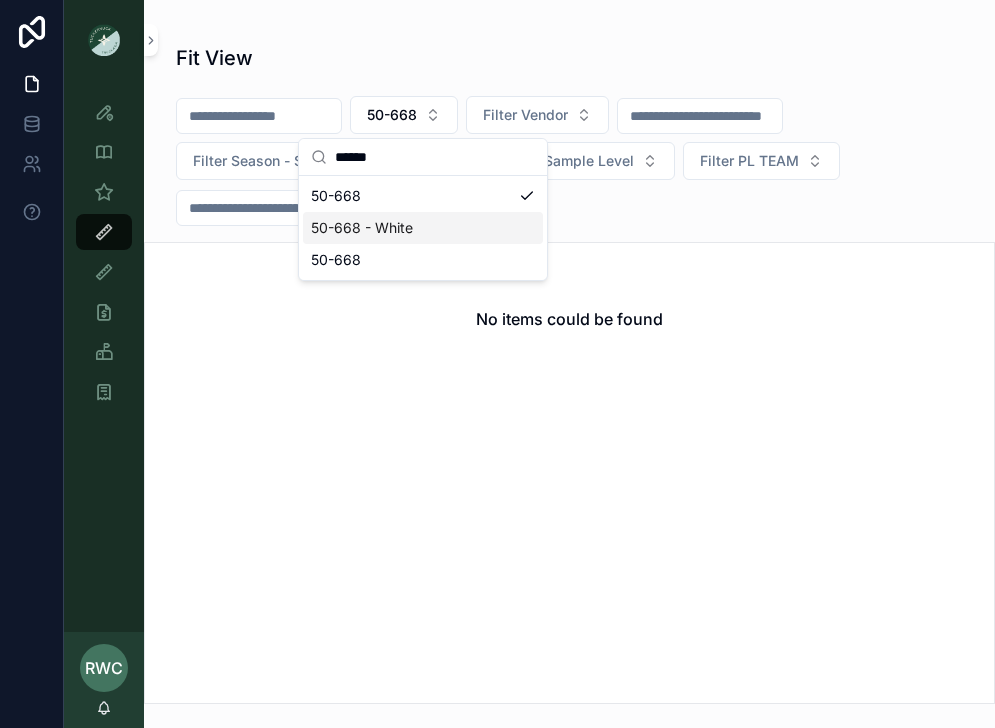 type on "******" 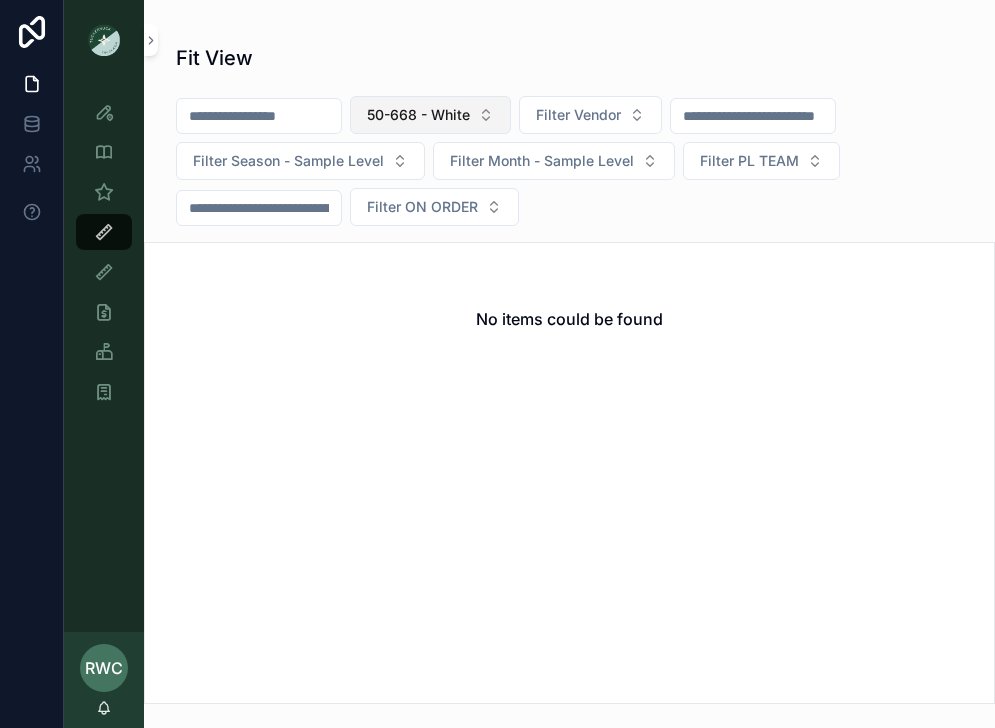 click on "50-668 - White" at bounding box center [418, 115] 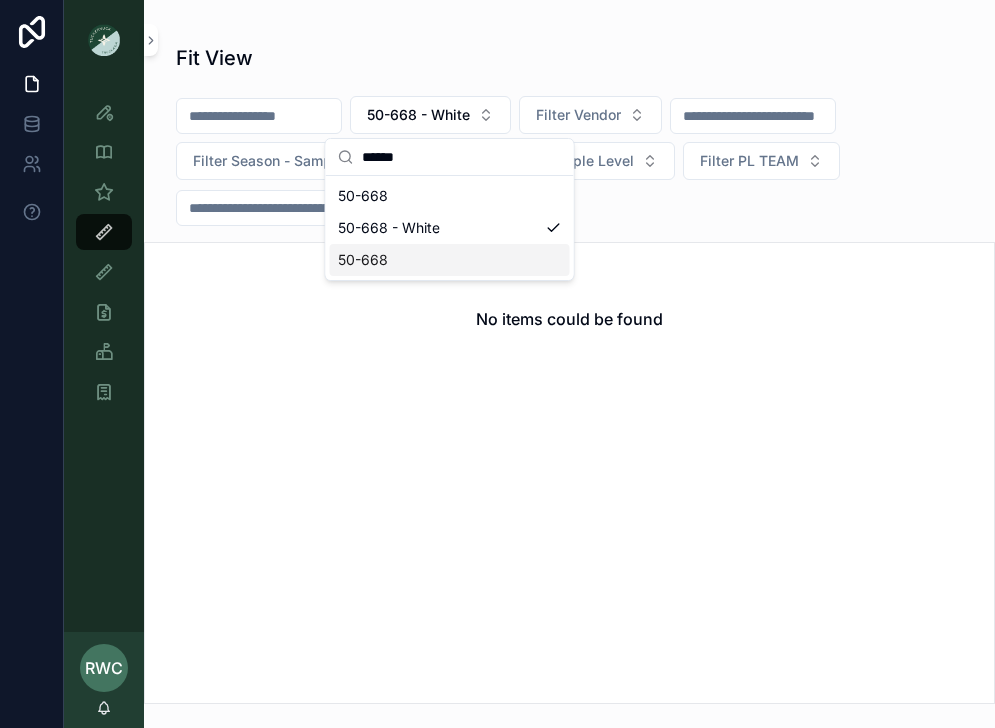 type on "******" 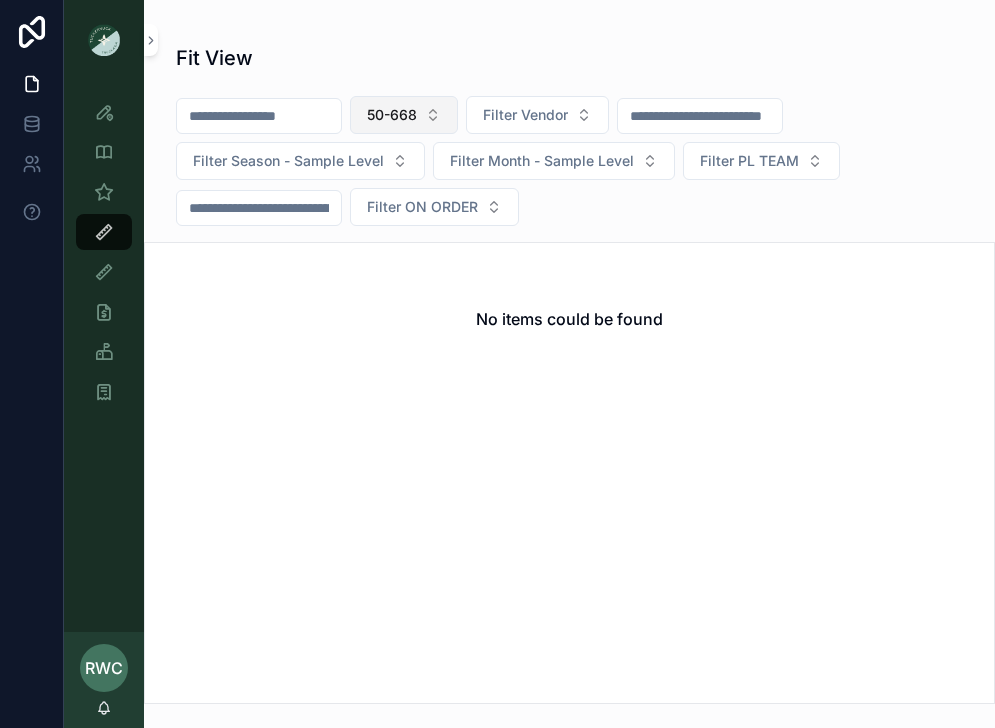 click on "50-668" at bounding box center [392, 115] 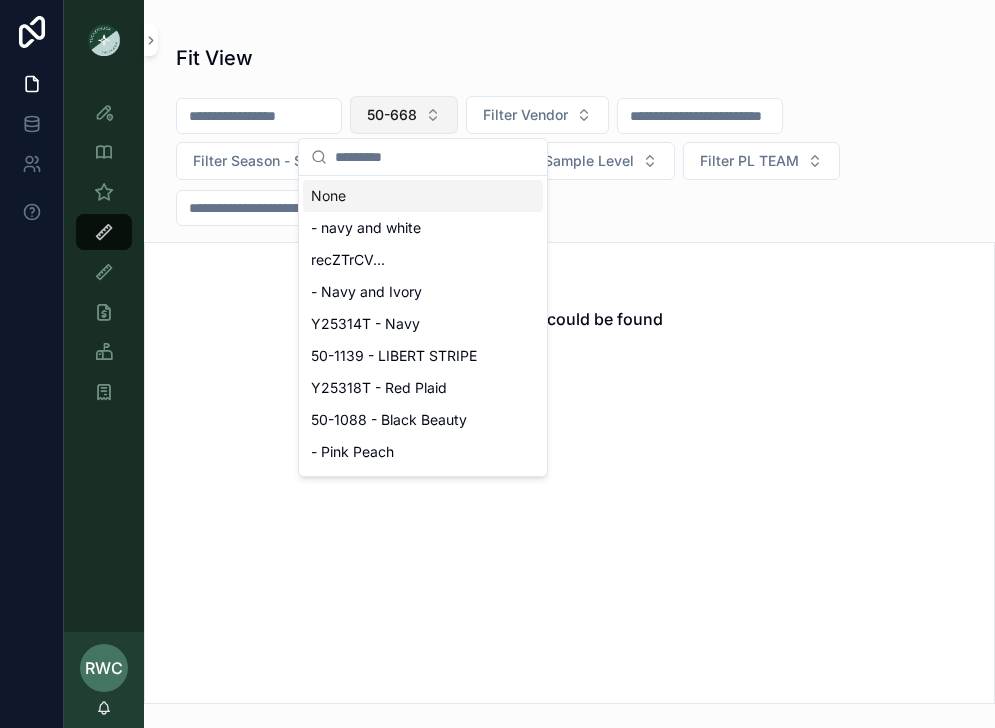 click on "50-668" at bounding box center [392, 115] 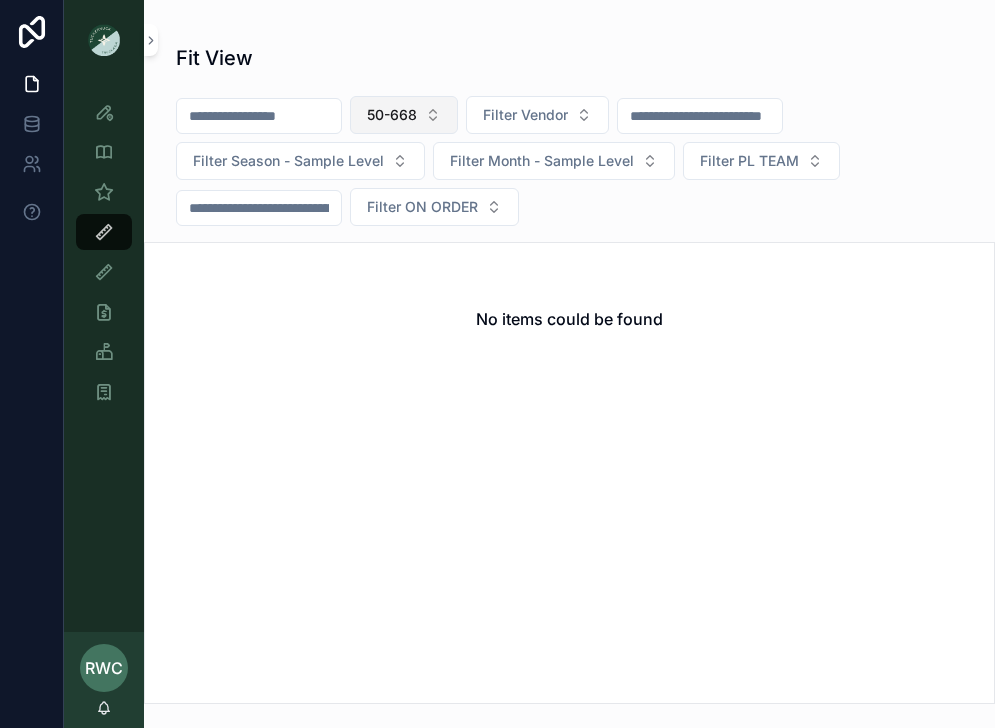 click on "50-668" at bounding box center [392, 115] 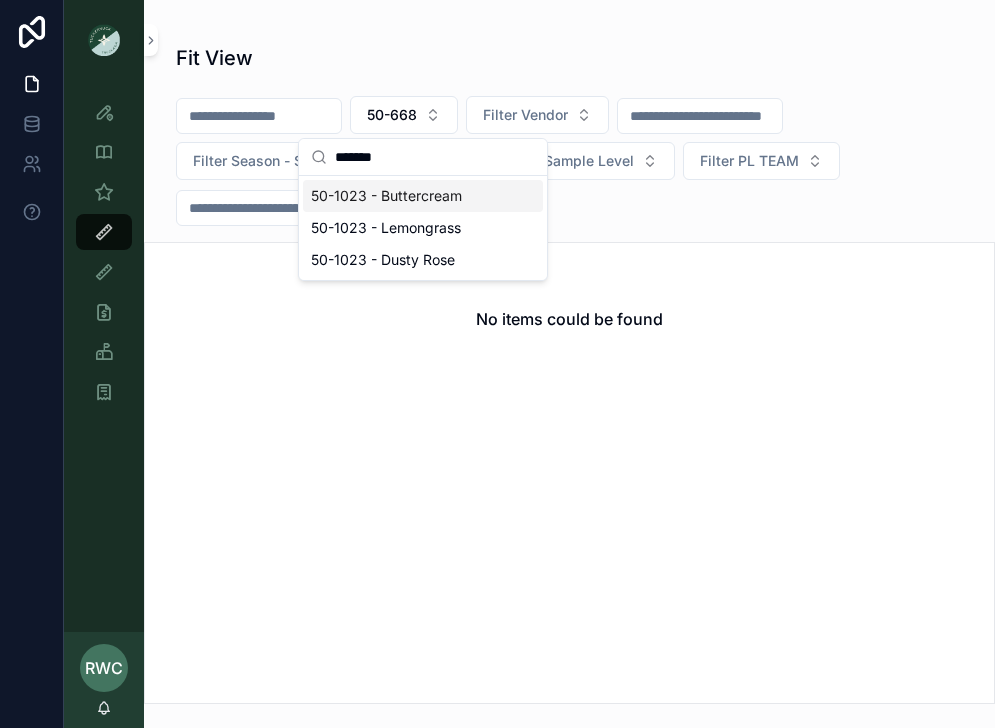 type on "*******" 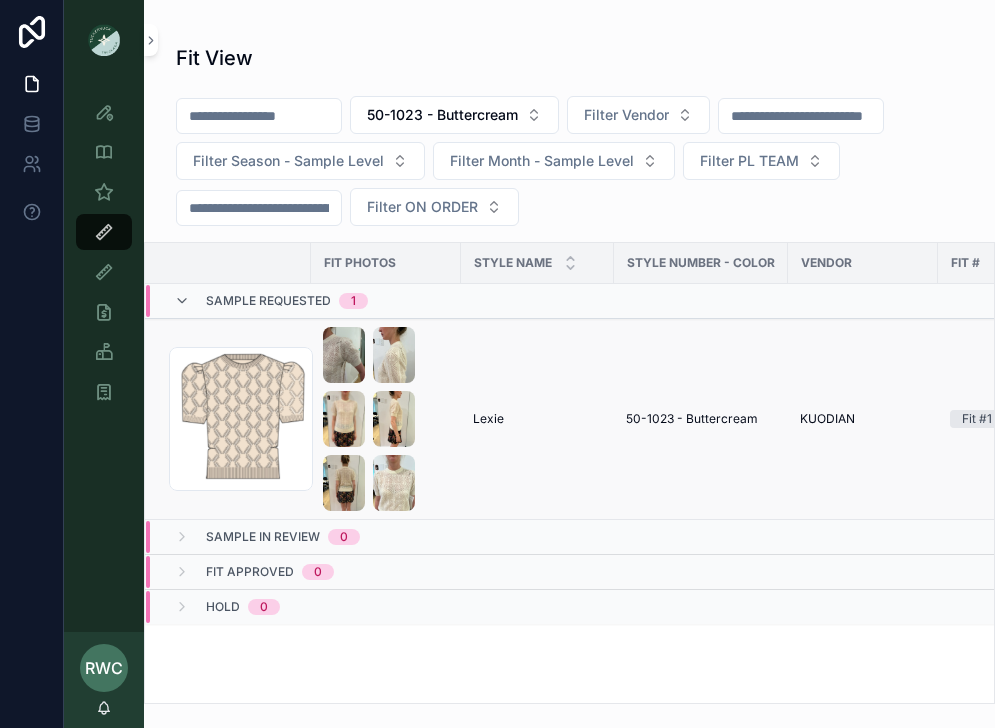 click on "[FIRST] [FIRST]" at bounding box center (537, 419) 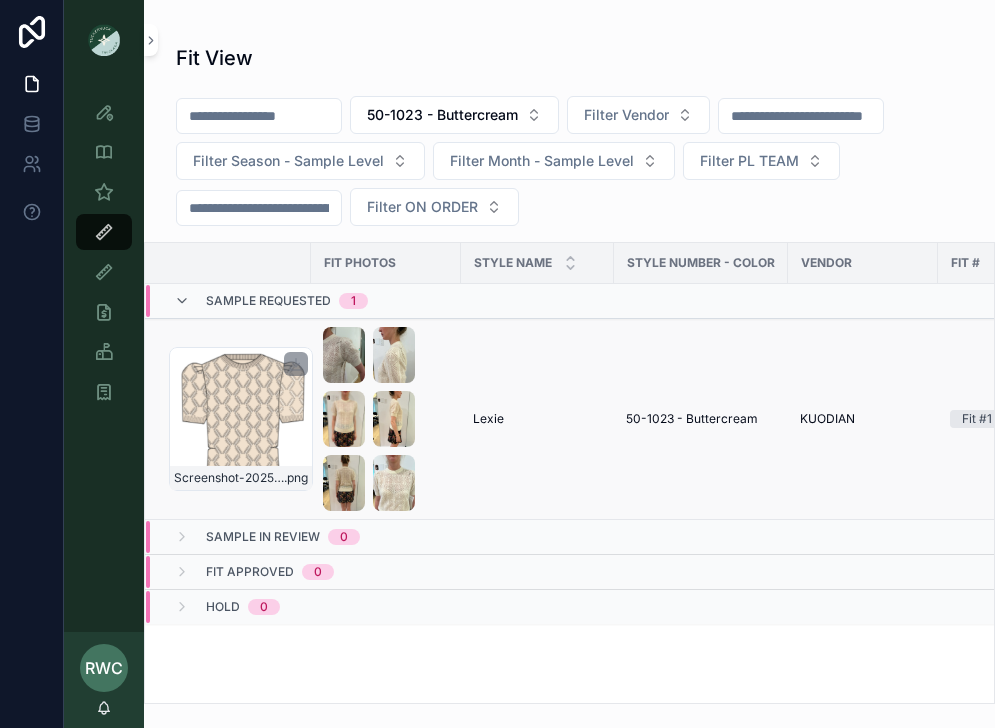 click on "Screenshot-2025-07-28-at-9.35.11-AM .png" at bounding box center [241, 419] 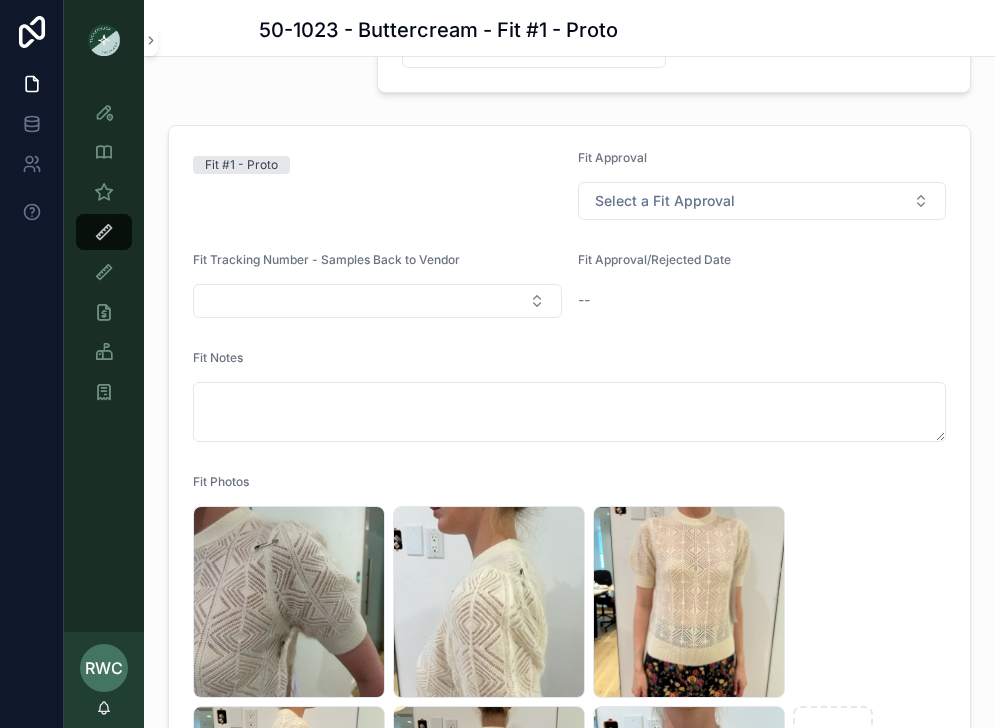 scroll, scrollTop: 303, scrollLeft: 0, axis: vertical 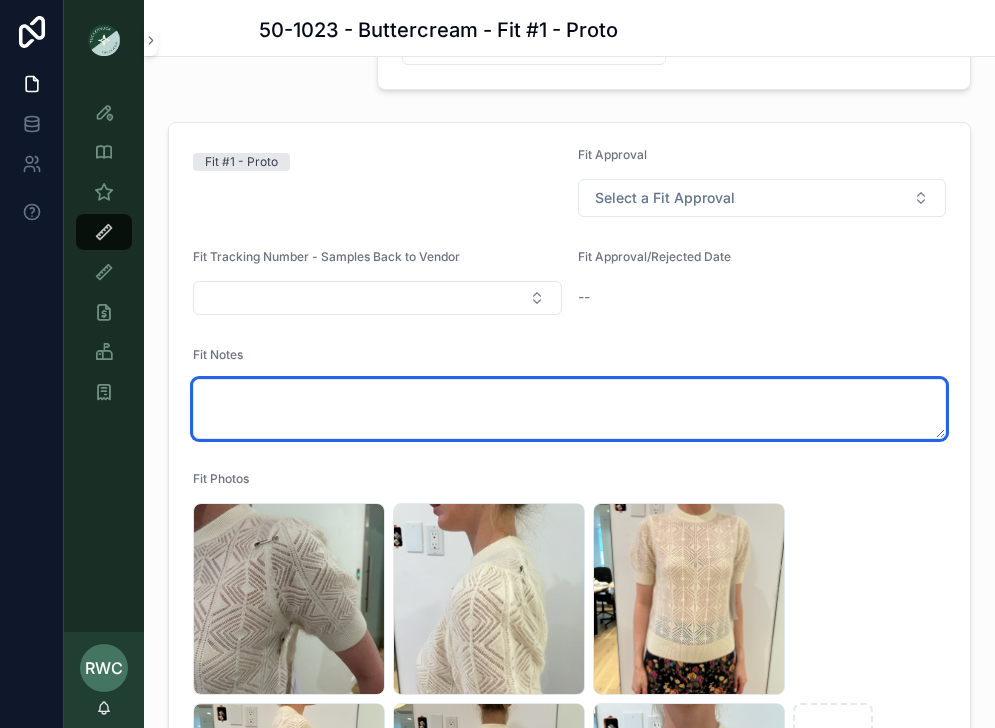 click at bounding box center [569, 409] 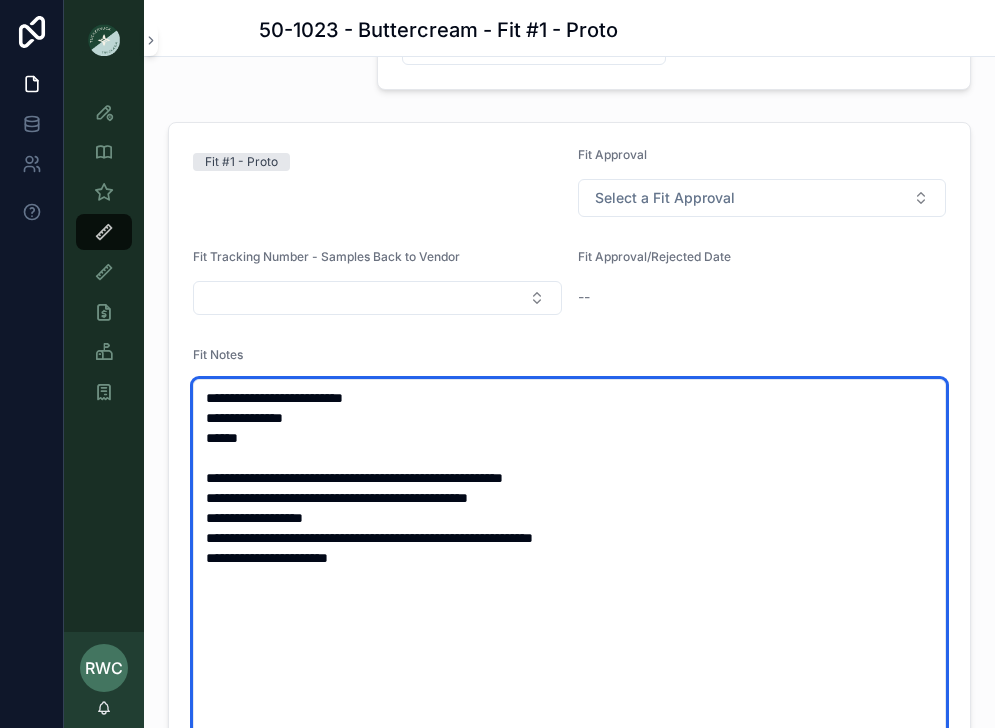 type on "**********" 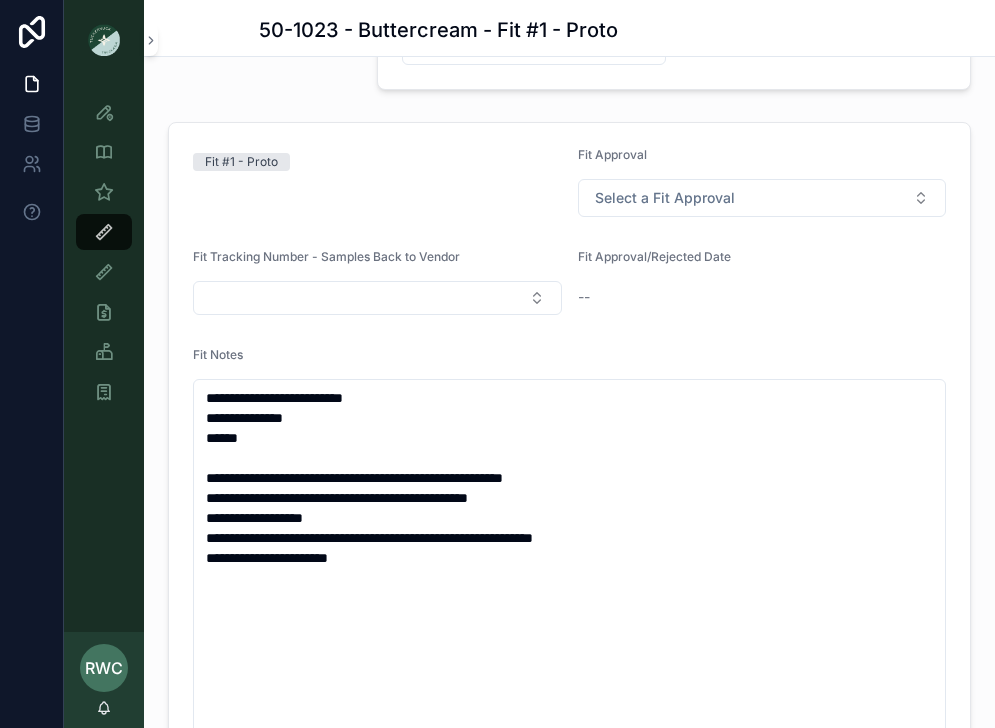 click on "**********" at bounding box center [569, 780] 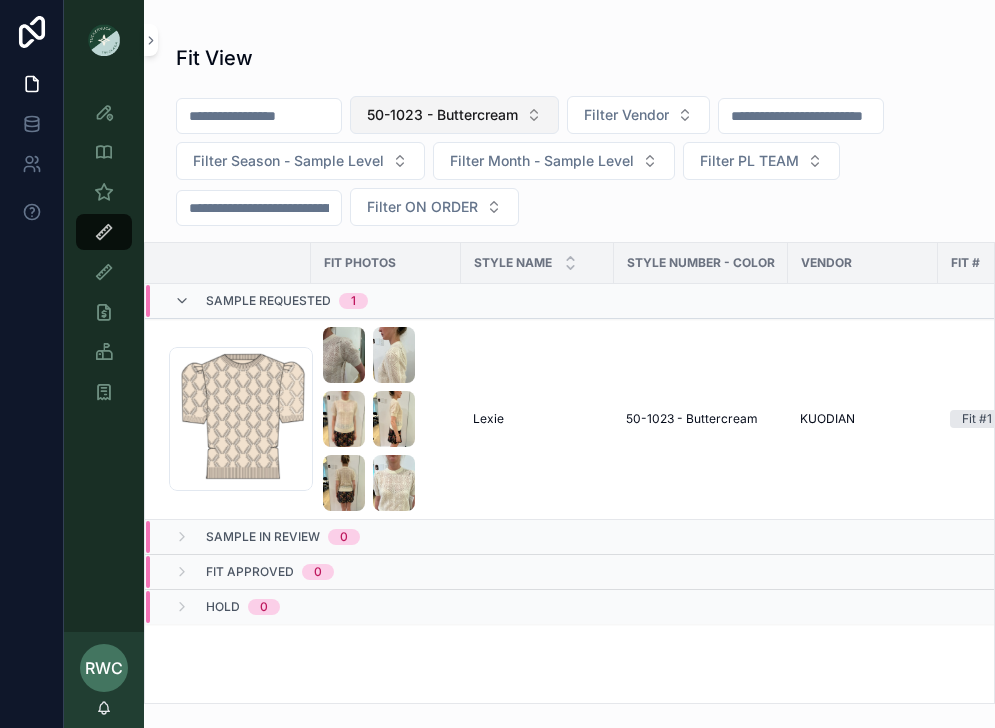 click on "50-1023 - Buttercream" at bounding box center (442, 115) 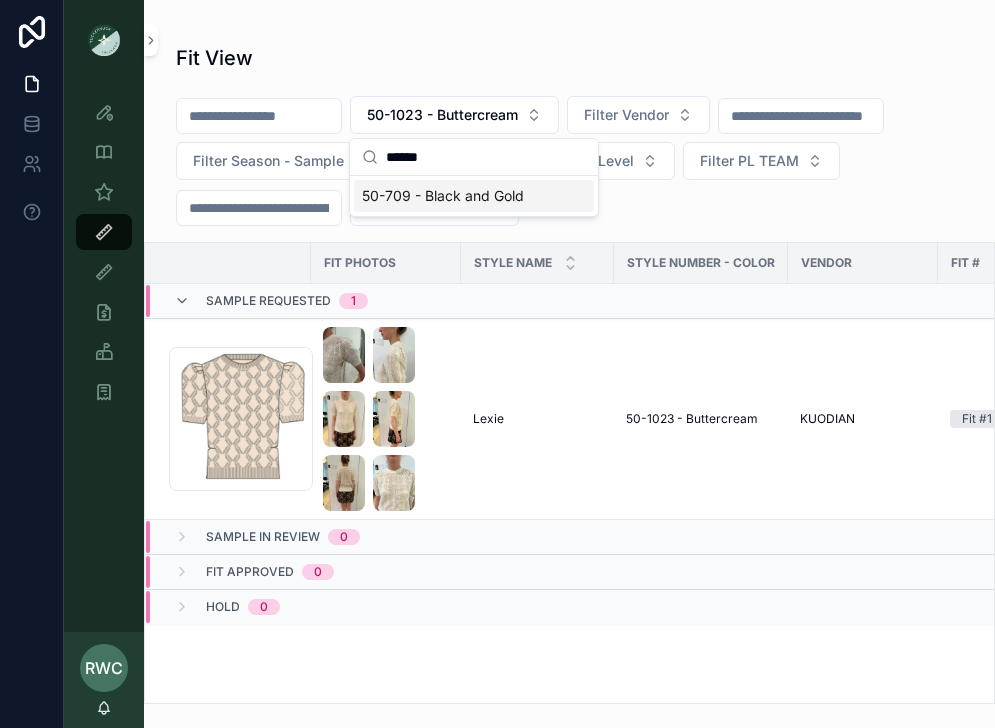 type on "******" 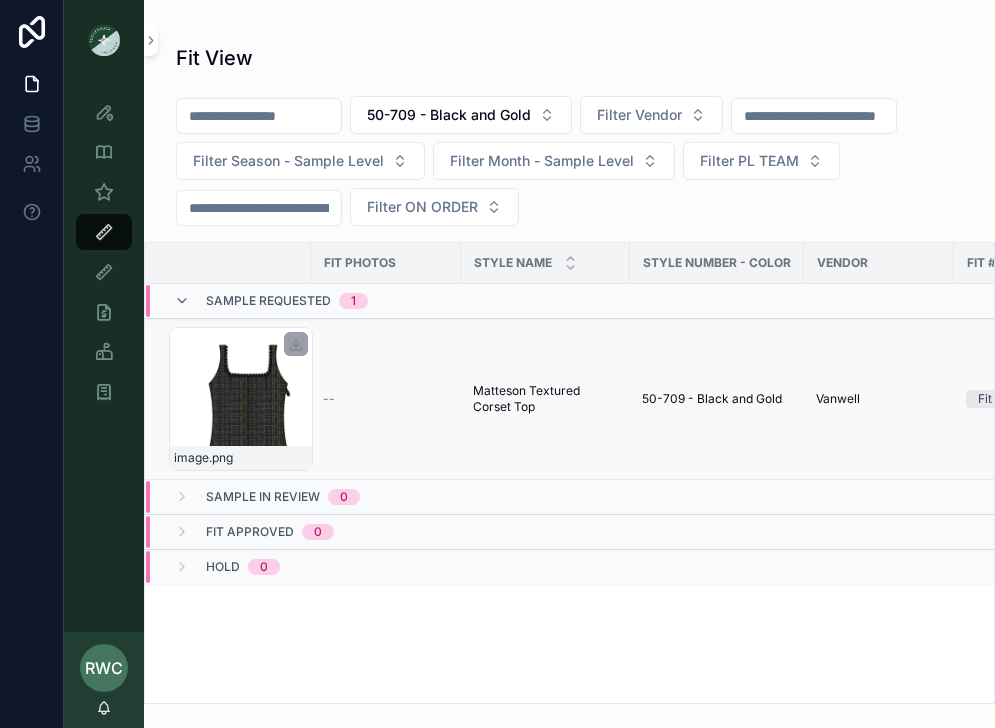 click on "image .png" at bounding box center (241, 399) 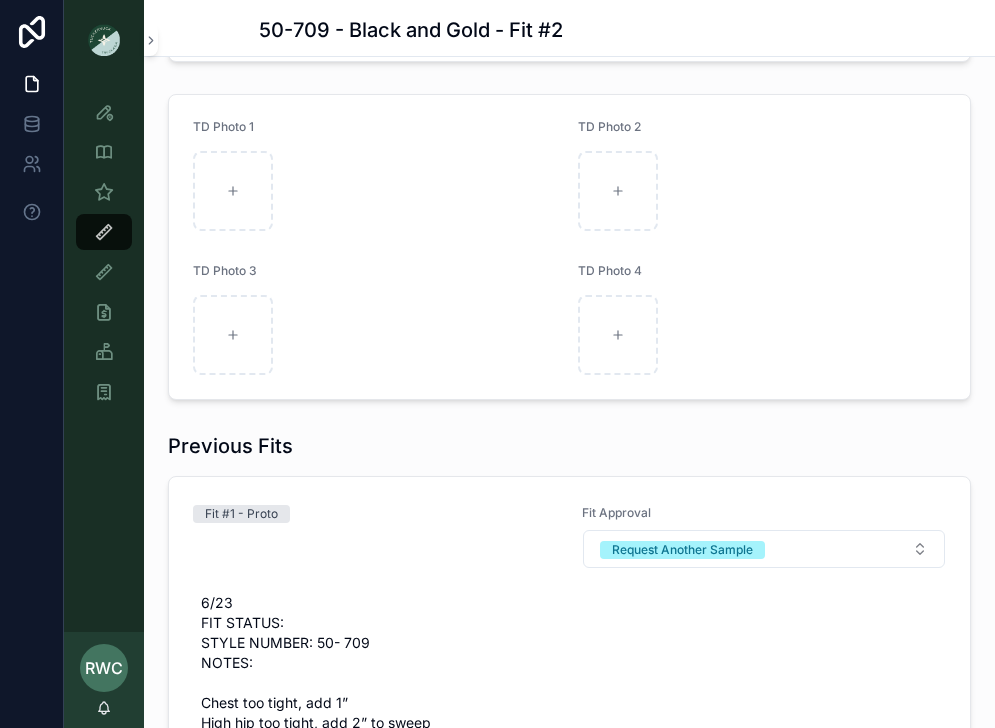 scroll, scrollTop: 1034, scrollLeft: 0, axis: vertical 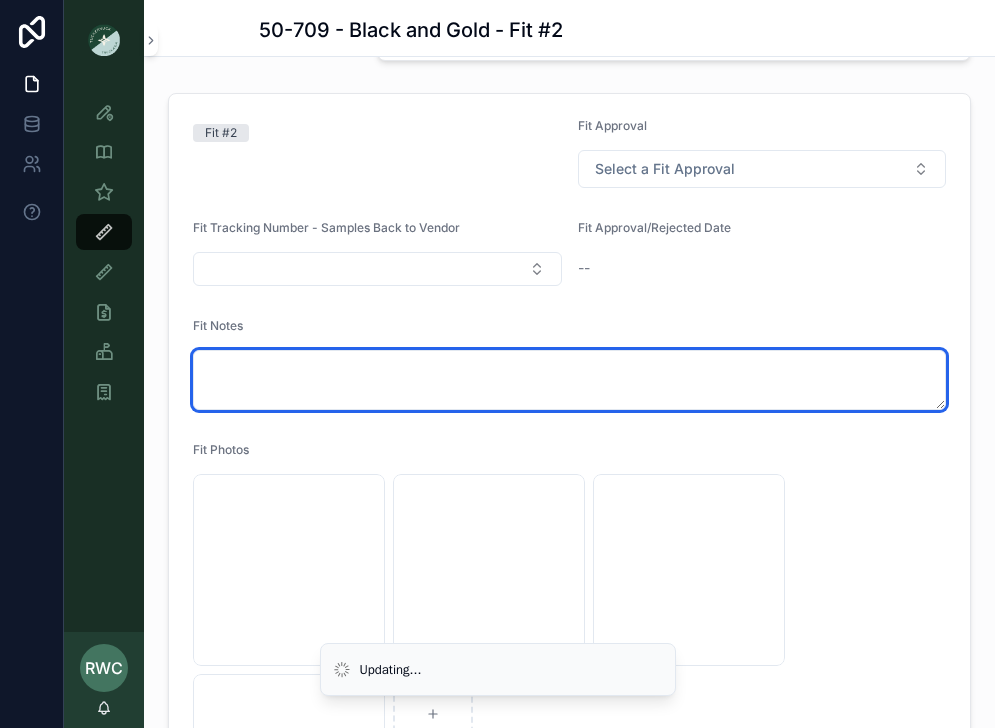 click at bounding box center (569, 380) 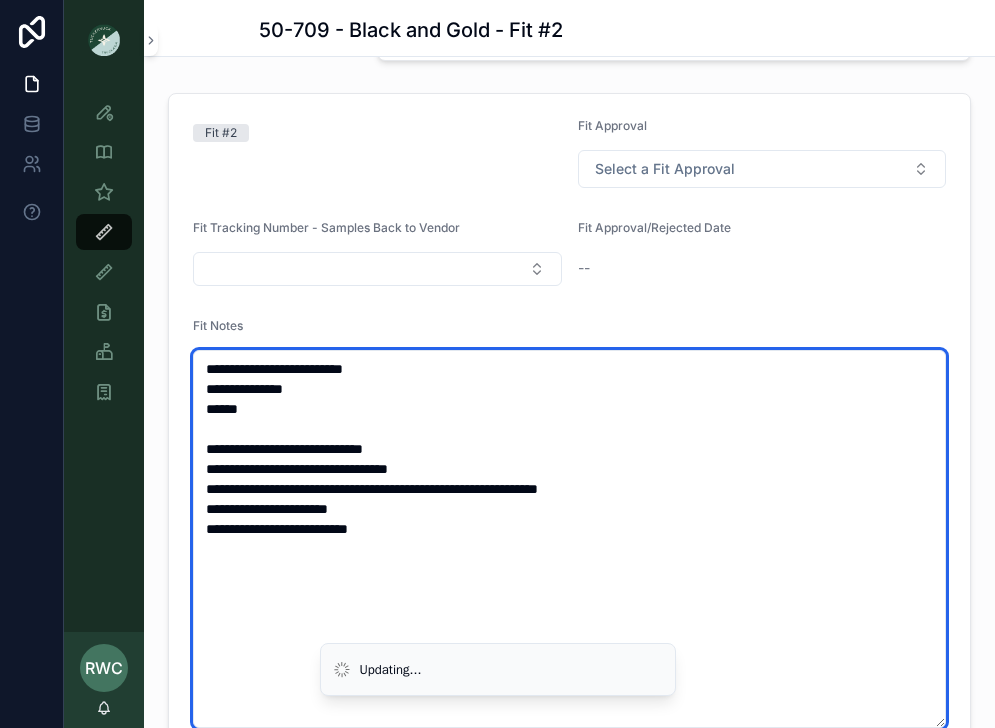 type on "**********" 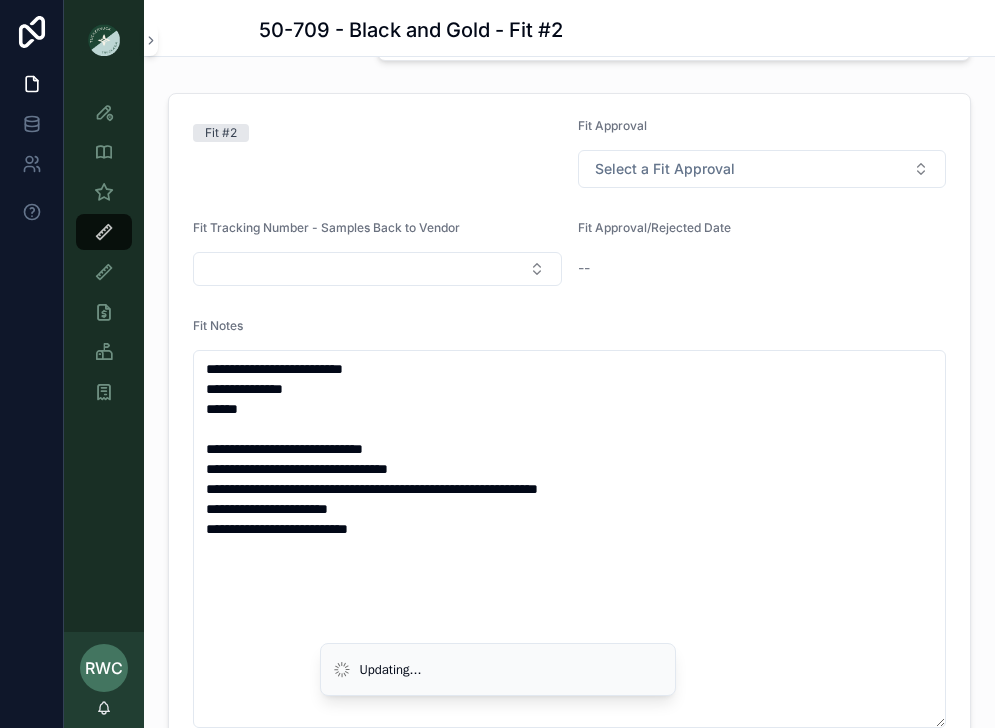 click on "Fit #2" at bounding box center (377, 153) 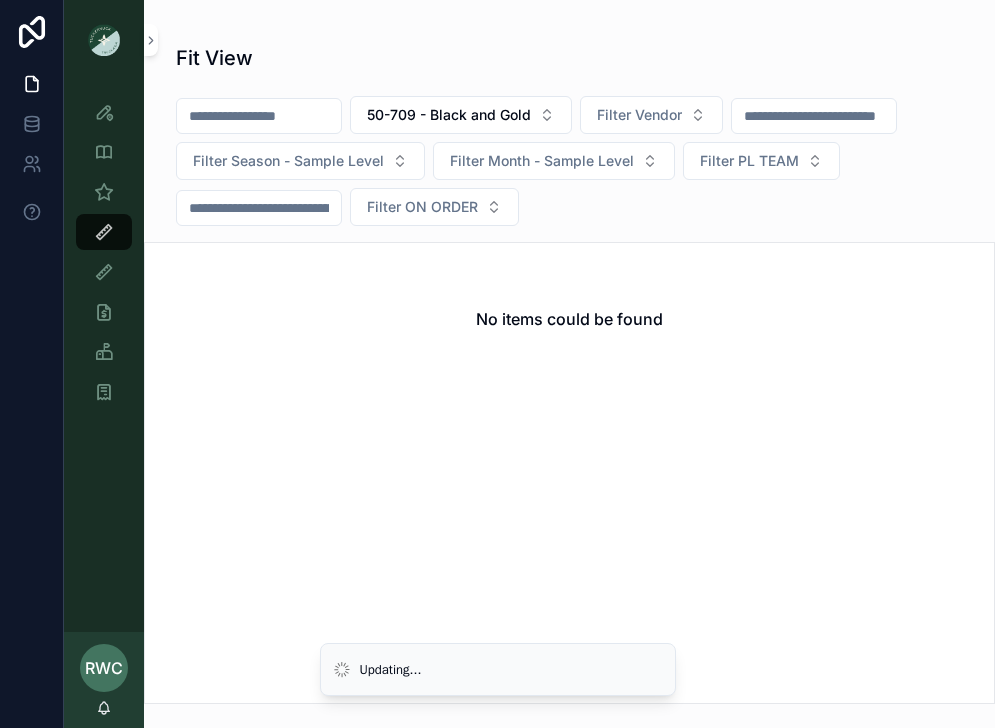 scroll, scrollTop: 0, scrollLeft: 0, axis: both 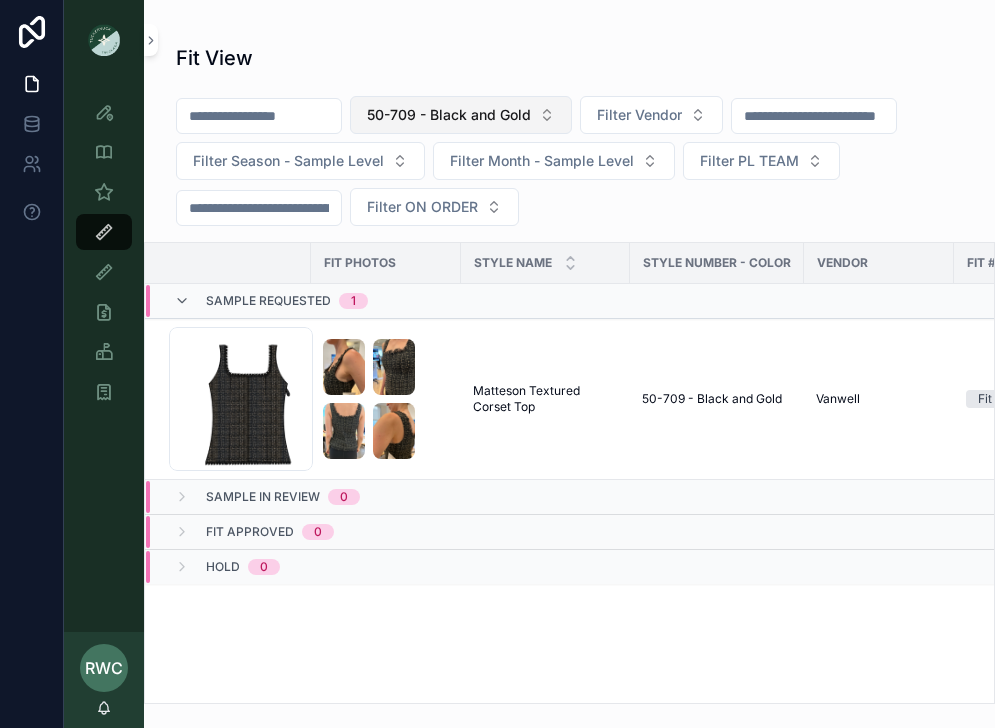 click on "50-709 - Black and Gold" at bounding box center [449, 115] 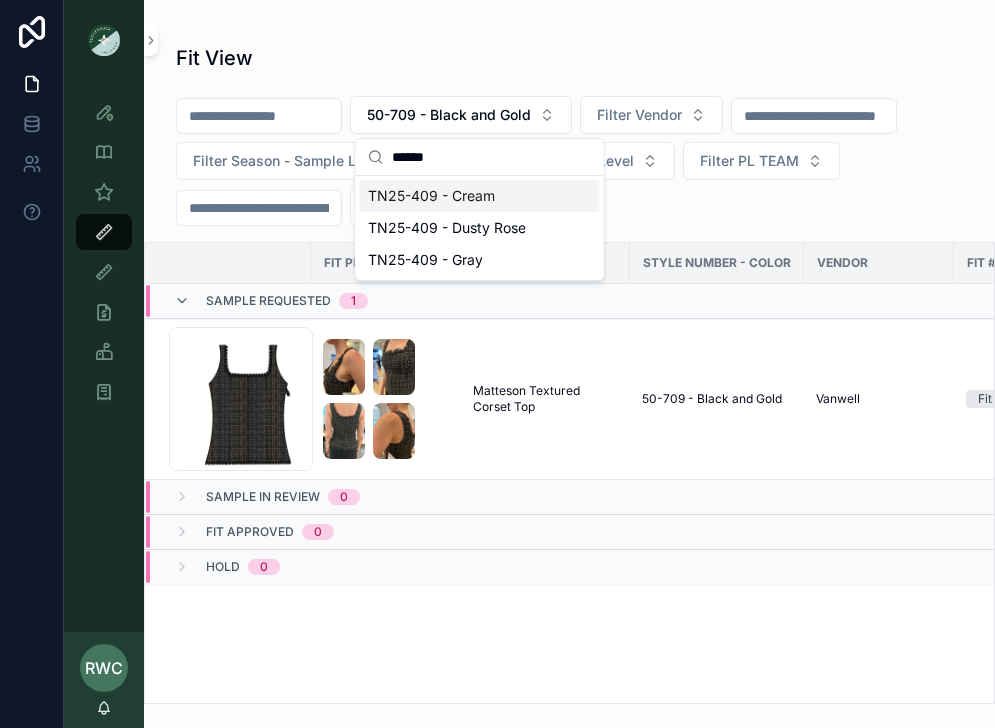 type on "******" 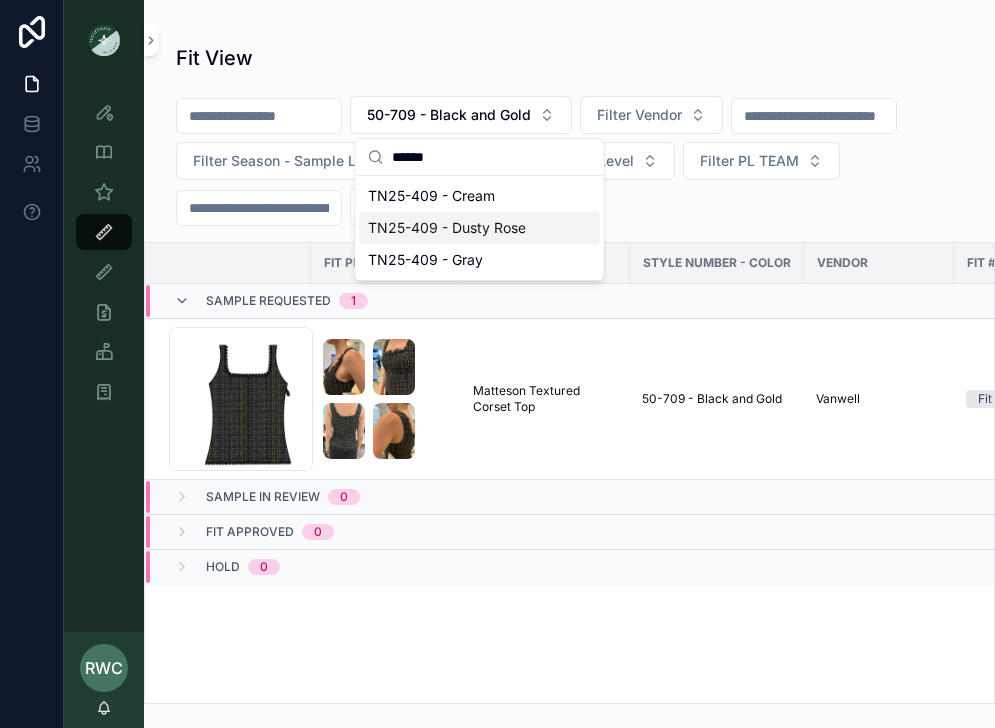 click on "TN25-409 - Dusty Rose" at bounding box center (447, 228) 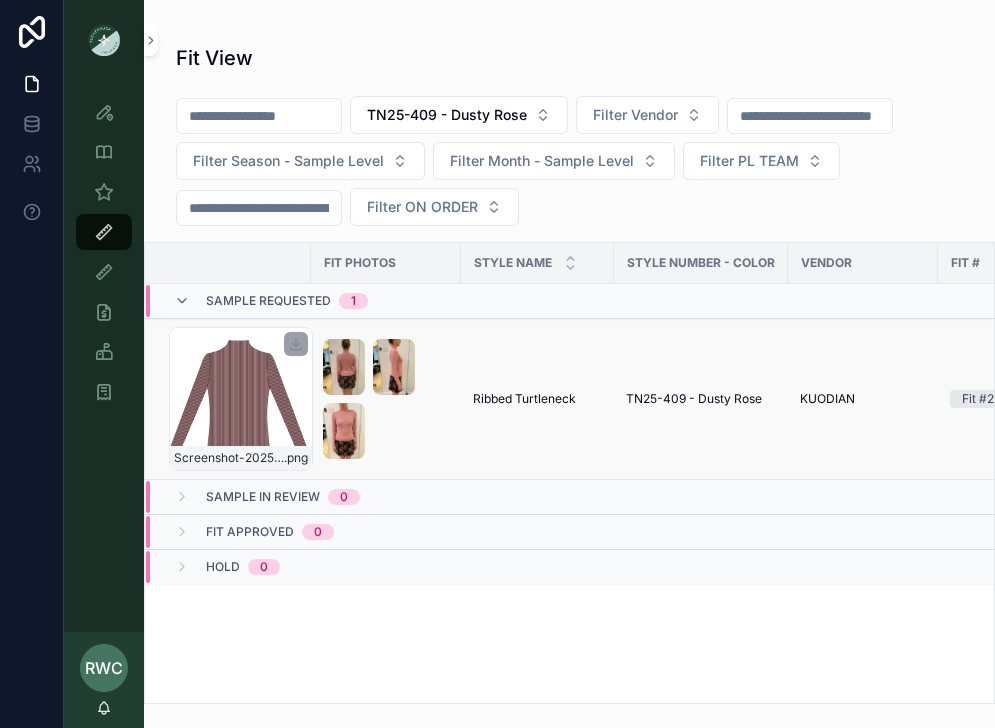 click on "Screenshot-2025-06-20-at-4.38.19-PM .png" at bounding box center [241, 399] 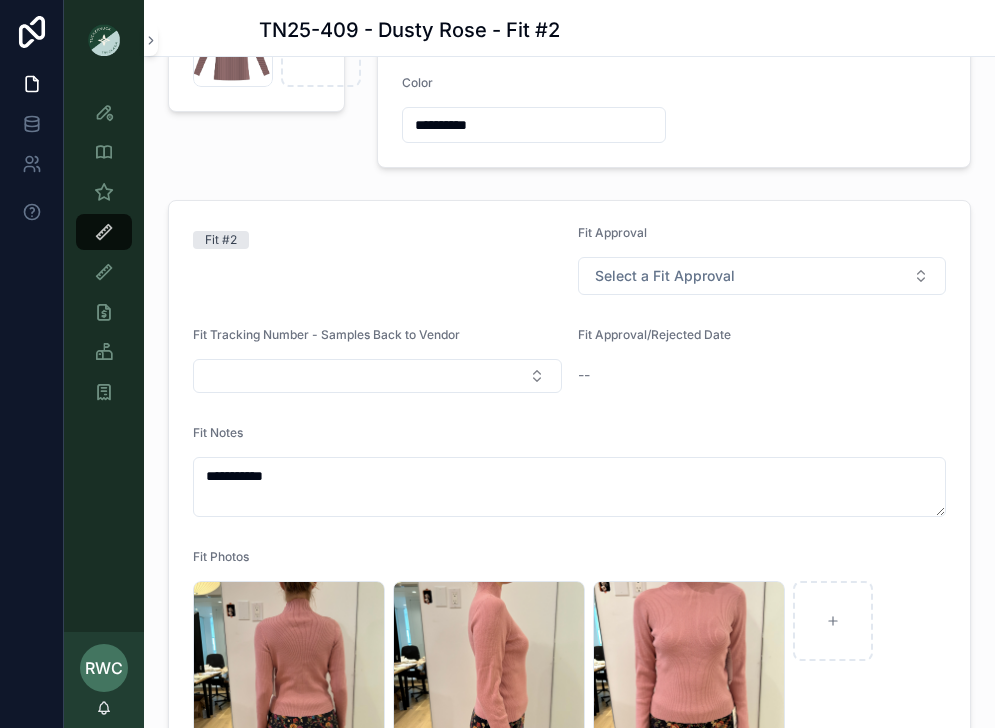 scroll, scrollTop: 234, scrollLeft: 0, axis: vertical 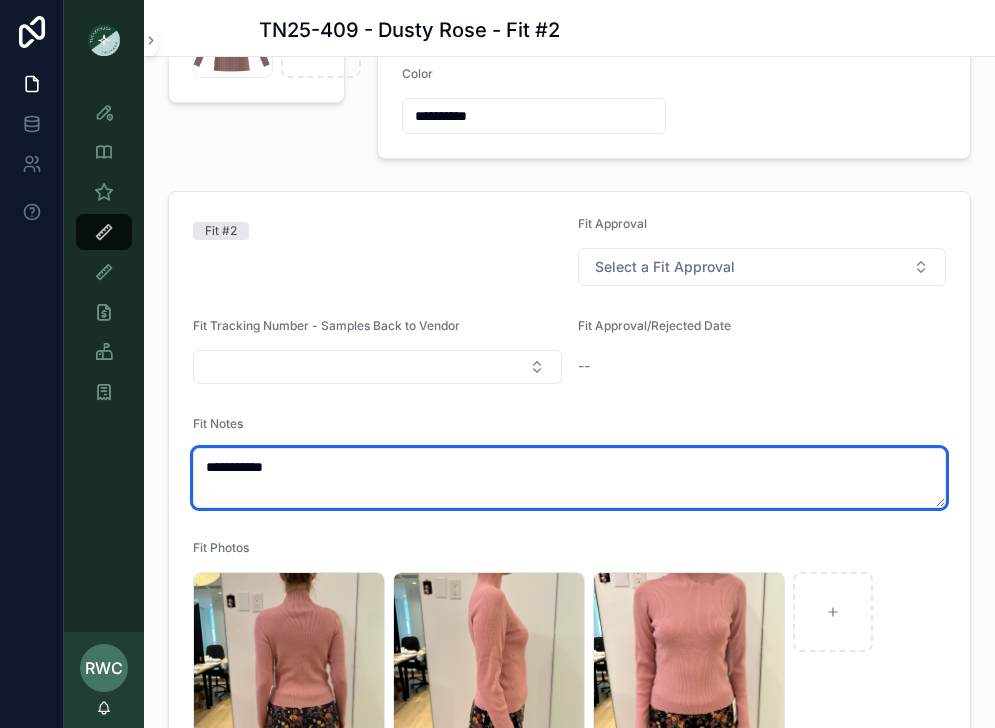 drag, startPoint x: 361, startPoint y: 478, endPoint x: 163, endPoint y: 436, distance: 202.40553 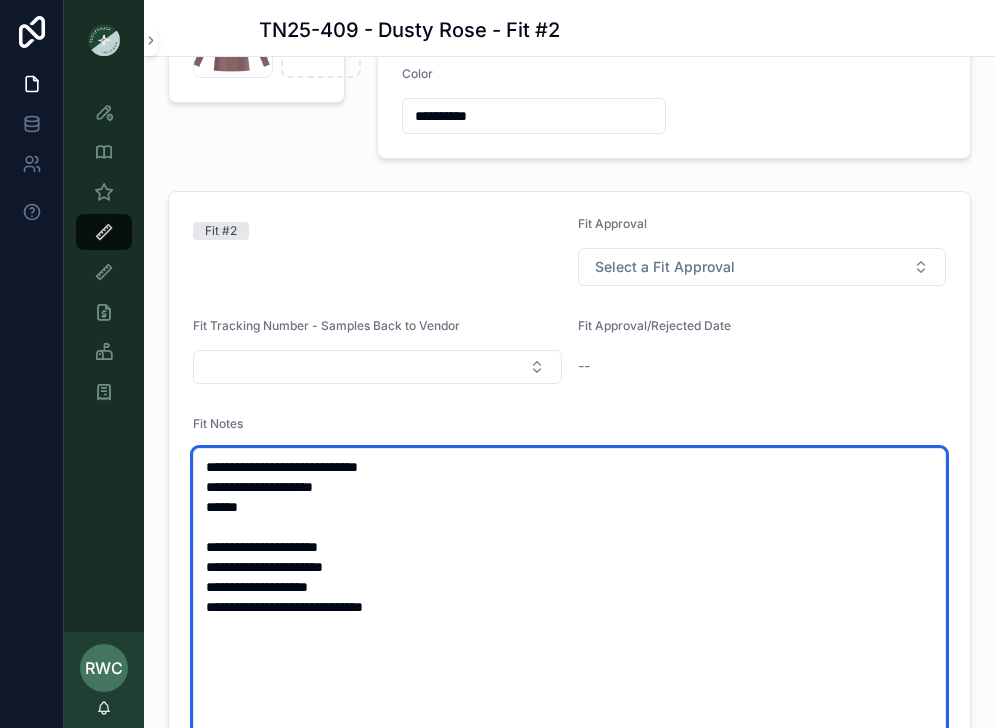 type on "**********" 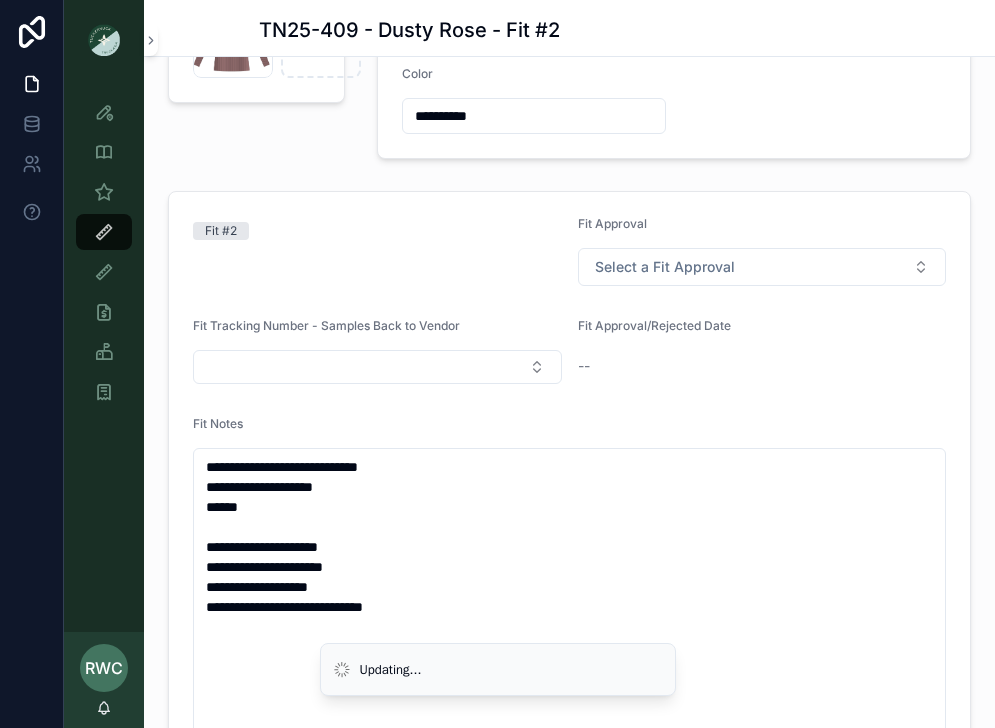 click on "**********" at bounding box center (569, 709) 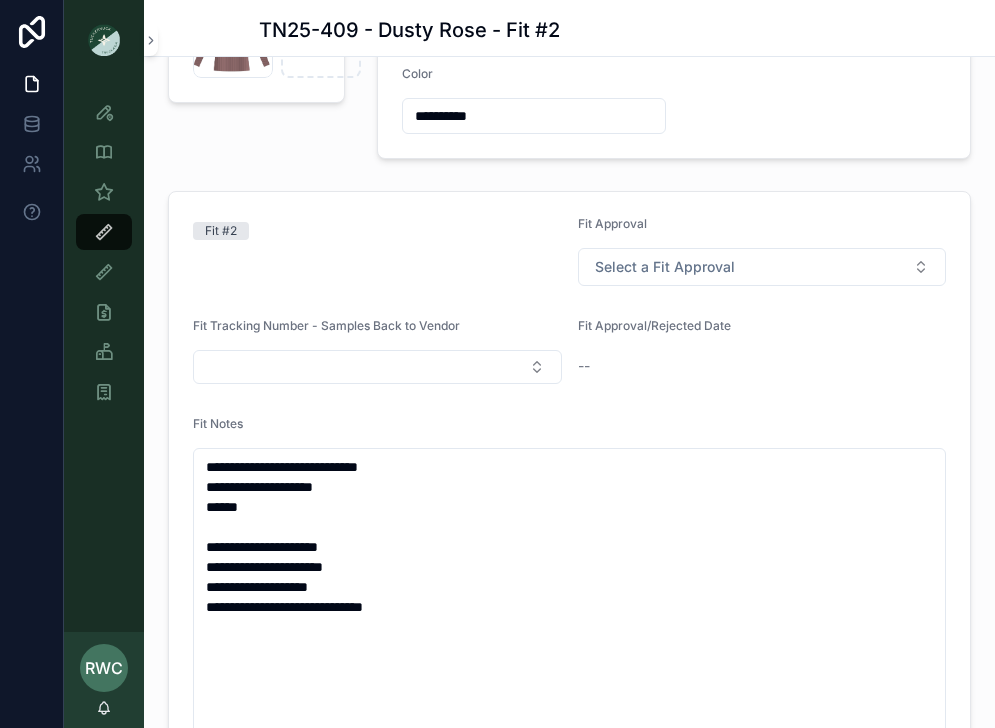 scroll, scrollTop: 0, scrollLeft: 0, axis: both 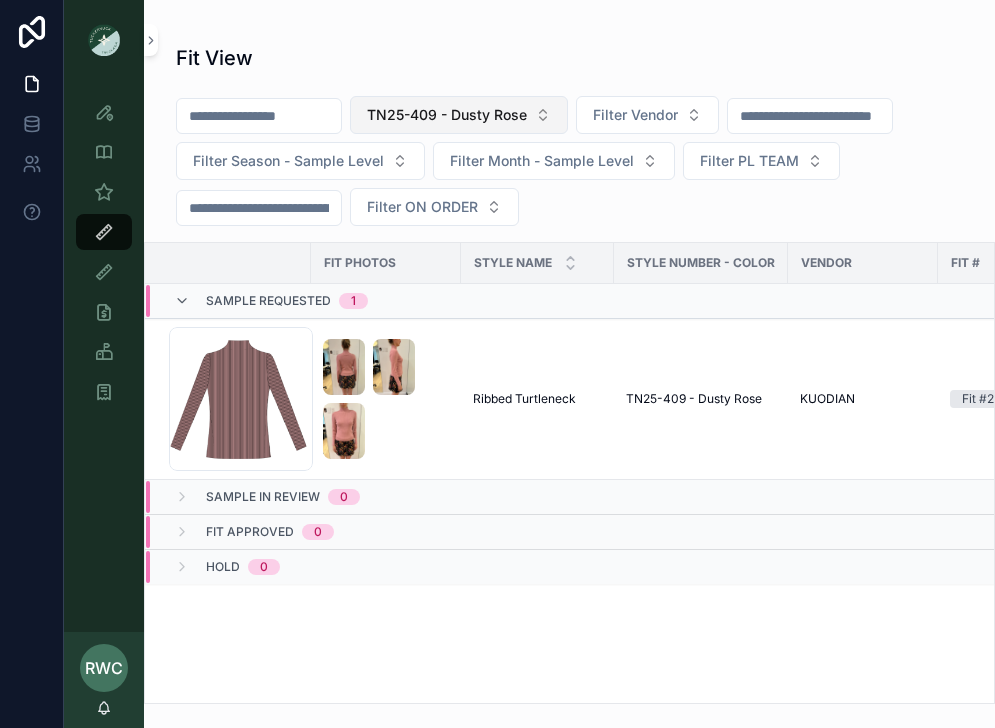 click on "TN25-409 - Dusty Rose" at bounding box center (459, 115) 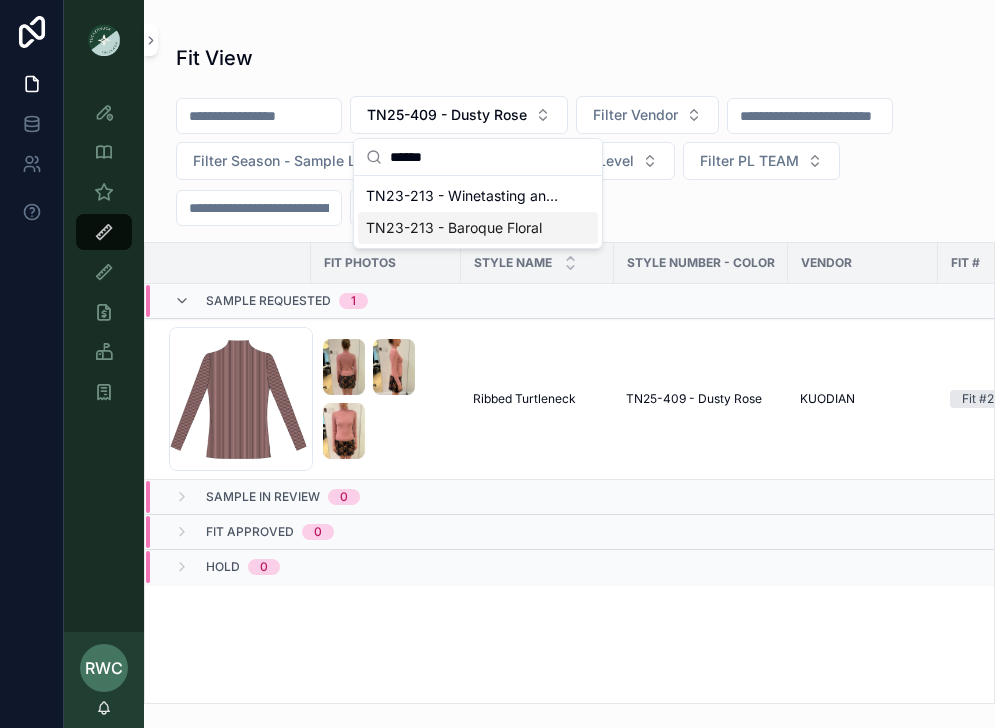 type on "******" 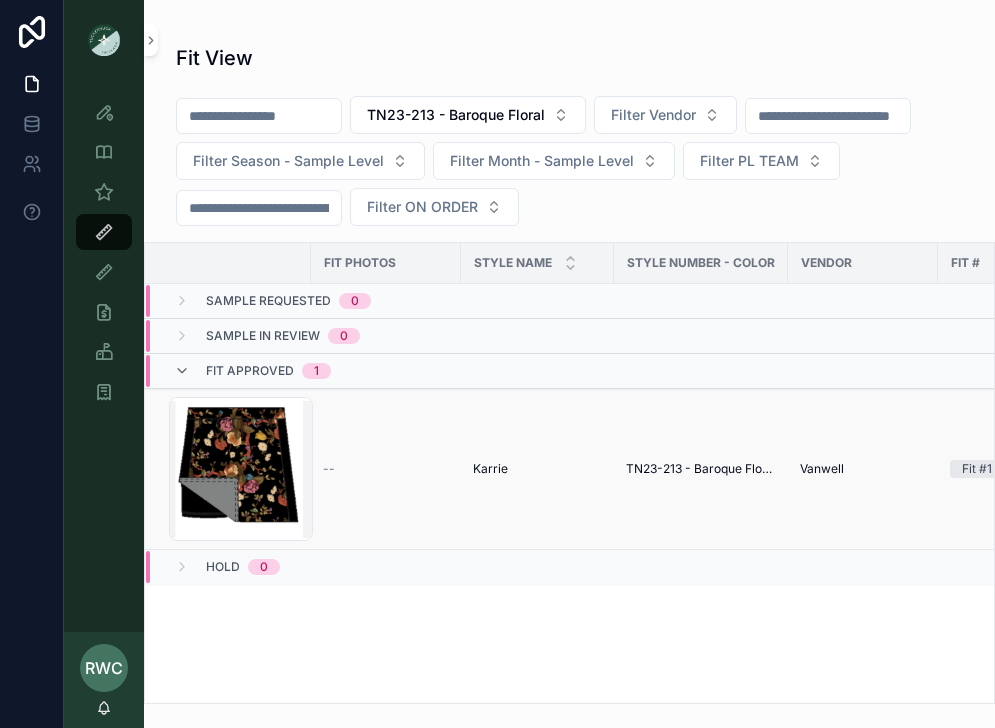 click on "[FIRST] [FIRST]" at bounding box center (537, 469) 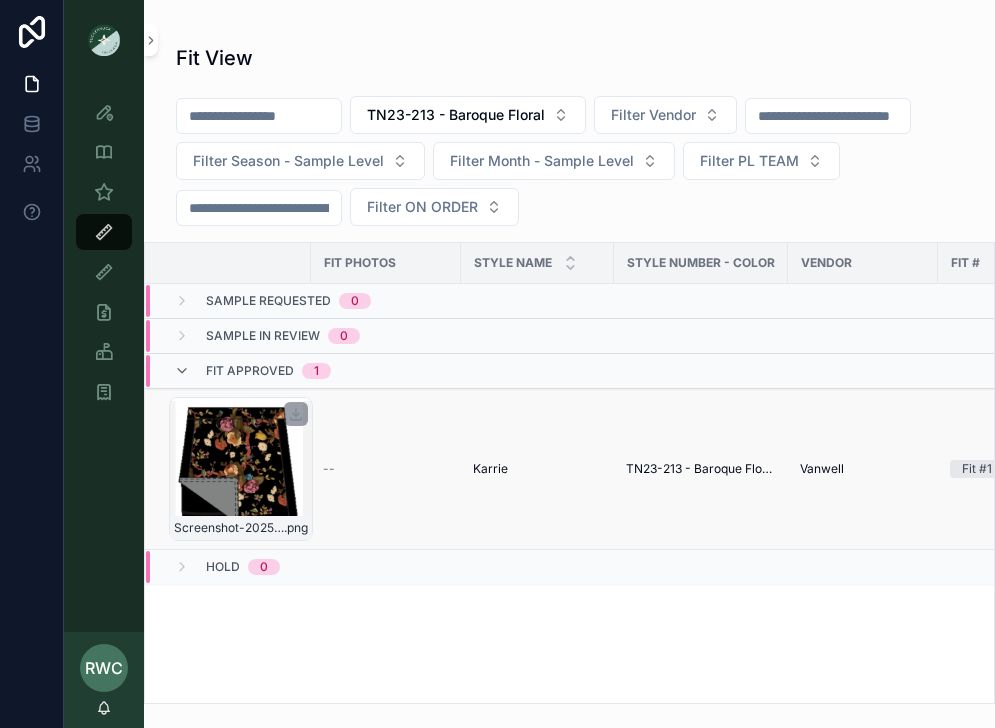 click on "Screenshot-2025-06-20-at-3.40.04-PM .png" at bounding box center (241, 469) 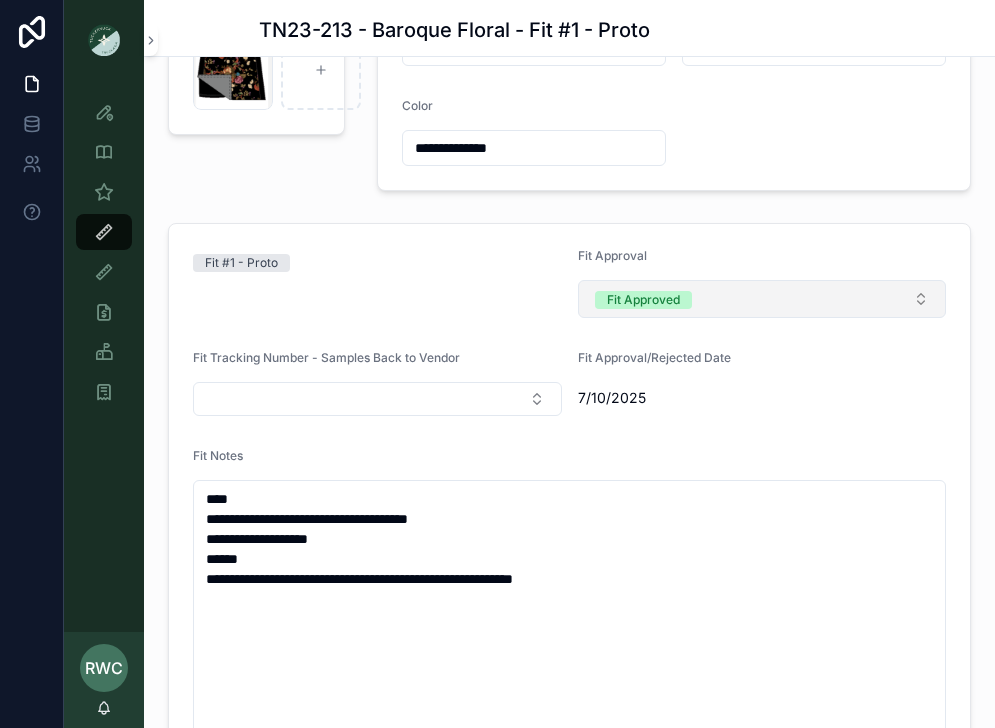 scroll, scrollTop: 270, scrollLeft: 0, axis: vertical 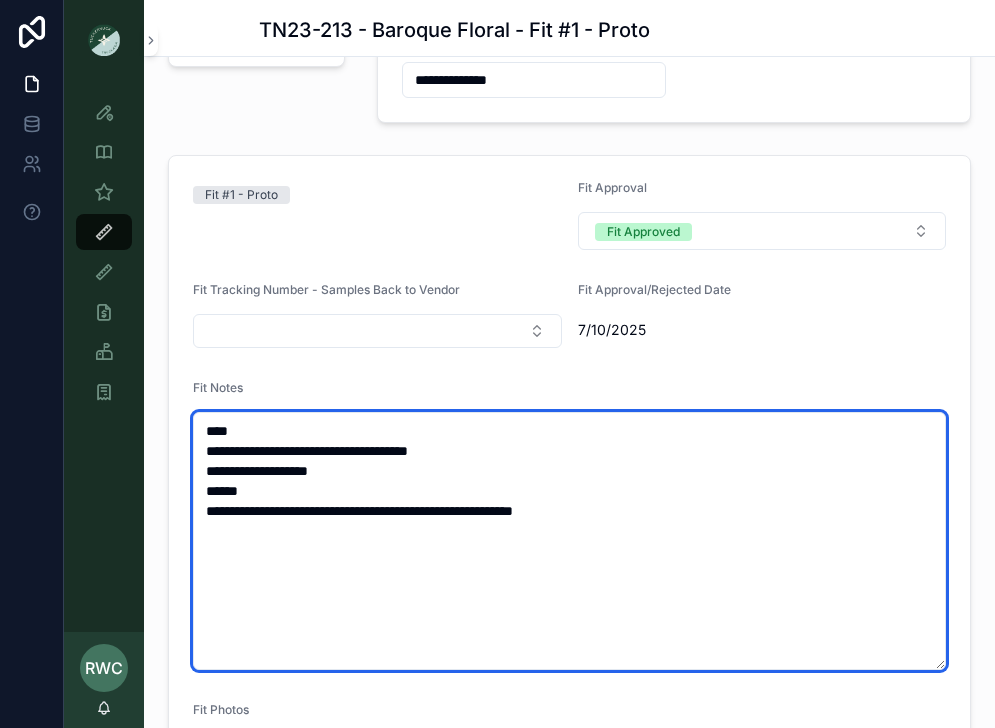 click on "**********" at bounding box center [569, 541] 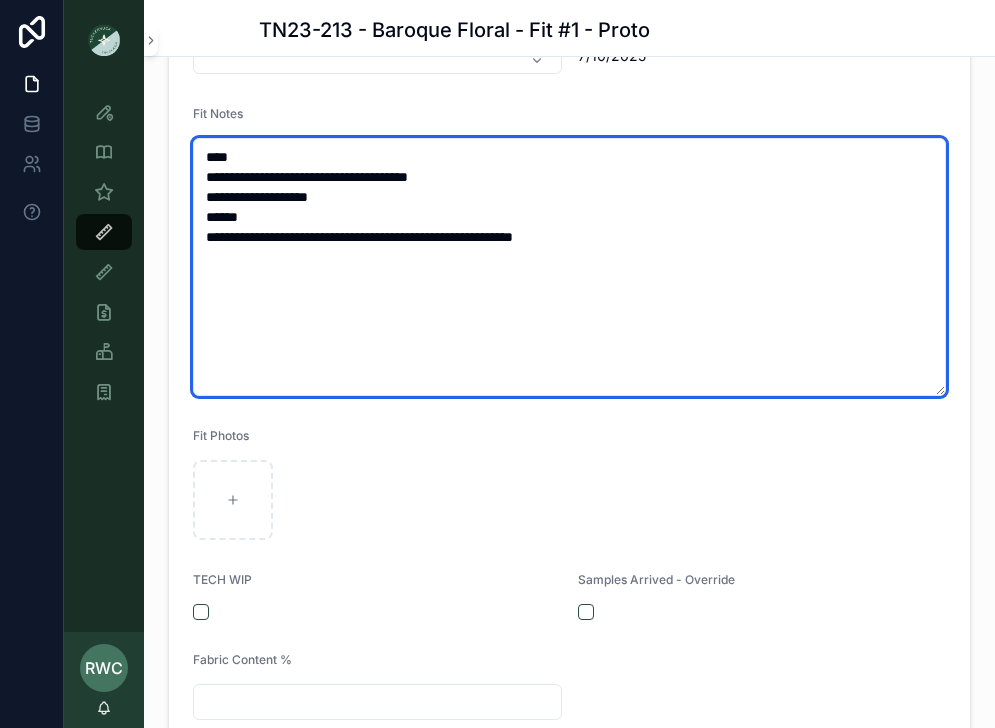 scroll, scrollTop: 467, scrollLeft: 0, axis: vertical 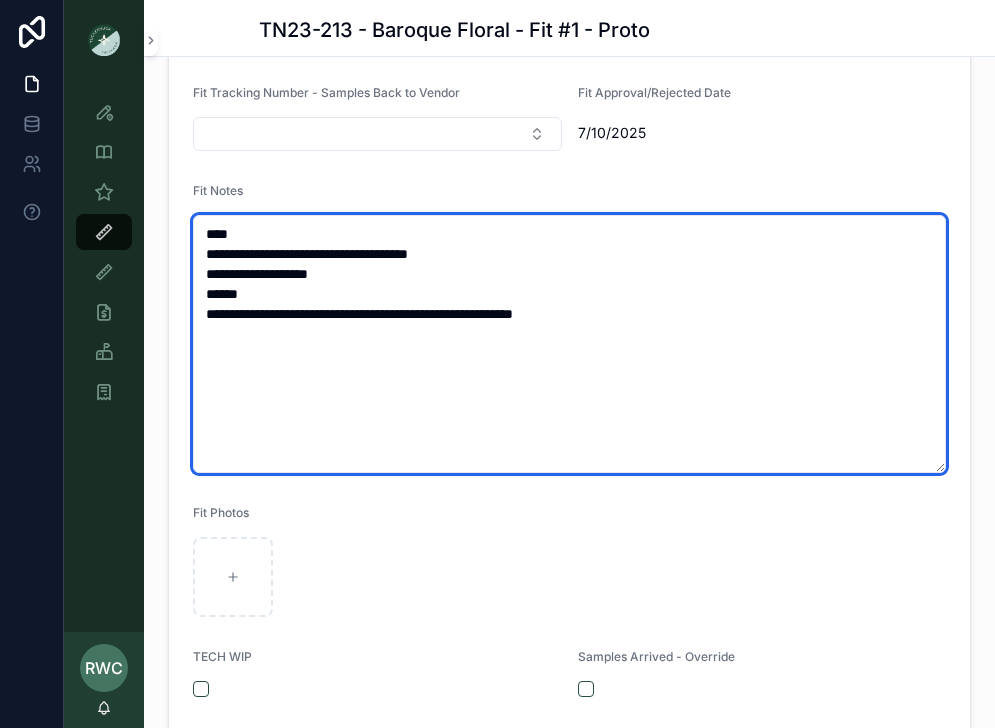 drag, startPoint x: 479, startPoint y: 392, endPoint x: 180, endPoint y: 207, distance: 351.6049 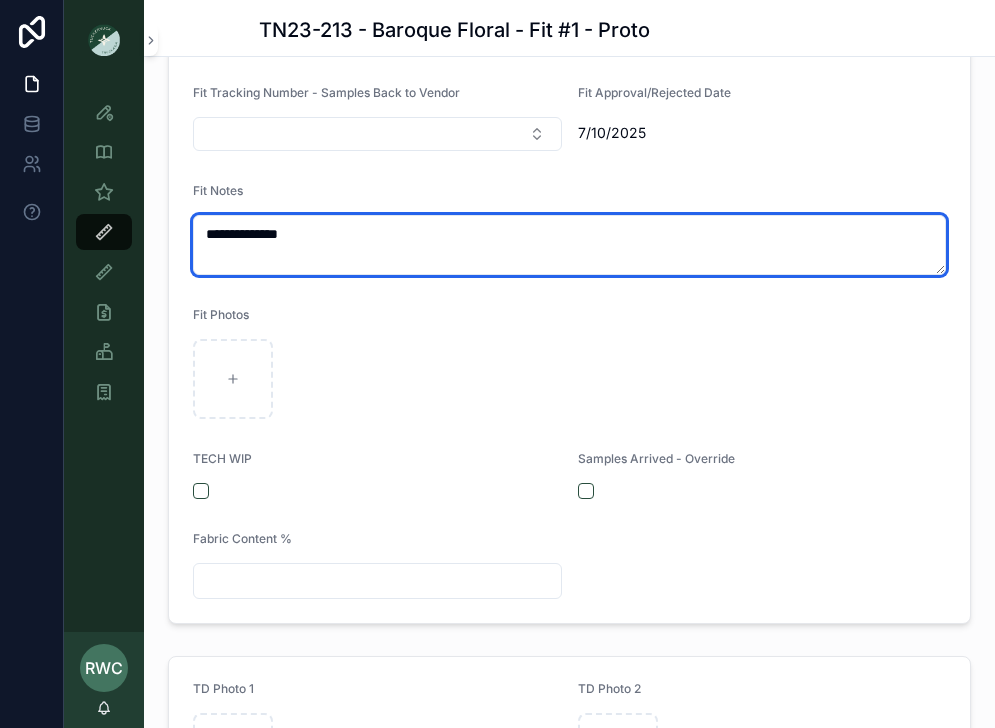 type on "**********" 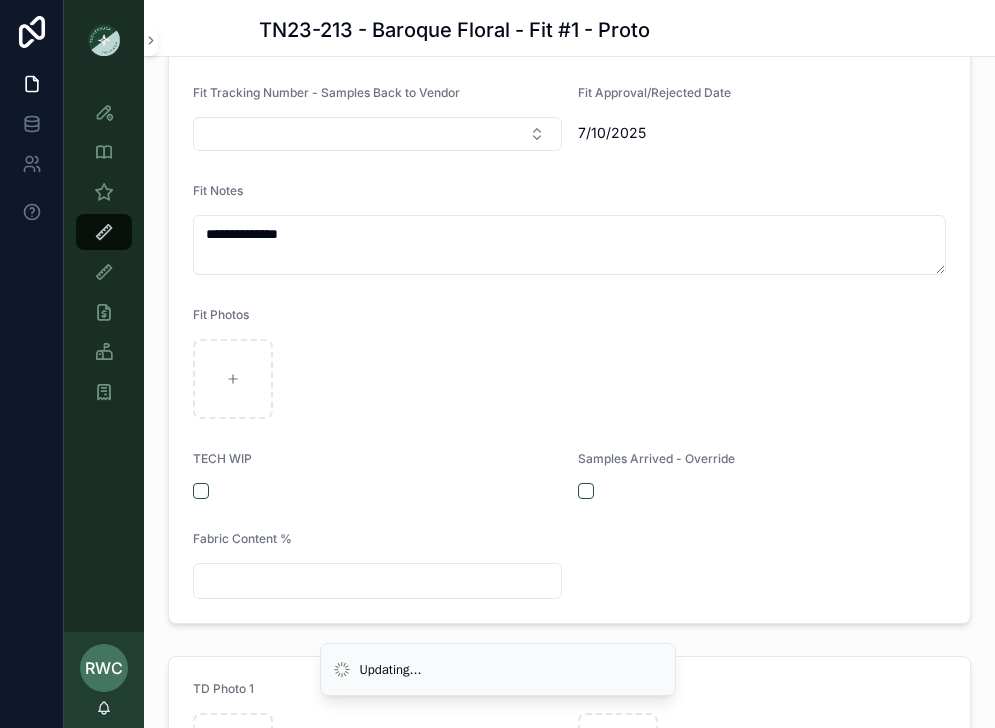 click at bounding box center [569, 379] 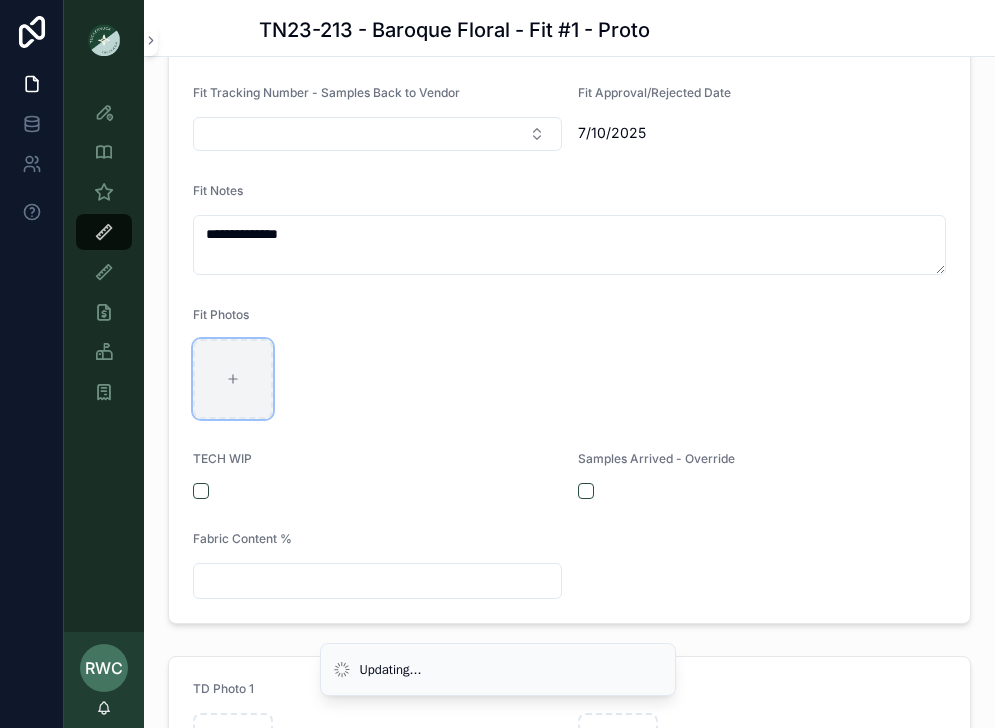 click at bounding box center [233, 379] 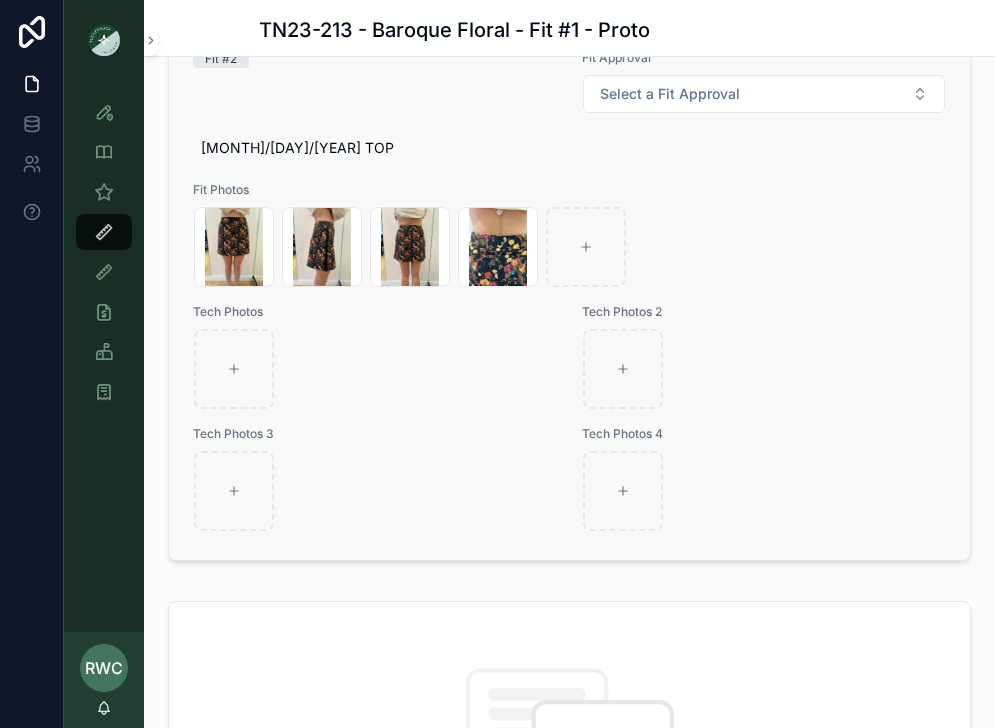 scroll, scrollTop: 1482, scrollLeft: 0, axis: vertical 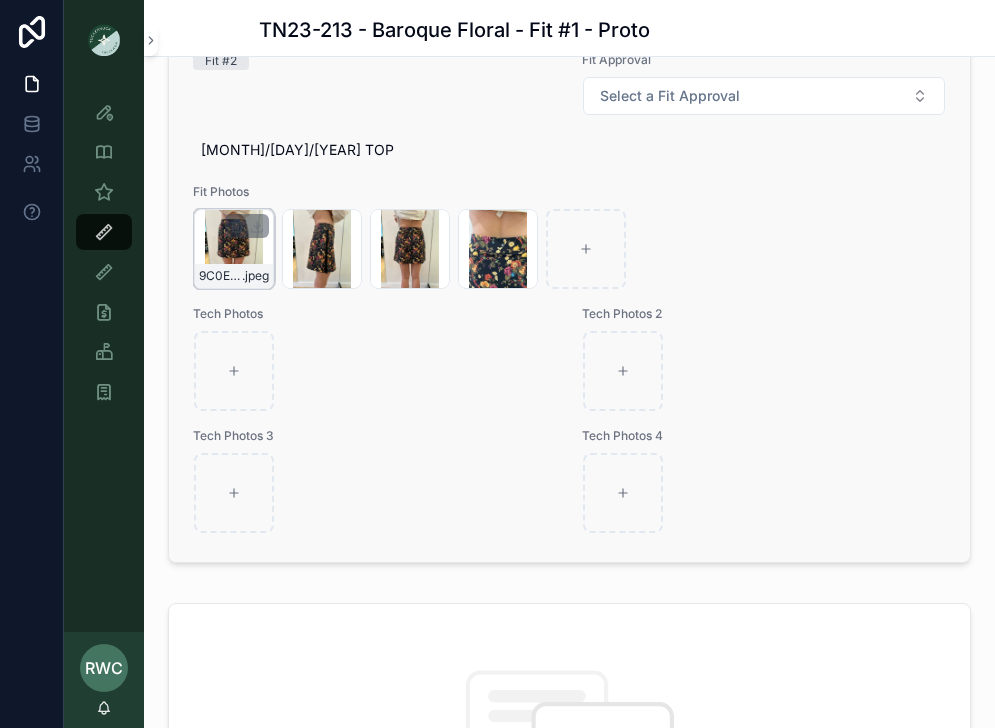 click 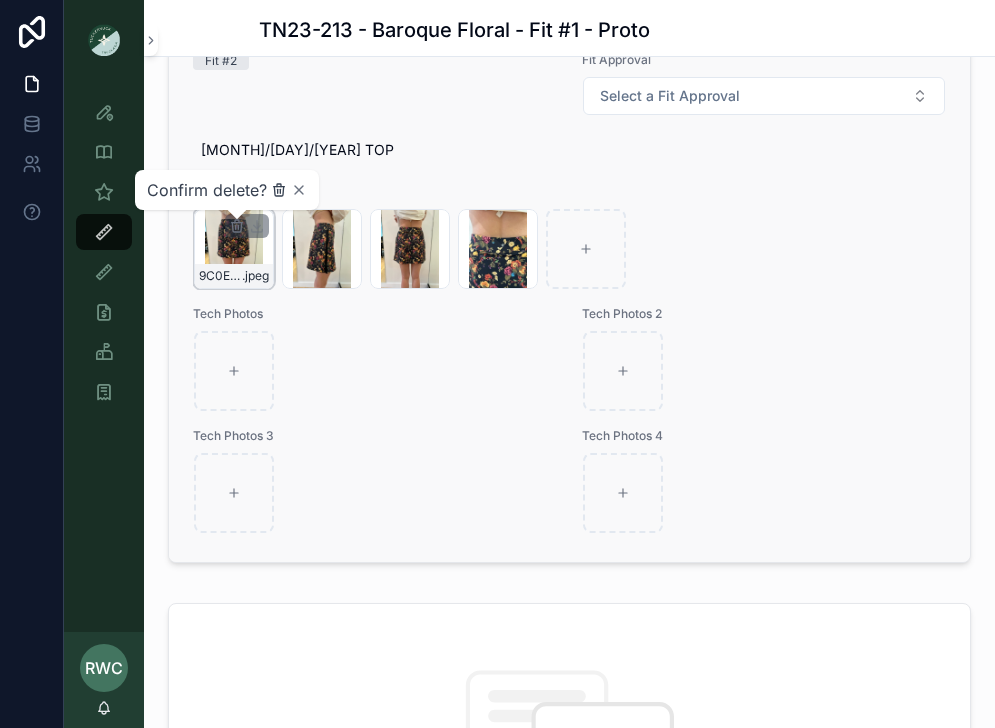 click 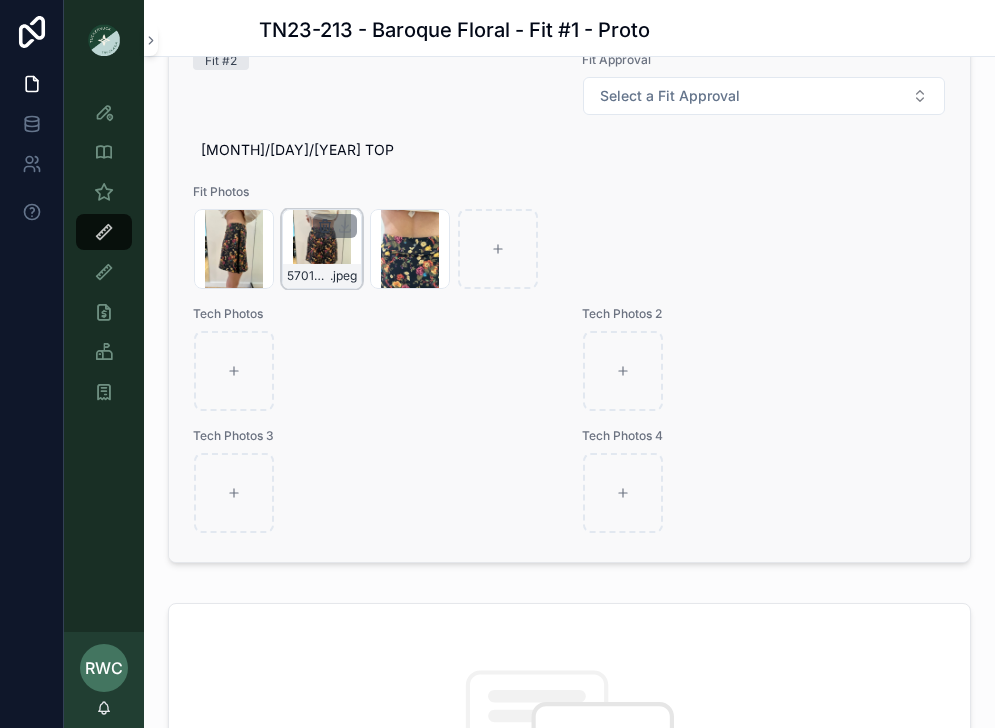 click 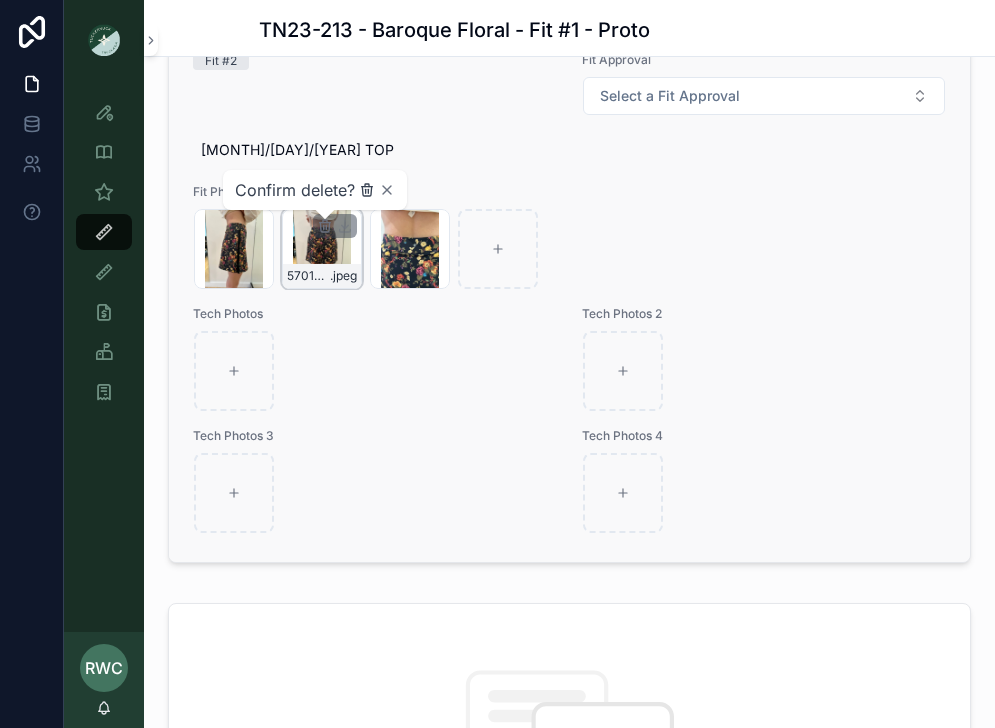 click 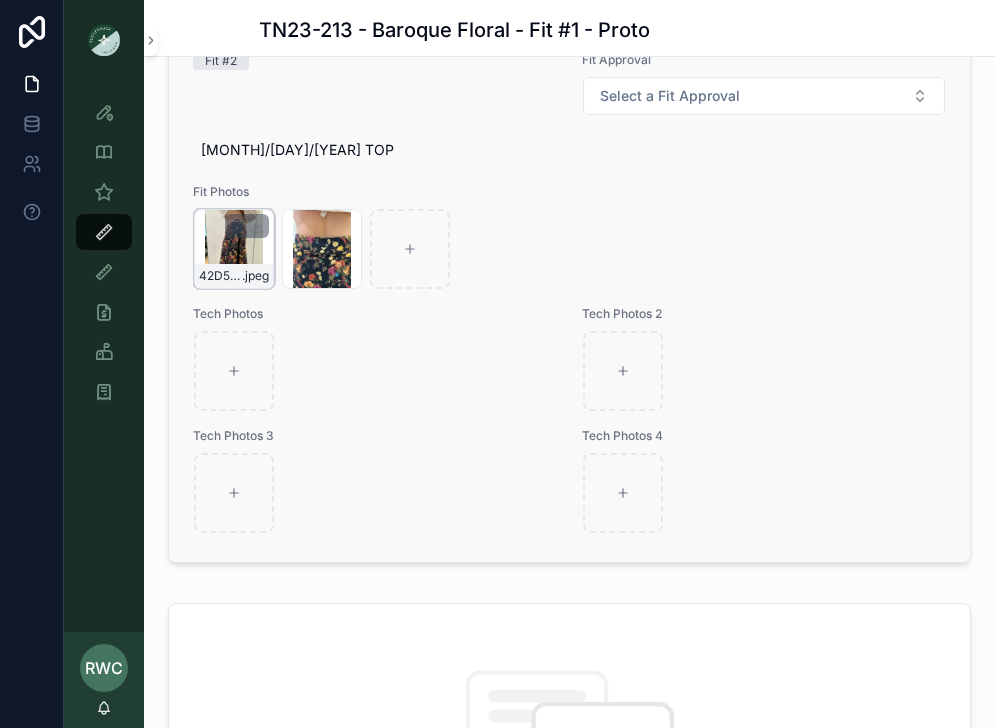 click 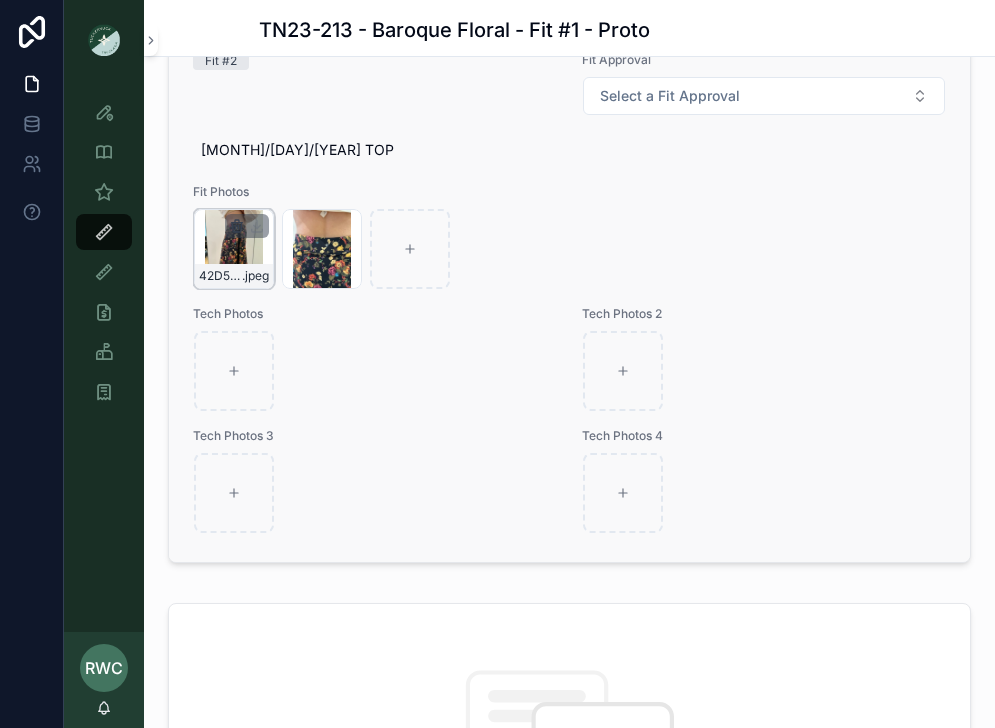 click 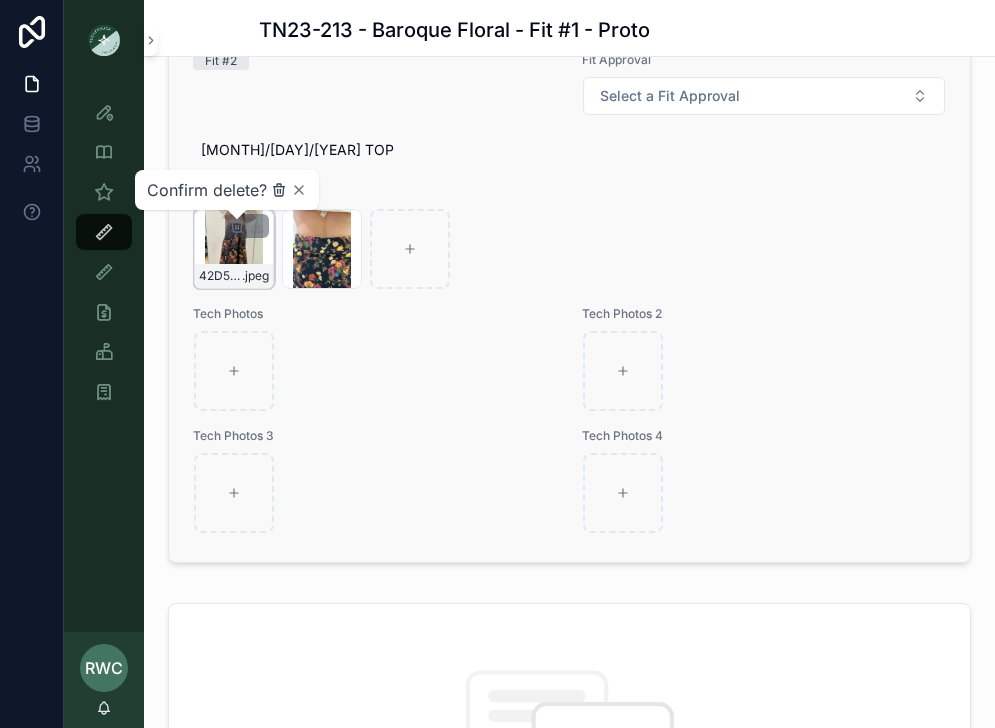 click 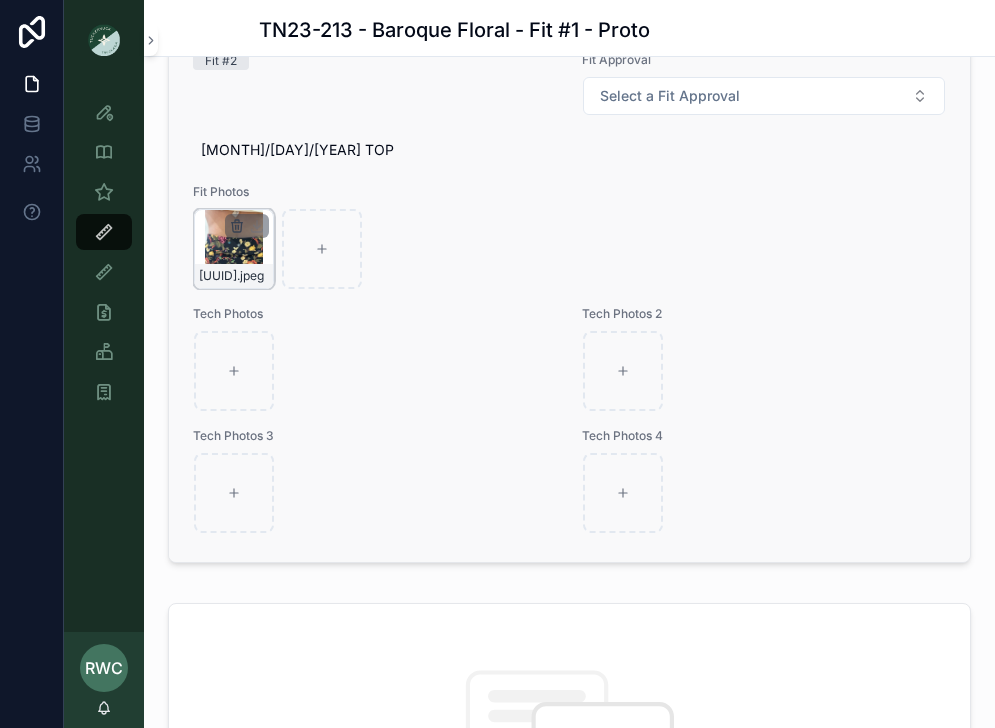 click 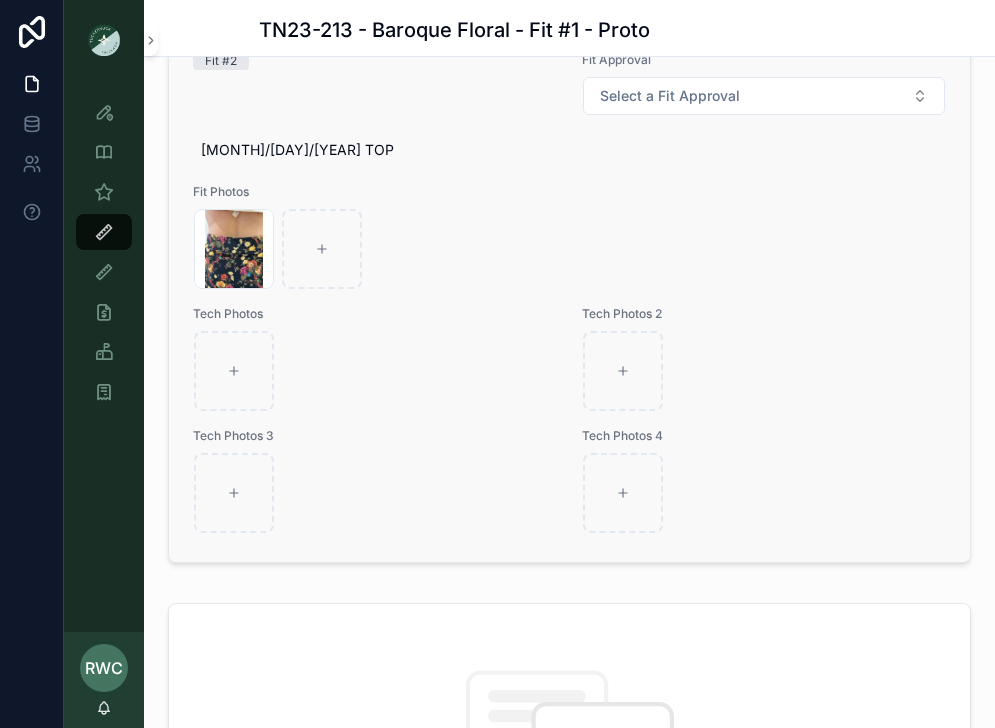 click on "Fit Photos" at bounding box center (569, 192) 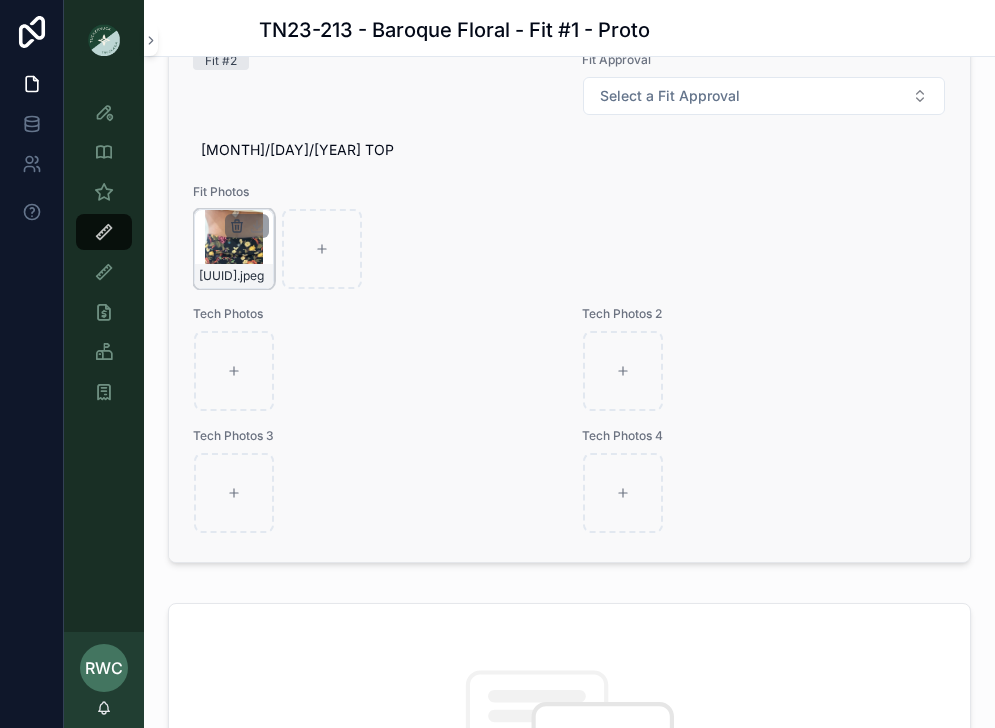 click 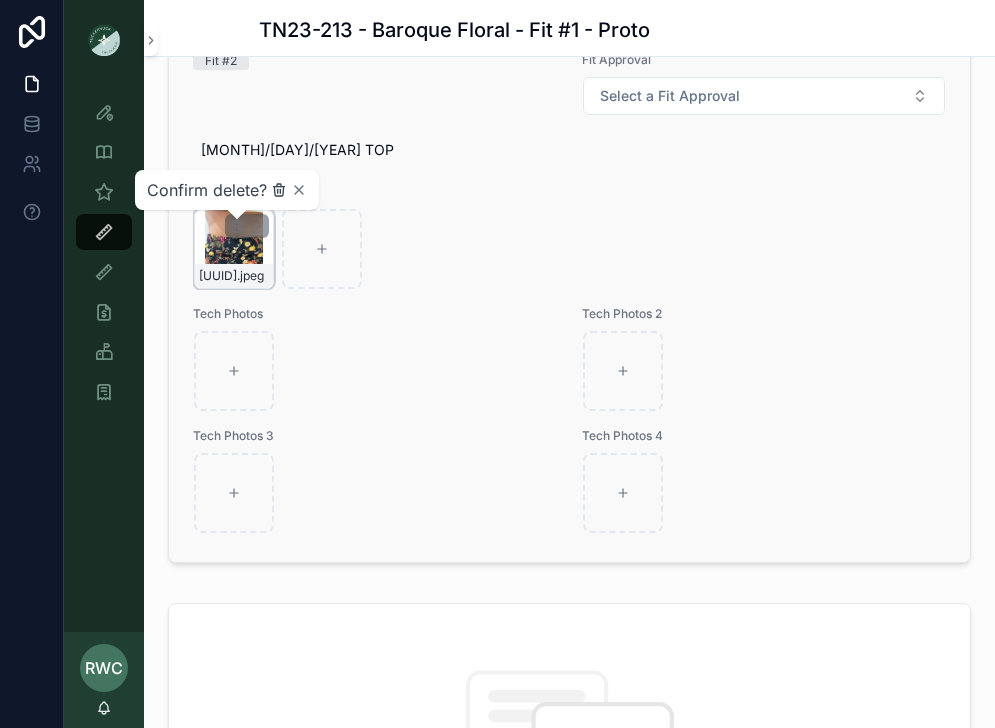 click 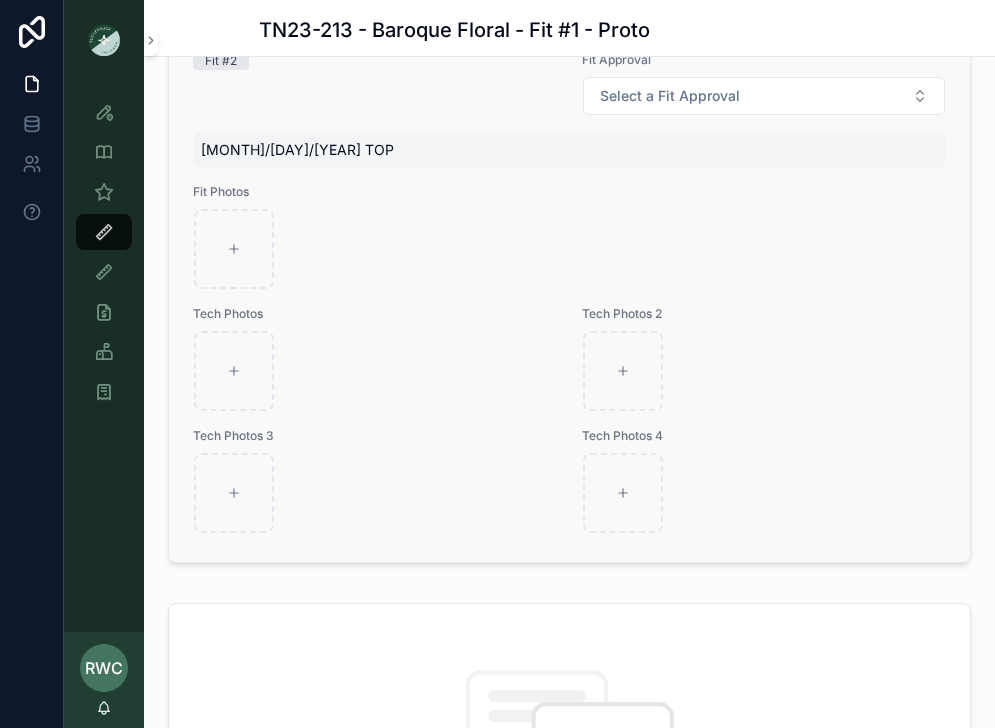 click on "[MONTH]/[DAY]/[YEAR] TOP" at bounding box center [569, 150] 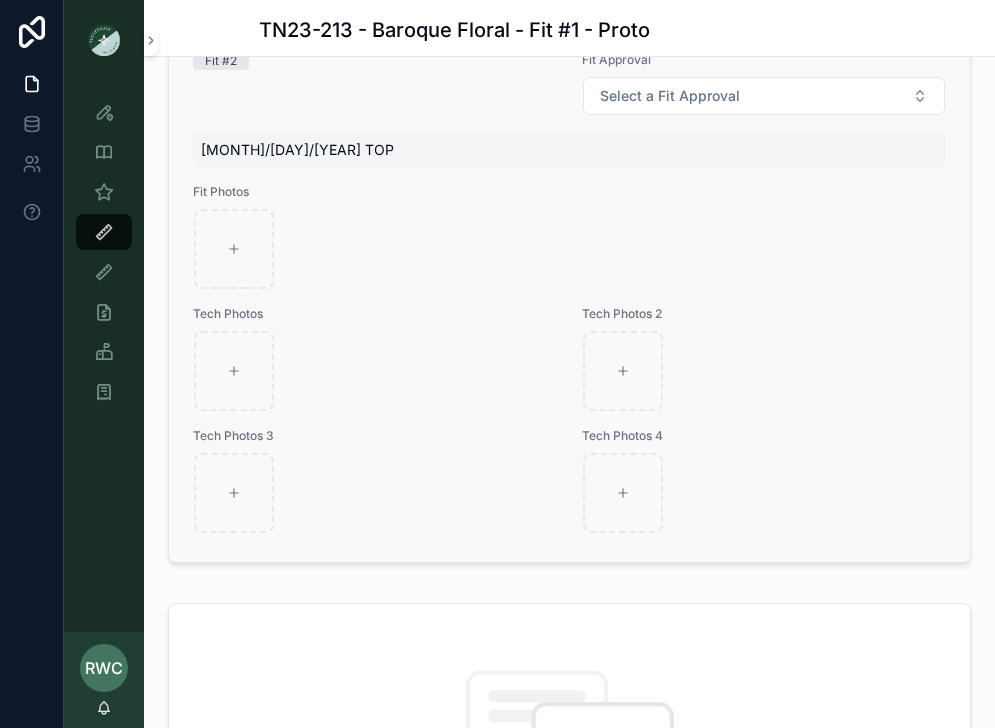 click on "[MONTH]/[DAY]/[YEAR] TOP" at bounding box center [569, 150] 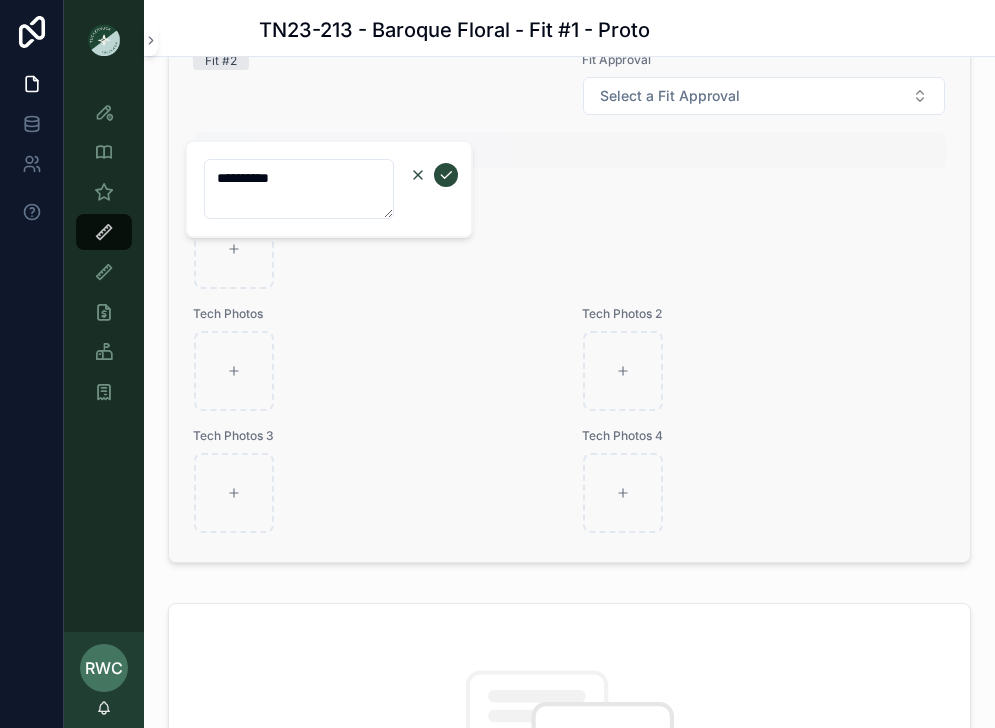 click 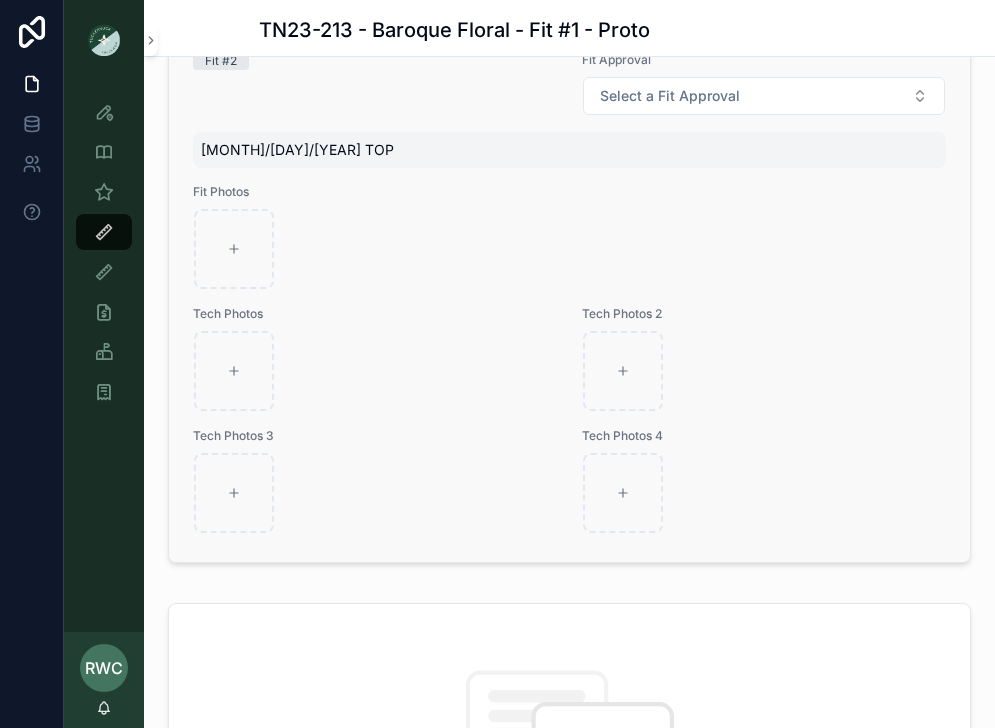 click on "[MONTH]/[DAY]/[YEAR] TOP" at bounding box center (569, 150) 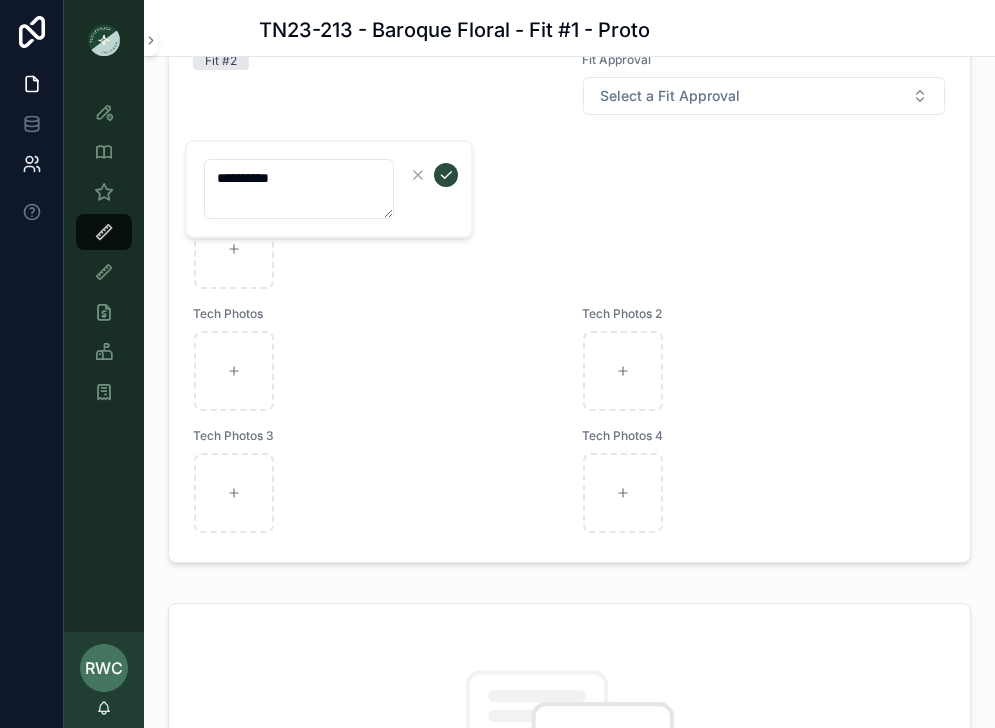 drag, startPoint x: 352, startPoint y: 174, endPoint x: 11, endPoint y: 163, distance: 341.17737 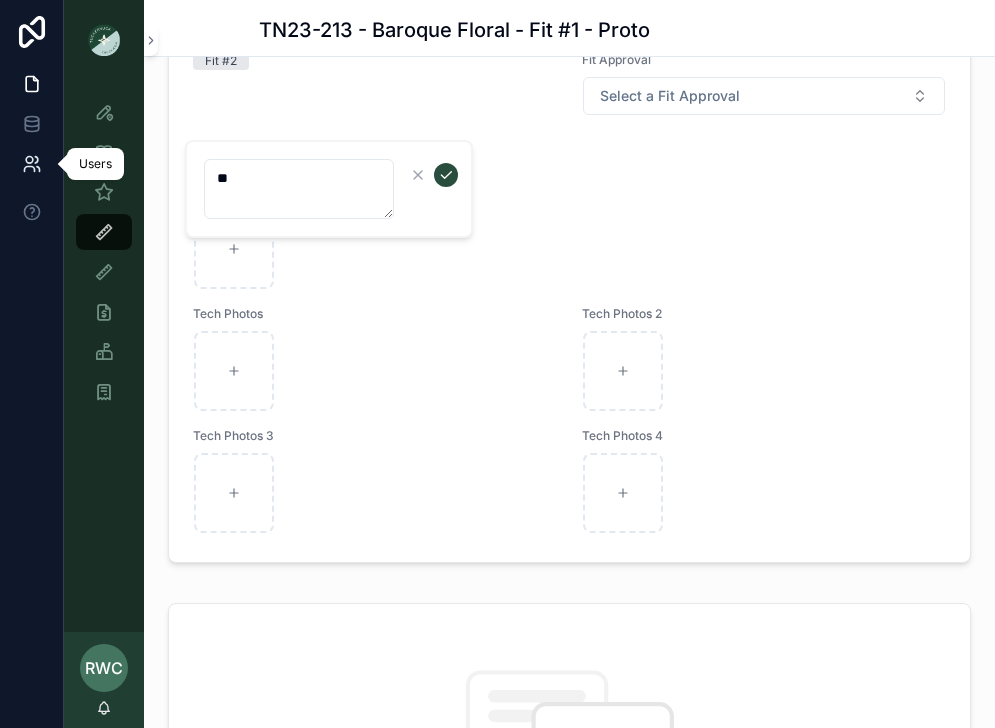 type on "*" 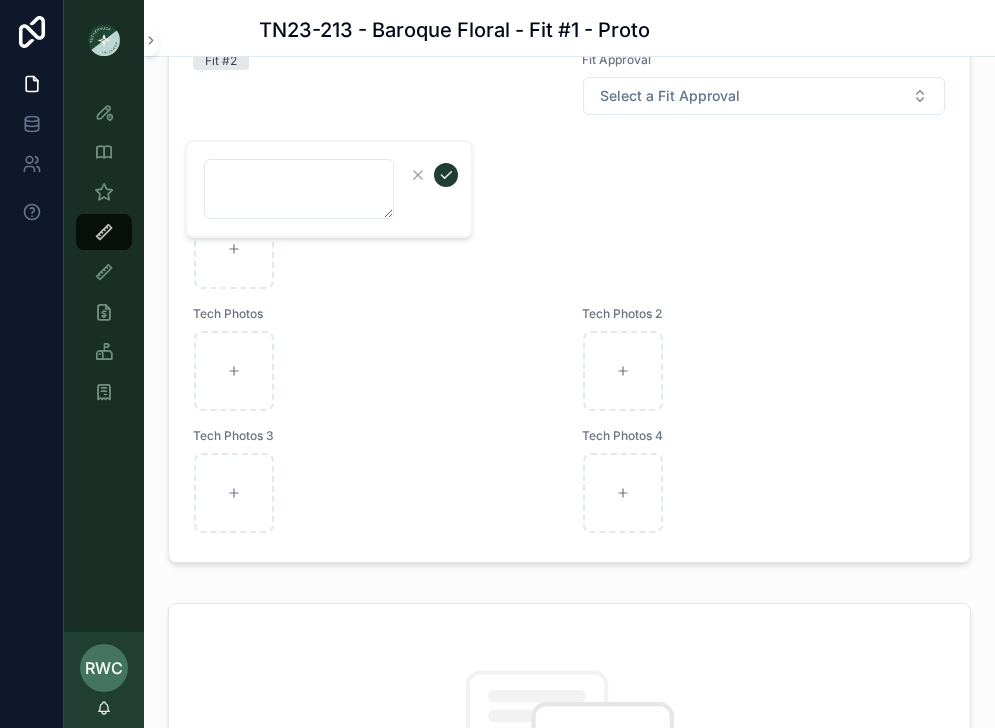 type 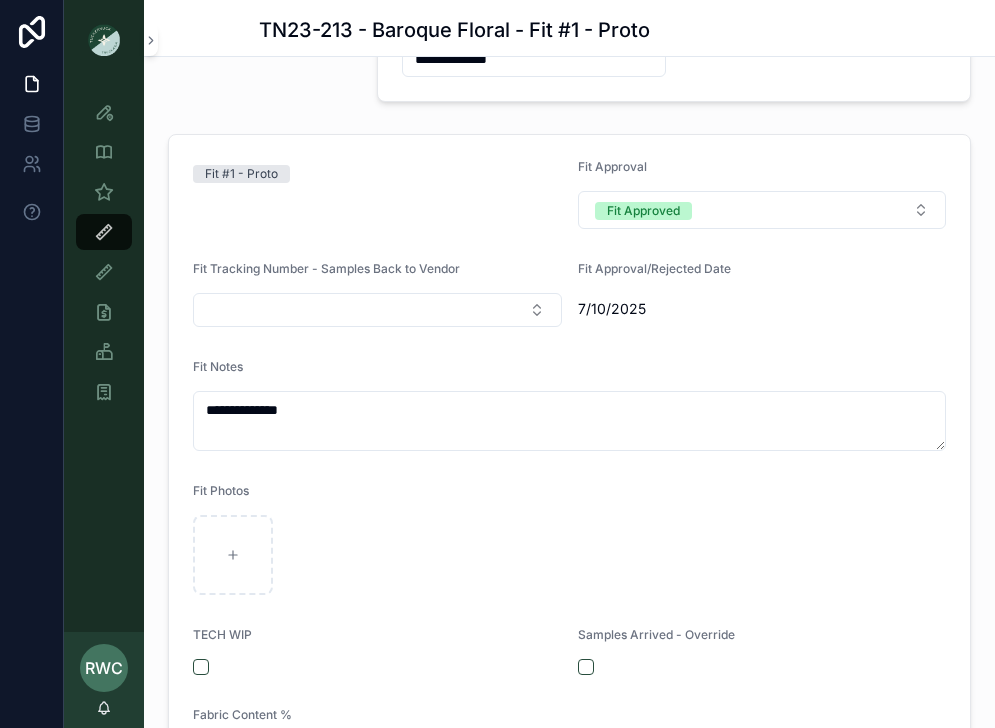 scroll, scrollTop: 302, scrollLeft: 0, axis: vertical 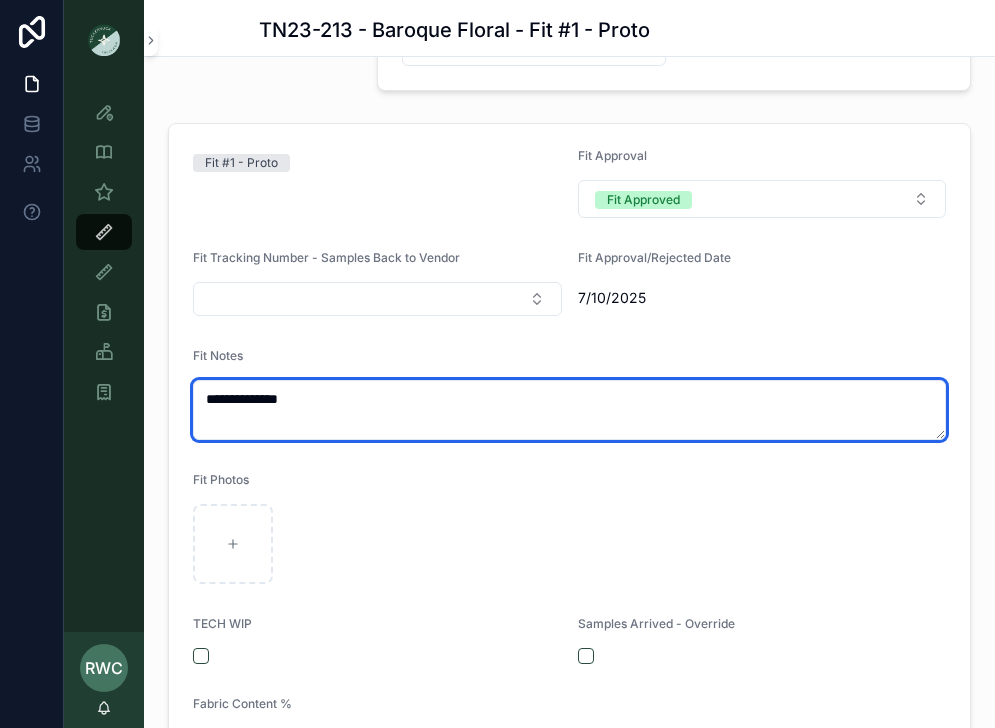 click on "**********" at bounding box center [569, 410] 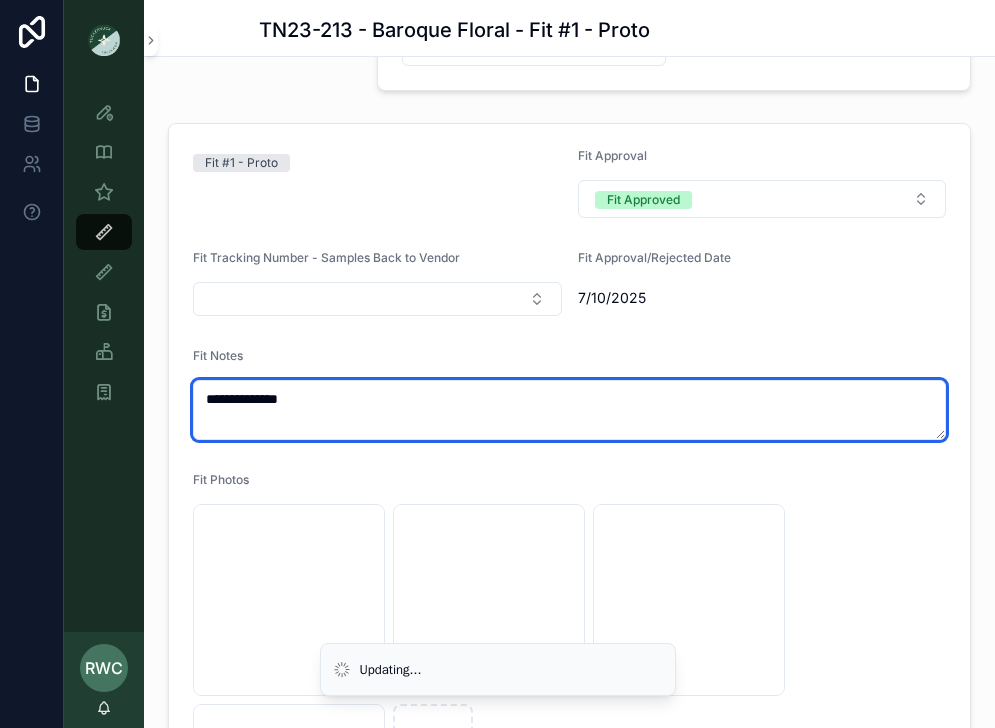 drag, startPoint x: 361, startPoint y: 412, endPoint x: 133, endPoint y: 381, distance: 230.09781 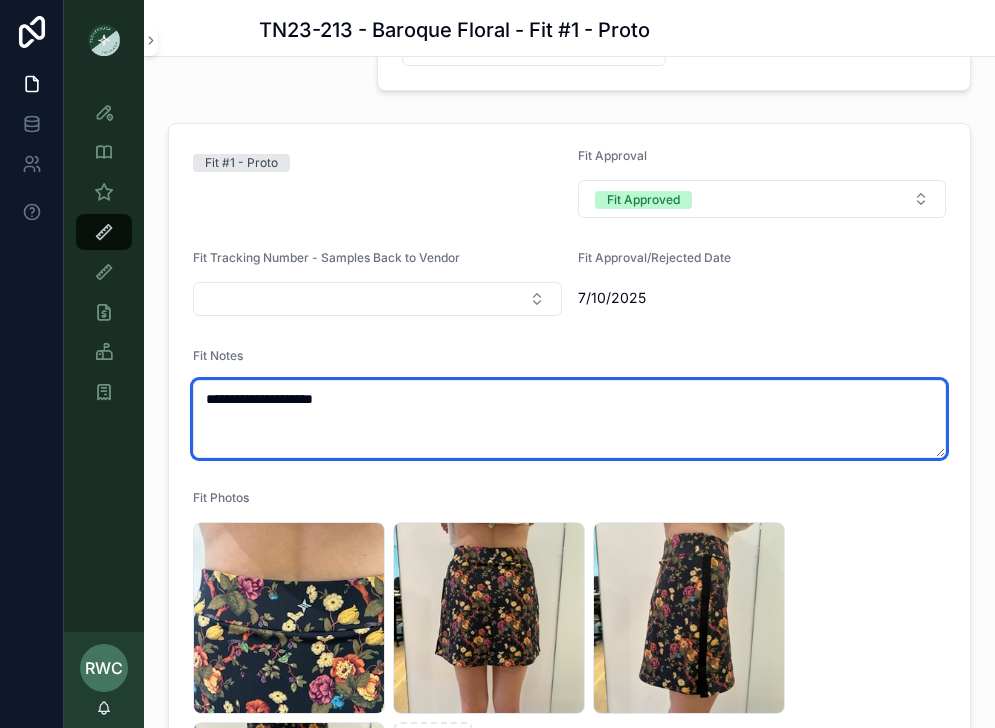 type on "**********" 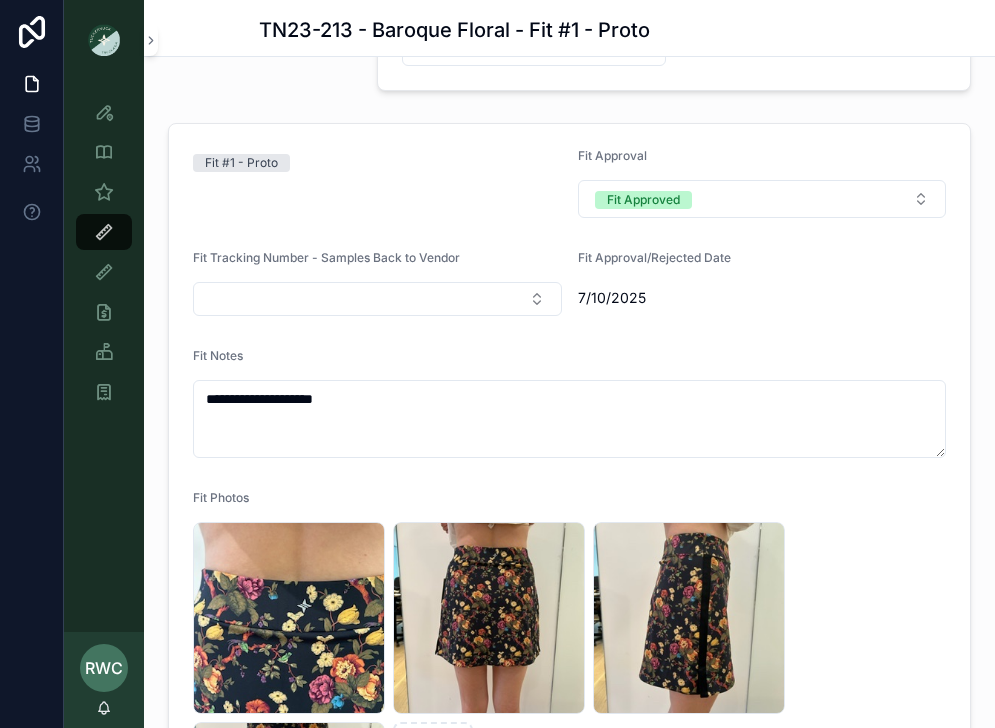 click on "**********" at bounding box center (569, 621) 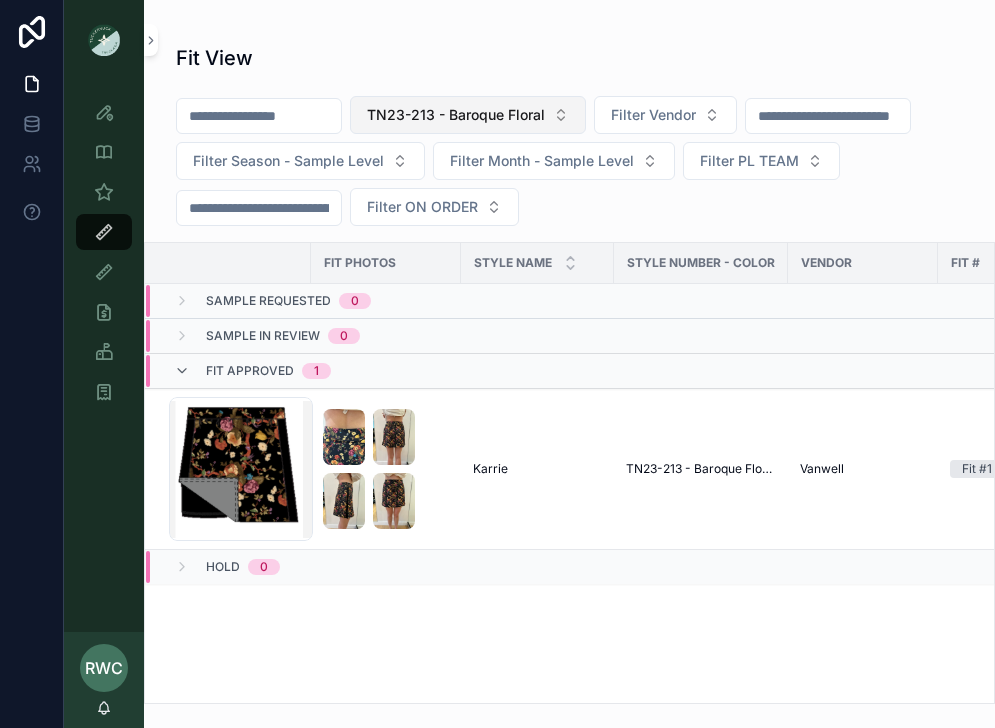 click on "TN23-213 - Baroque Floral" at bounding box center [456, 115] 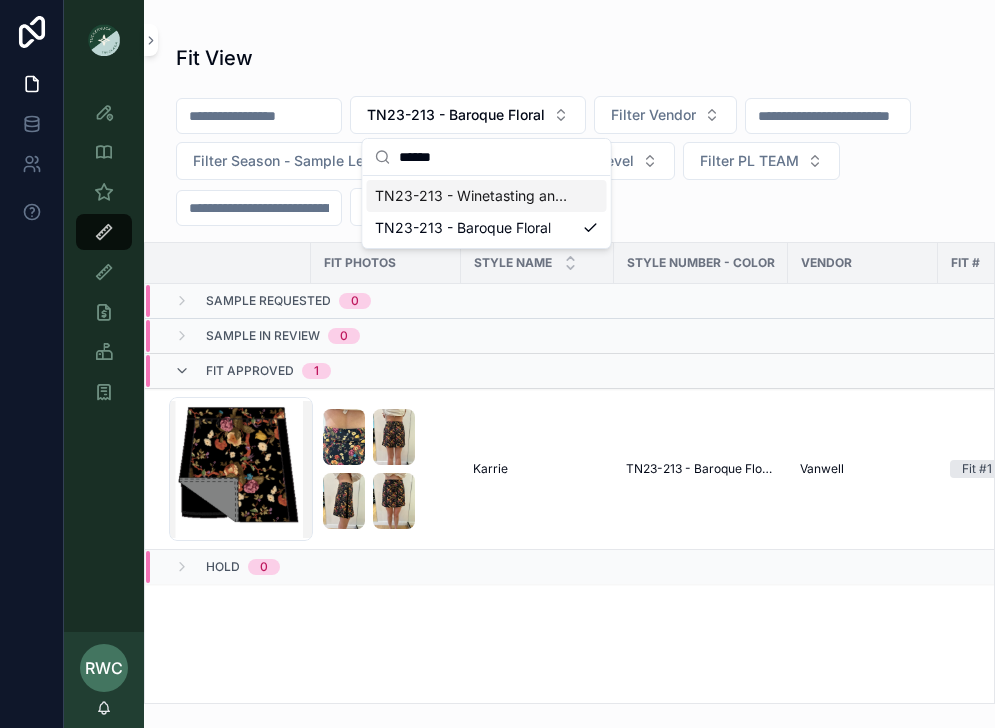 type on "******" 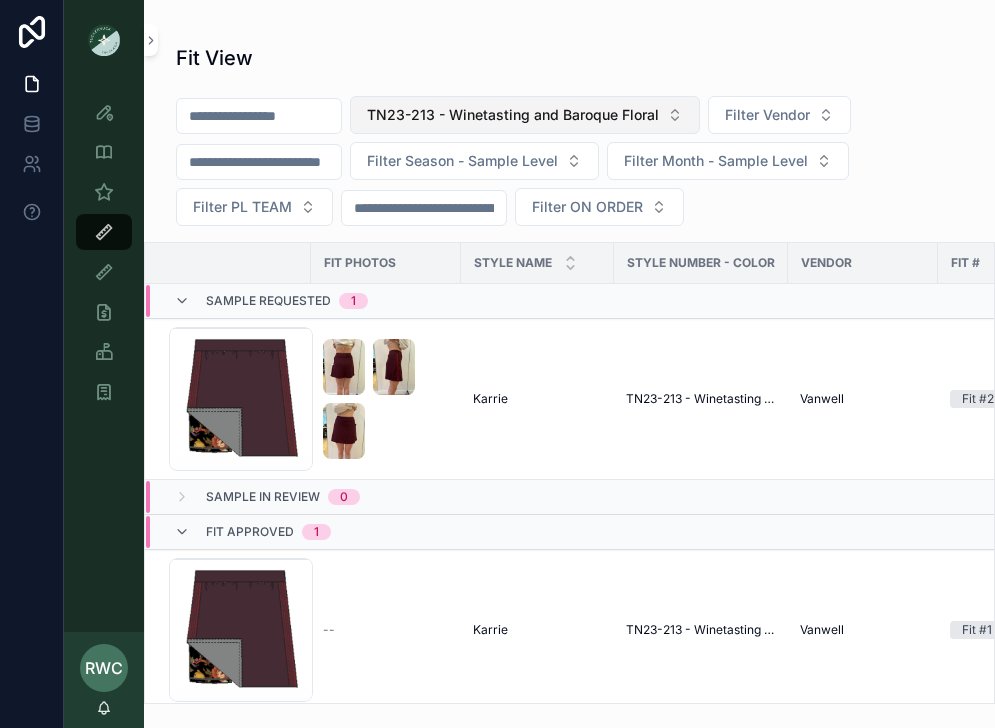 click on "TN23-213 - Winetasting and Baroque Floral" at bounding box center [513, 115] 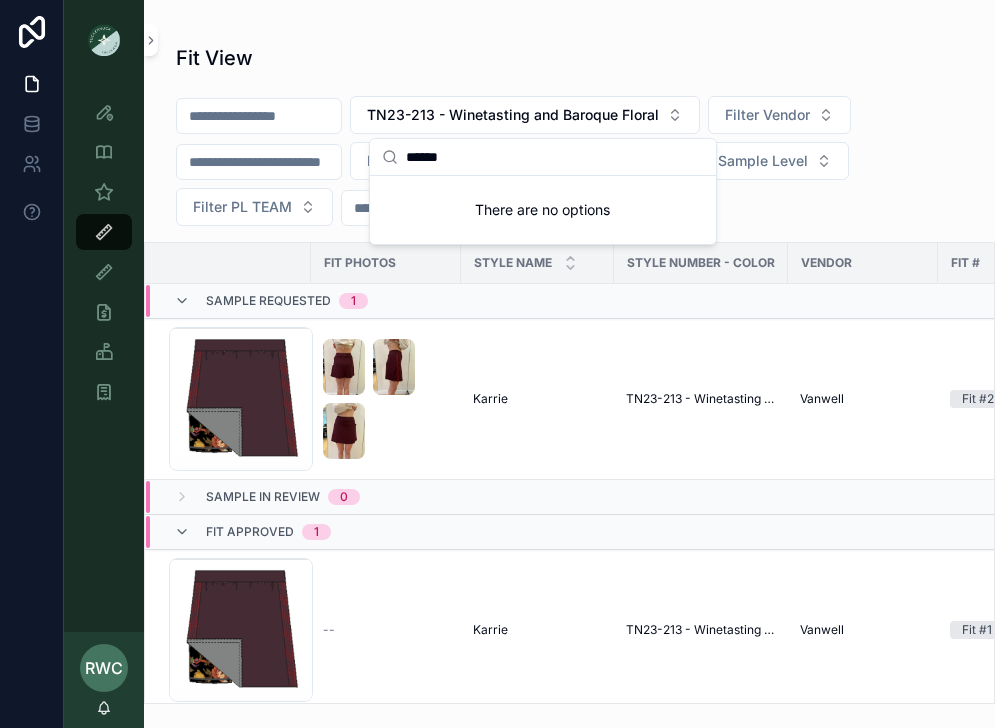 type on "******" 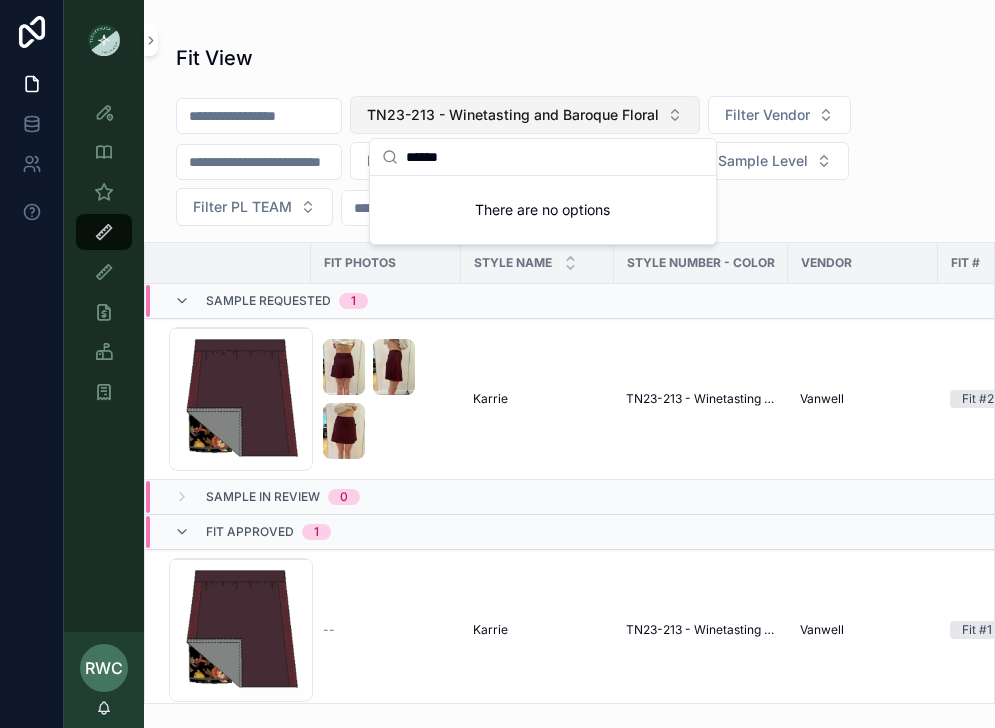click on "TN23-213 - Winetasting and Baroque Floral" at bounding box center [513, 115] 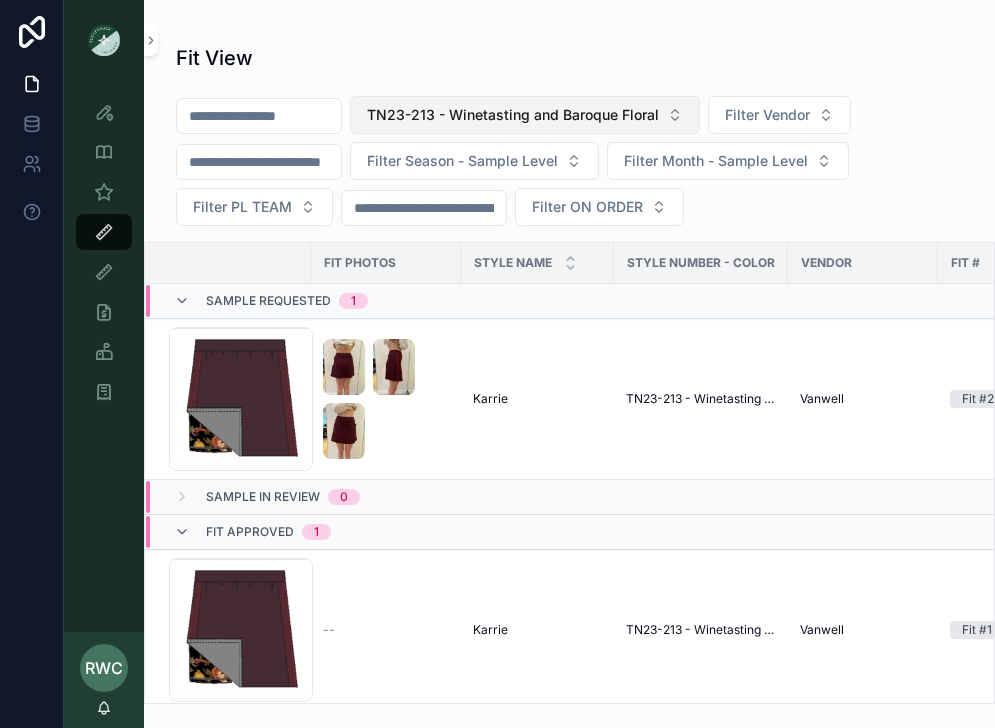 click on "TN23-213 - Winetasting and Baroque Floral" at bounding box center (513, 115) 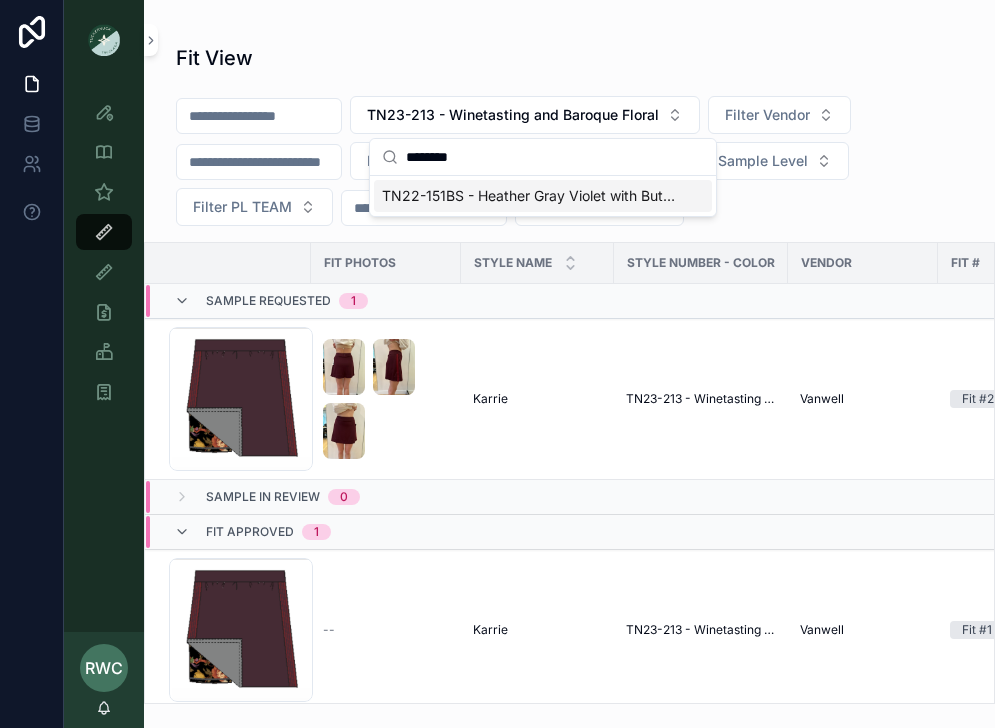 type on "********" 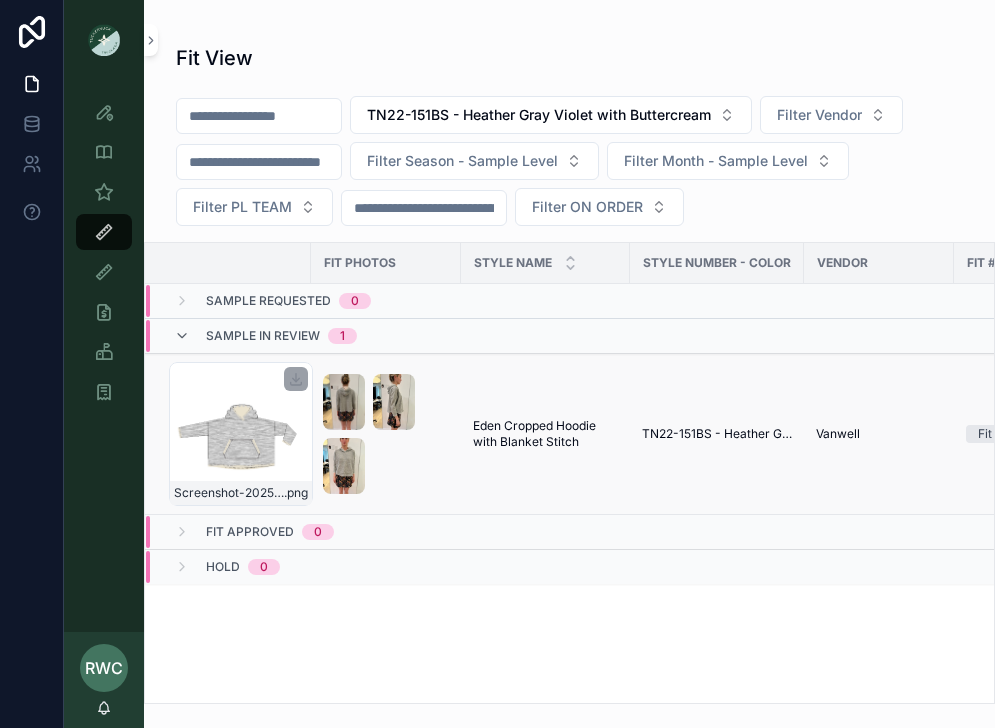 click on "Screenshot-2025-06-20-at-4.39.35-PM .png" at bounding box center [241, 434] 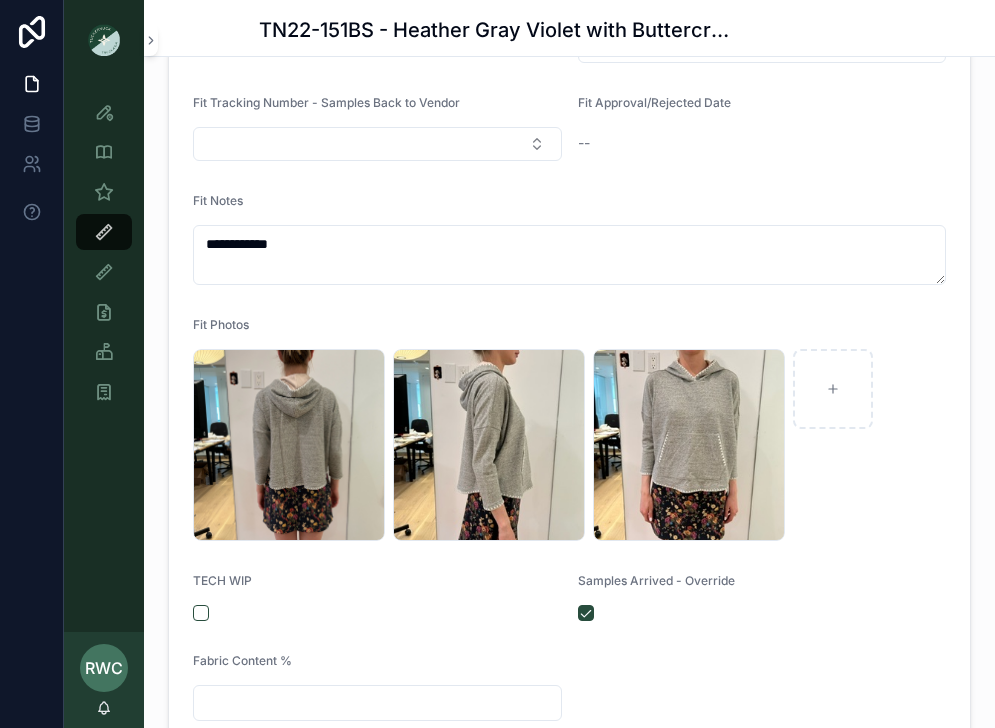 scroll, scrollTop: 459, scrollLeft: 0, axis: vertical 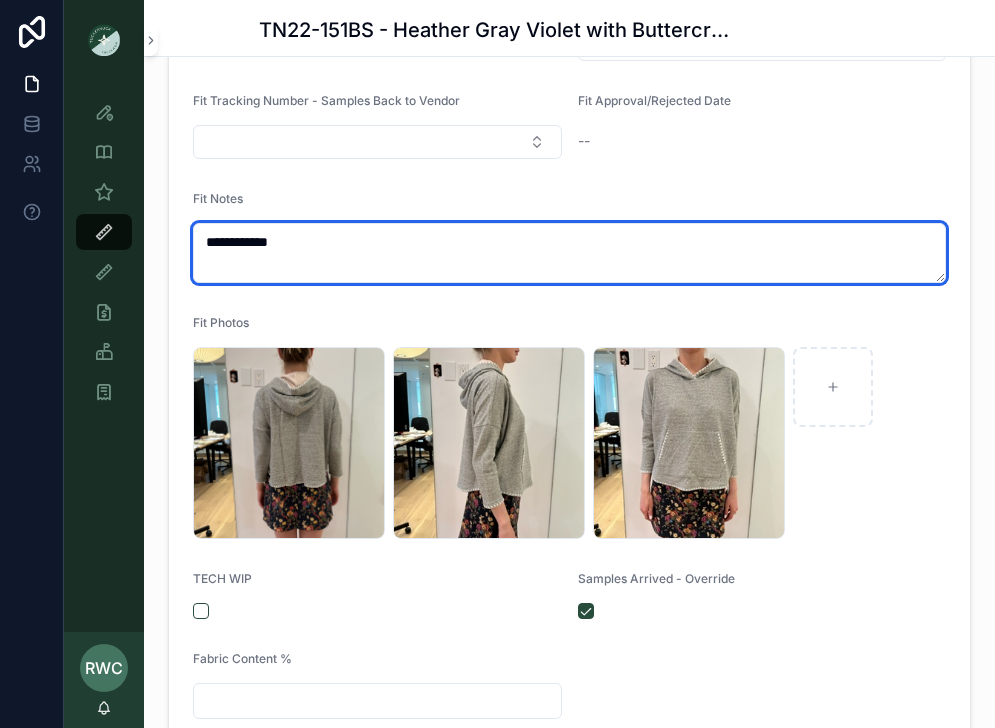 click on "**********" at bounding box center (569, 253) 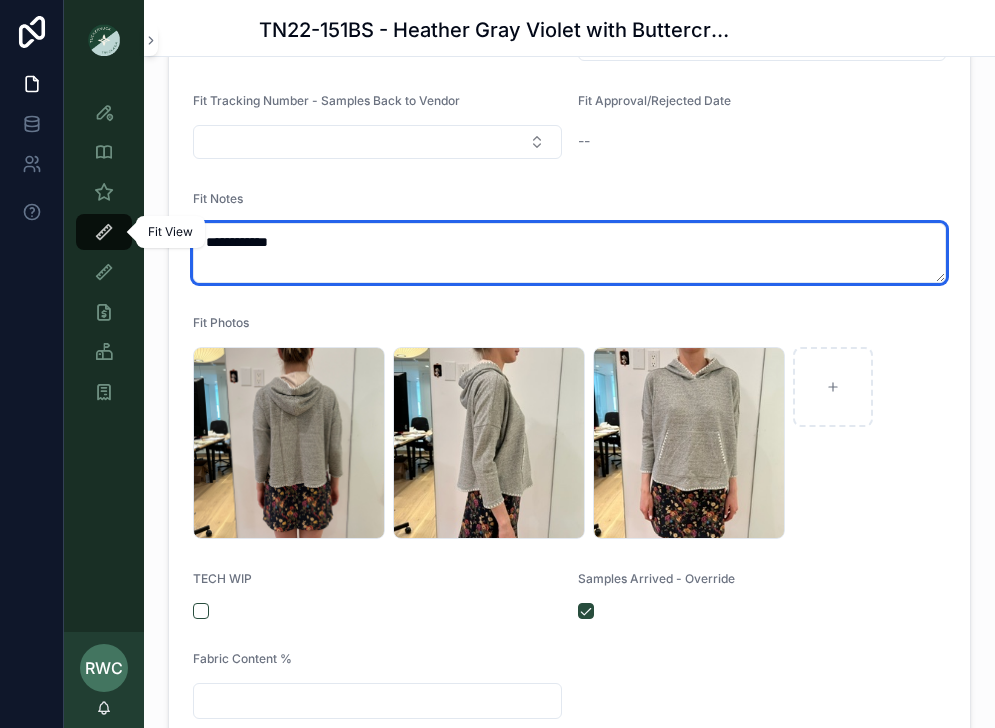 paste on "**********" 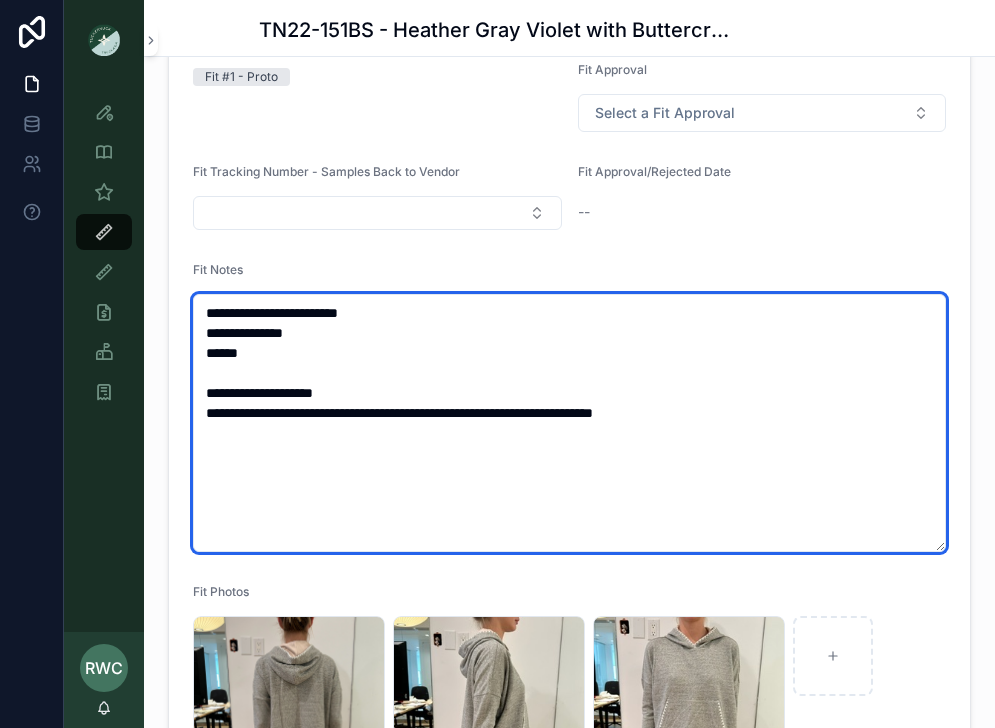 scroll, scrollTop: 383, scrollLeft: 0, axis: vertical 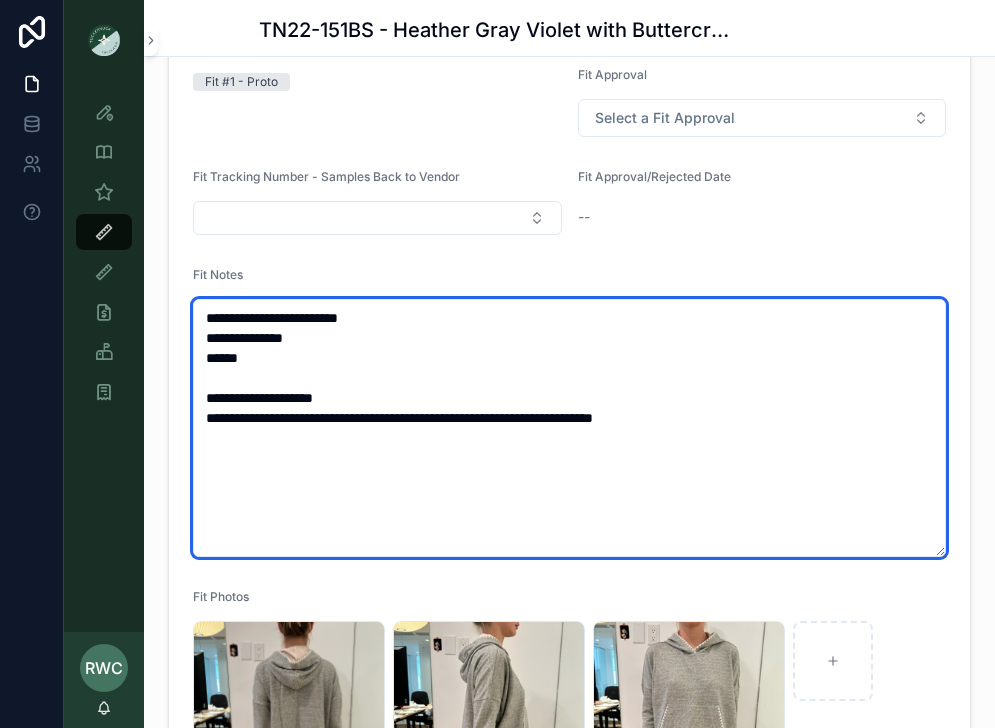 click on "**********" at bounding box center [569, 428] 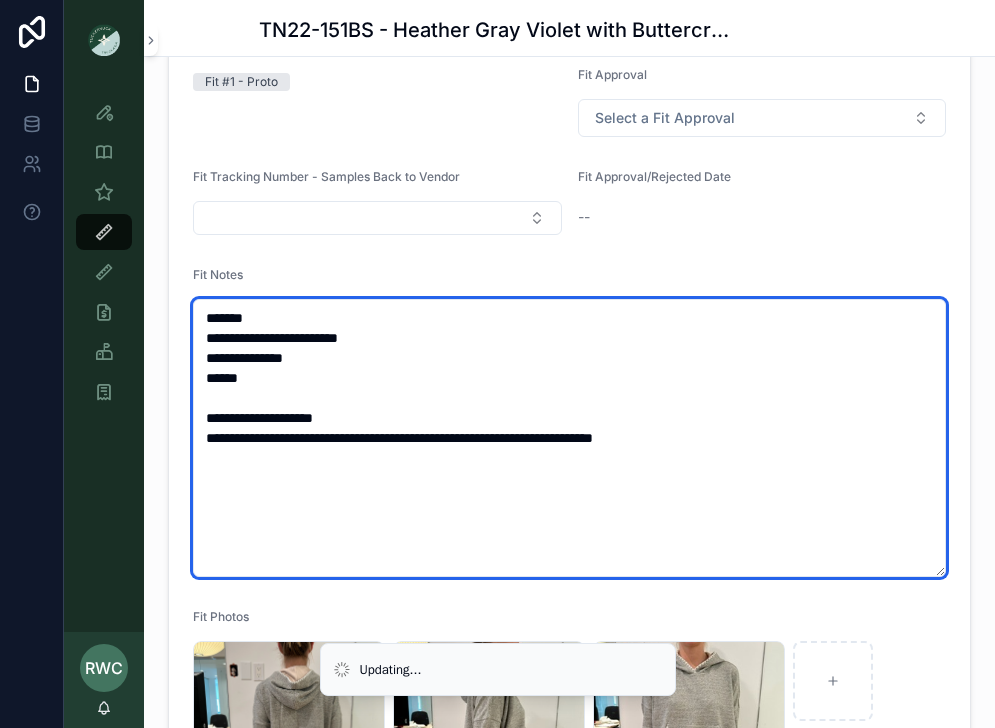 type on "**********" 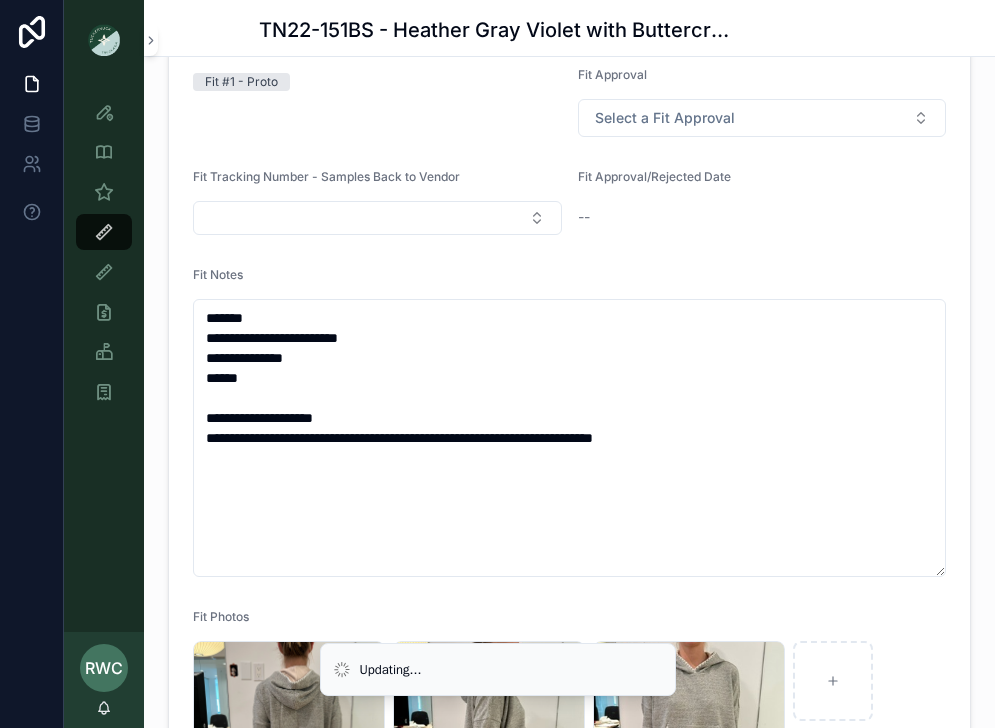 click on "**********" at bounding box center (569, 540) 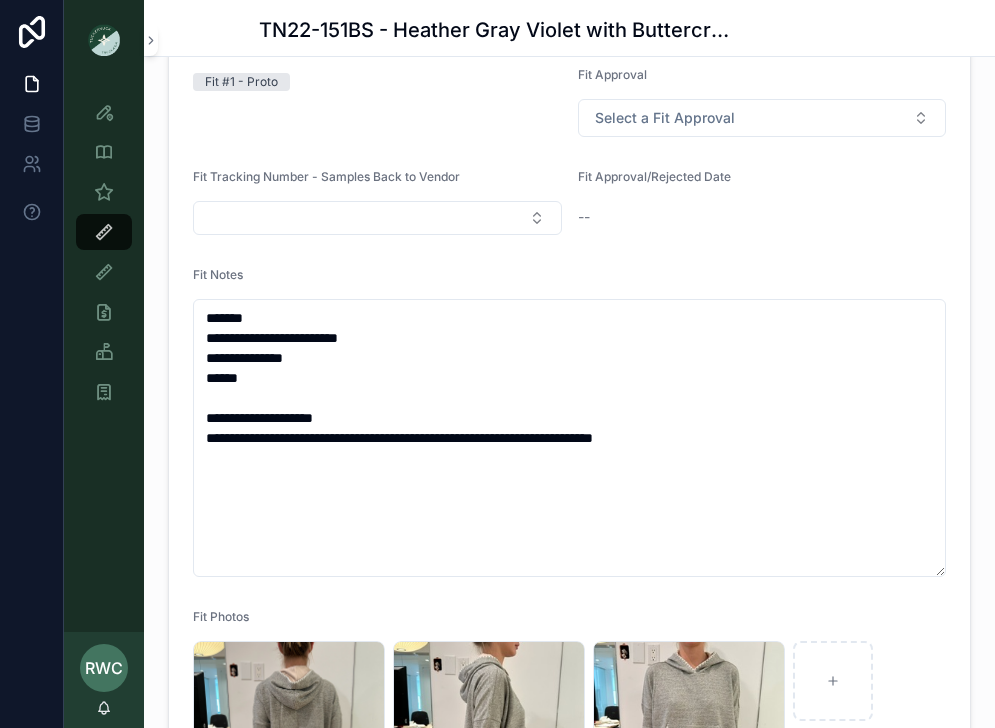 scroll, scrollTop: 0, scrollLeft: 0, axis: both 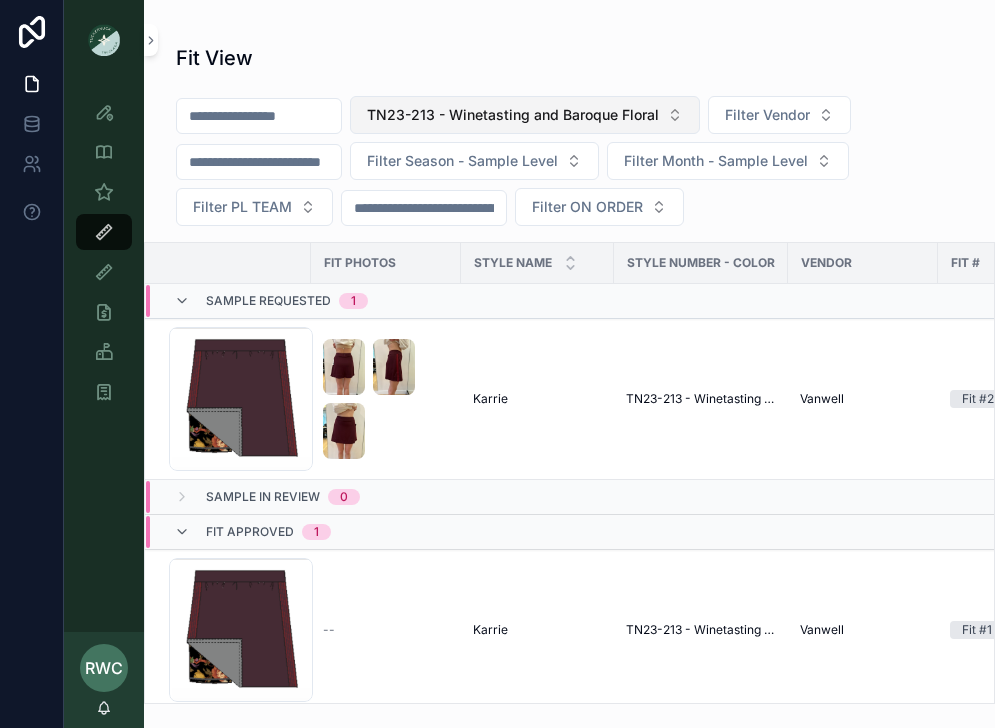 click on "TN23-213 - Winetasting and Baroque Floral" at bounding box center (525, 115) 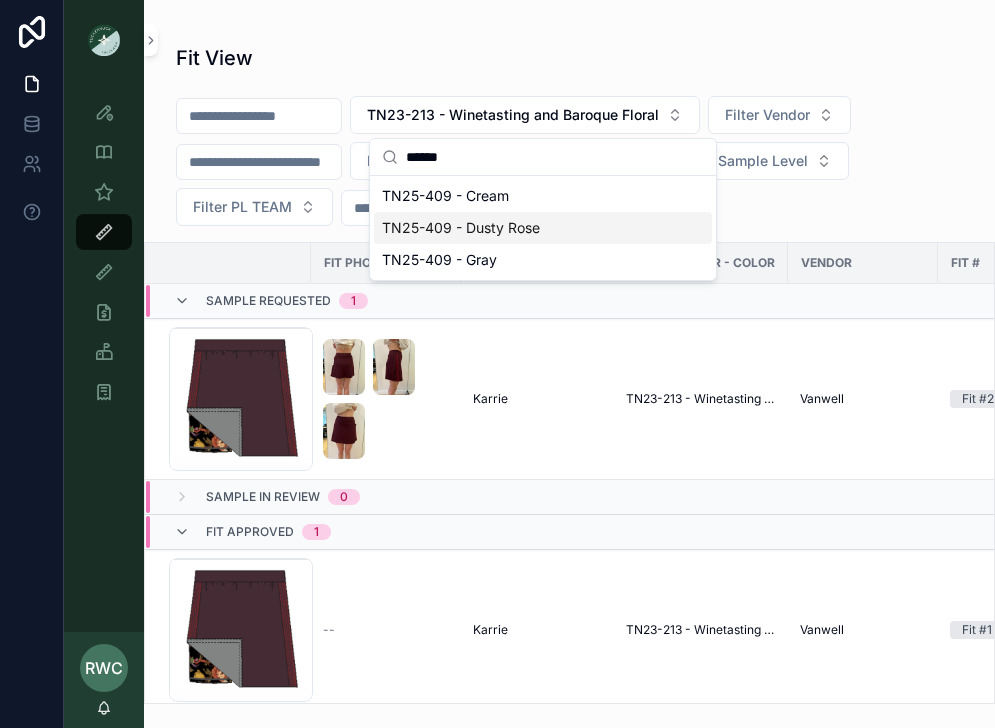 type on "******" 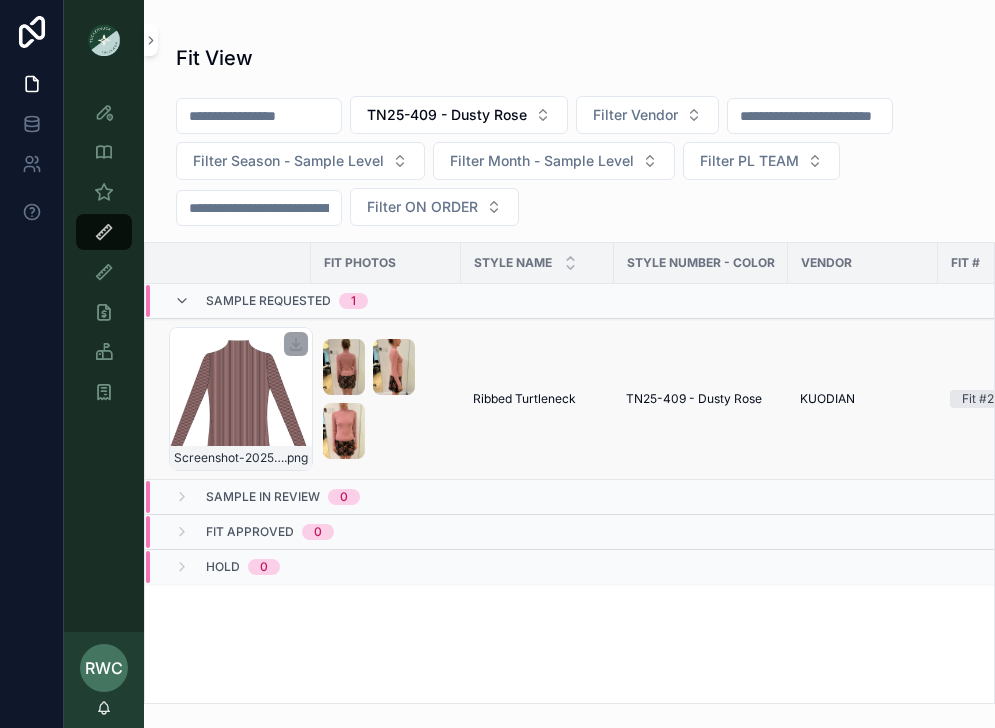 click on "Screenshot-2025-06-20-at-4.38.19-PM .png" at bounding box center (241, 399) 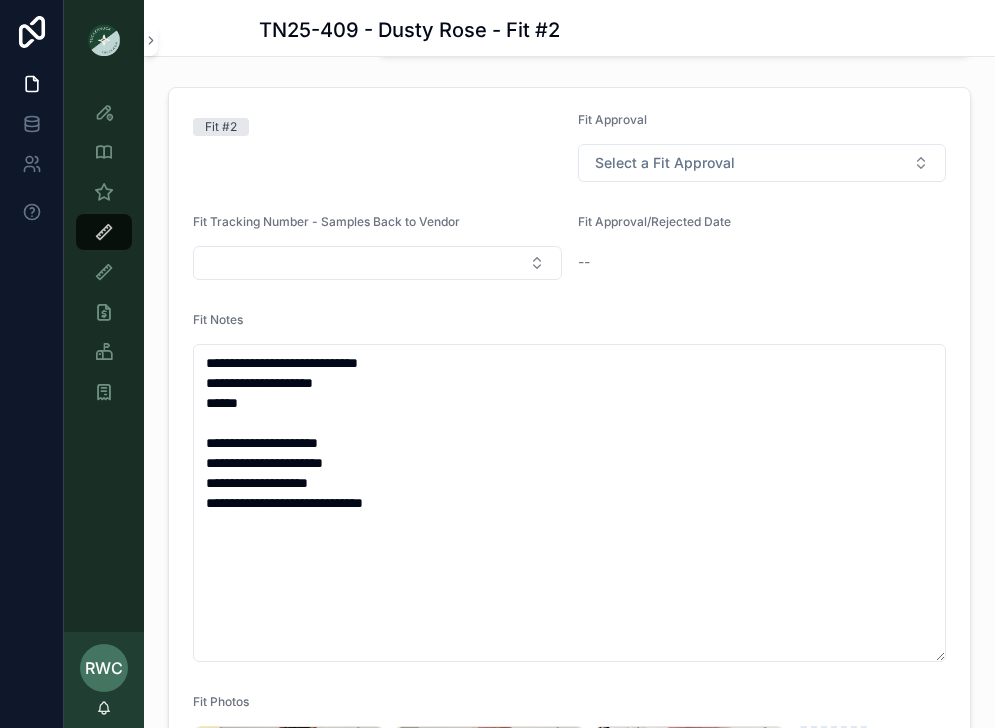 scroll, scrollTop: 349, scrollLeft: 0, axis: vertical 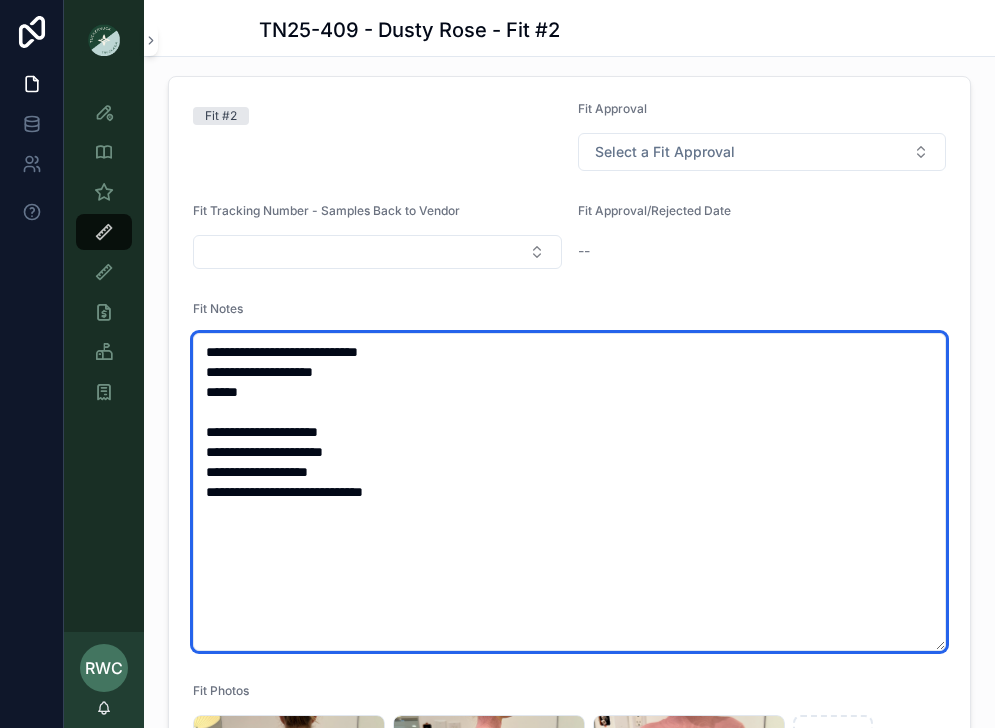 click on "**********" at bounding box center (569, 492) 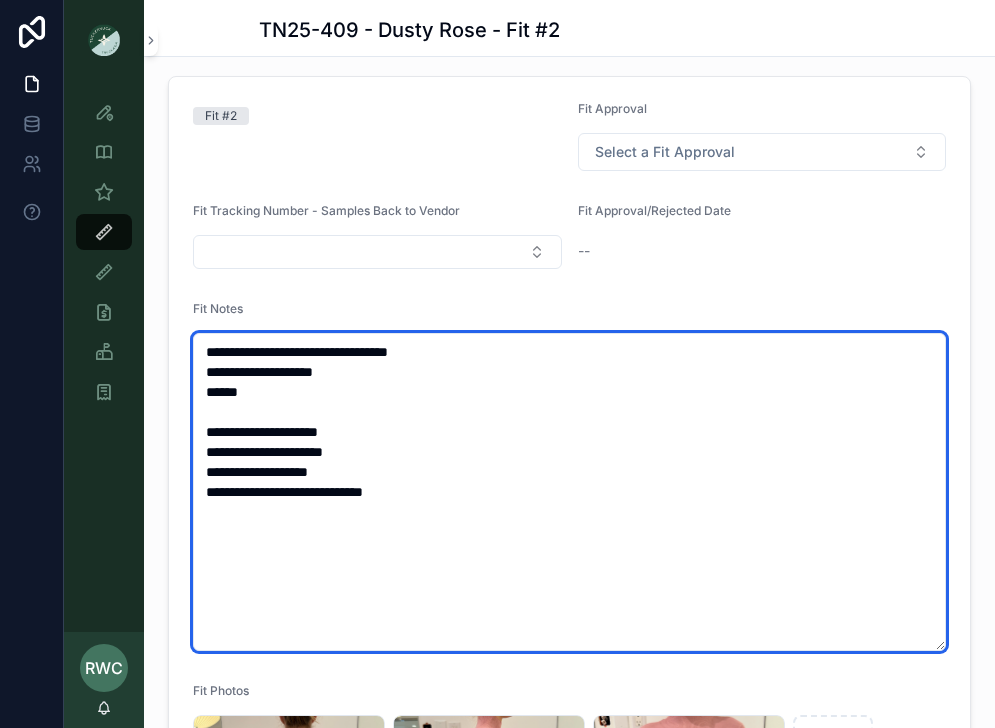 type on "**********" 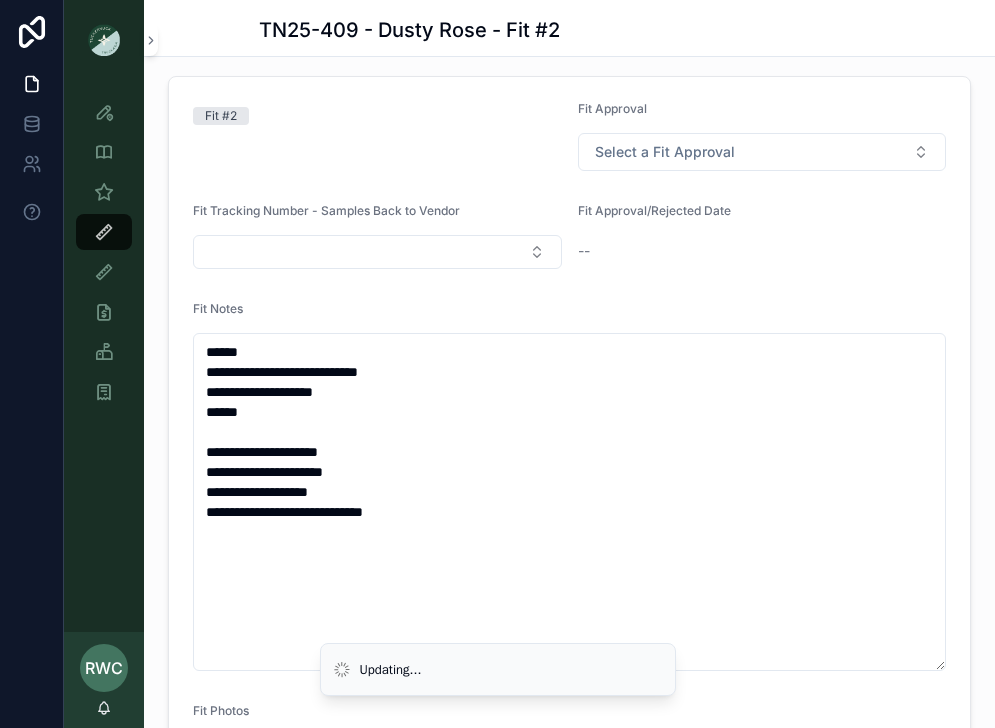 scroll, scrollTop: 0, scrollLeft: 0, axis: both 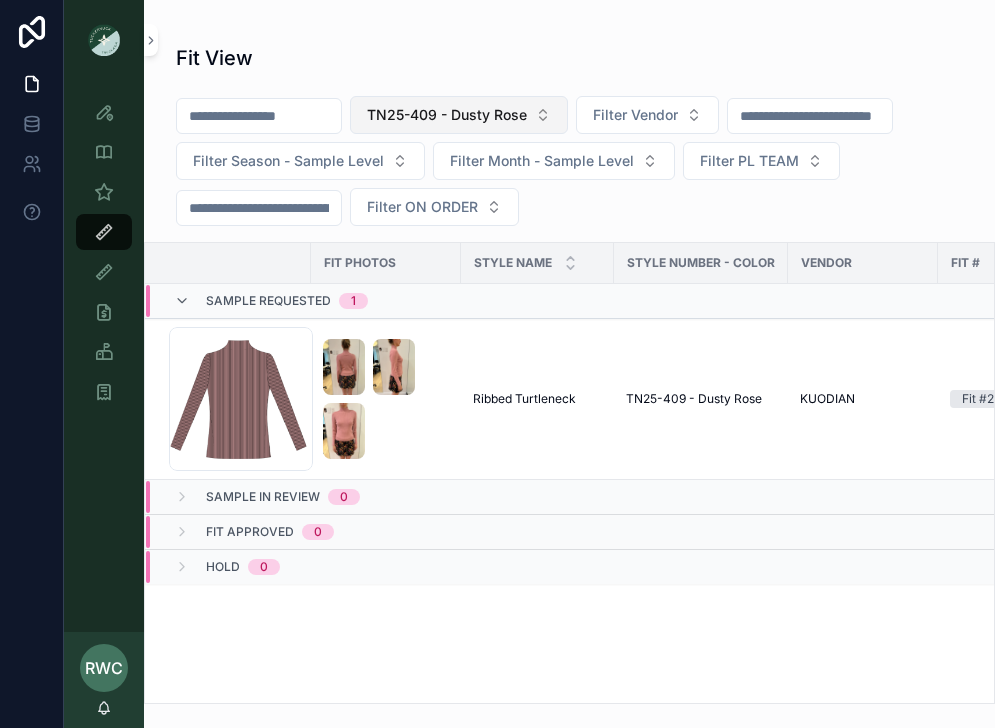 click on "TN25-409 - Dusty Rose" at bounding box center [459, 115] 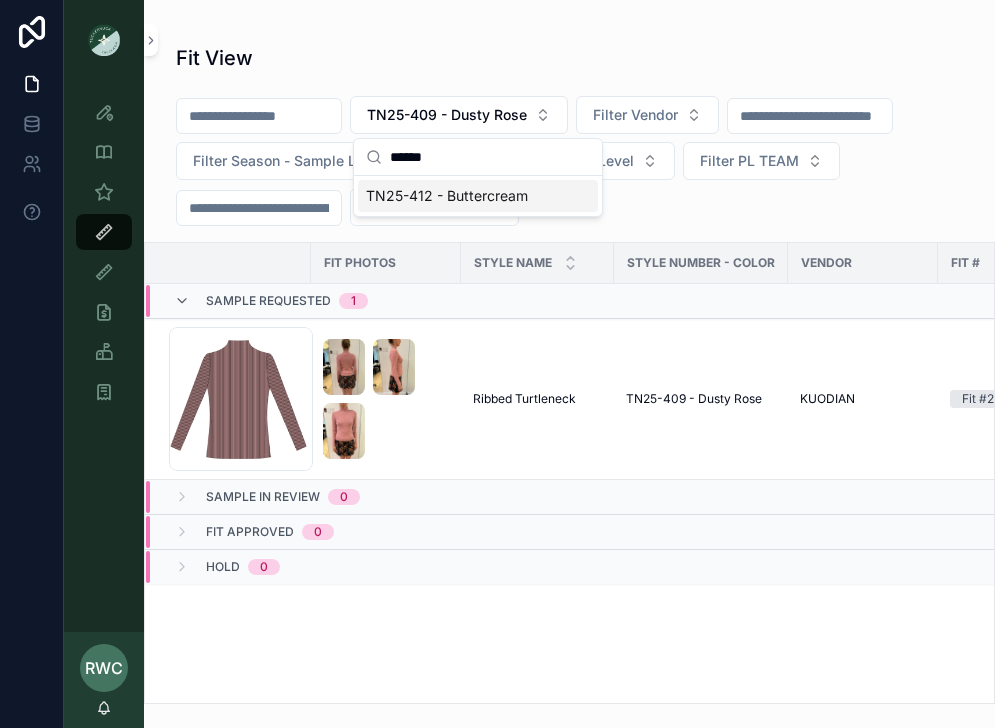 type on "******" 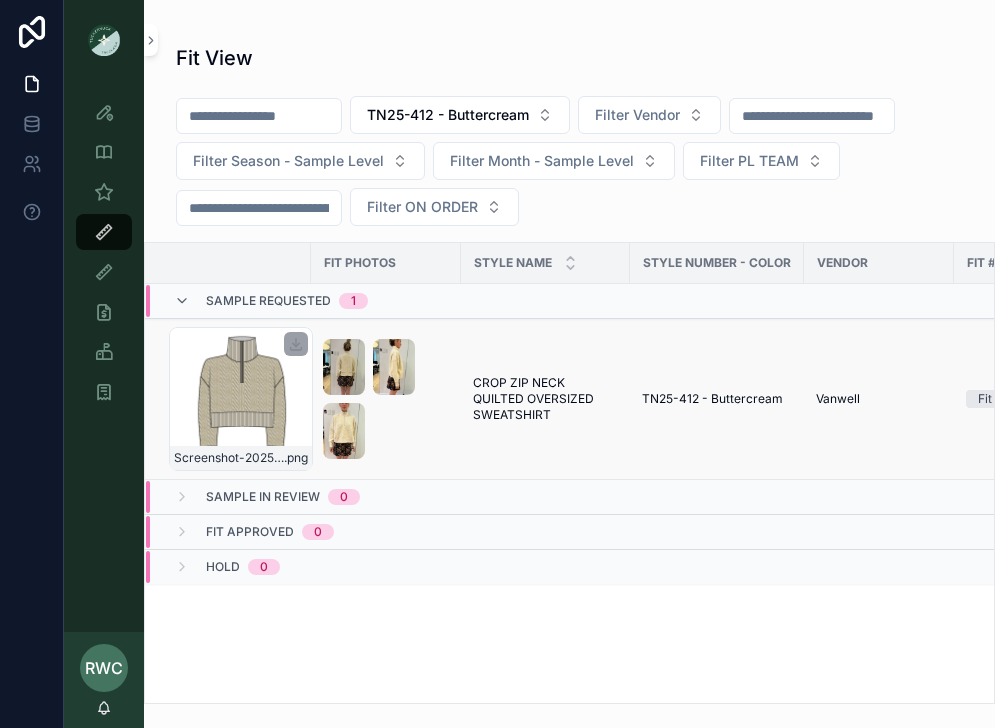 click on "Screenshot-2025-06-20-at-4.40.24-PM .png" at bounding box center (241, 399) 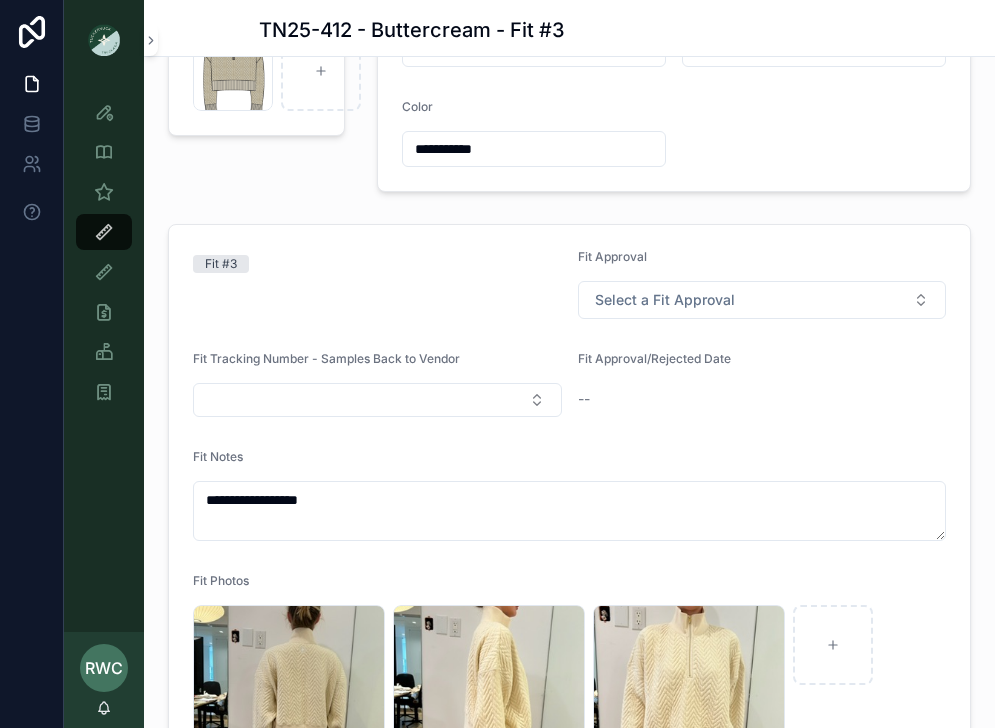 scroll, scrollTop: 222, scrollLeft: 0, axis: vertical 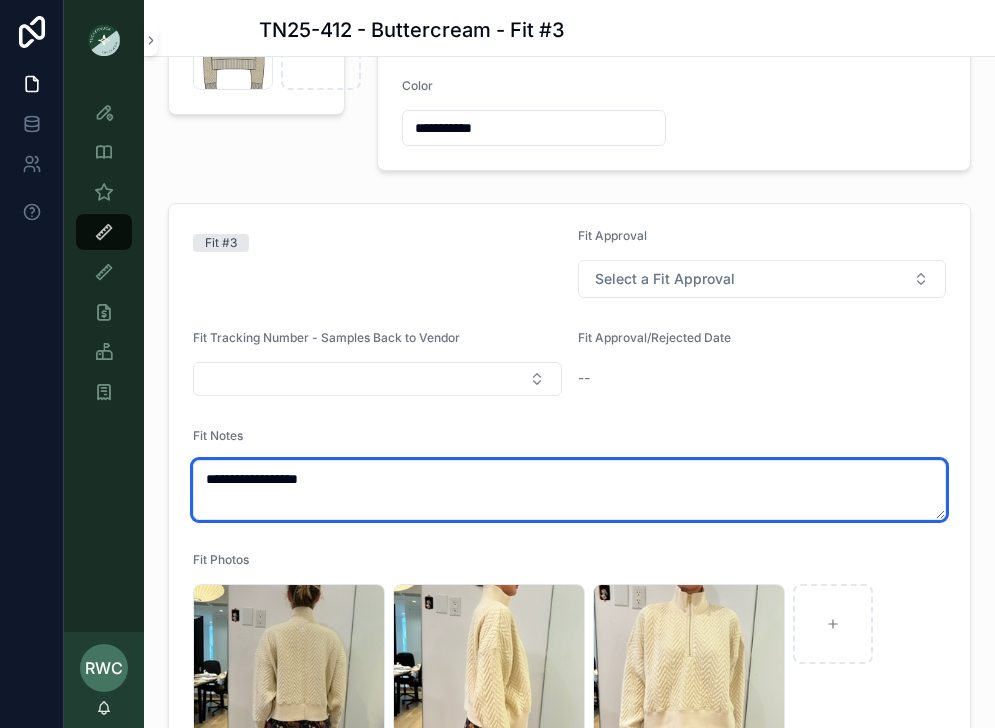 drag, startPoint x: 354, startPoint y: 486, endPoint x: 369, endPoint y: 472, distance: 20.518284 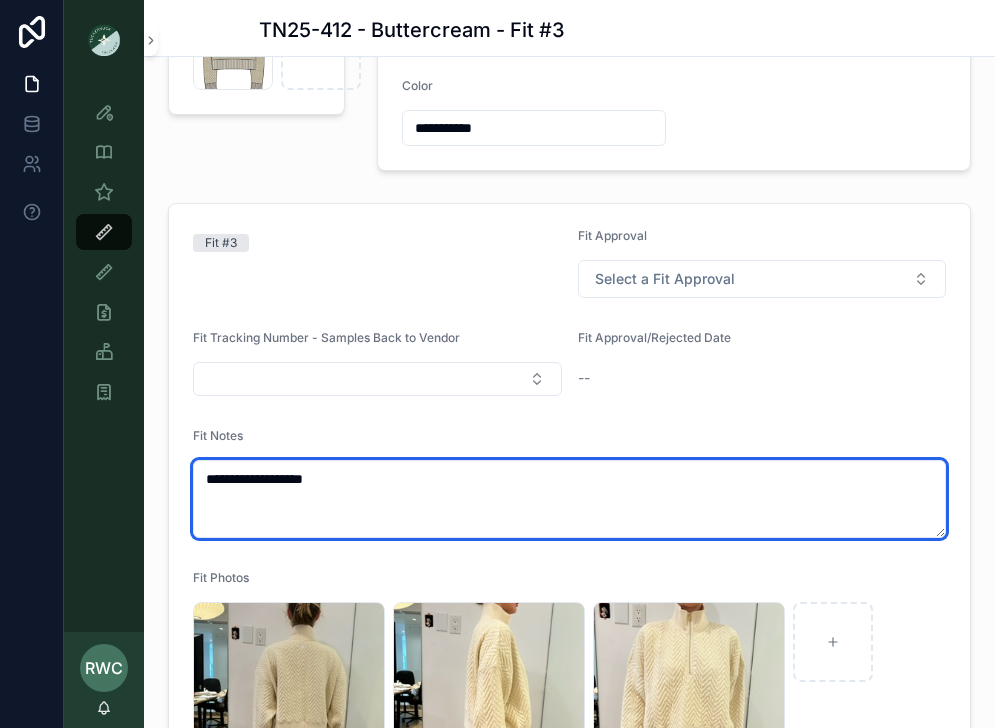 paste on "**********" 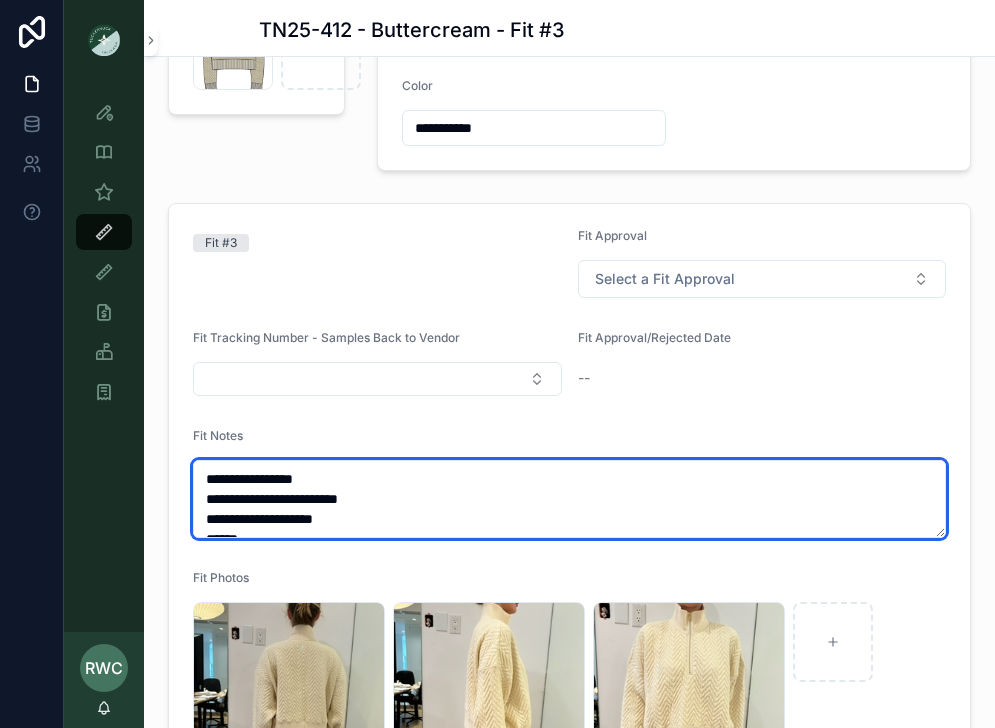 scroll, scrollTop: 0, scrollLeft: 0, axis: both 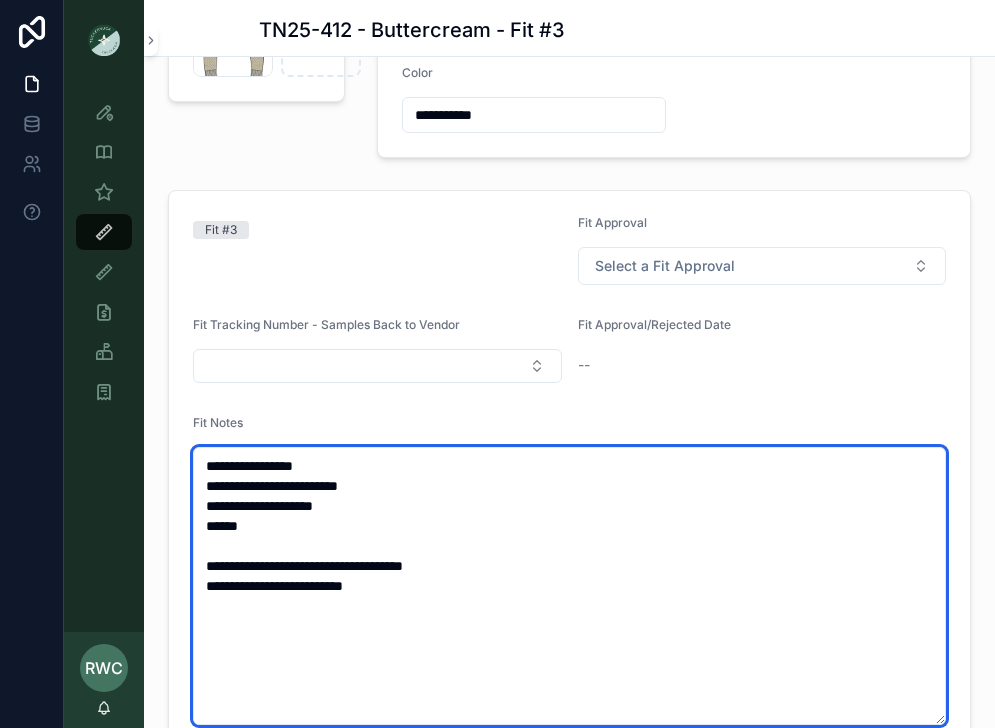 drag, startPoint x: 341, startPoint y: 461, endPoint x: 264, endPoint y: 463, distance: 77.02597 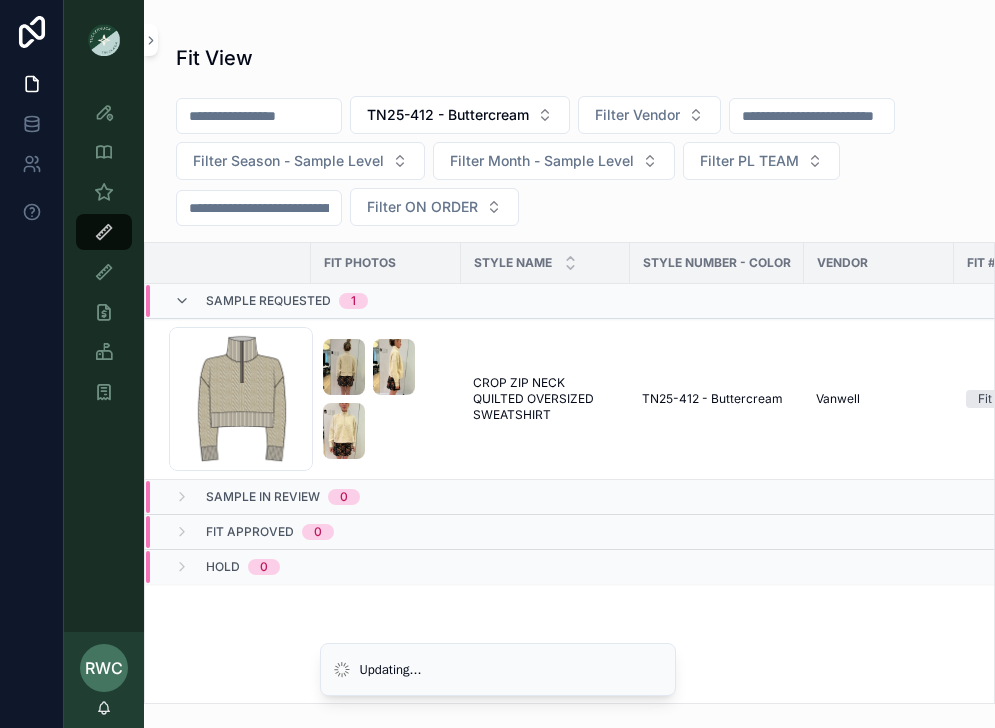 scroll, scrollTop: 0, scrollLeft: 0, axis: both 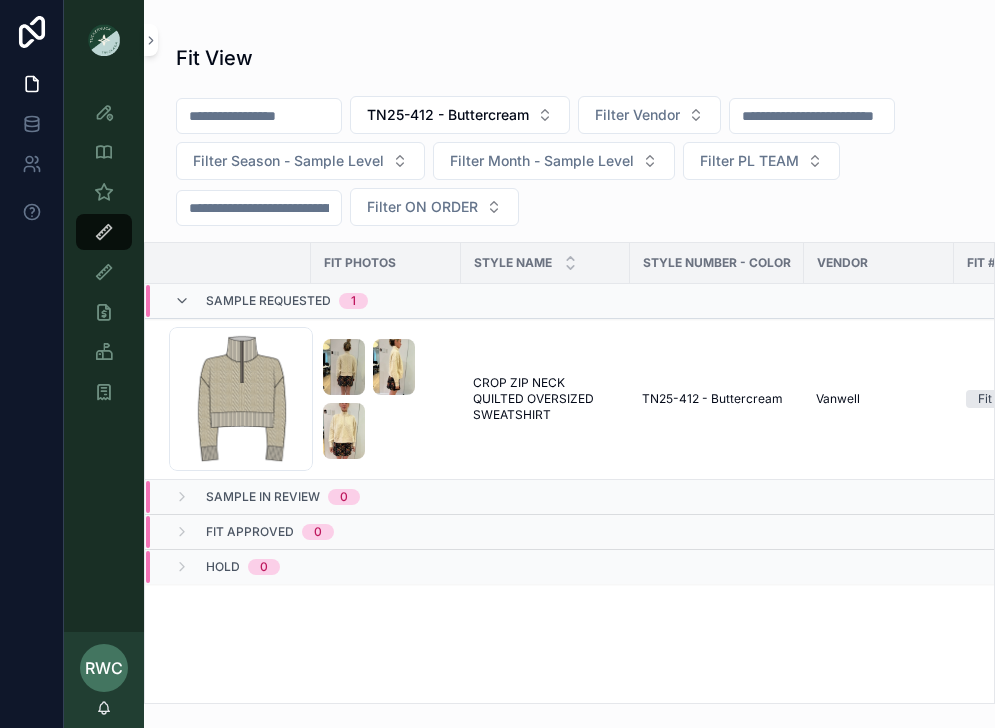 click on "Fit View TN25-412 - Buttercream Filter Vendor Filter Season - Sample Level Filter Month - Sample Level Filter PL TEAM  Filter ON ORDER Fit Photos STYLE NAME Style Number - Color Vendor Fit # Sample Arrival Date Season - Sample Level MONTH - SAMPLE LEVEL Latest Fit Date Vendor Notes Sample Requested 1 Screenshot-[YEAR]-[MONTH]-[DAY]-at-4.40.24-PM .png CROP ZIP NECK QUILTED OVERSIZED SWEATSHIRT CROP ZIP NECK QUILTED OVERSIZED SWEATSHIRT TN25-412 - Buttercream Vanwell Fit #3 -- HOL25 OCTOBER 7/[DAY]/[YEAR] 7/[DAY]/[YEAR] -- Sample In Review 0 Fit Approved 0 HOLD 0" at bounding box center [569, 368] 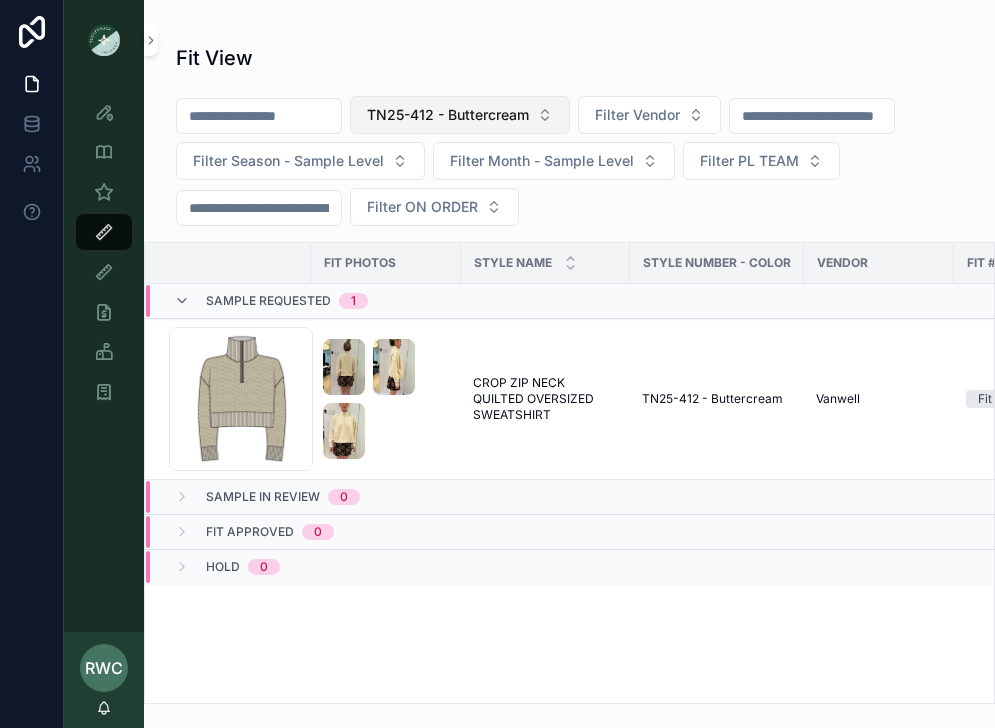 click on "TN25-412 - Buttercream" at bounding box center (460, 115) 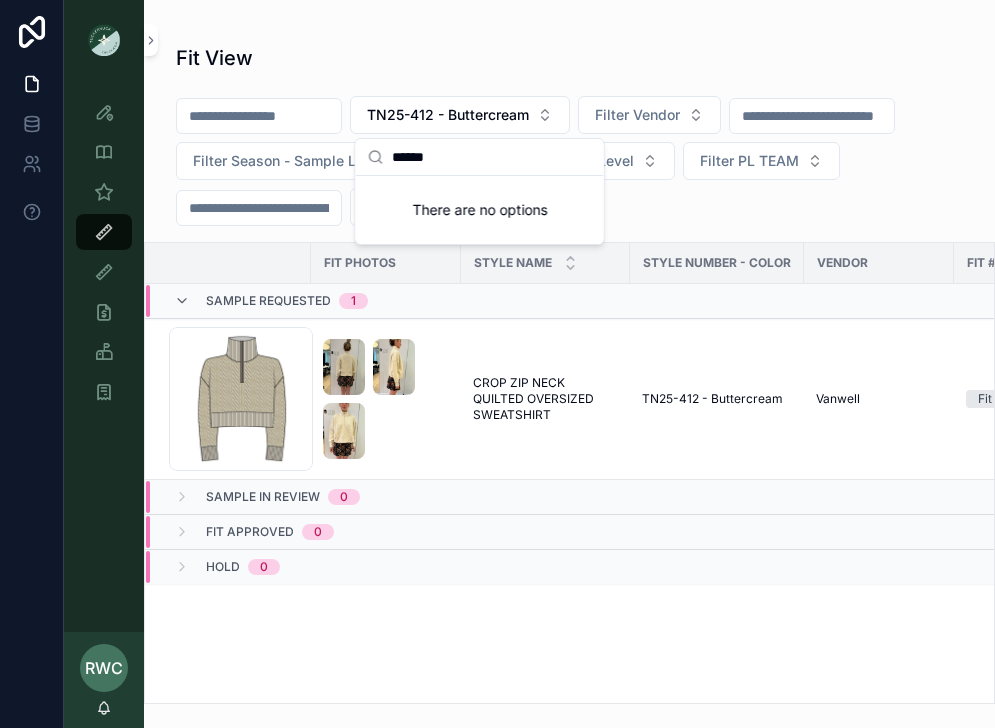 type on "******" 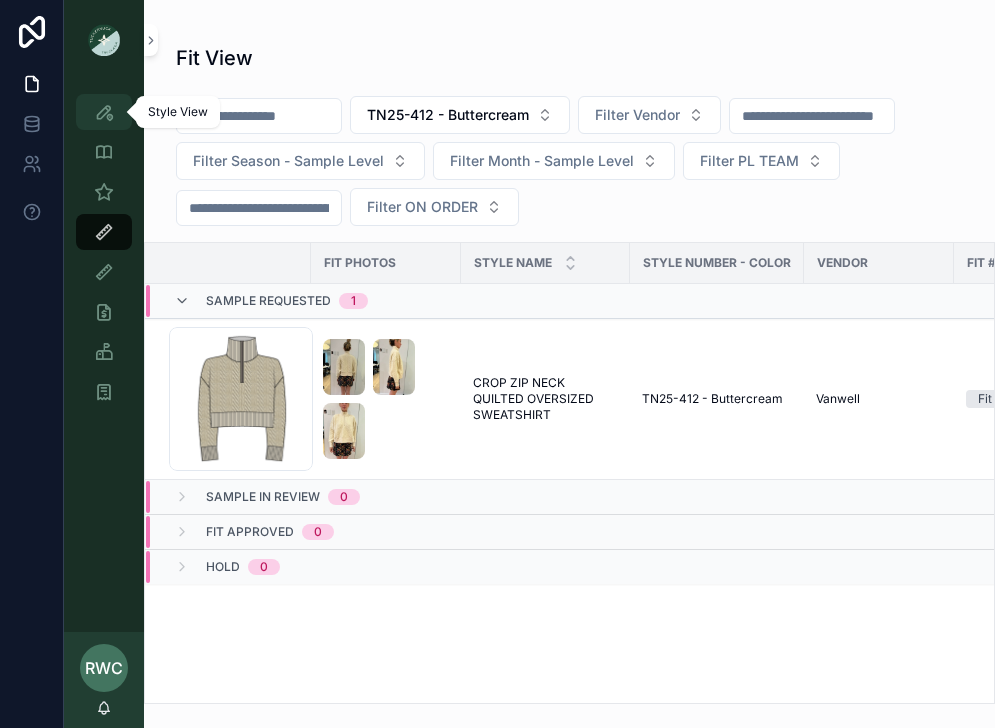 click at bounding box center [104, 112] 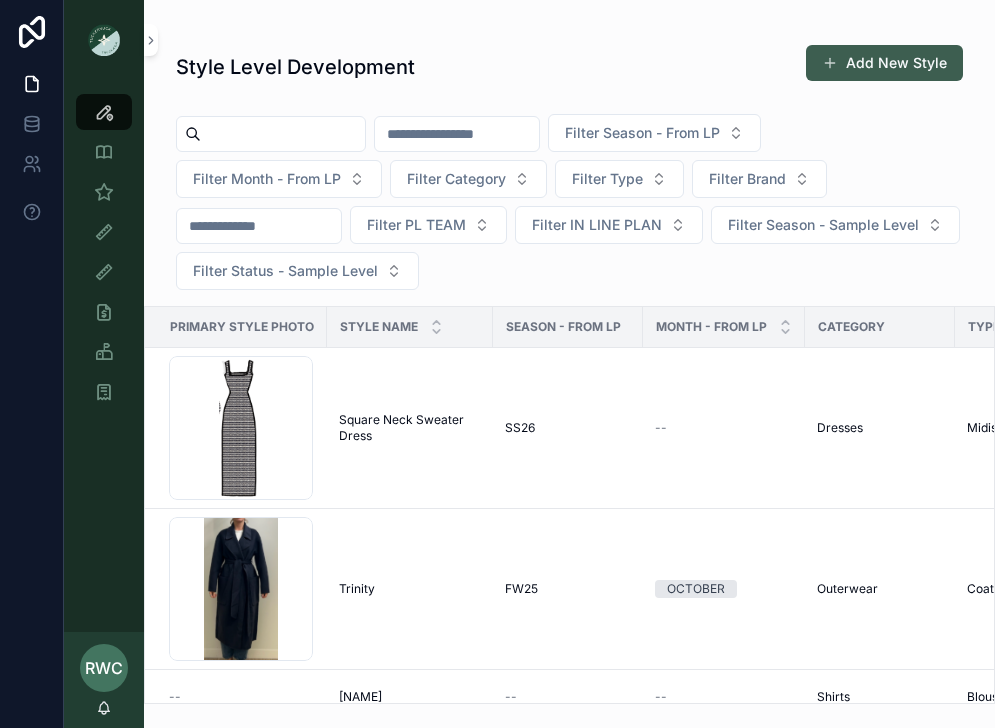 click on "Add New Style" at bounding box center (884, 63) 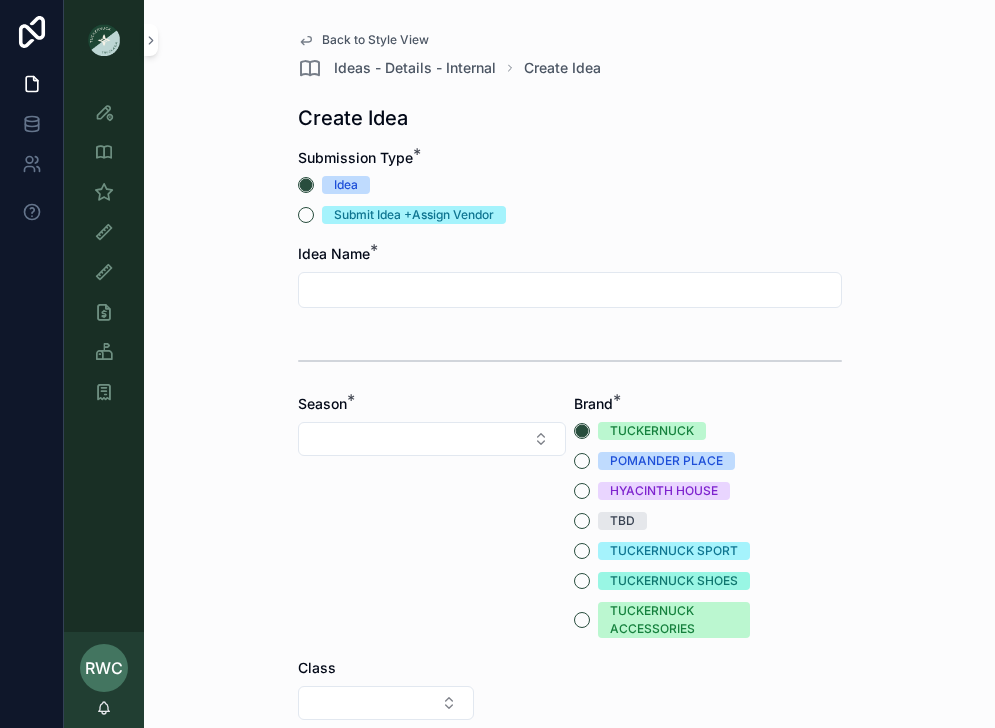 click at bounding box center [570, 290] 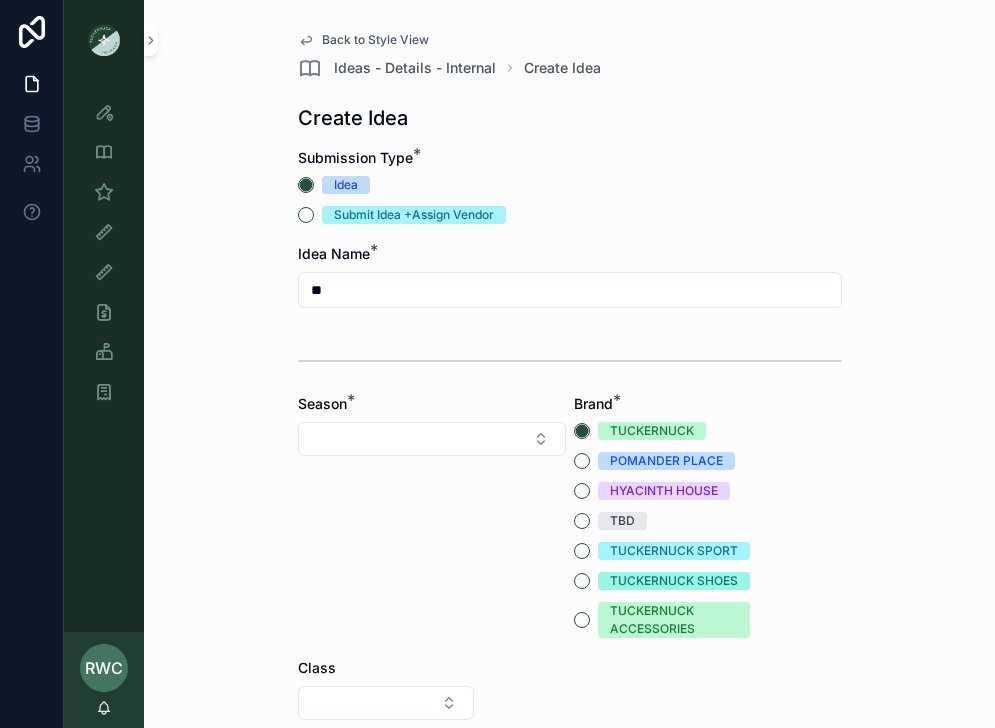 type on "*" 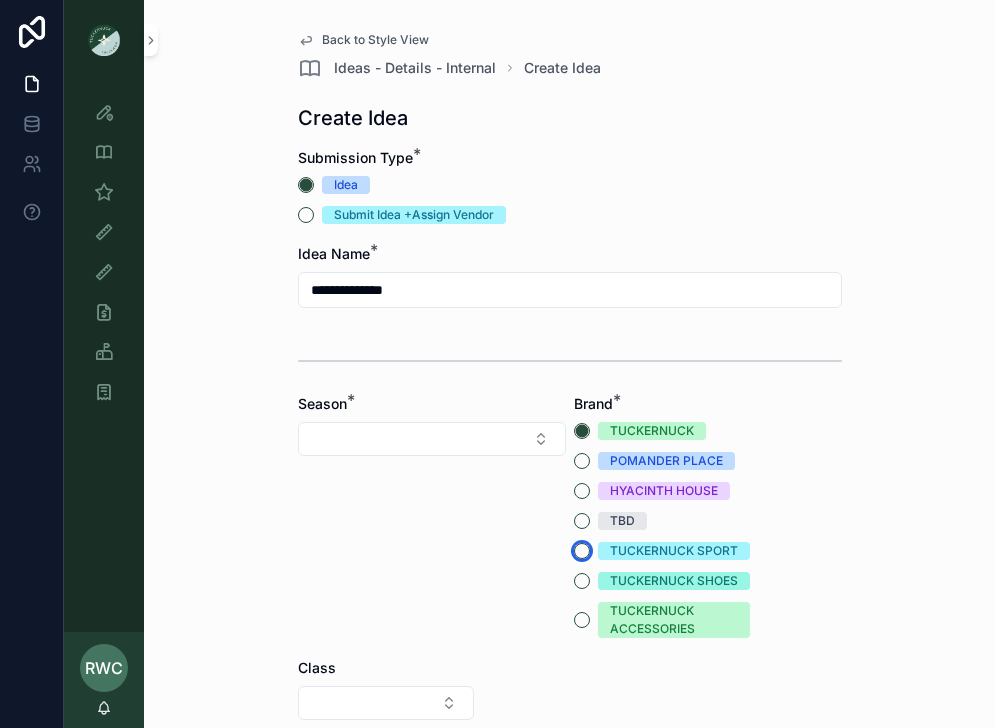click on "TUCKERNUCK SPORT" at bounding box center (582, 551) 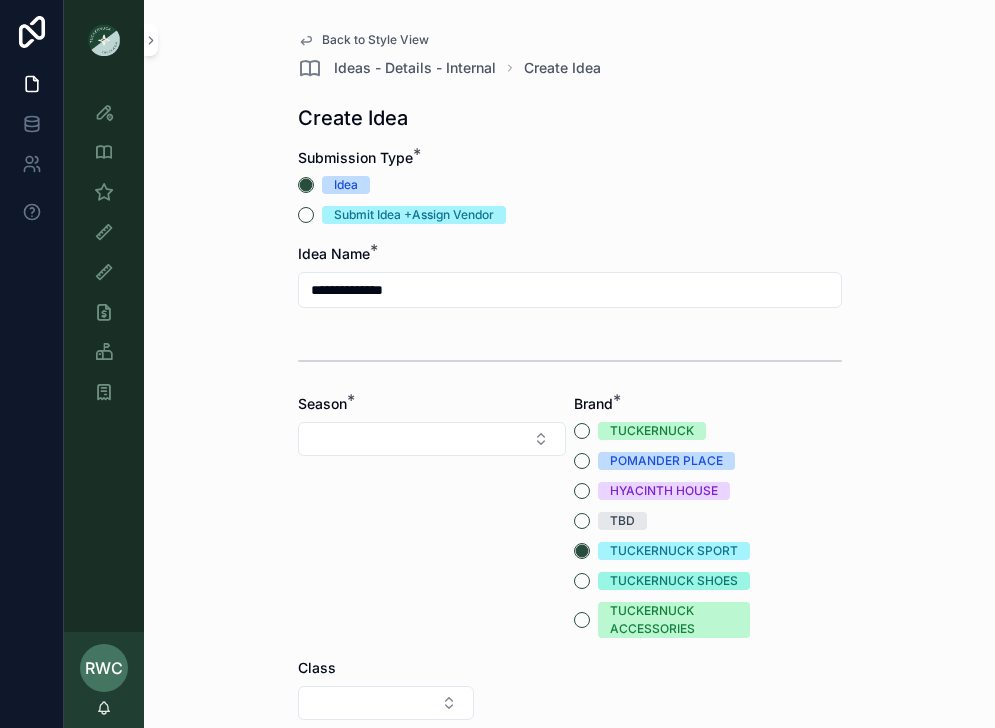 drag, startPoint x: 428, startPoint y: 288, endPoint x: 251, endPoint y: 287, distance: 177.00282 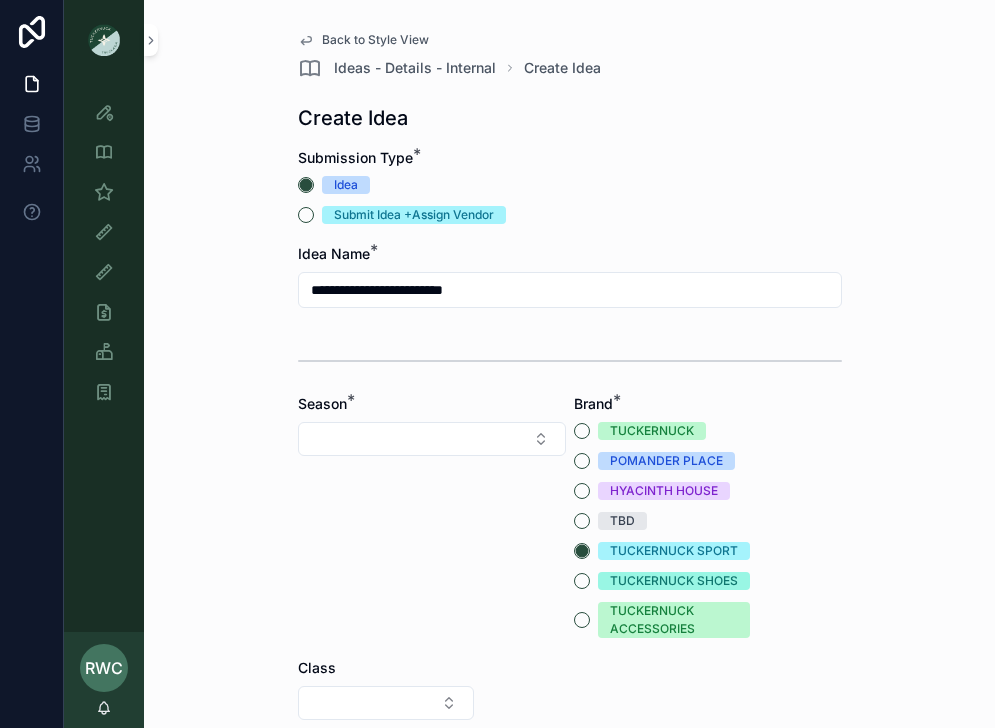 click on "**********" at bounding box center (570, 290) 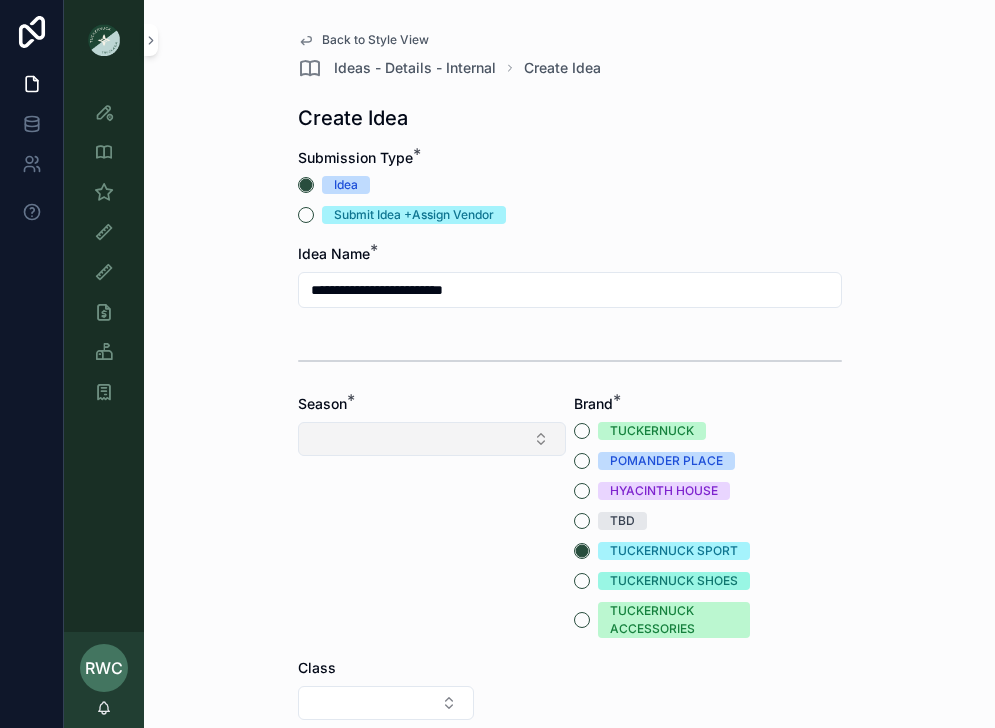 type on "**********" 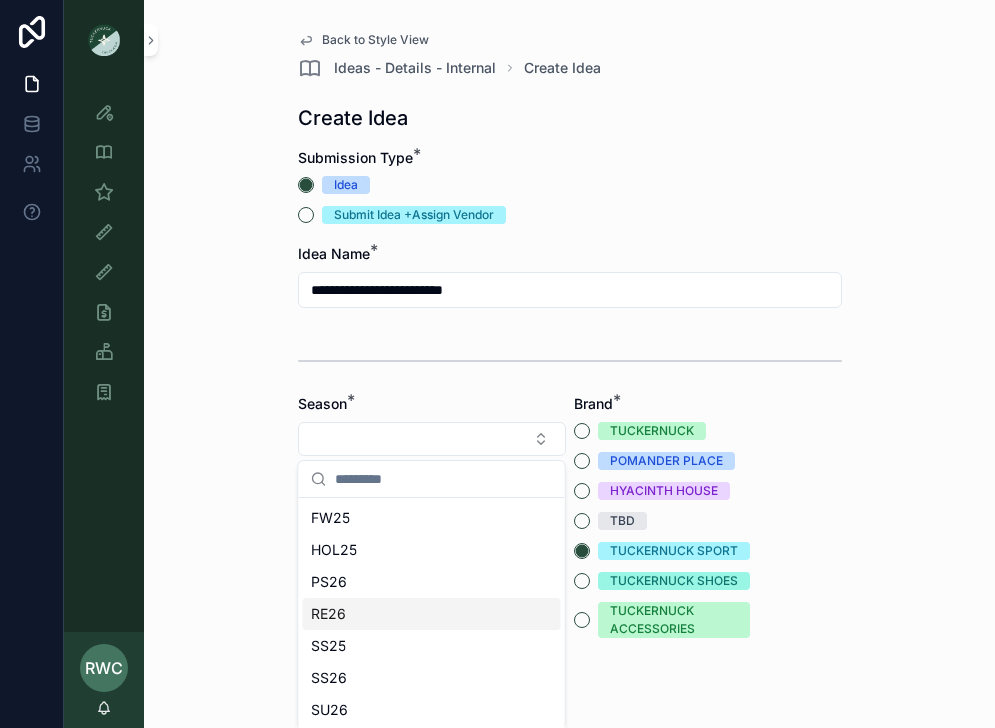 click on "RE26" at bounding box center (432, 614) 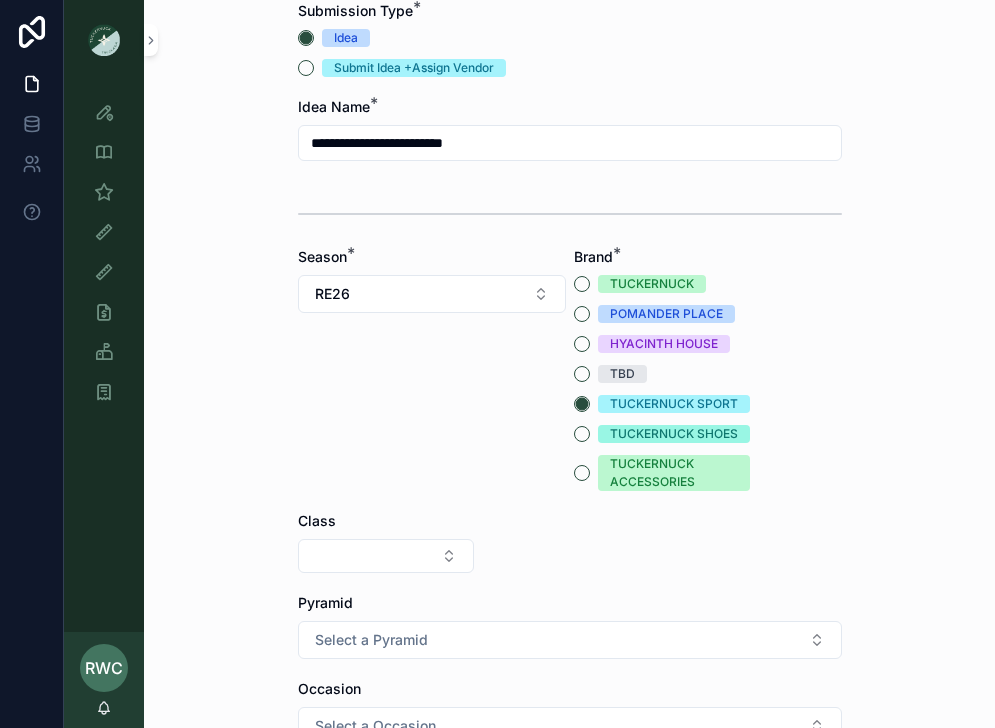 scroll, scrollTop: 162, scrollLeft: 0, axis: vertical 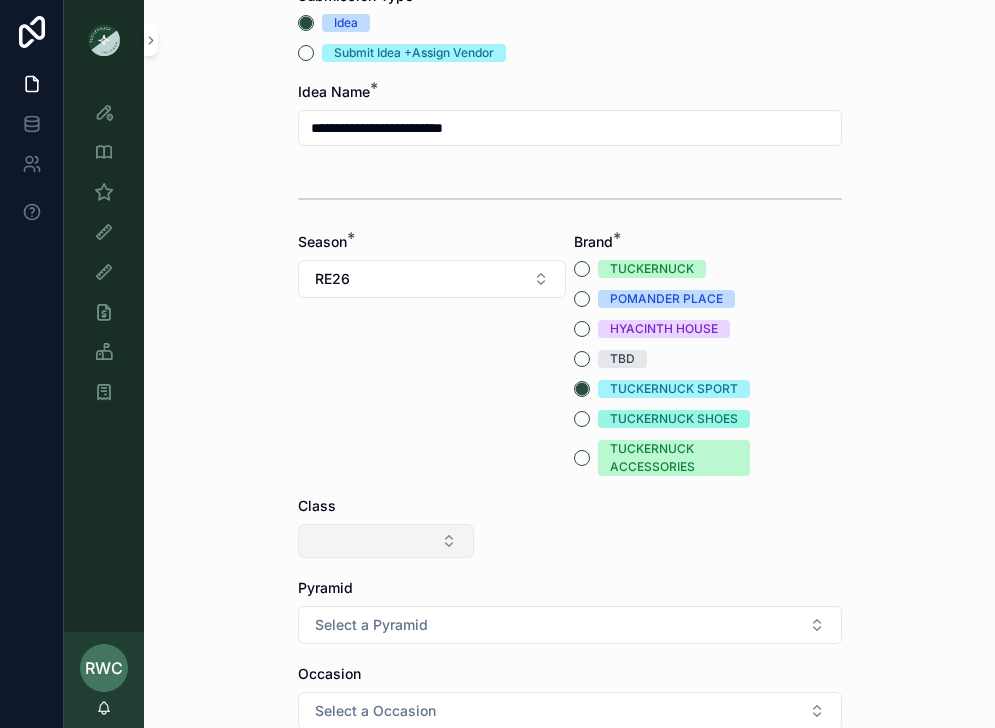 click at bounding box center [386, 541] 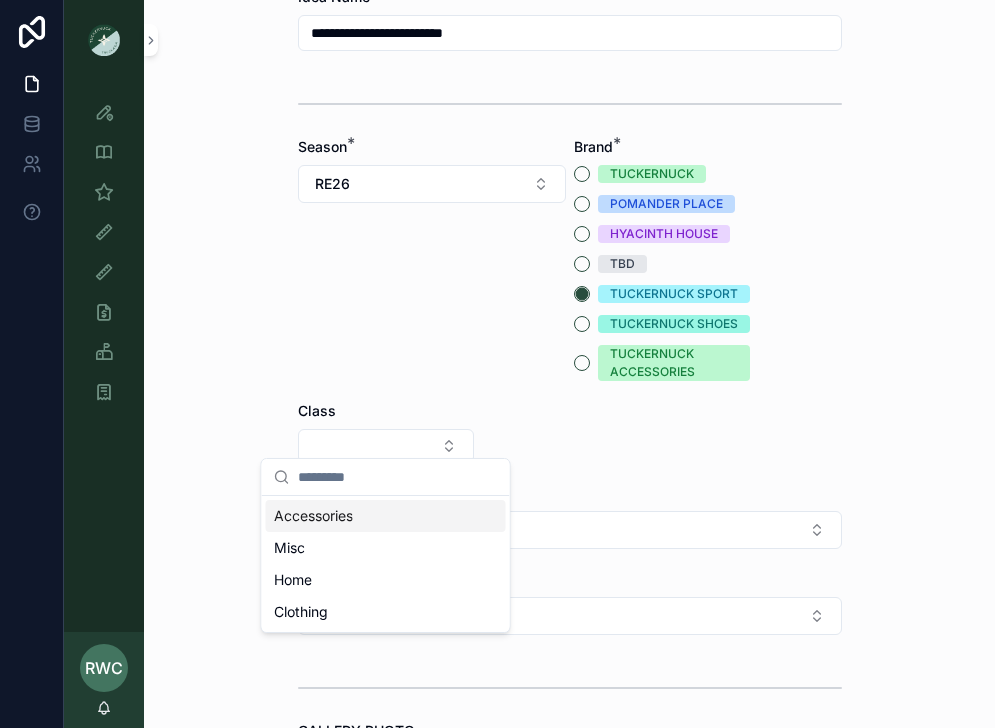 scroll, scrollTop: 276, scrollLeft: 0, axis: vertical 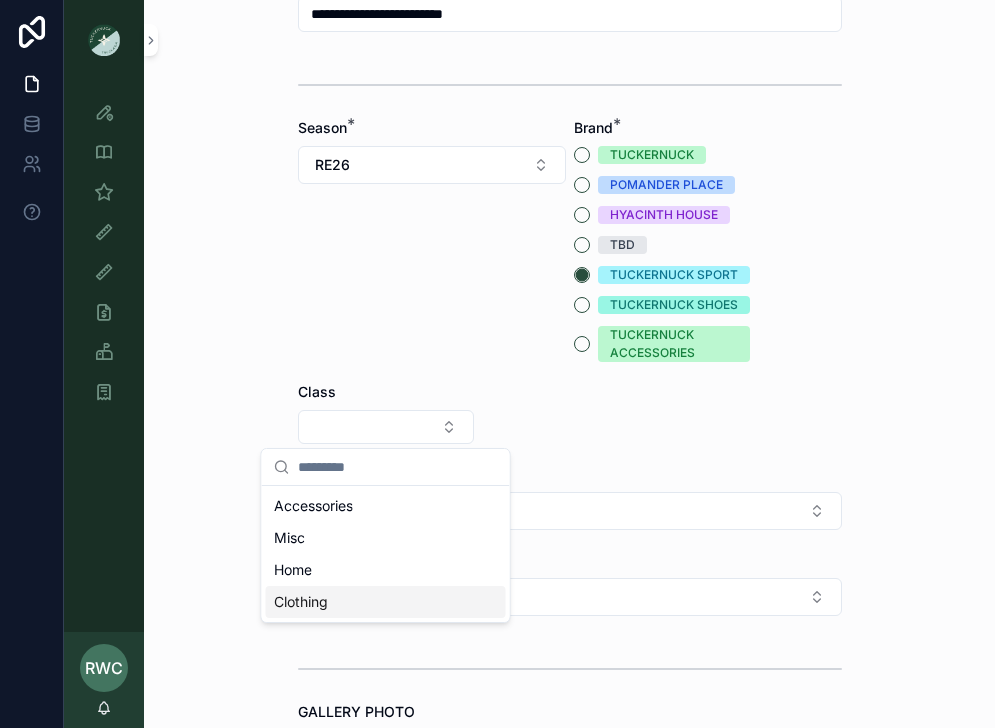 click on "Clothing" at bounding box center (301, 602) 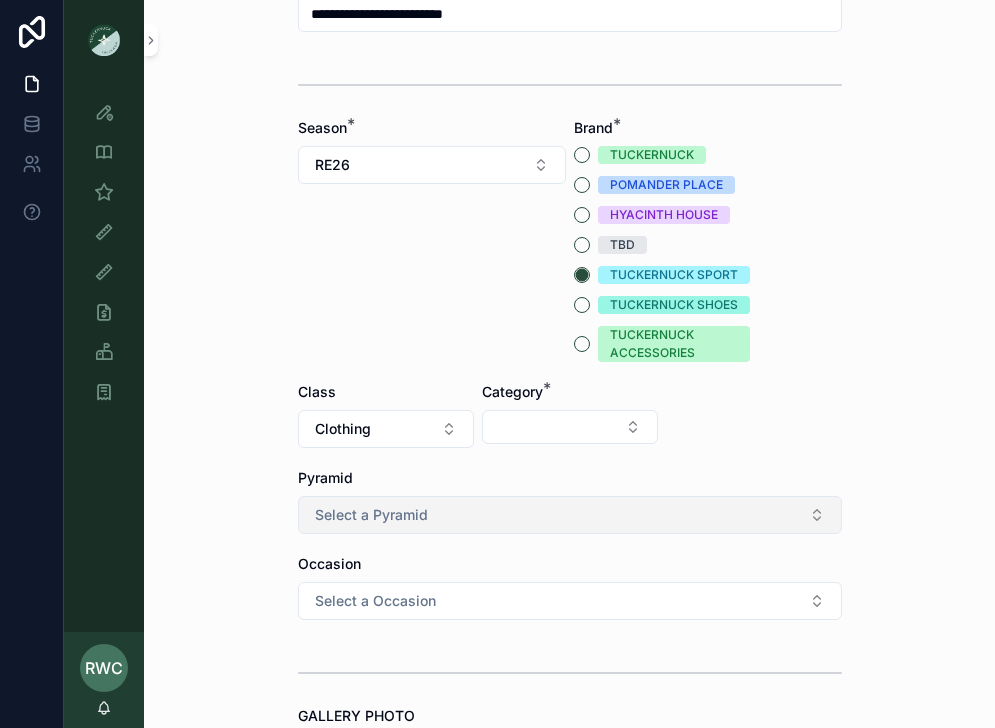 click on "Select a Pyramid" at bounding box center [371, 515] 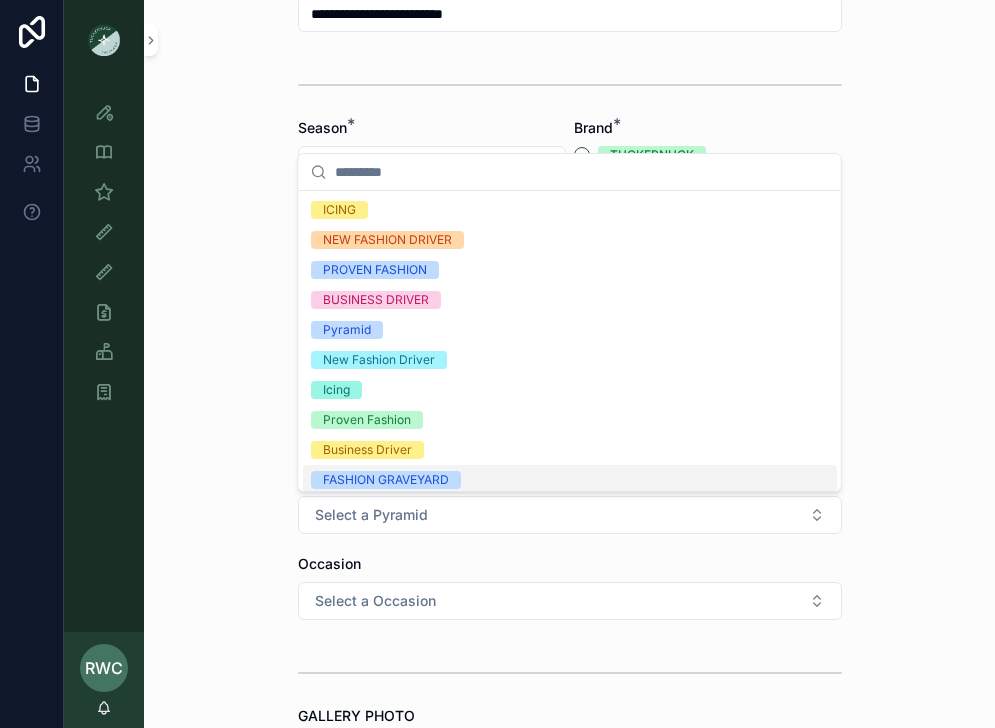 click on "**********" at bounding box center [569, 364] 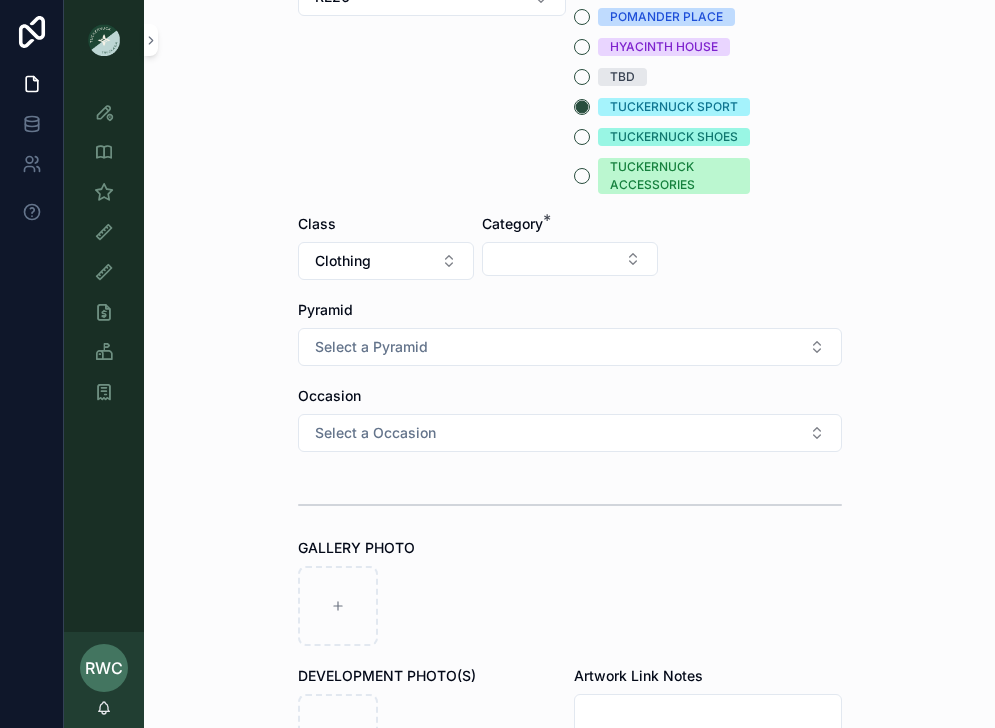 scroll, scrollTop: 448, scrollLeft: 0, axis: vertical 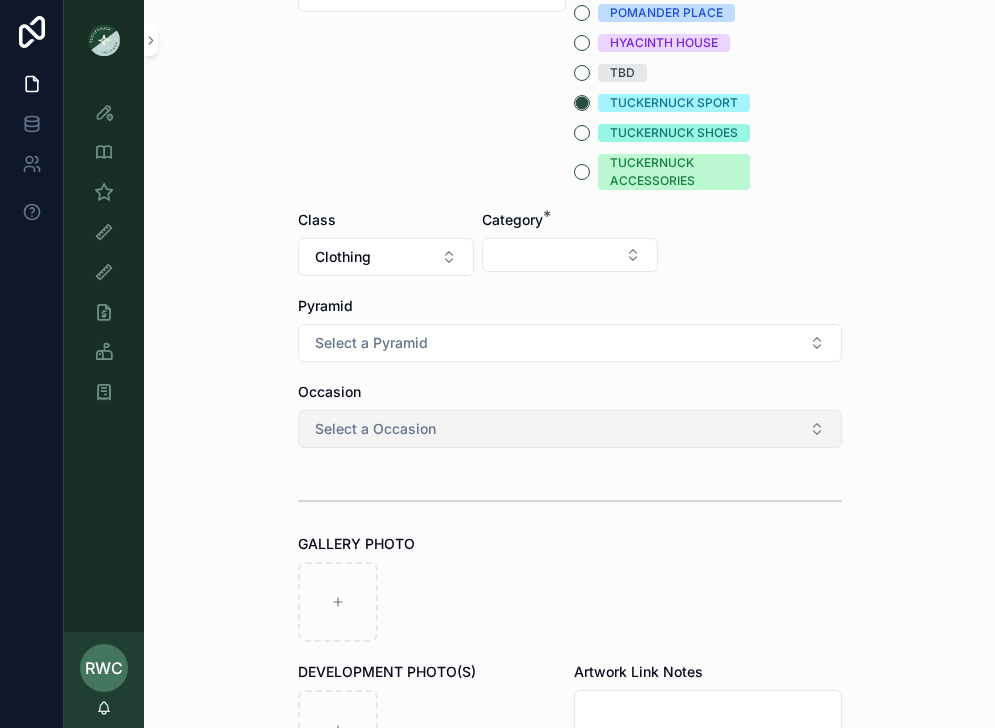 click on "Select a Occasion" at bounding box center [375, 429] 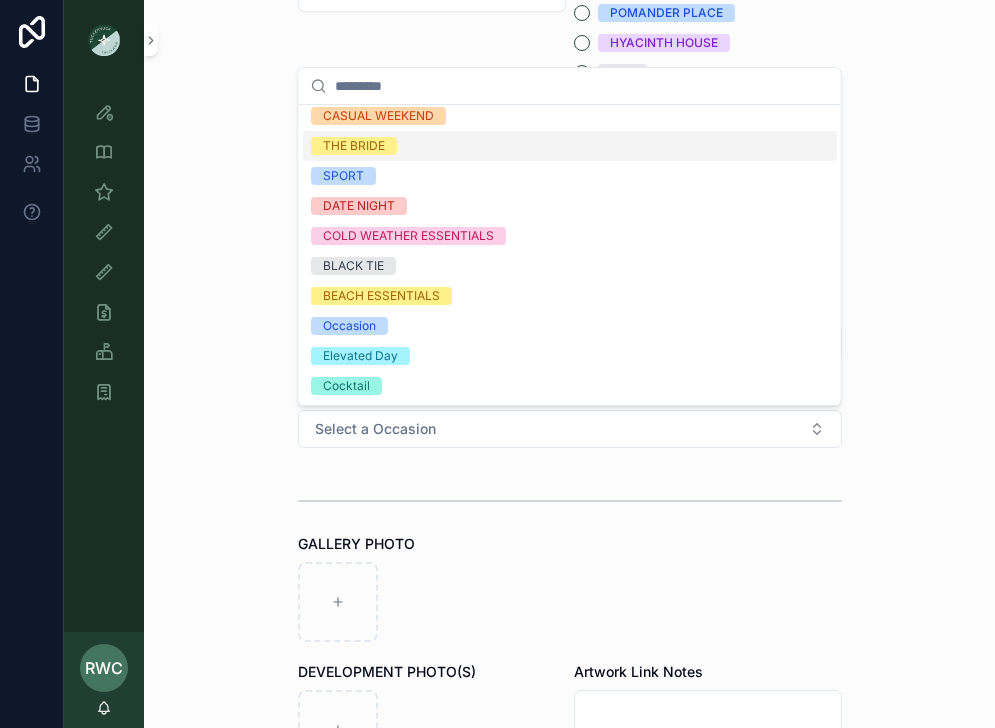 scroll, scrollTop: 96, scrollLeft: 0, axis: vertical 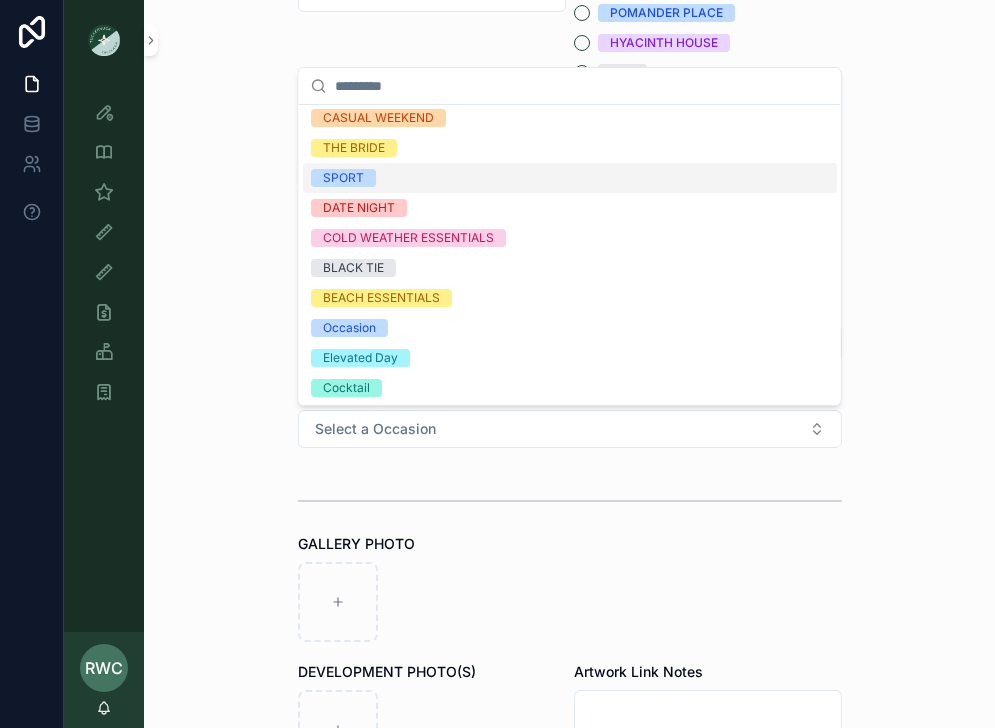 click on "SPORT" at bounding box center [343, 178] 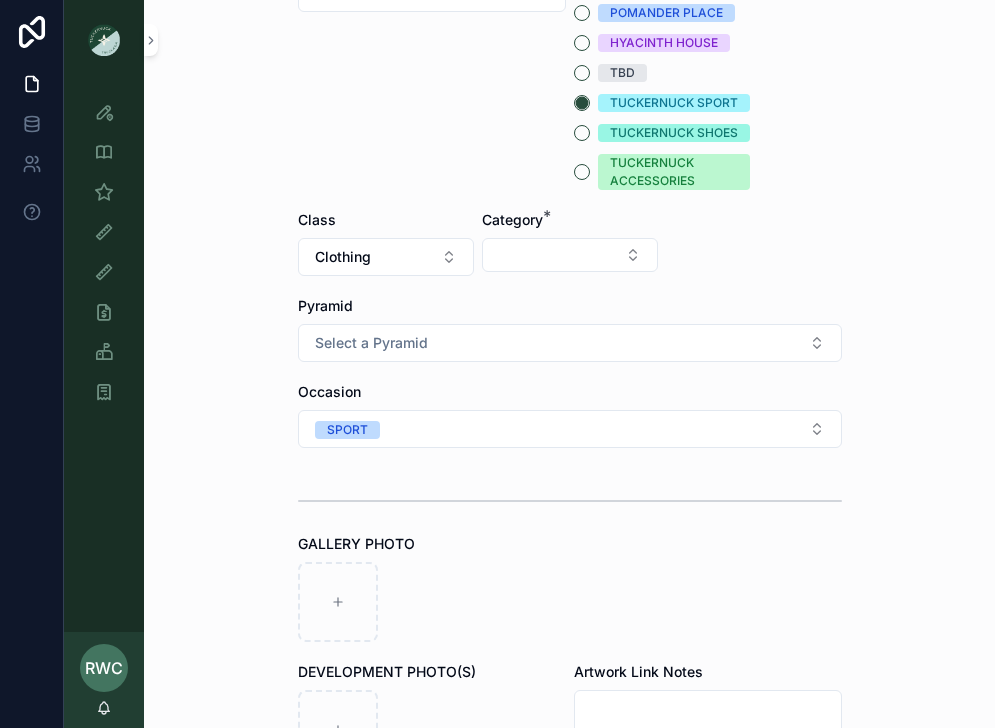 click on "**********" at bounding box center (569, 364) 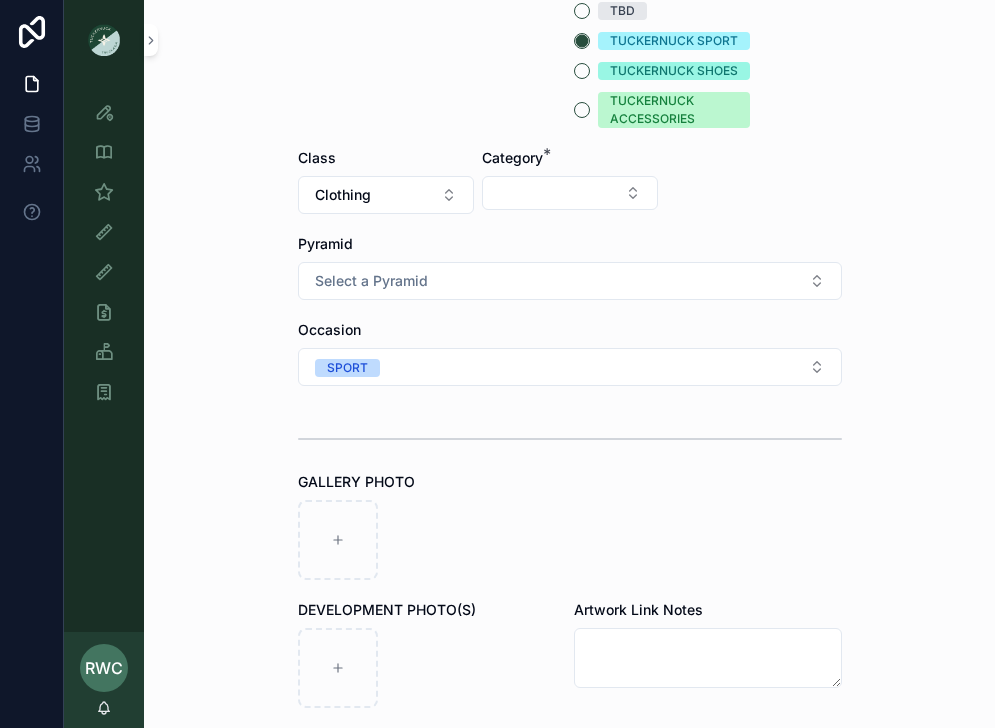 scroll, scrollTop: 538, scrollLeft: 0, axis: vertical 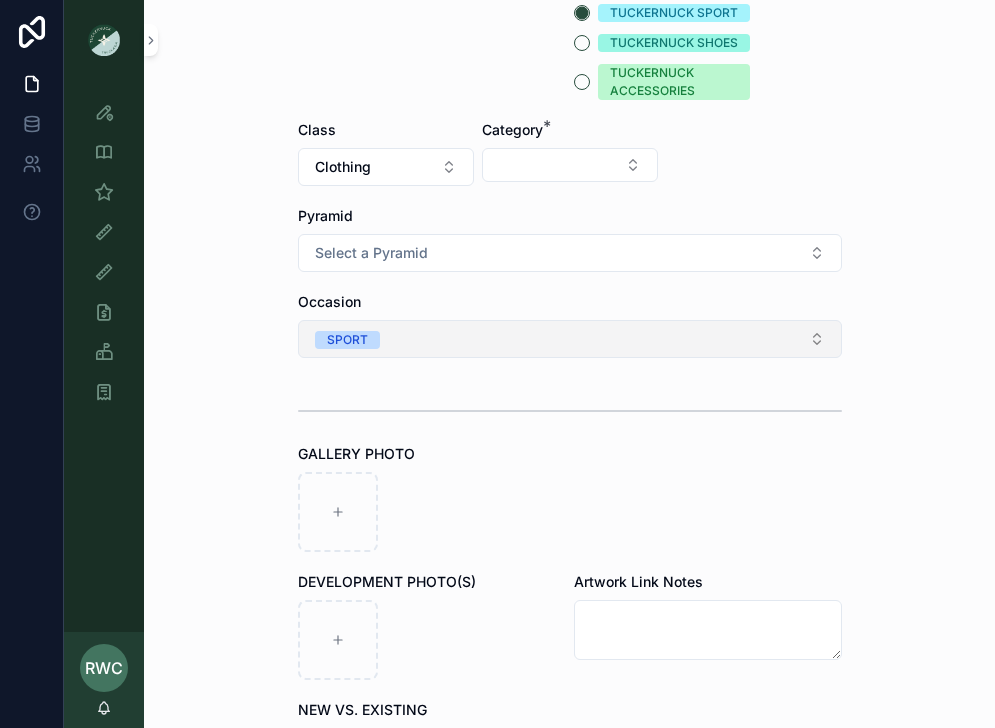 click on "SPORT" at bounding box center [570, 339] 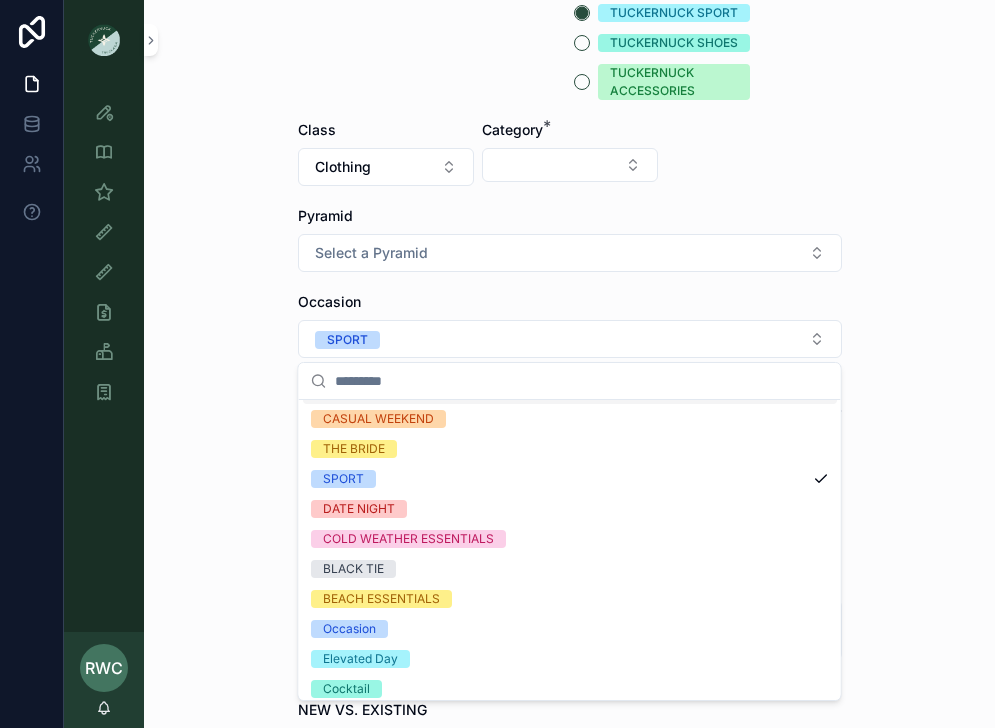 scroll, scrollTop: 128, scrollLeft: 0, axis: vertical 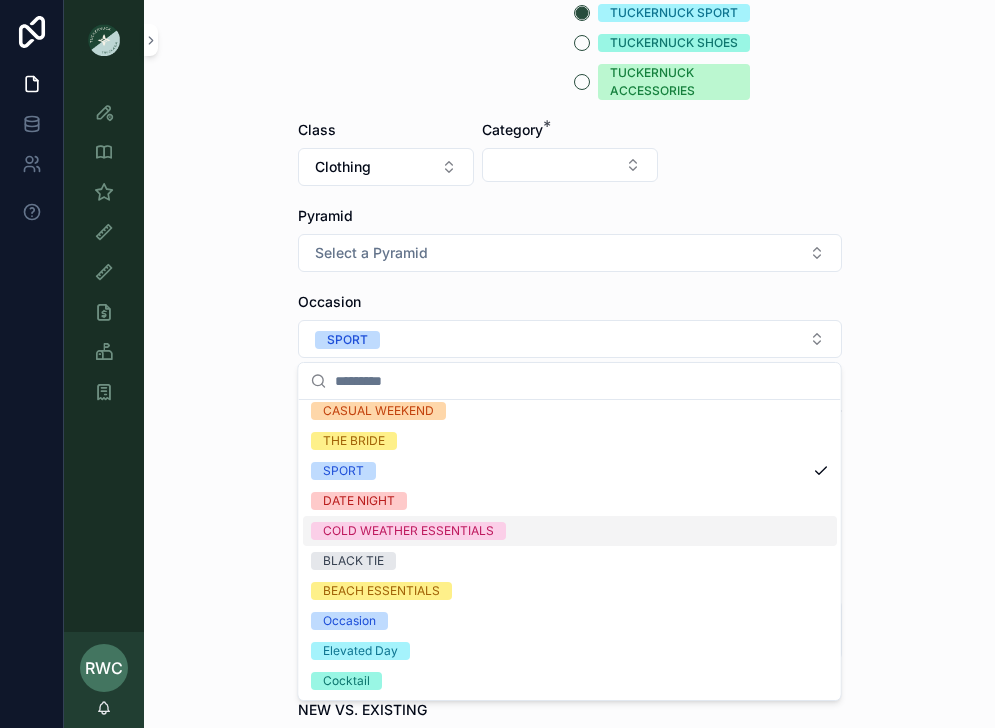 click on "**********" at bounding box center (569, 364) 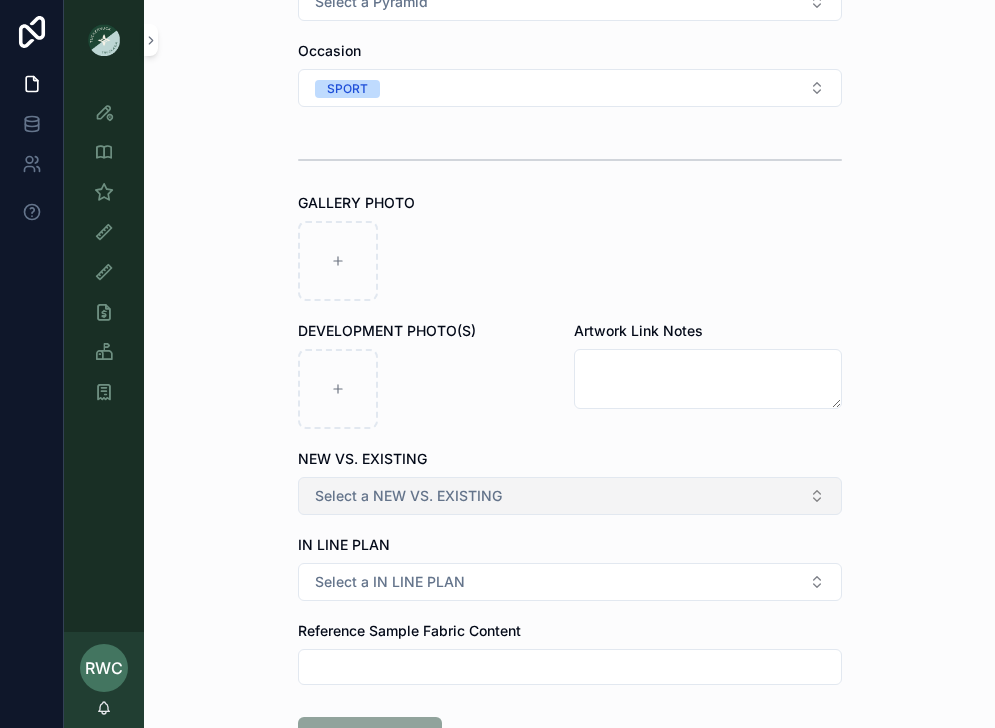scroll, scrollTop: 942, scrollLeft: 0, axis: vertical 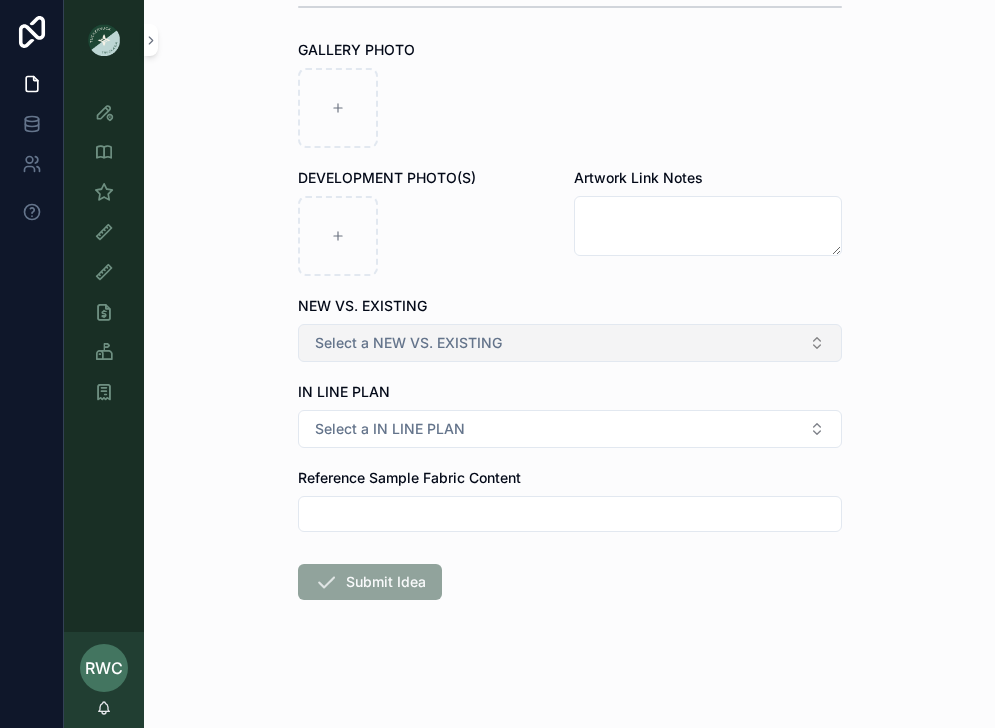 click on "Select a NEW VS. EXISTING" at bounding box center (408, 343) 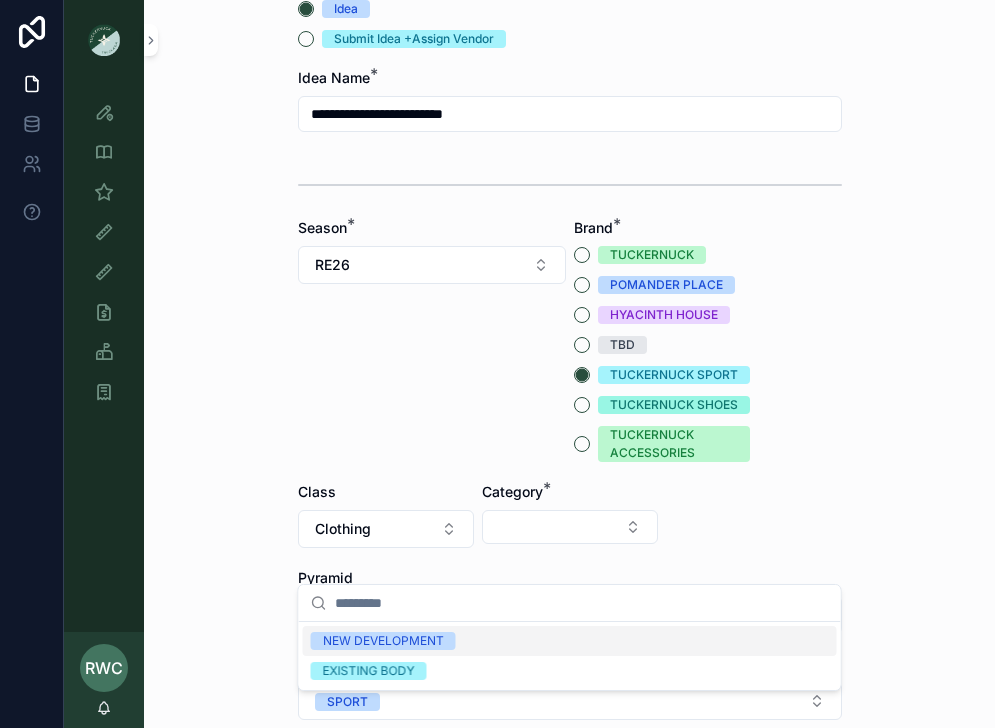 scroll, scrollTop: 0, scrollLeft: 0, axis: both 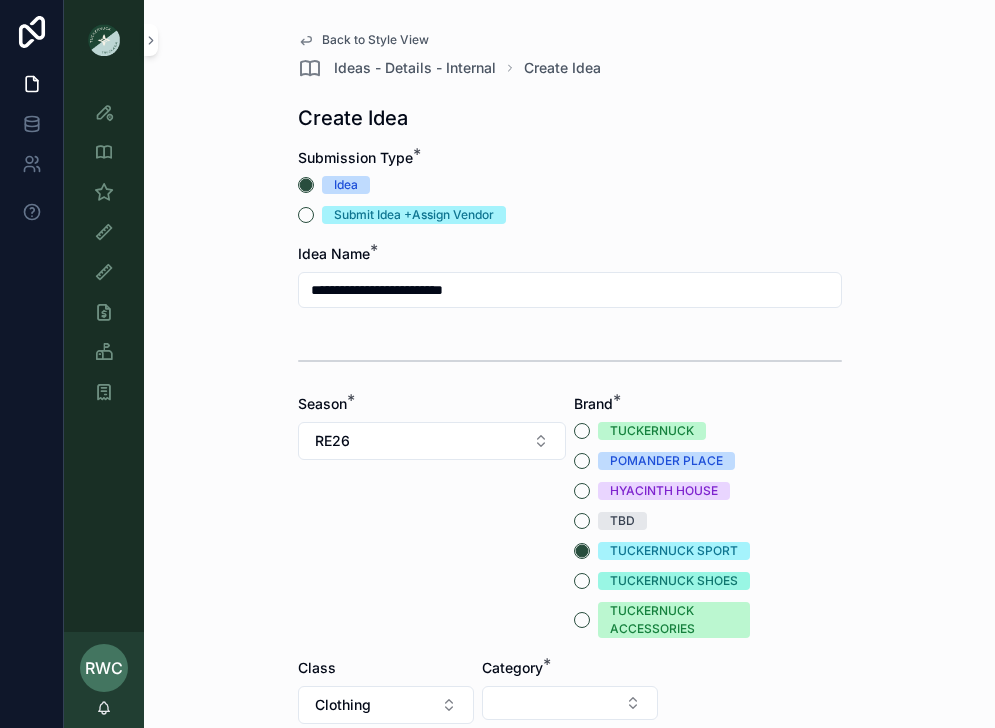 click at bounding box center (104, 40) 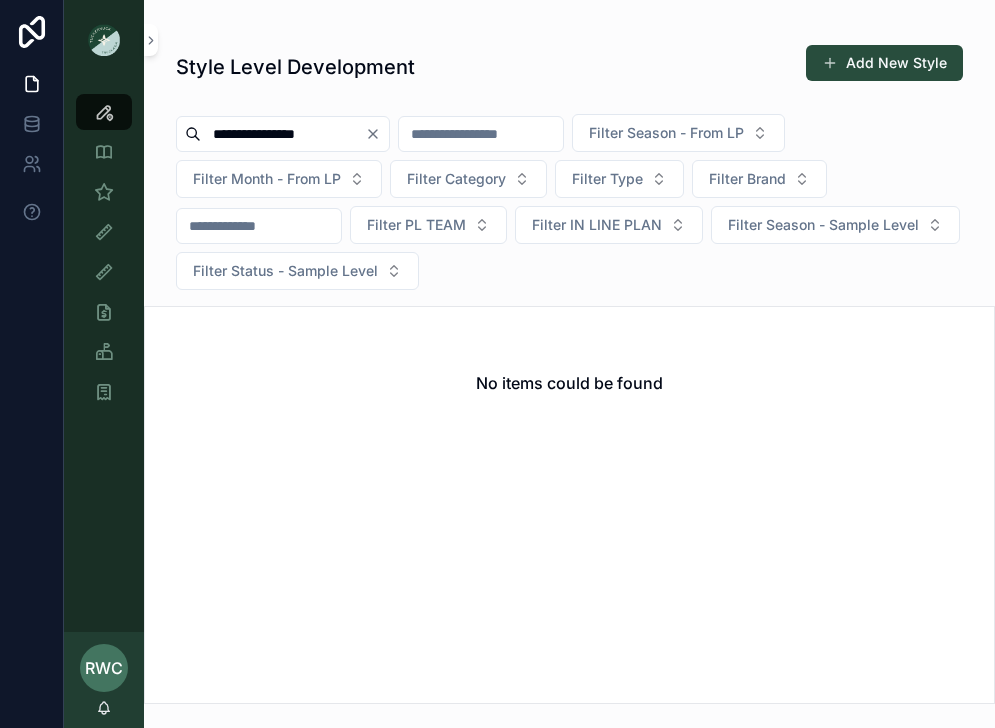 type on "**********" 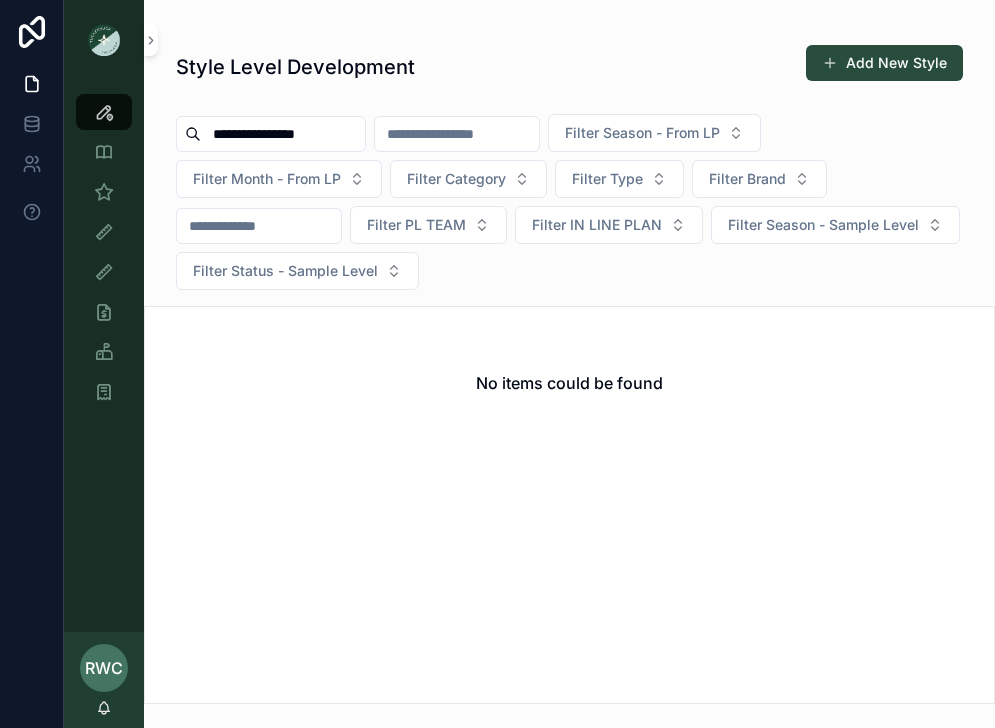 click at bounding box center [457, 134] 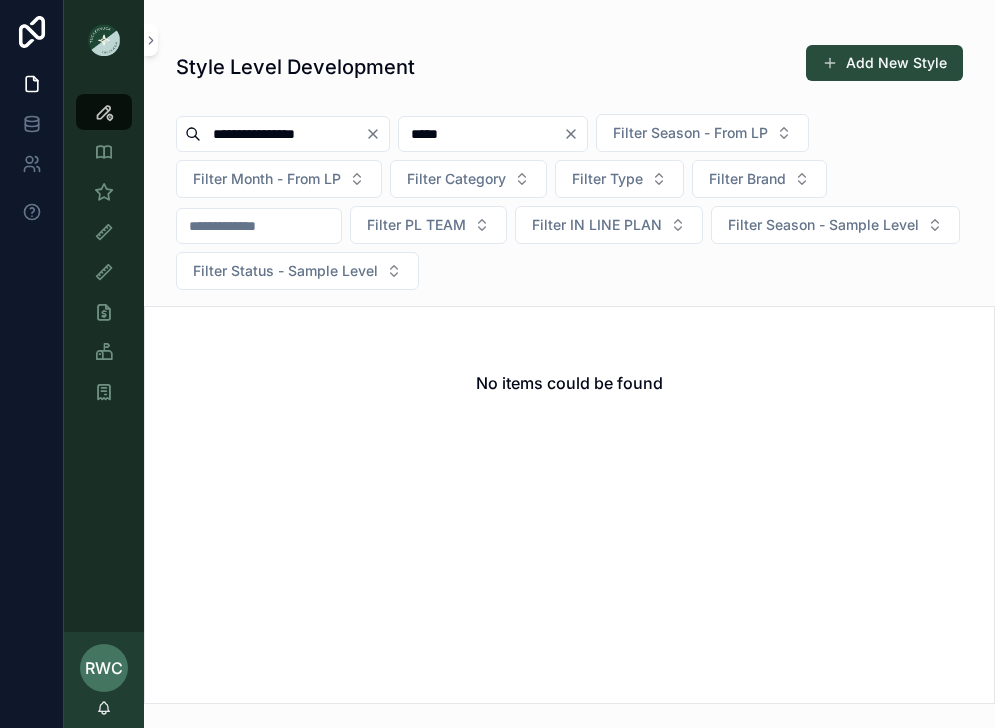click 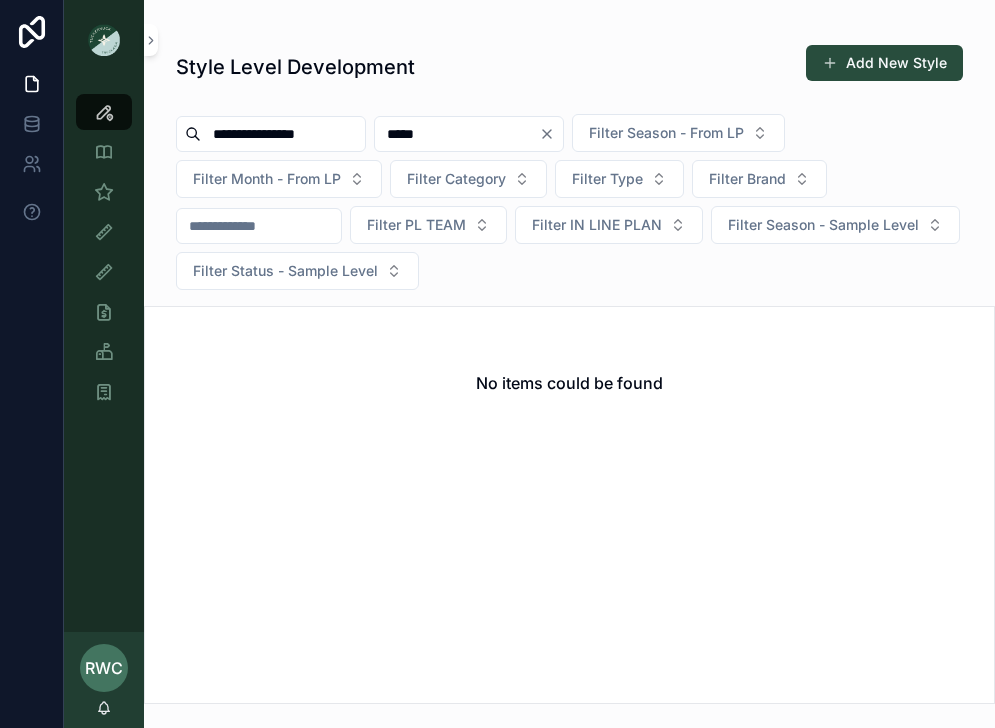 click on "*****" at bounding box center (457, 134) 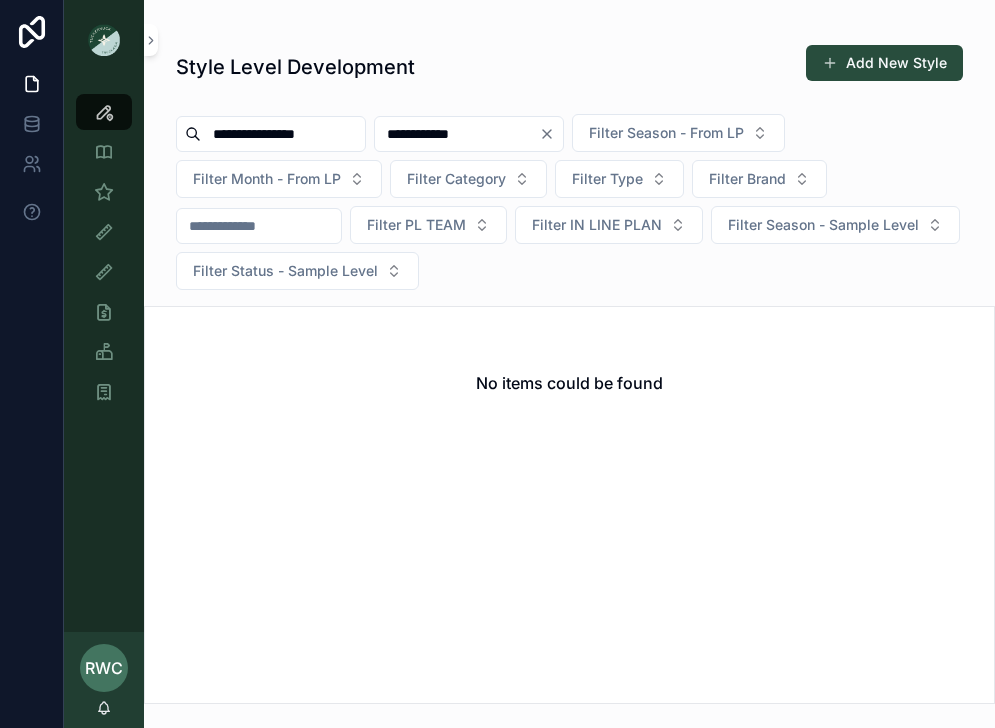 type on "**********" 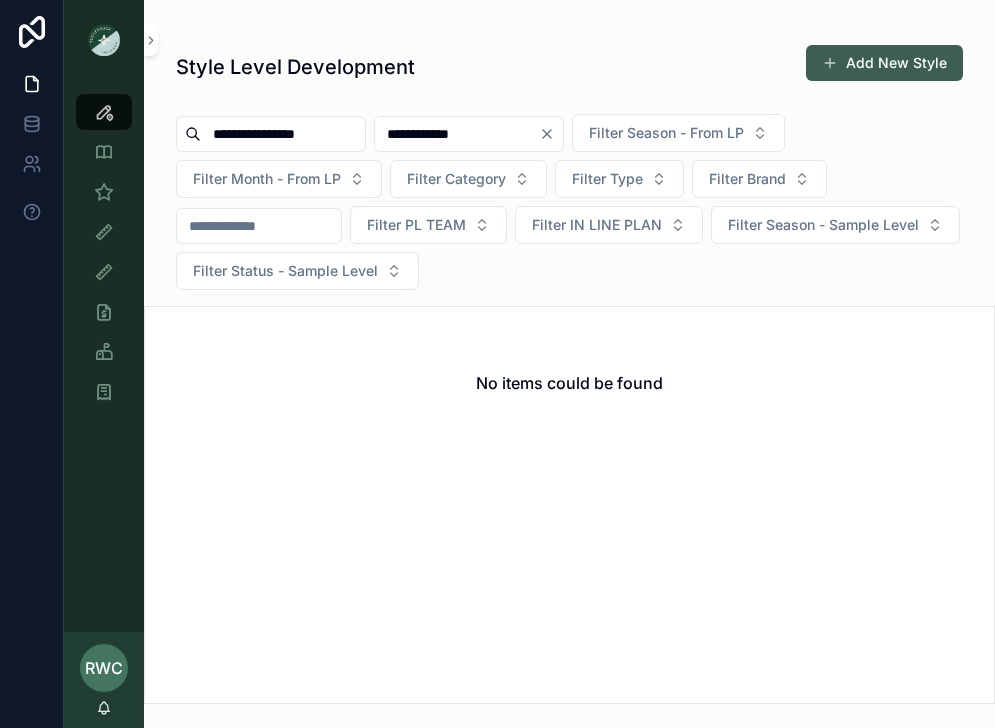 click at bounding box center [830, 63] 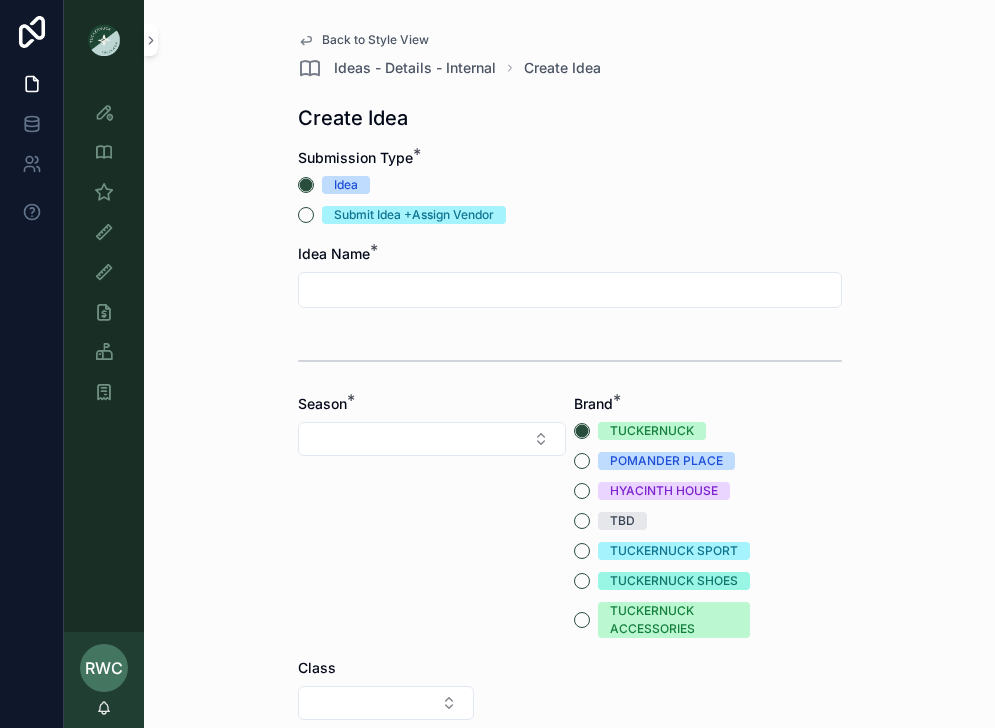click at bounding box center (570, 290) 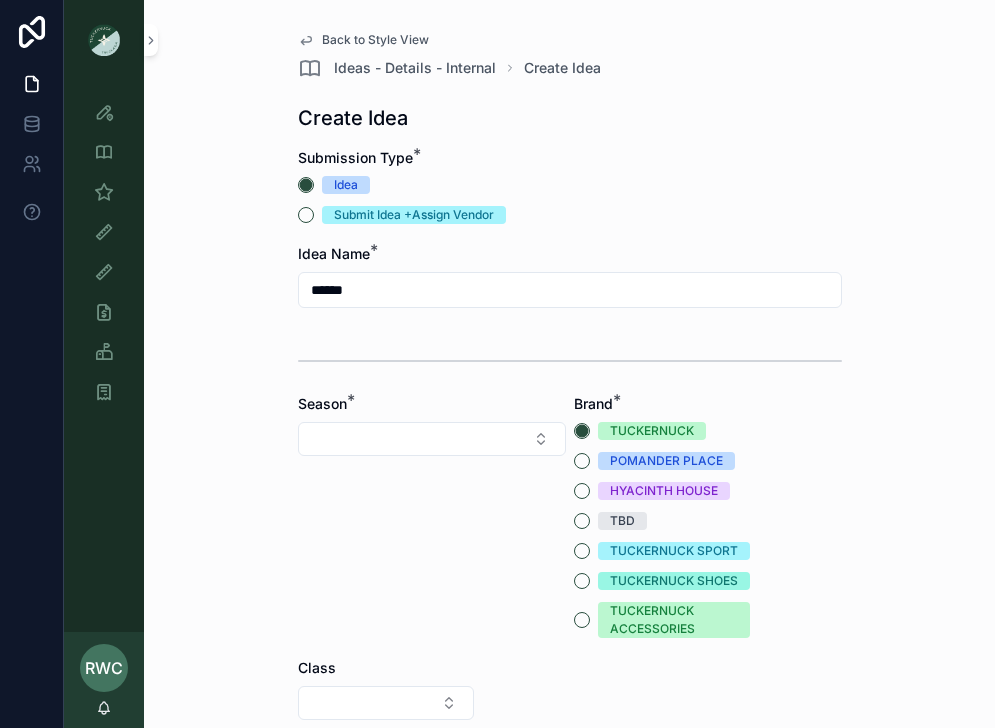 type on "******" 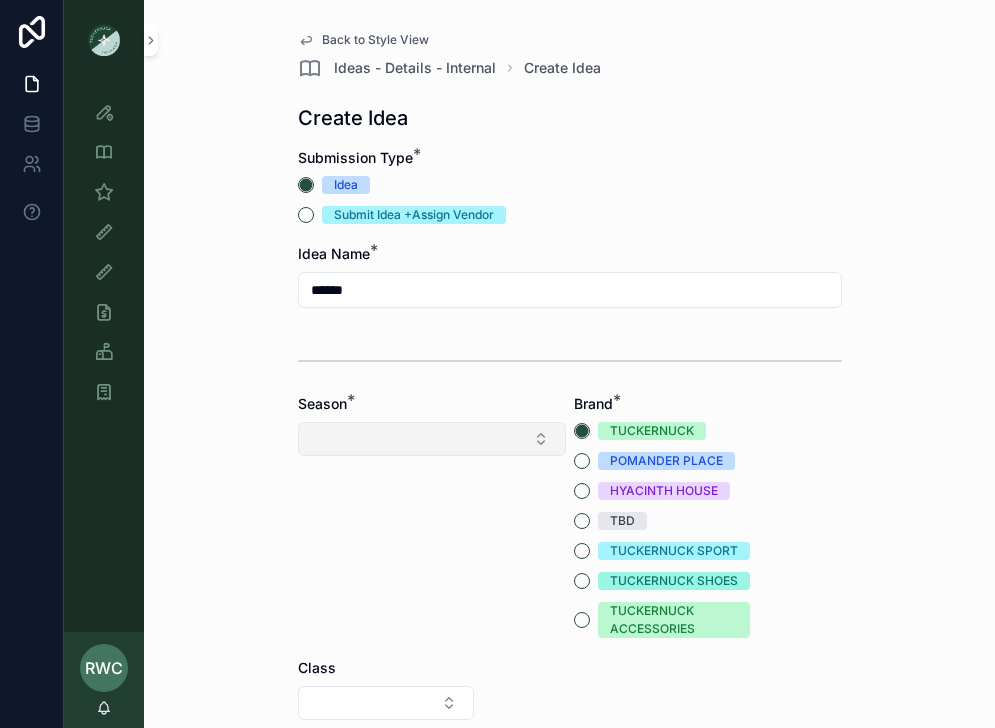 click at bounding box center (432, 439) 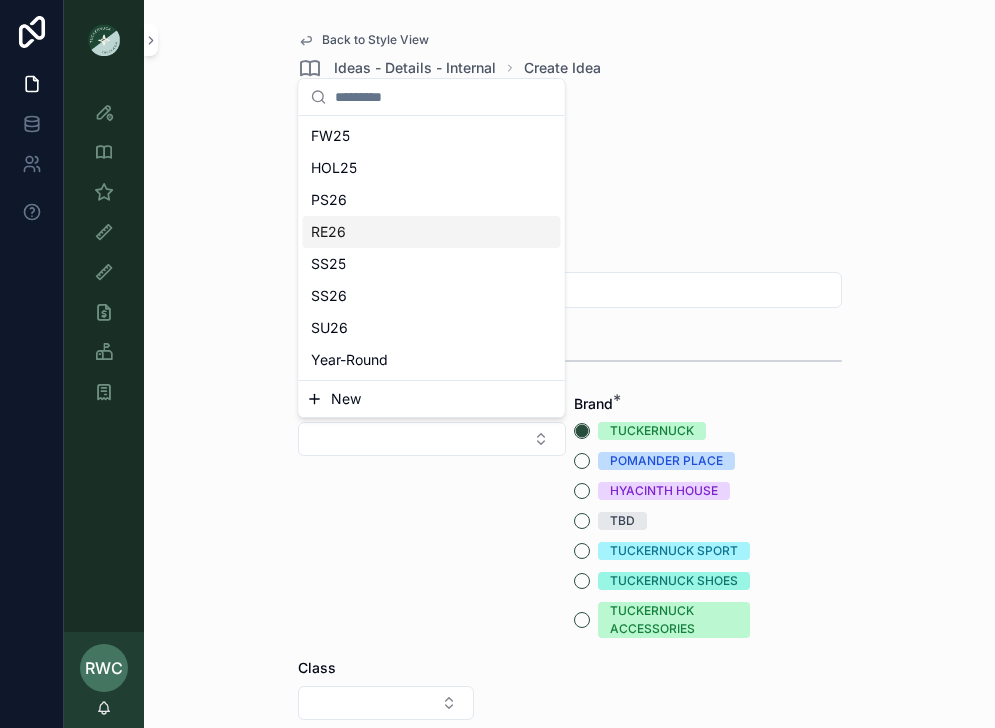 click on "RE26" at bounding box center [432, 232] 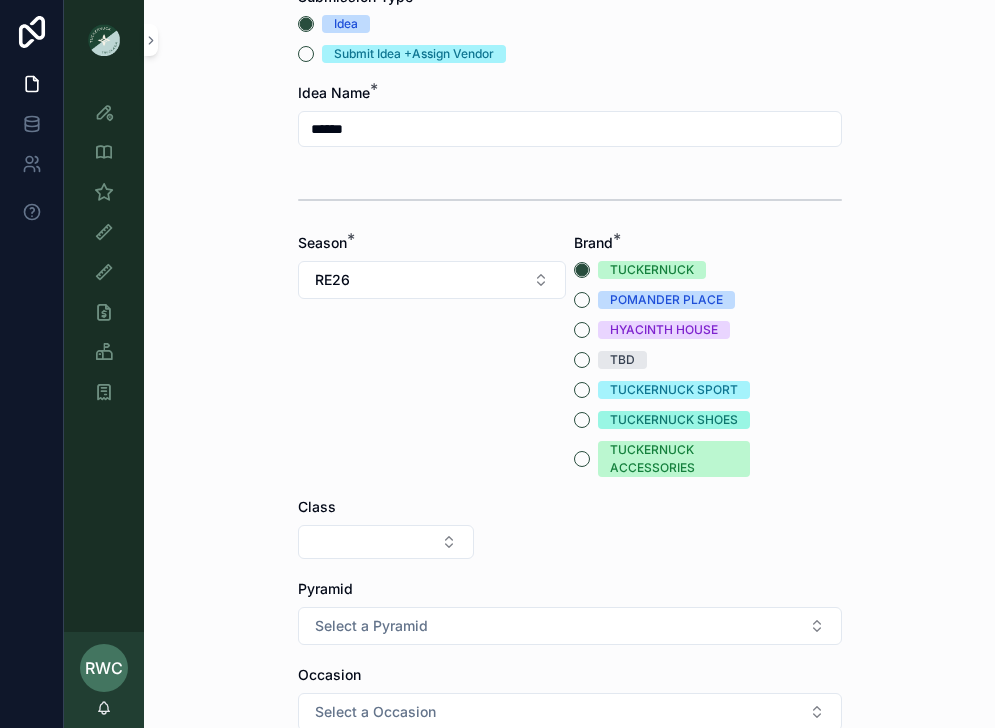 scroll, scrollTop: 177, scrollLeft: 0, axis: vertical 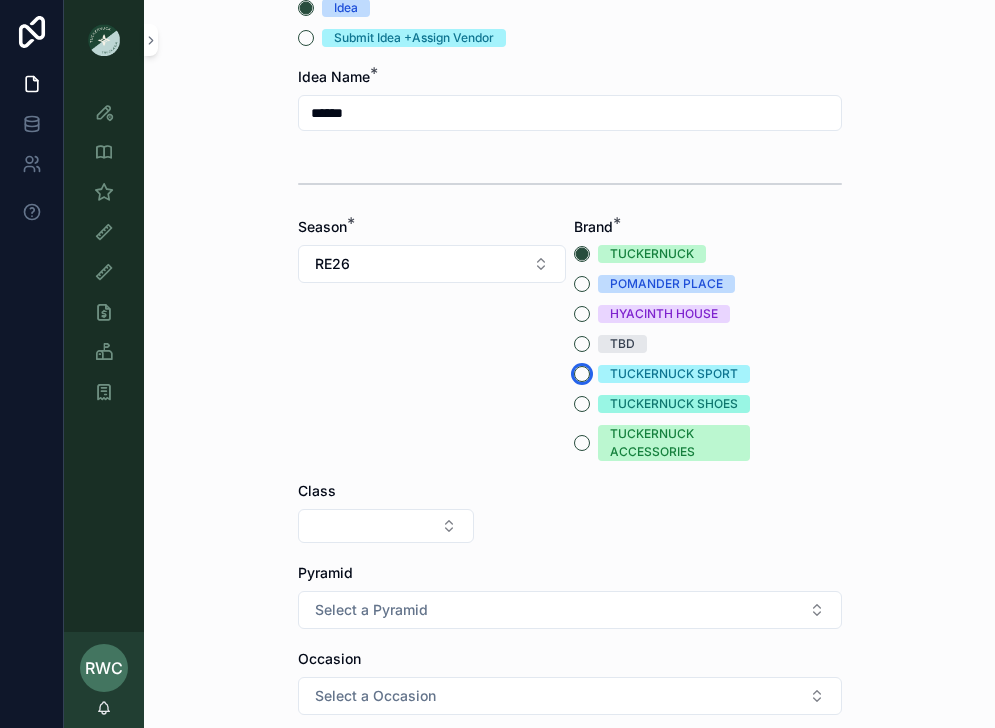 click on "TUCKERNUCK SPORT" at bounding box center [582, 374] 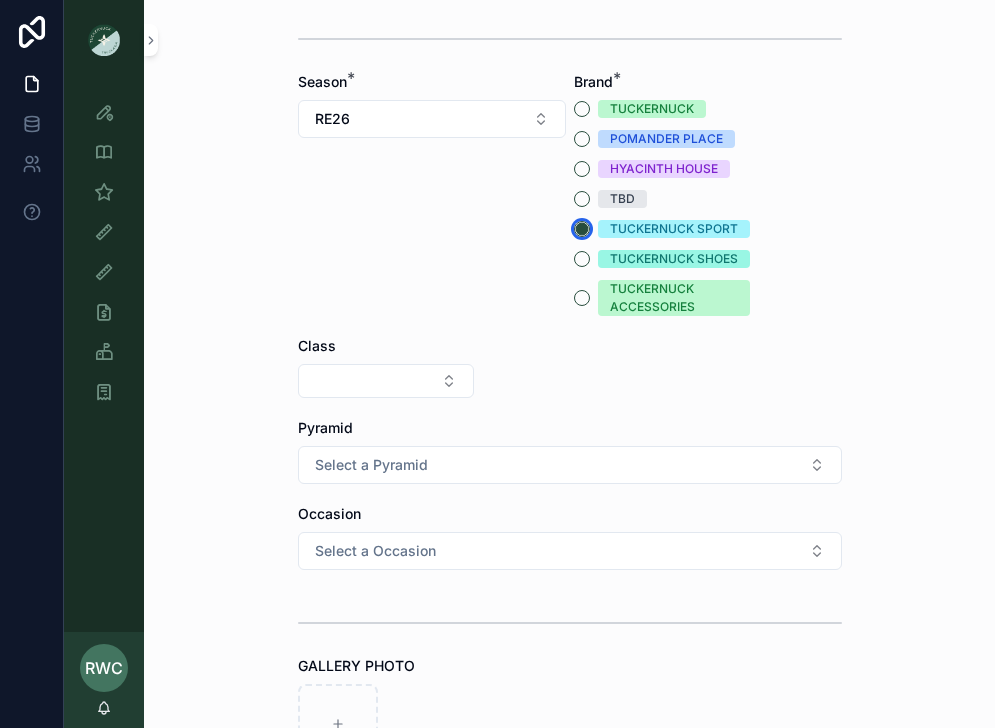 scroll, scrollTop: 397, scrollLeft: 0, axis: vertical 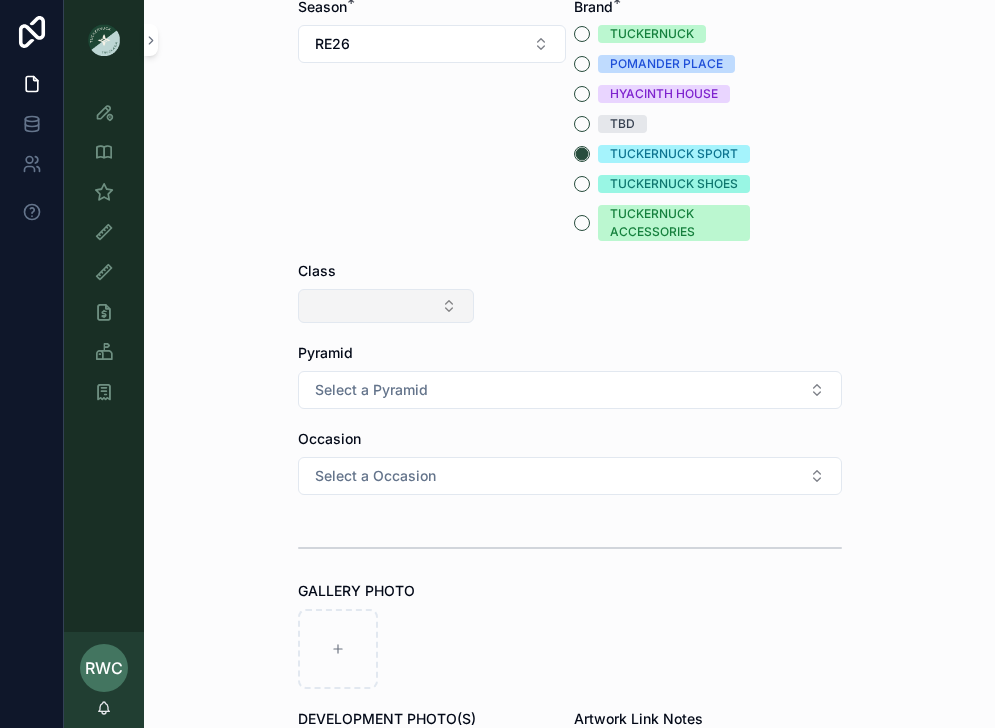 click at bounding box center [386, 306] 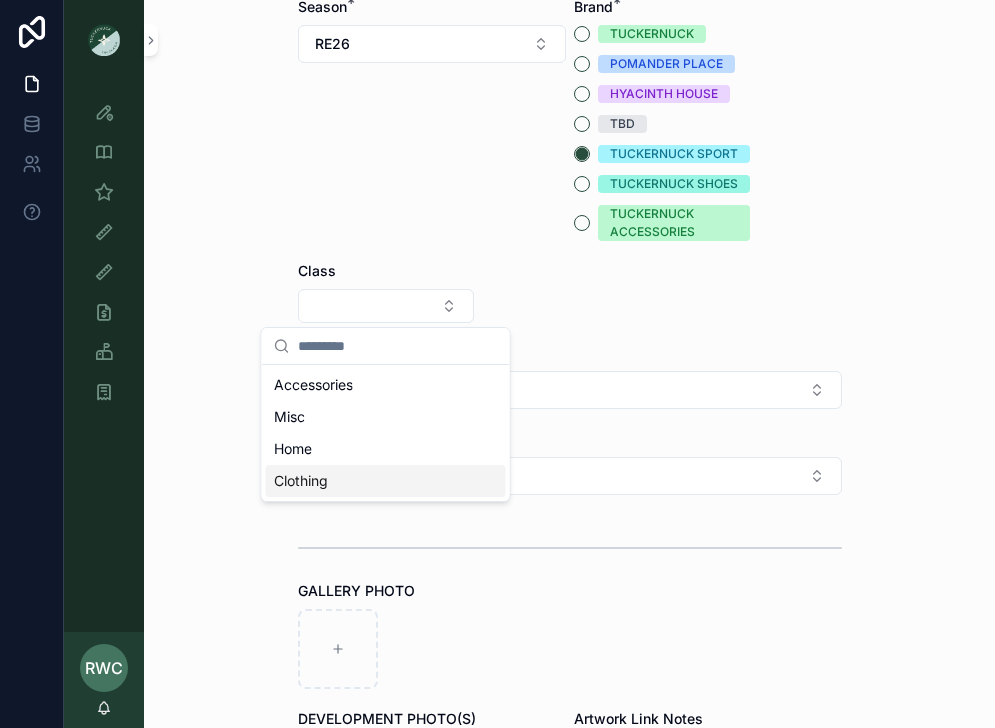 click on "Clothing" at bounding box center (301, 481) 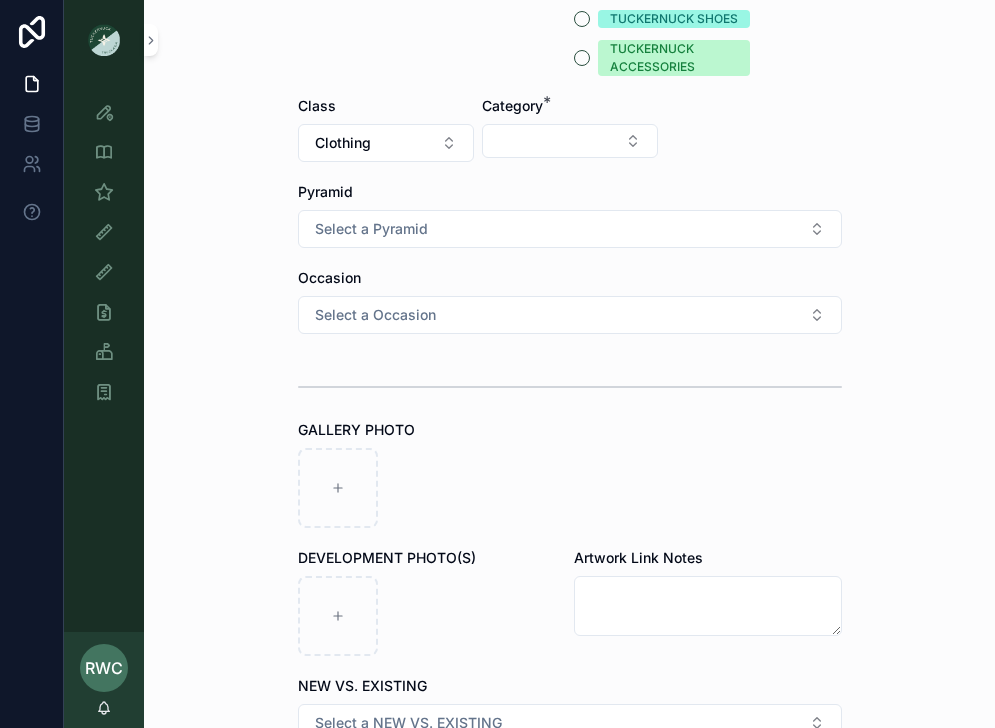 scroll, scrollTop: 677, scrollLeft: 0, axis: vertical 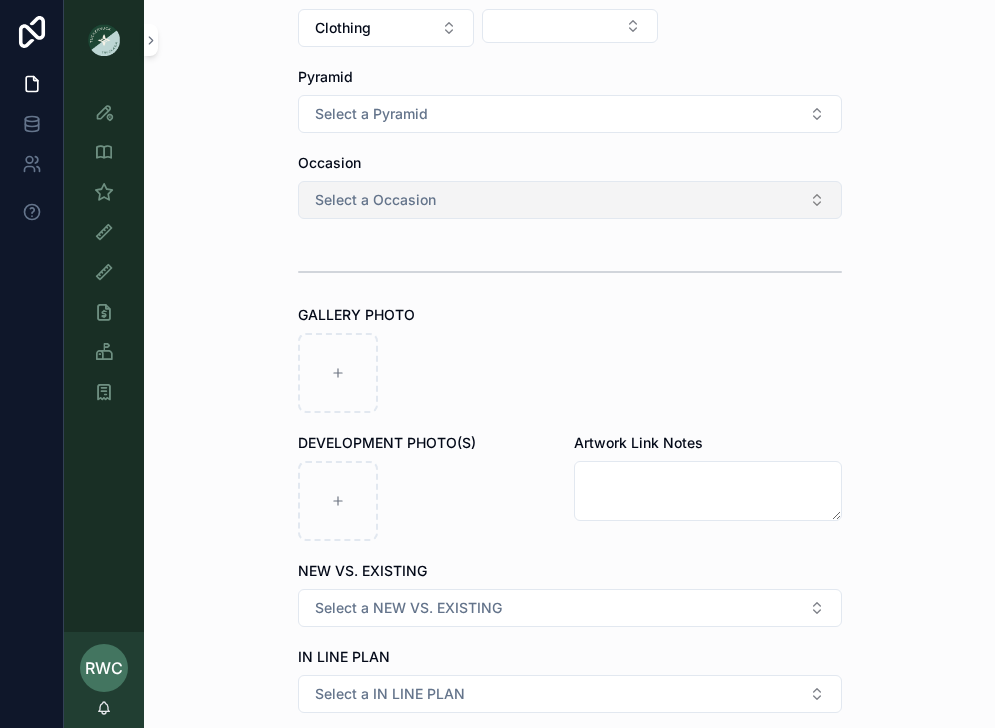 click on "Select a Occasion" at bounding box center [375, 200] 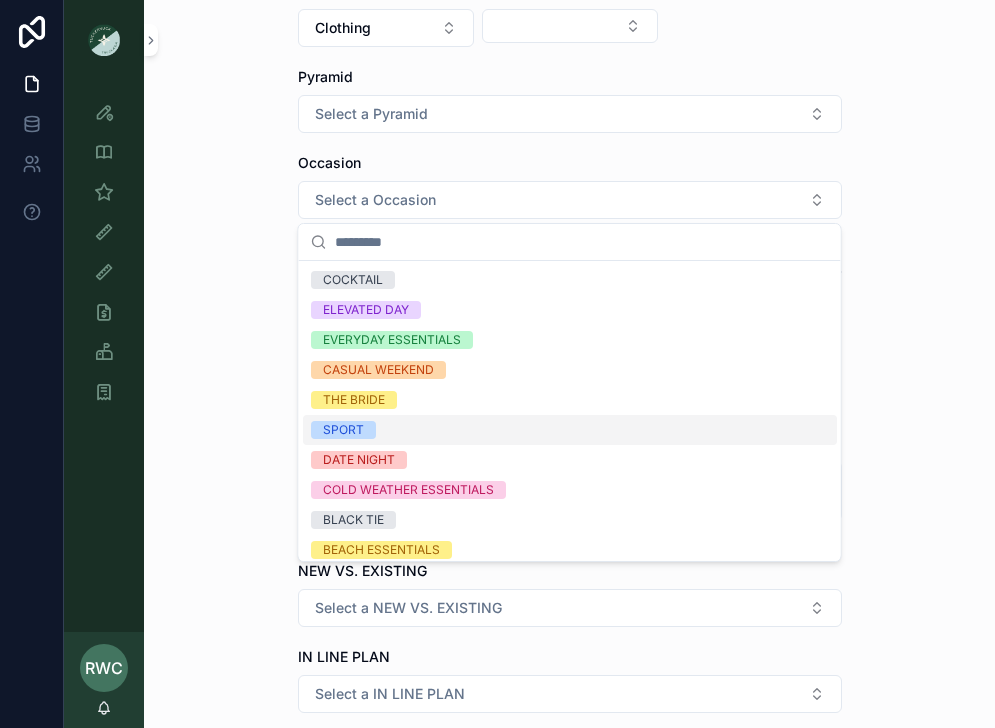 click on "SPORT" at bounding box center [343, 430] 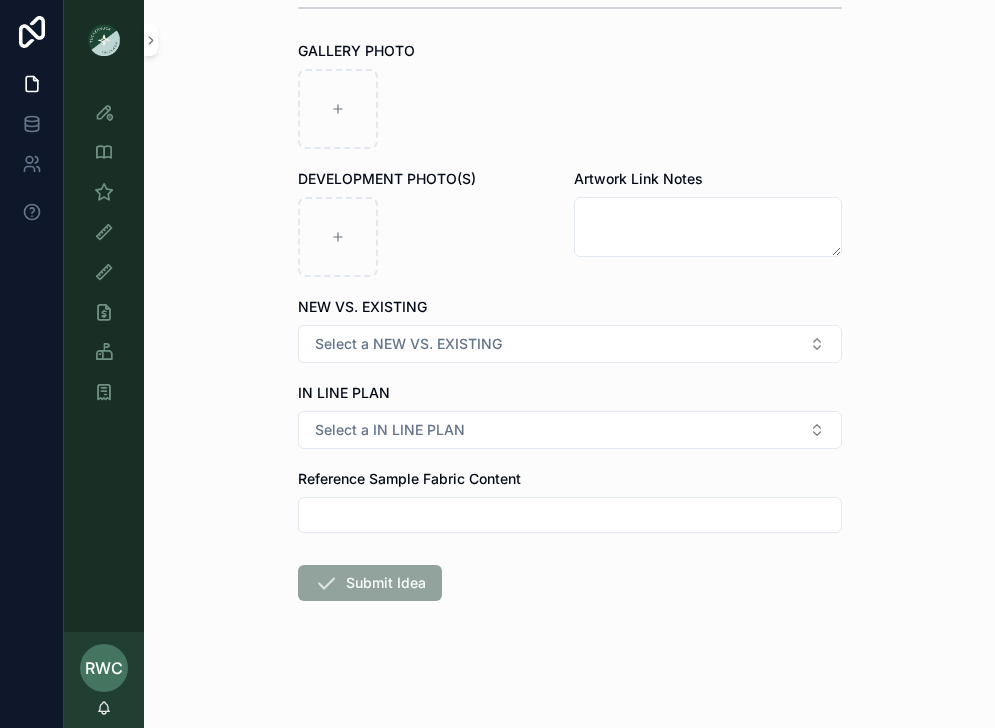 scroll, scrollTop: 942, scrollLeft: 0, axis: vertical 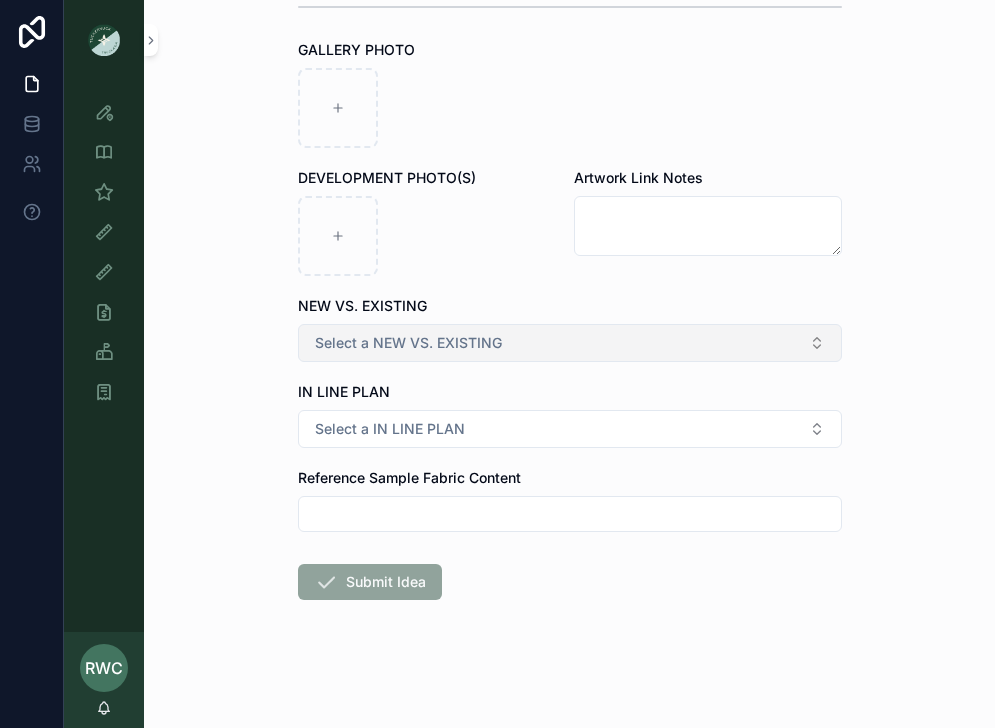 click on "Select a NEW VS. EXISTING" at bounding box center (408, 343) 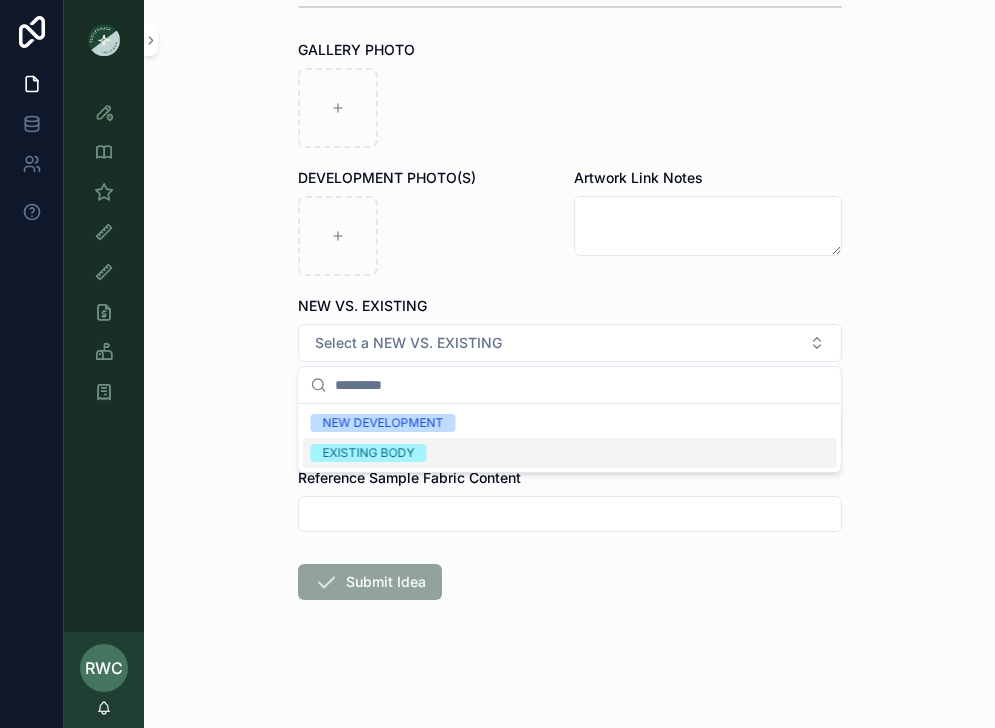 click on "EXISTING BODY" at bounding box center (570, 453) 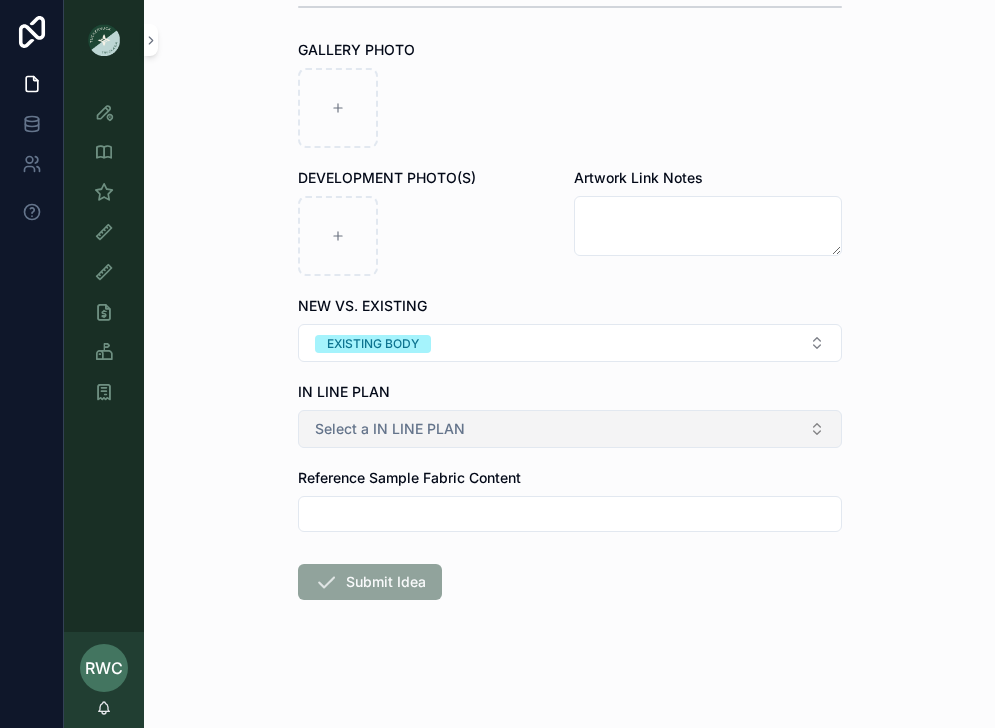 click on "Select a IN LINE PLAN" at bounding box center (390, 429) 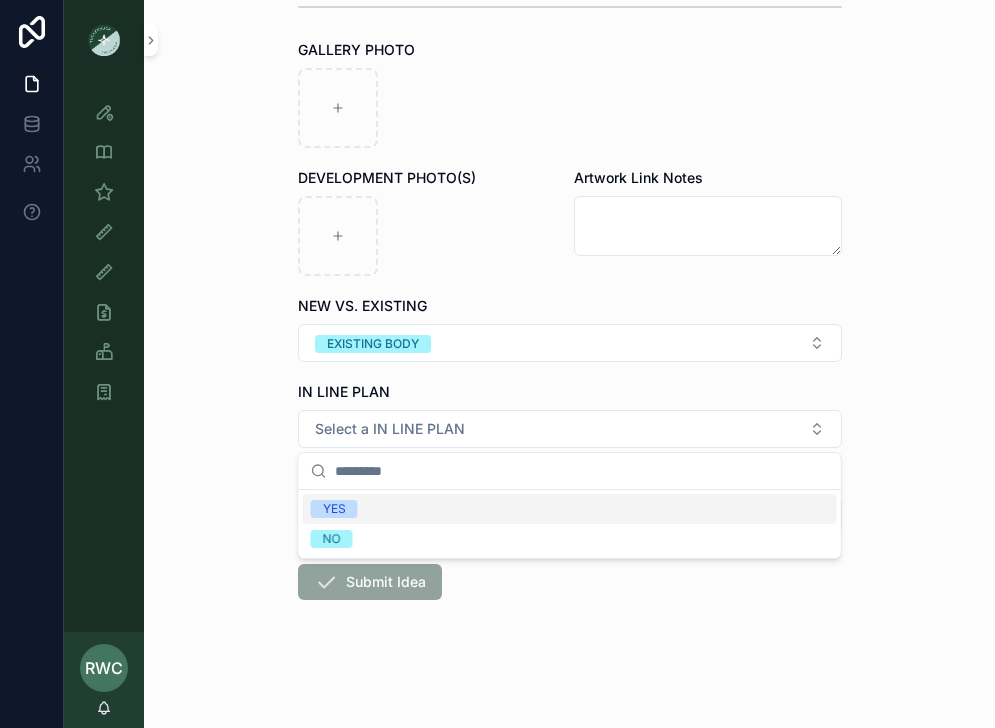 click on "Create Idea Submission Type * Idea Submit Idea +Assign Vendor Idea Name * ****** Season * TUCKERNUCK POMANDER PLACE  HYACINTH HOUSE TBD TUCKERNUCK SPORT TUCKERNUCK SHOES TUCKERNUCK ACCESSORIES Class Clothing Category * Pyramid Select a Pyramid Occasion SPORT GALLERY PHOTO DEVELOPMENT PHOTO(S) Artwork Link Notes NEW VS. EXISTING EXISTING BODY IN LINE PLAN Select a IN LINE PLAN Reference Sample Fabric Content Submit Idea" at bounding box center (569, 364) 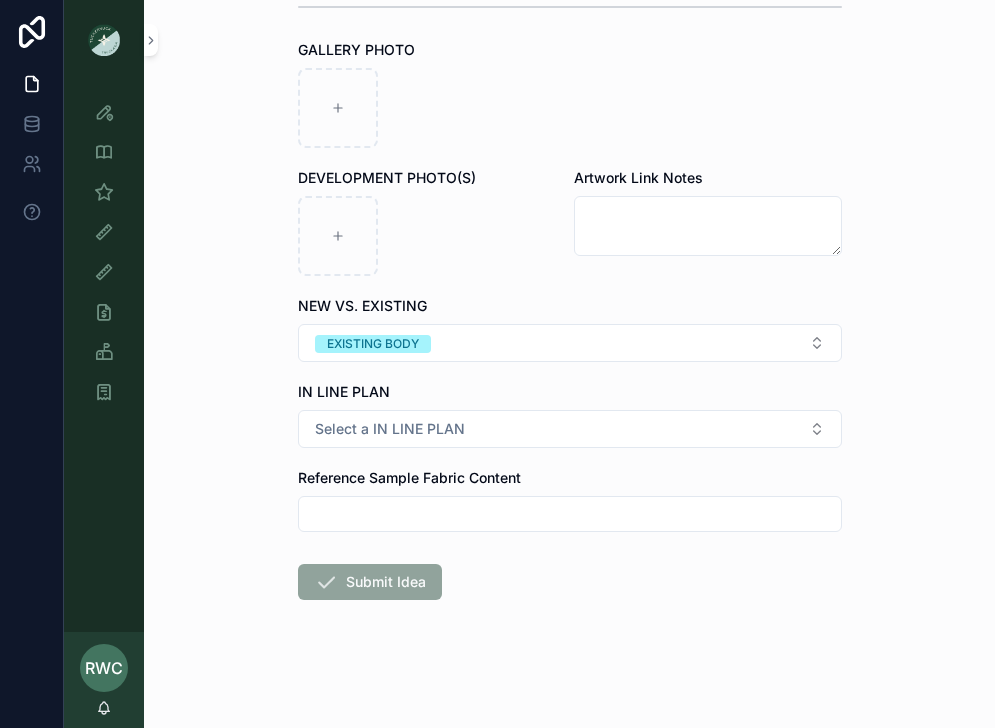 click on "Submit Idea" at bounding box center (370, 586) 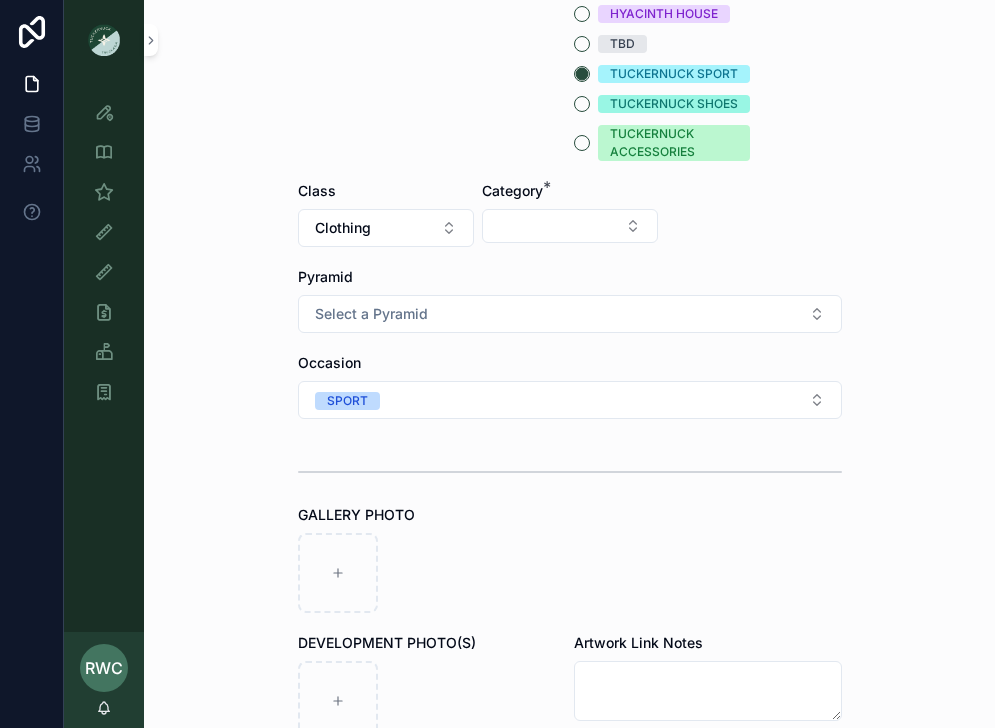 scroll, scrollTop: 484, scrollLeft: 0, axis: vertical 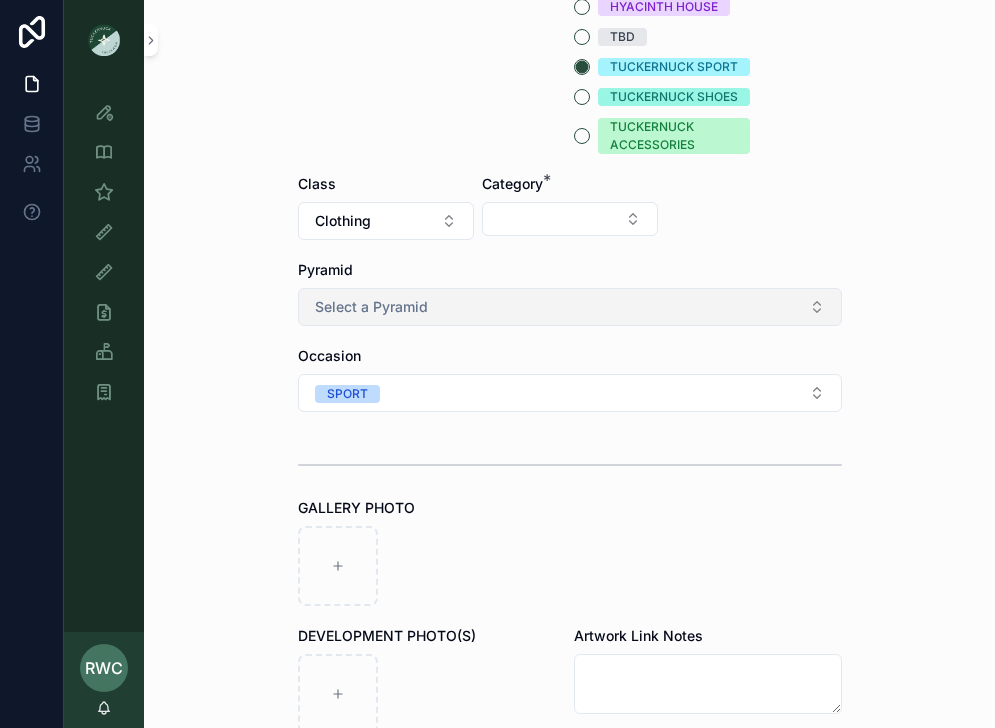 click on "Select a Pyramid" at bounding box center (371, 307) 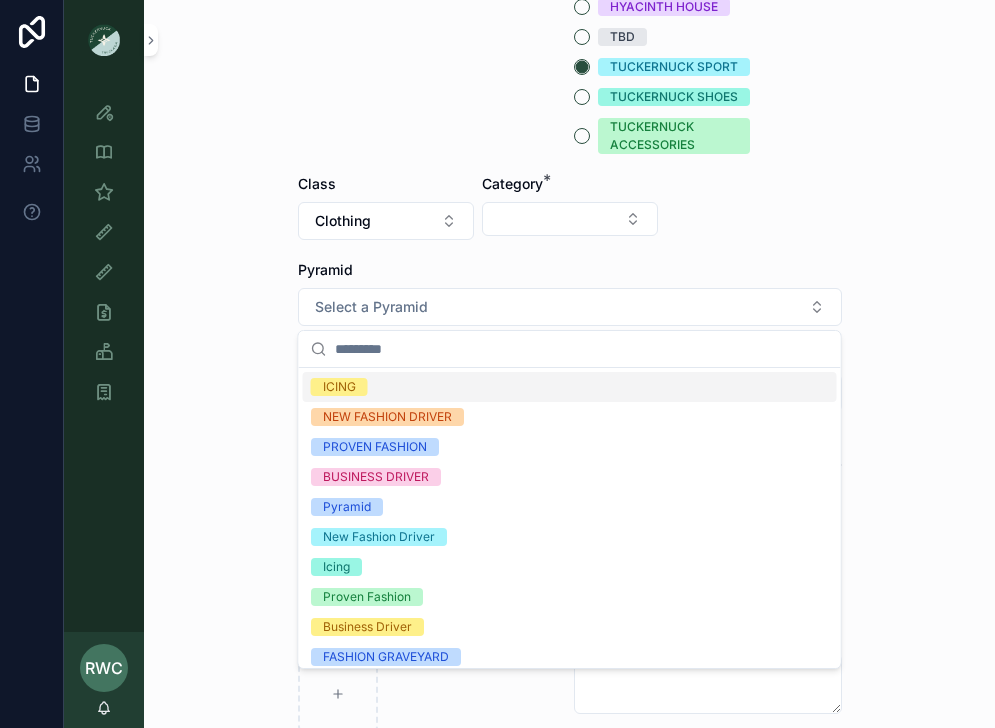 click on "Create Idea Submission Type * Idea Submit Idea +Assign Vendor Idea Name * ****** Season * TUCKERNUCK POMANDER PLACE  HYACINTH HOUSE TBD TUCKERNUCK SPORT TUCKERNUCK SHOES TUCKERNUCK ACCESSORIES Class Clothing Category * Pyramid Select a Pyramid Occasion SPORT GALLERY PHOTO DEVELOPMENT PHOTO(S) Artwork Link Notes NEW VS. EXISTING EXISTING BODY IN LINE PLAN Select a IN LINE PLAN Reference Sample Fabric Content Submit Idea" at bounding box center (569, 364) 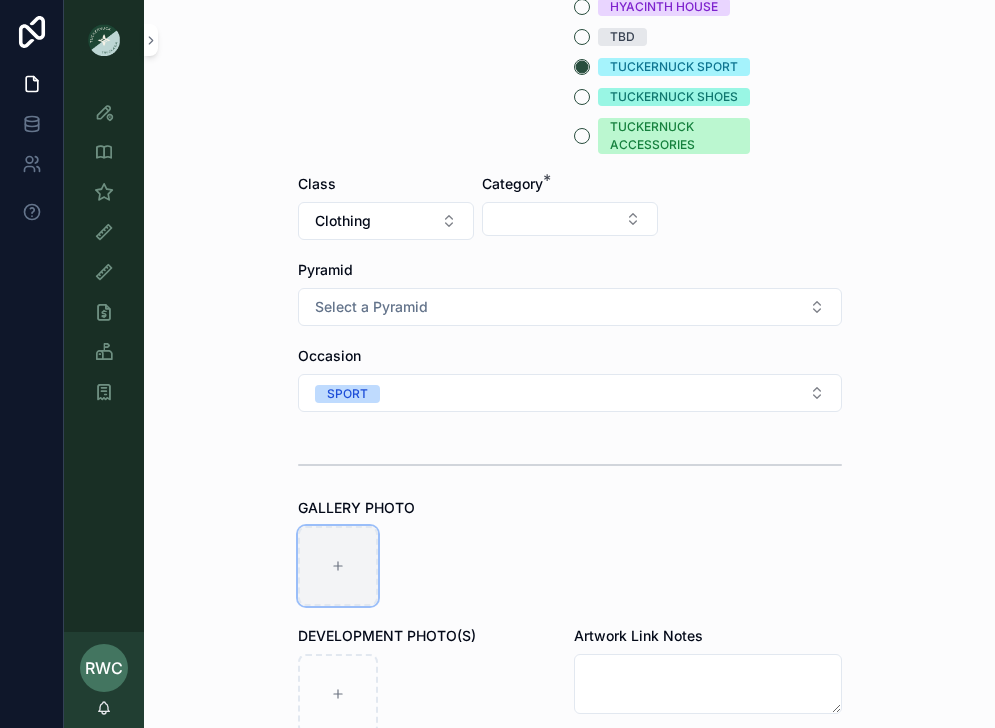 click at bounding box center [338, 566] 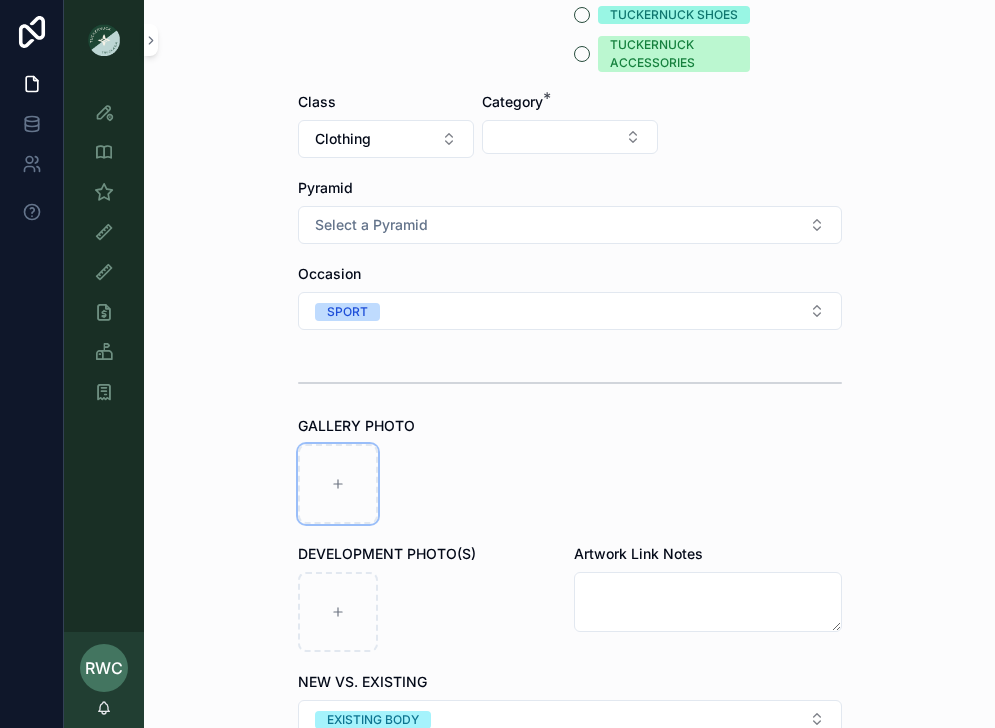 scroll, scrollTop: 567, scrollLeft: 0, axis: vertical 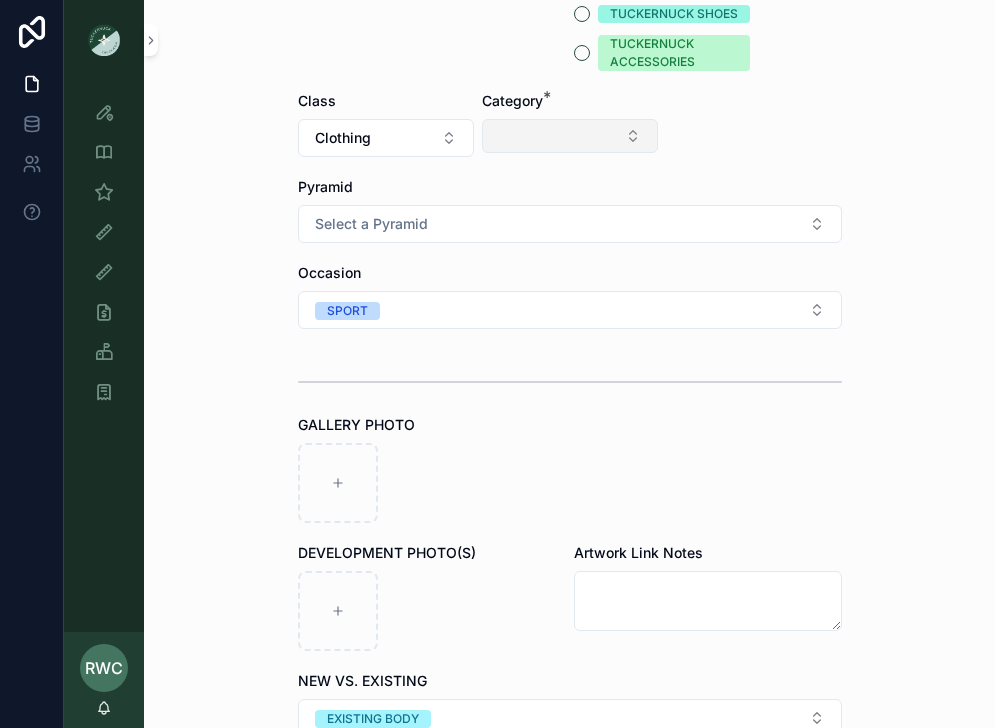 click at bounding box center (570, 136) 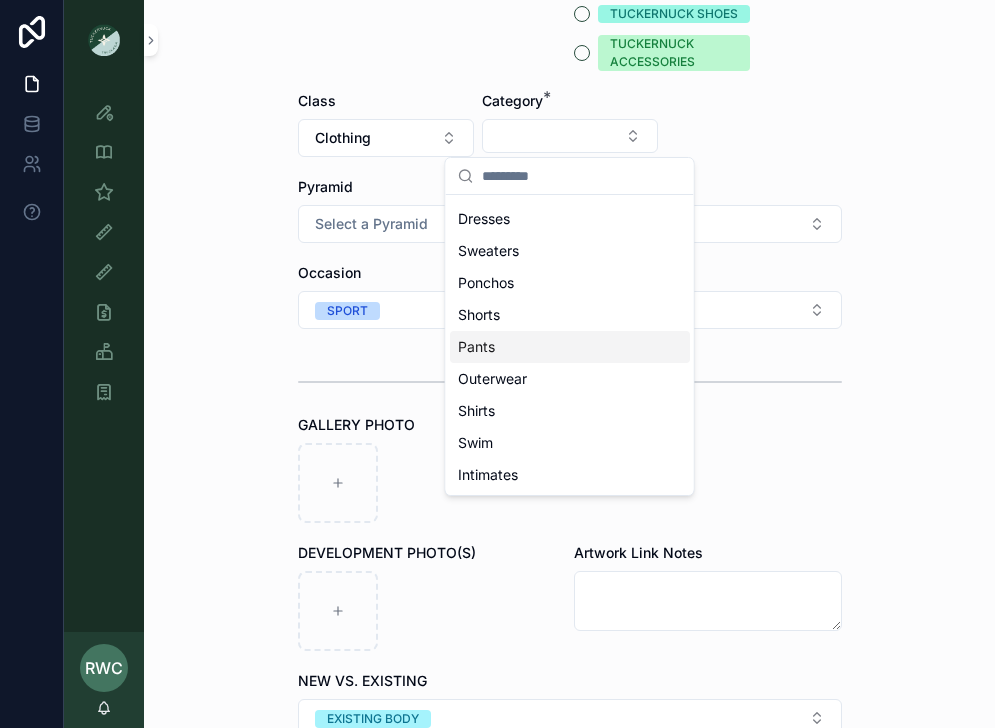 scroll, scrollTop: 0, scrollLeft: 0, axis: both 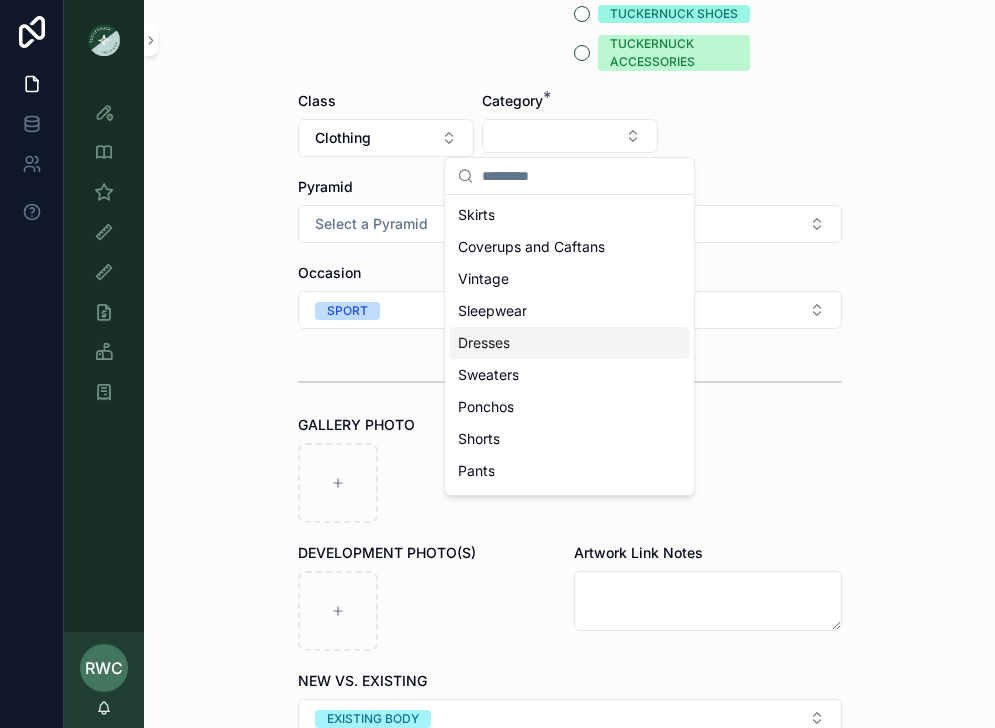 click on "Dresses" at bounding box center [484, 343] 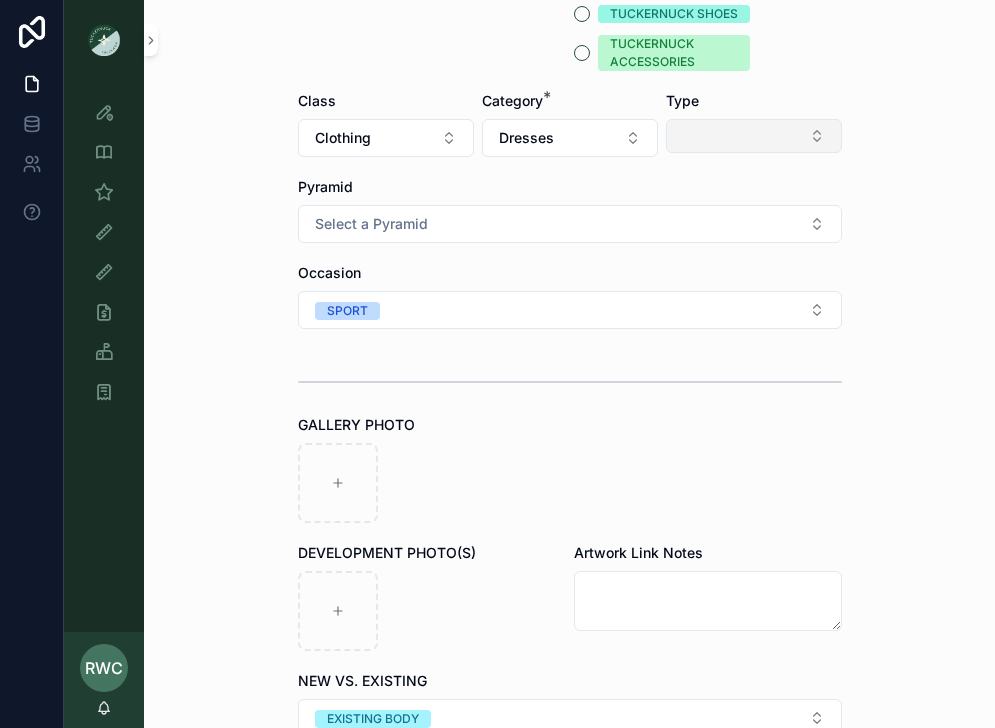 click at bounding box center (754, 136) 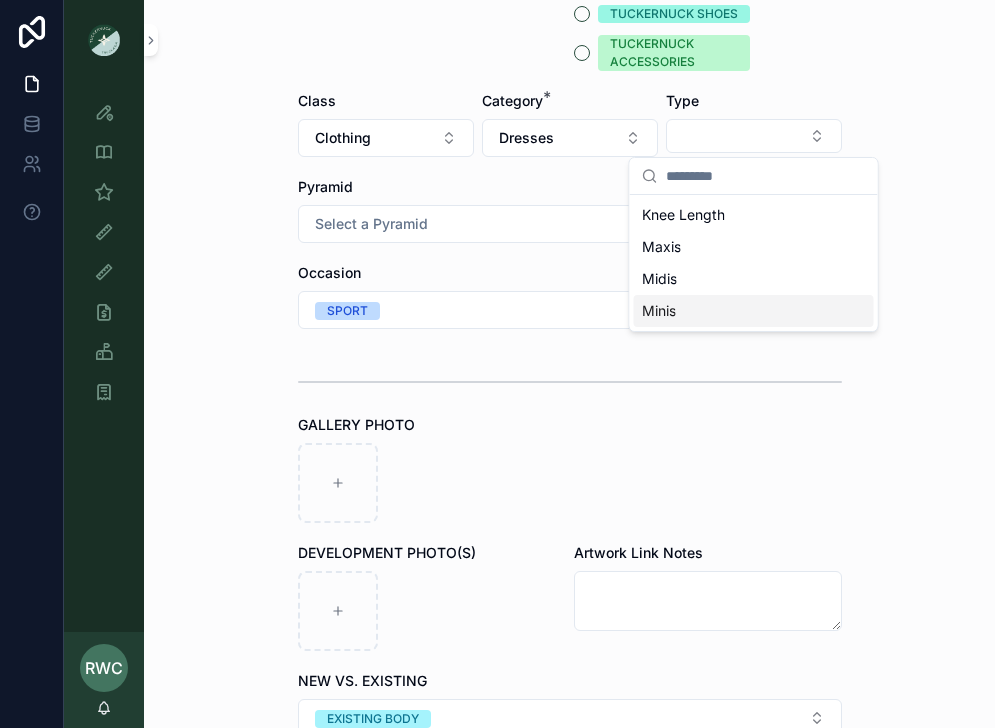 click on "Minis" at bounding box center (754, 311) 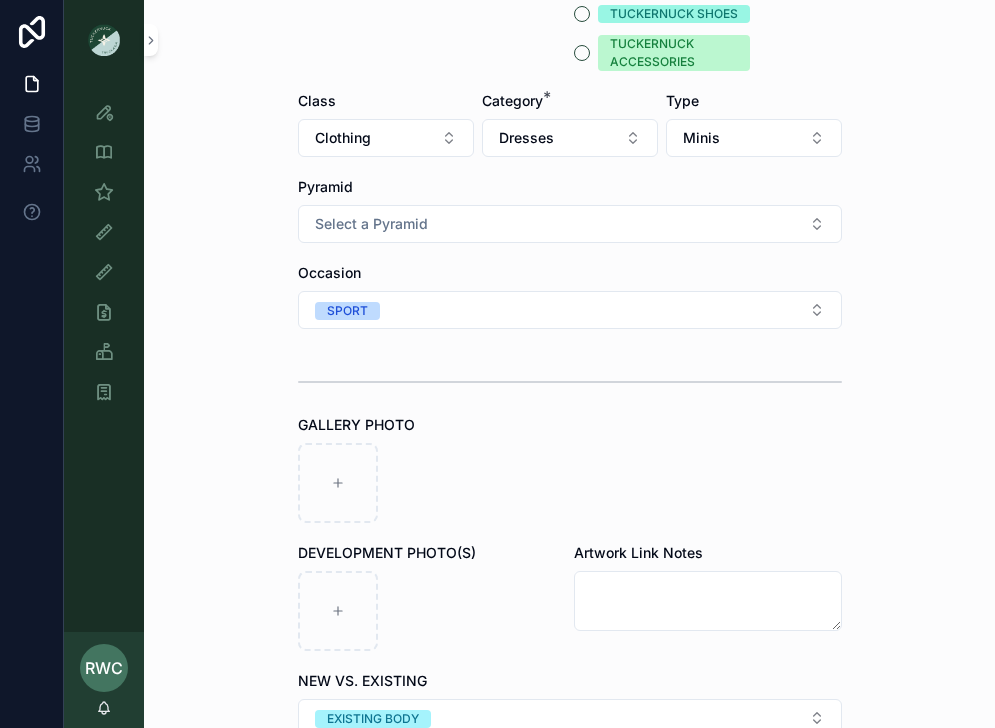 click on "Back to Style View Ideas - Details - Internal Create Idea Create Idea Submission Type * Idea Submit Idea +Assign Vendor Idea Name * ****** Season * RE26 Brand * TUCKERNUCK POMANDER PLACE  HYACINTH HOUSE TBD TUCKERNUCK SPORT TUCKERNUCK SHOES TUCKERNUCK ACCESSORIES Class Clothing Category * Dresses Type Minis Pyramid Select a Pyramid Occasion SPORT GALLERY PHOTO DEVELOPMENT PHOTO(S) Artwork Link Notes NEW VS. EXISTING EXISTING BODY IN LINE PLAN Select a IN LINE PLAN Reference Sample Fabric Content Submit Idea" at bounding box center (569, 364) 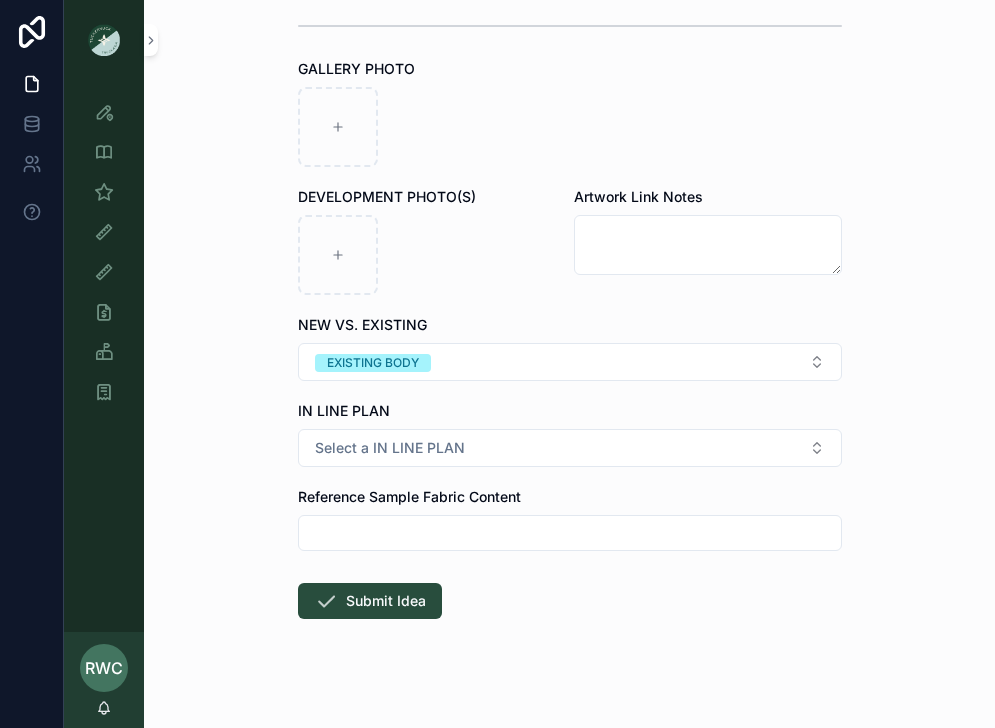 scroll, scrollTop: 925, scrollLeft: 0, axis: vertical 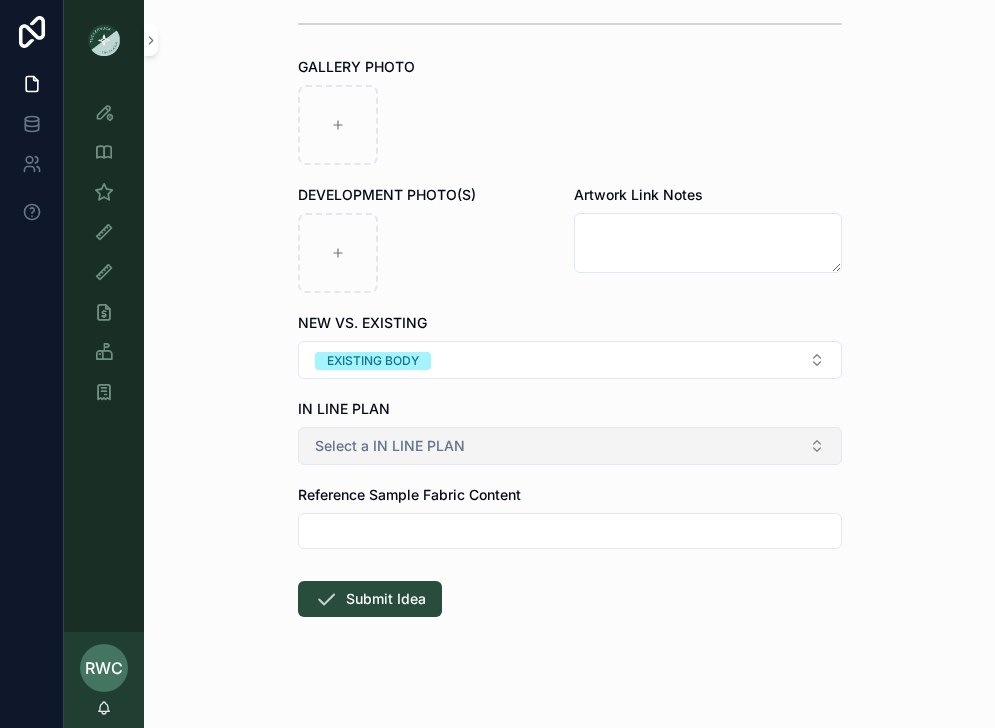click on "Select a IN LINE PLAN" at bounding box center [390, 446] 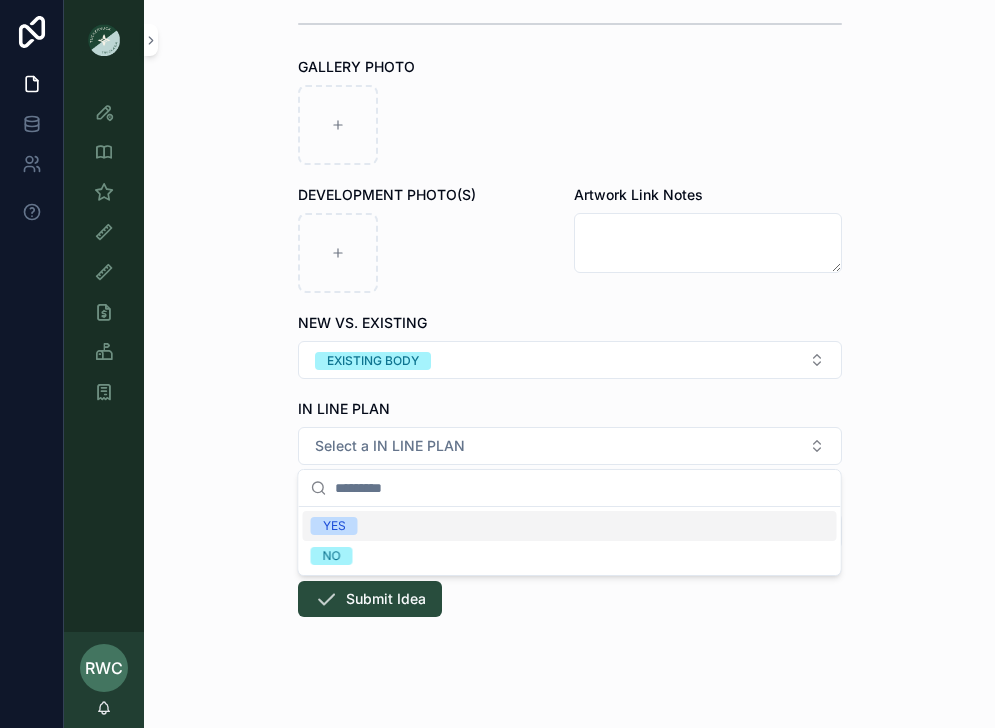 click on "YES" at bounding box center (570, 526) 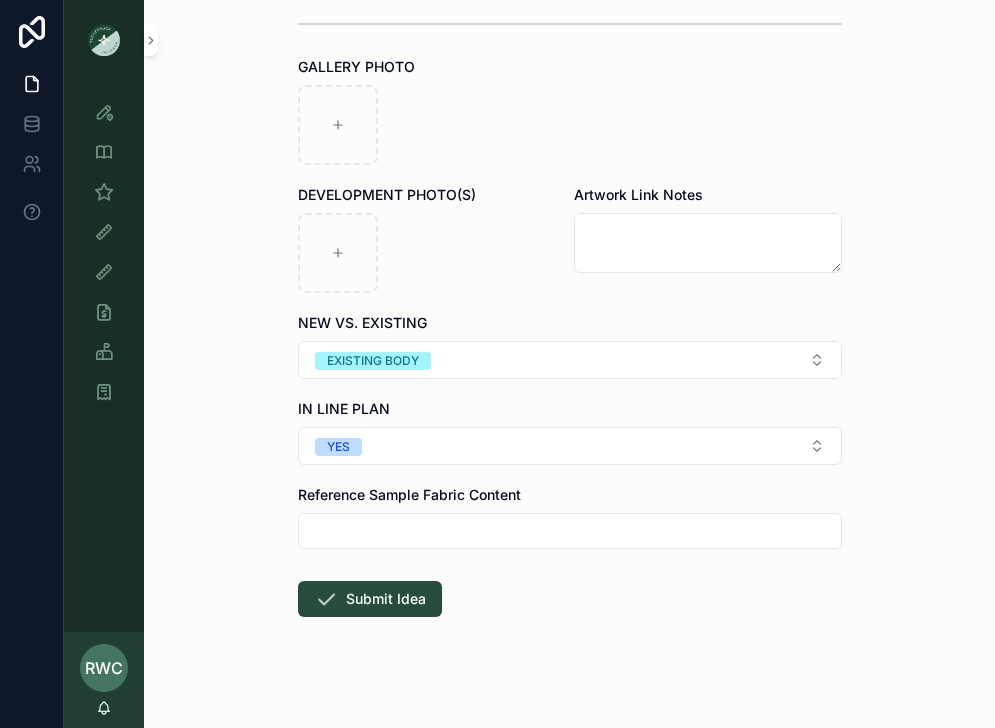 click on "Back to Style View Ideas - Details - Internal Create Idea Create Idea Submission Type * Idea Submit Idea +Assign Vendor Idea Name * ****** Season * RE26 Brand * TUCKERNUCK POMANDER PLACE  HYACINTH HOUSE TBD TUCKERNUCK SPORT TUCKERNUCK SHOES TUCKERNUCK ACCESSORIES Class Clothing Category * Dresses Type Minis Pyramid Select a Pyramid Occasion SPORT GALLERY PHOTO DEVELOPMENT PHOTO(S) Artwork Link Notes NEW VS. EXISTING EXISTING BODY IN LINE PLAN YES Reference Sample Fabric Content Submit Idea" at bounding box center [569, 364] 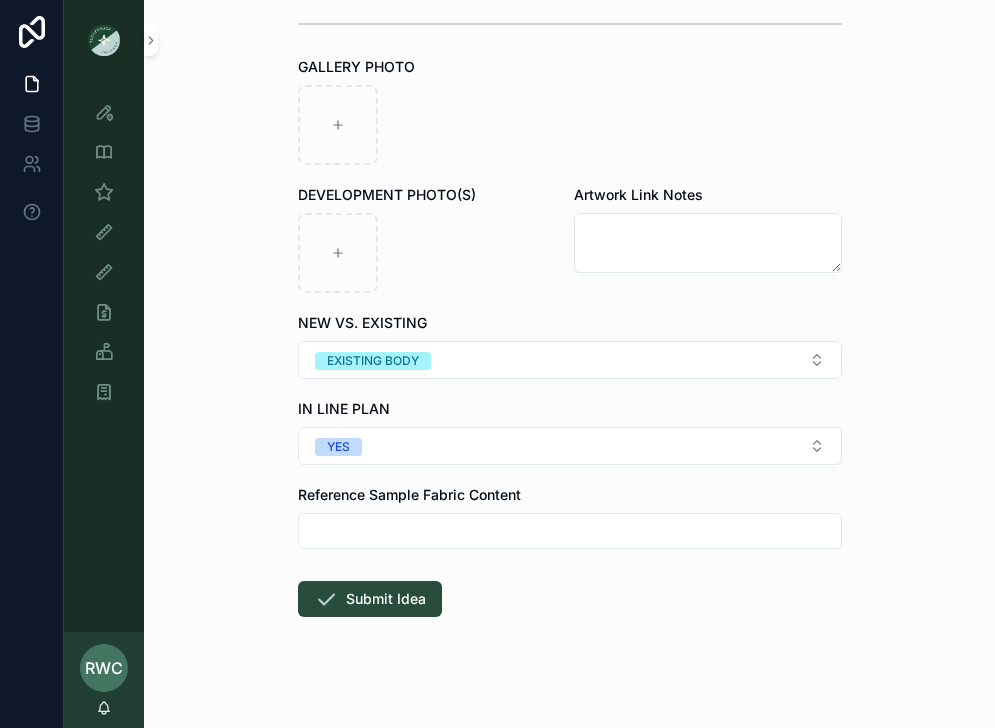 click at bounding box center (570, 531) 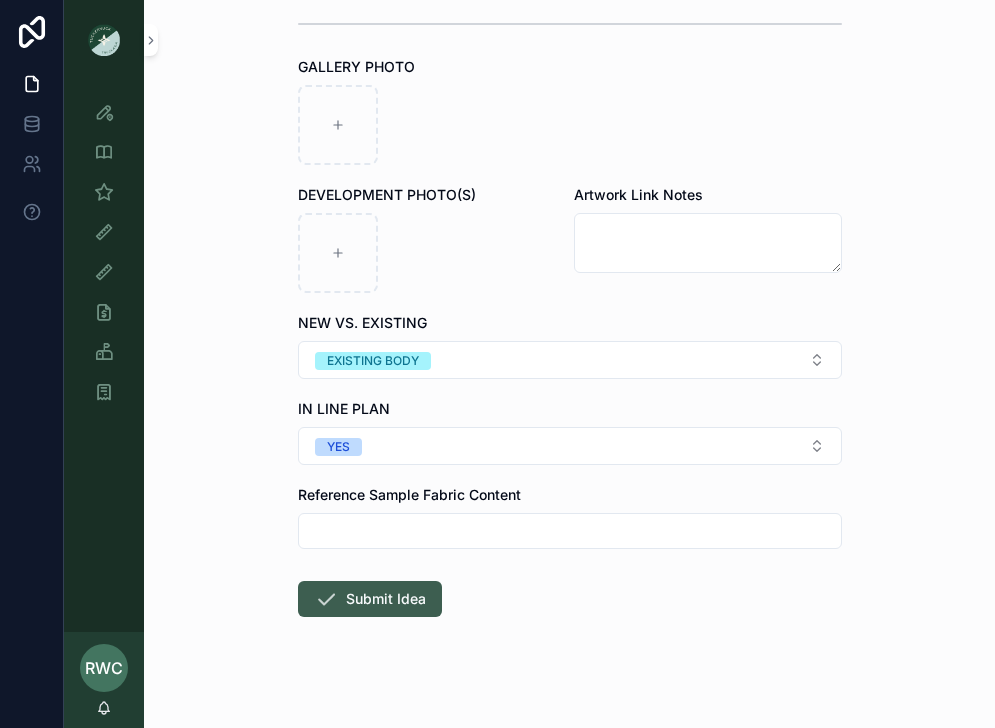 click on "Submit Idea" at bounding box center (370, 599) 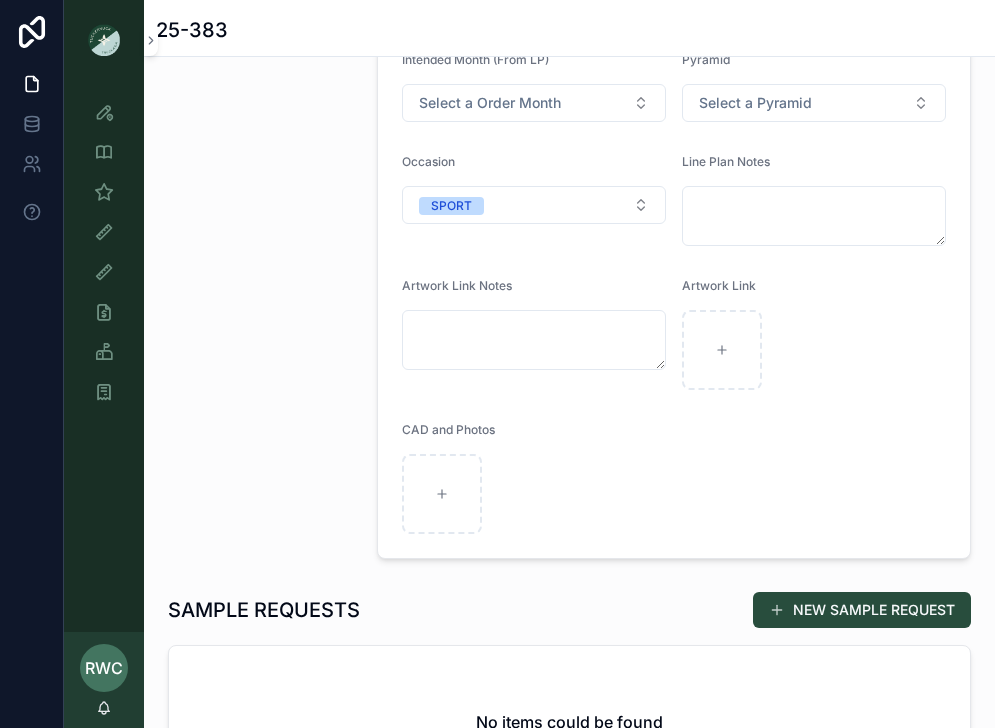 scroll, scrollTop: 639, scrollLeft: 0, axis: vertical 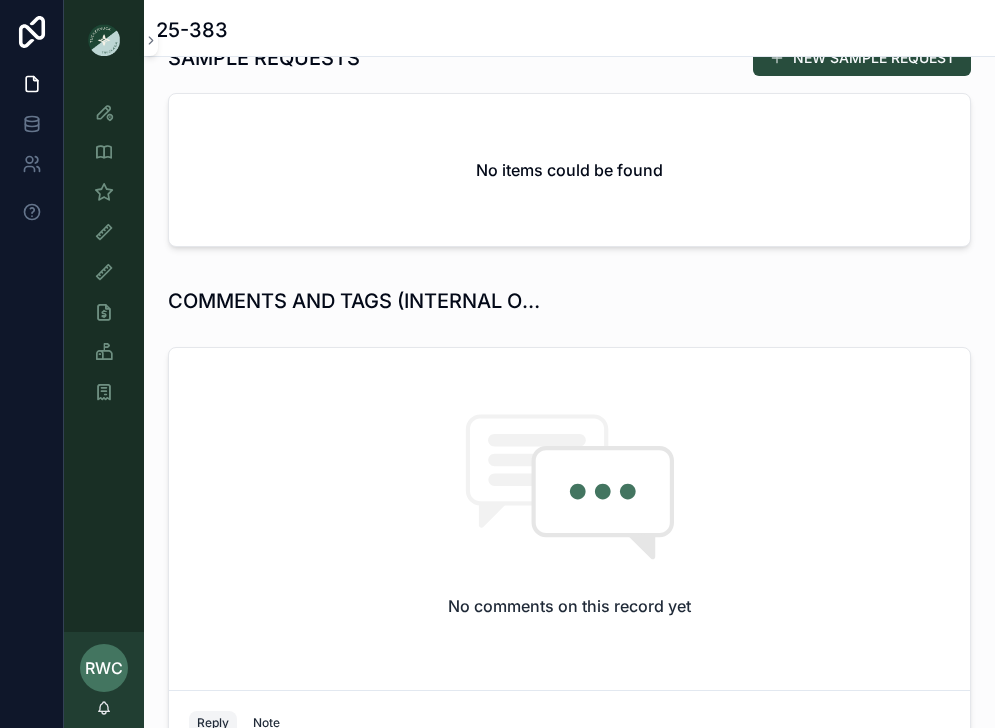 click on "No items could be found" at bounding box center (569, 170) 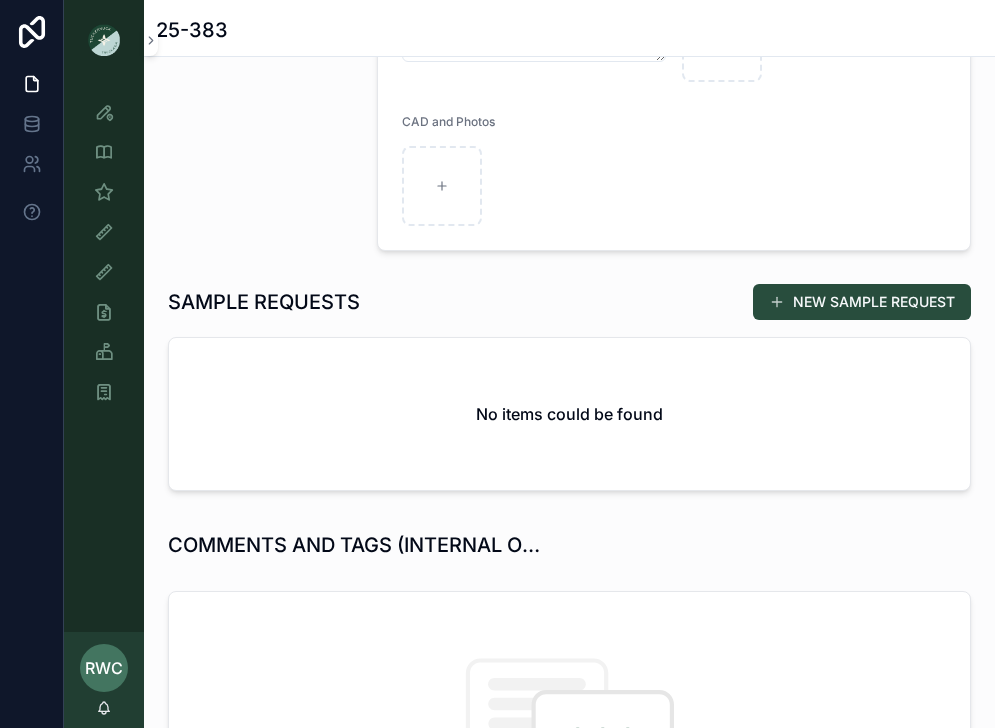 scroll, scrollTop: 939, scrollLeft: 0, axis: vertical 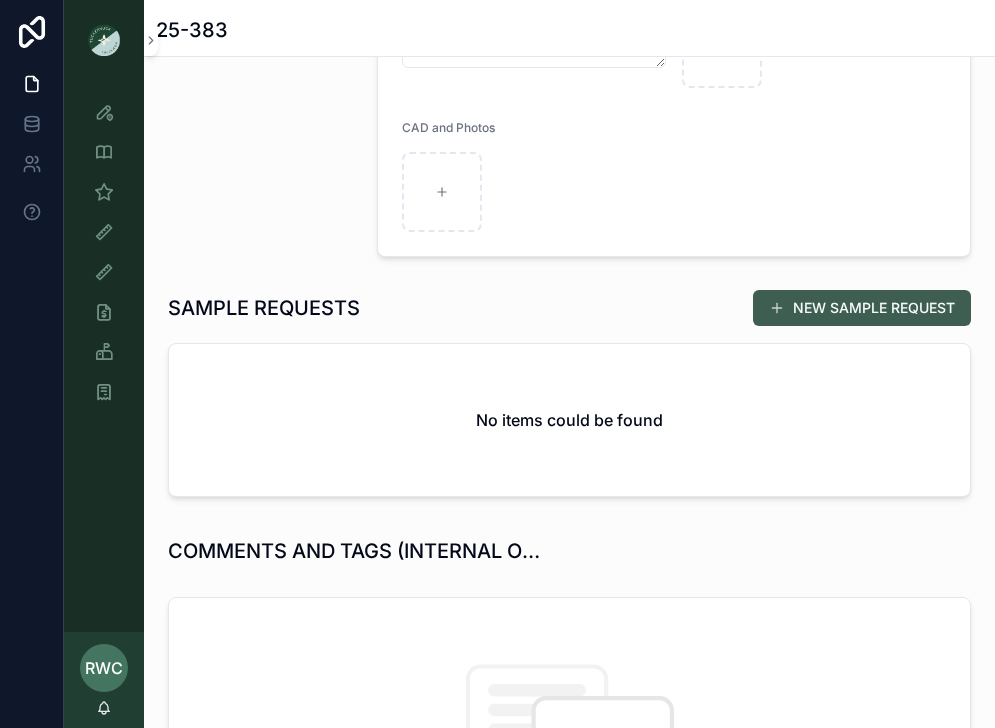 click on "NEW SAMPLE REQUEST" at bounding box center (862, 308) 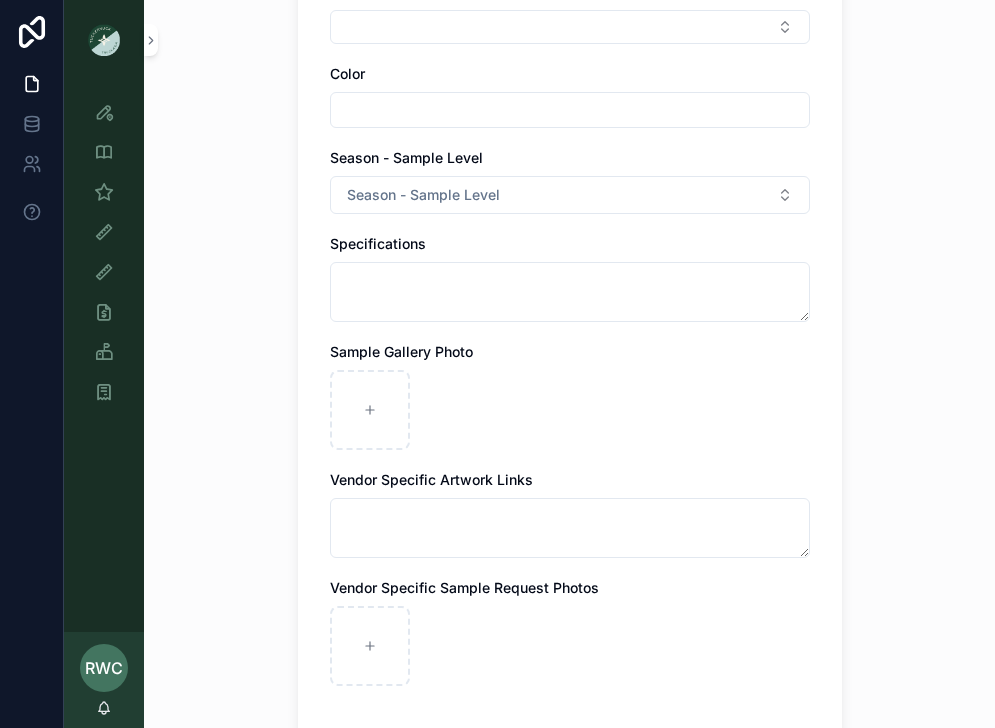 scroll, scrollTop: 236, scrollLeft: 0, axis: vertical 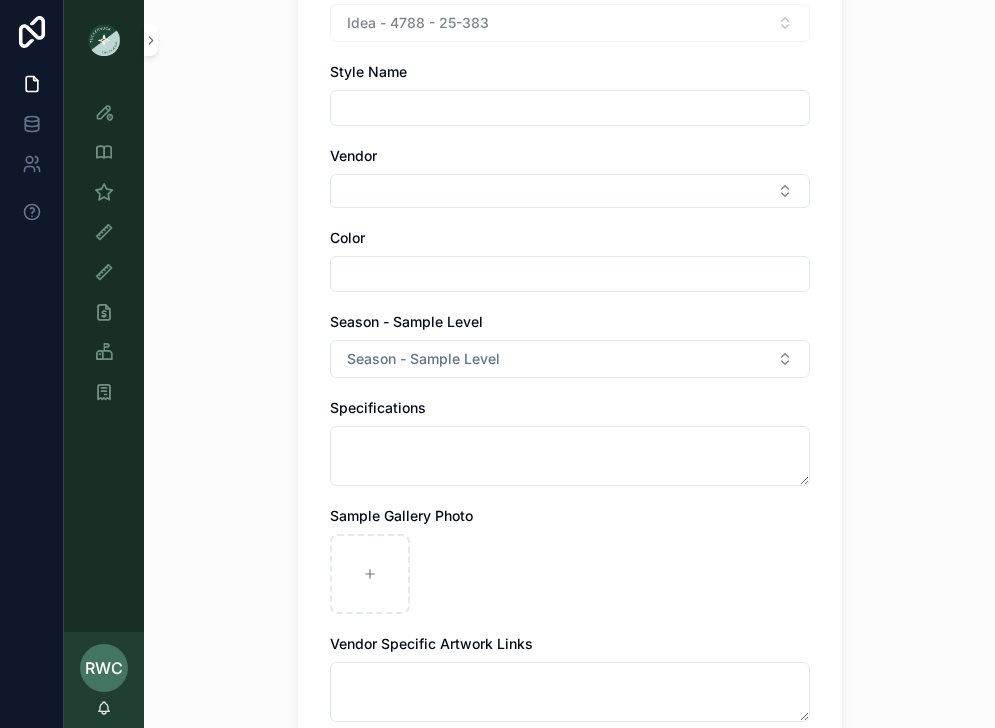 click at bounding box center (570, 274) 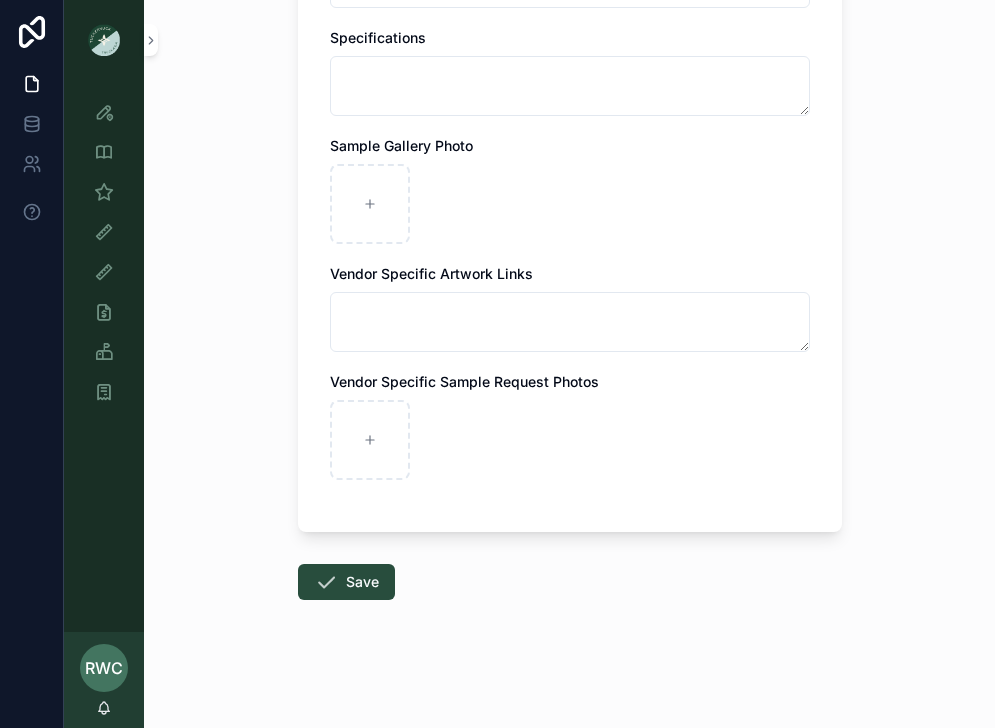 scroll, scrollTop: 0, scrollLeft: 0, axis: both 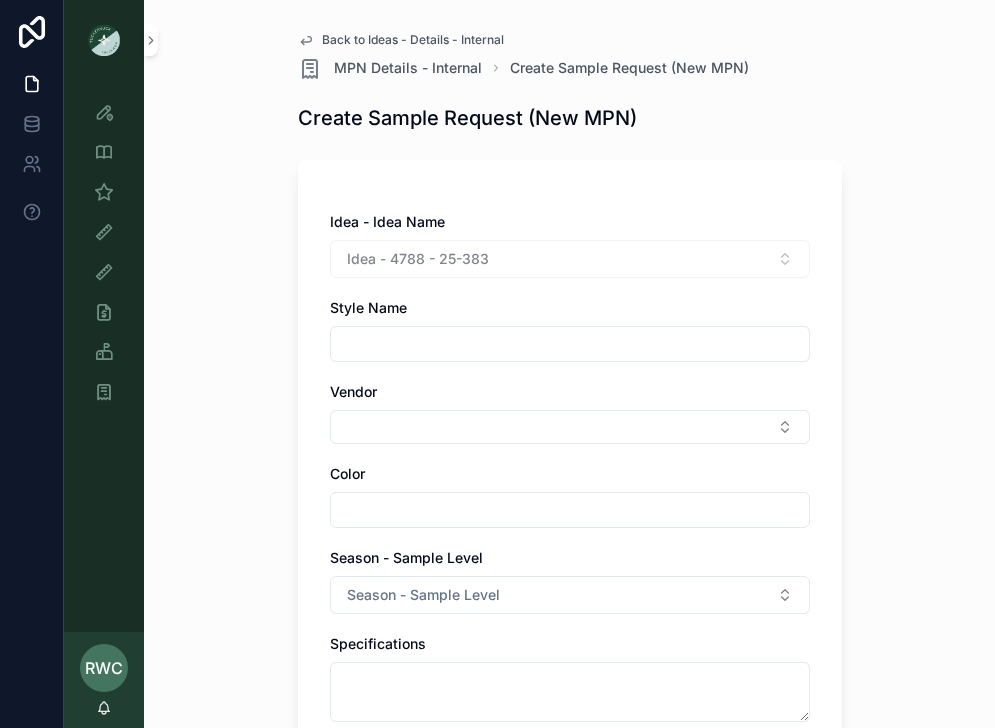 click at bounding box center (104, 40) 